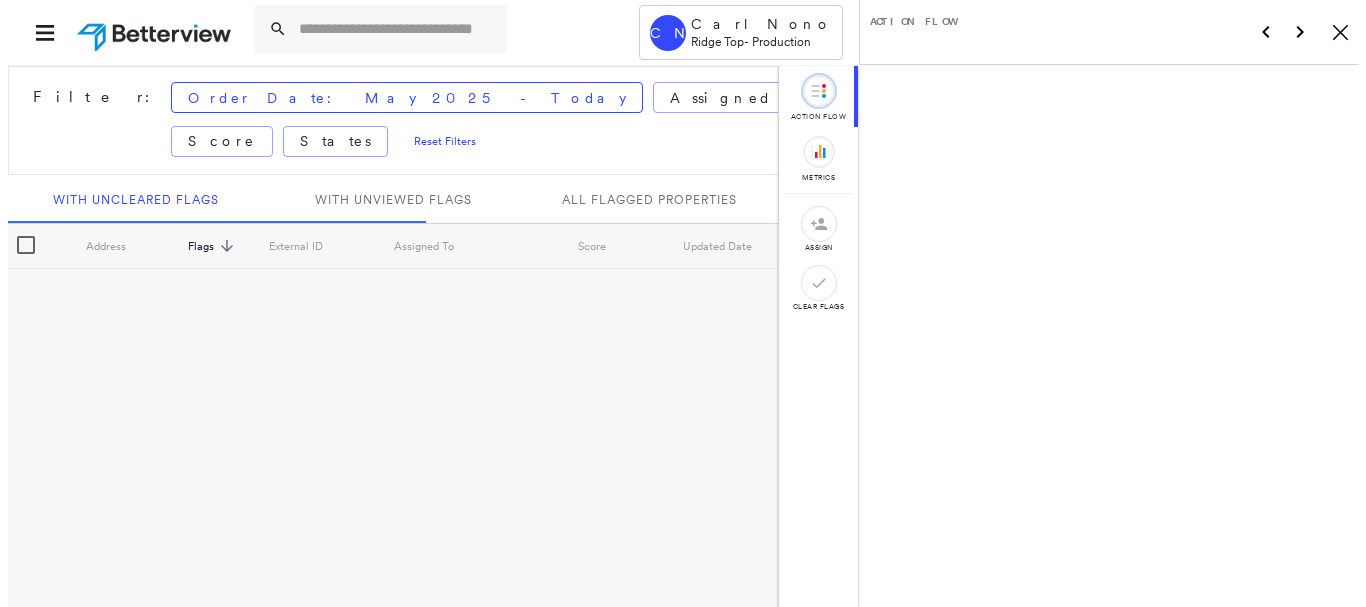 scroll, scrollTop: 0, scrollLeft: 0, axis: both 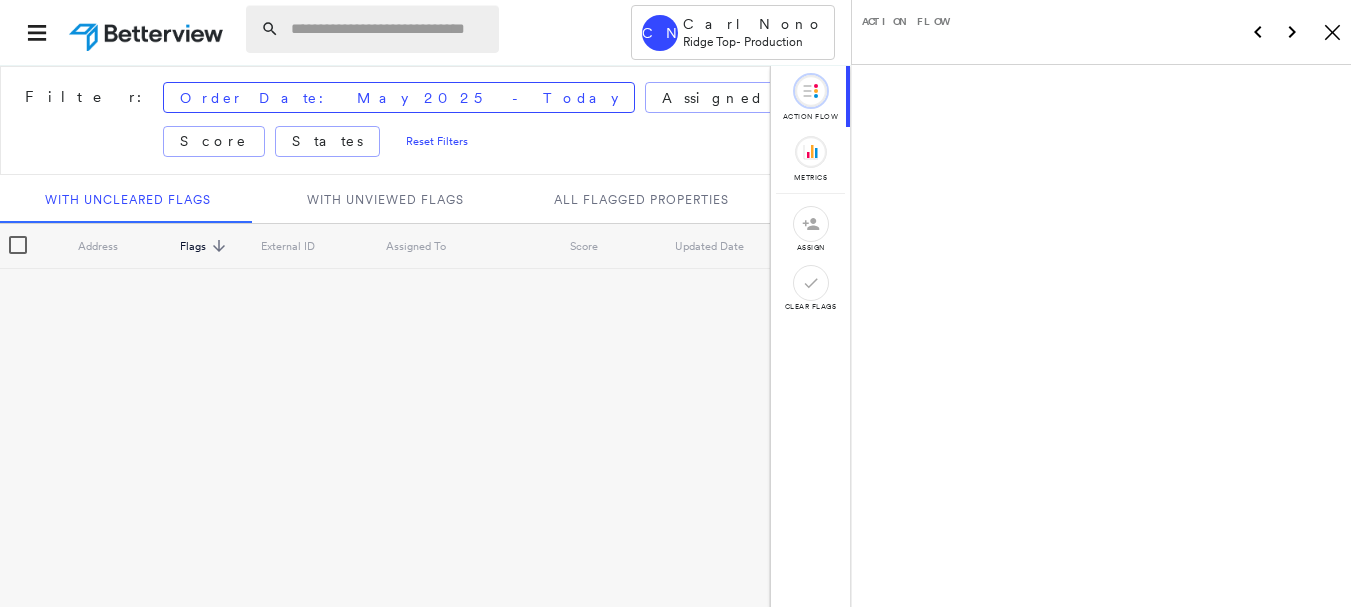 click at bounding box center (389, 29) 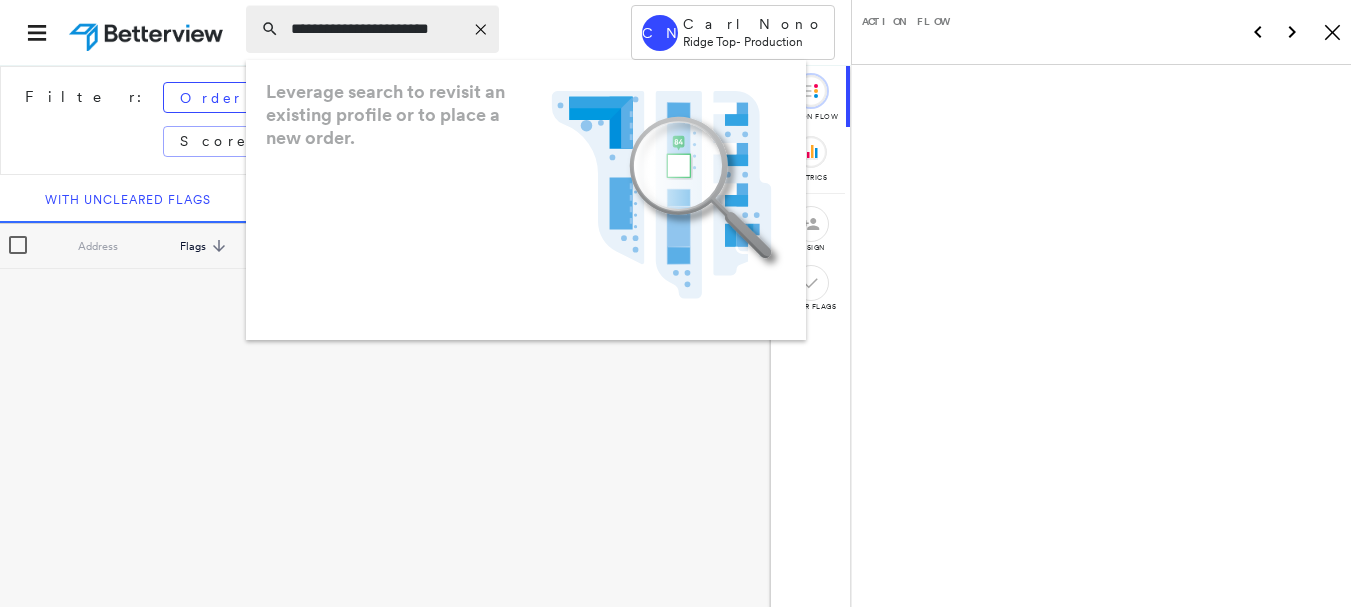type on "**********" 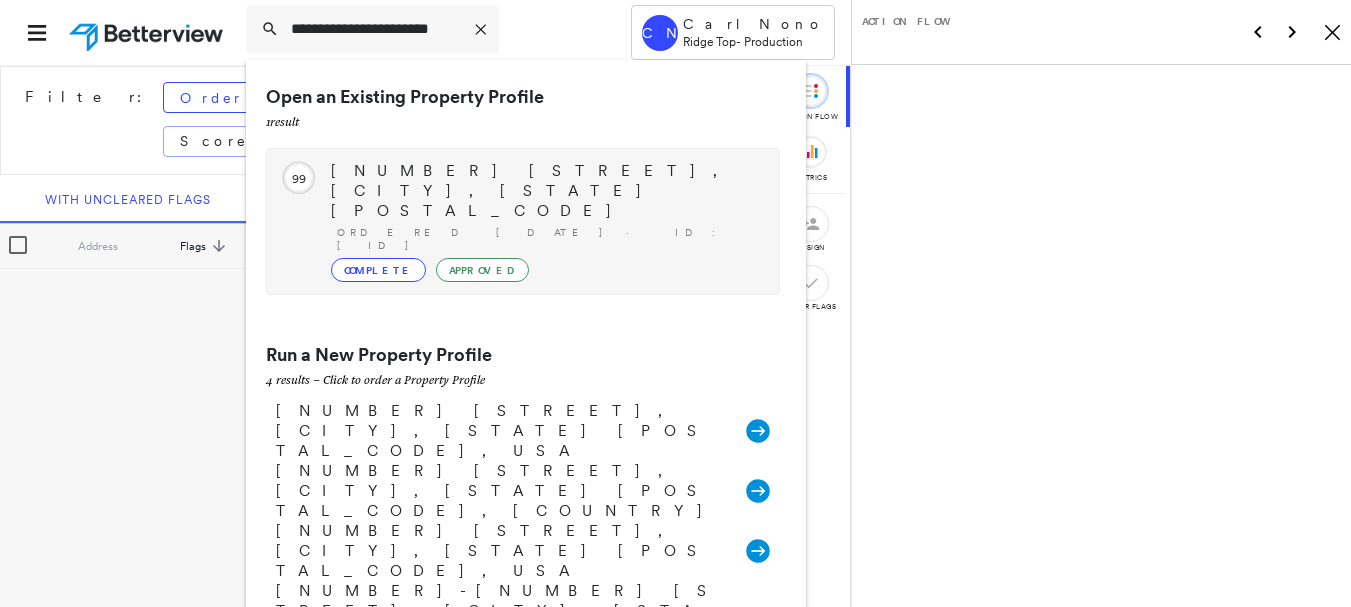 click on "[NUMBER] [STREET], [CITY], [STATE] [POSTAL_CODE]" at bounding box center [545, 191] 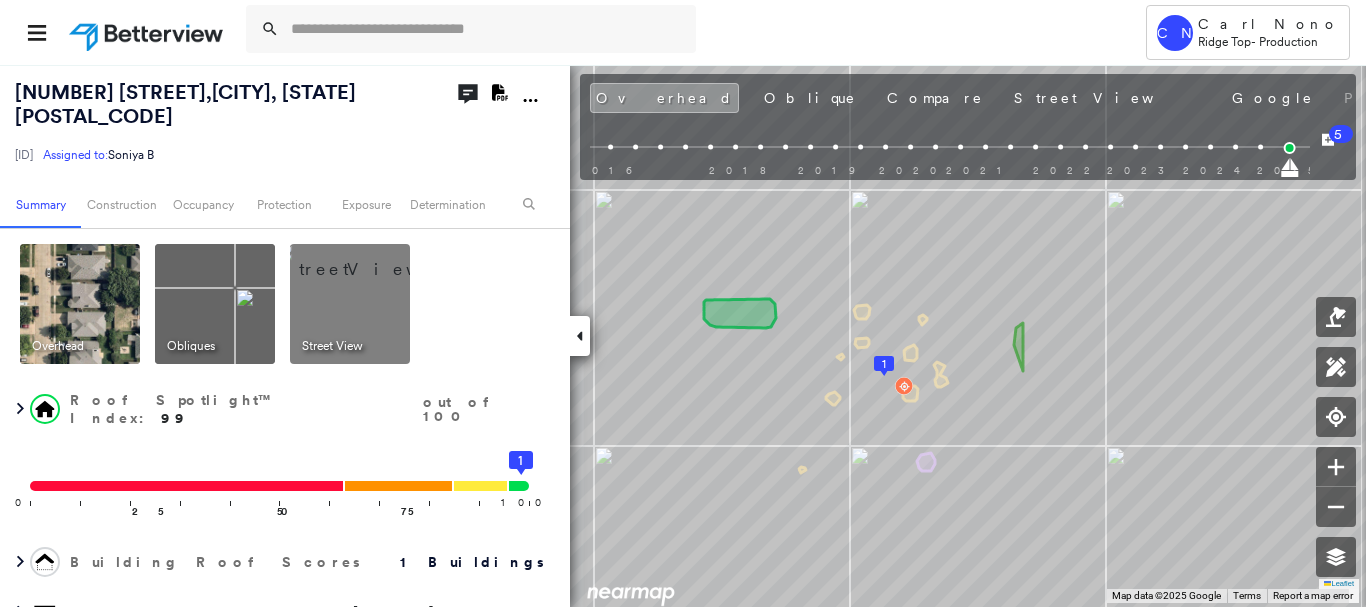 drag, startPoint x: 581, startPoint y: 325, endPoint x: 589, endPoint y: 342, distance: 18.788294 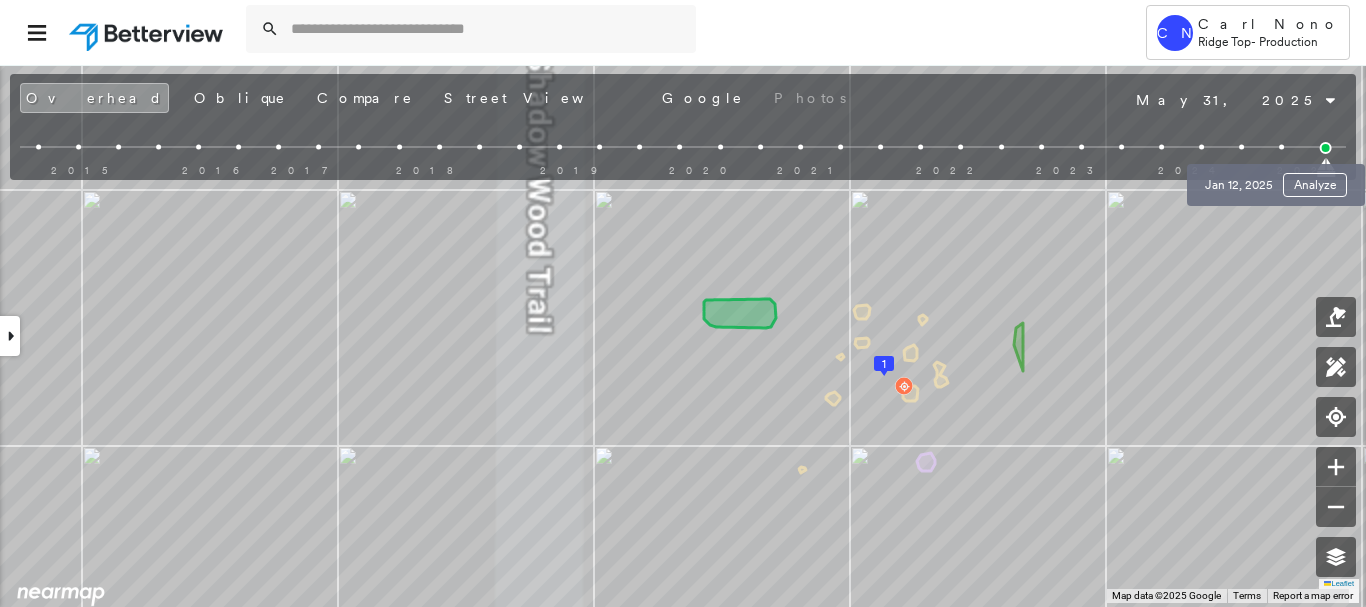 click at bounding box center (1281, 147) 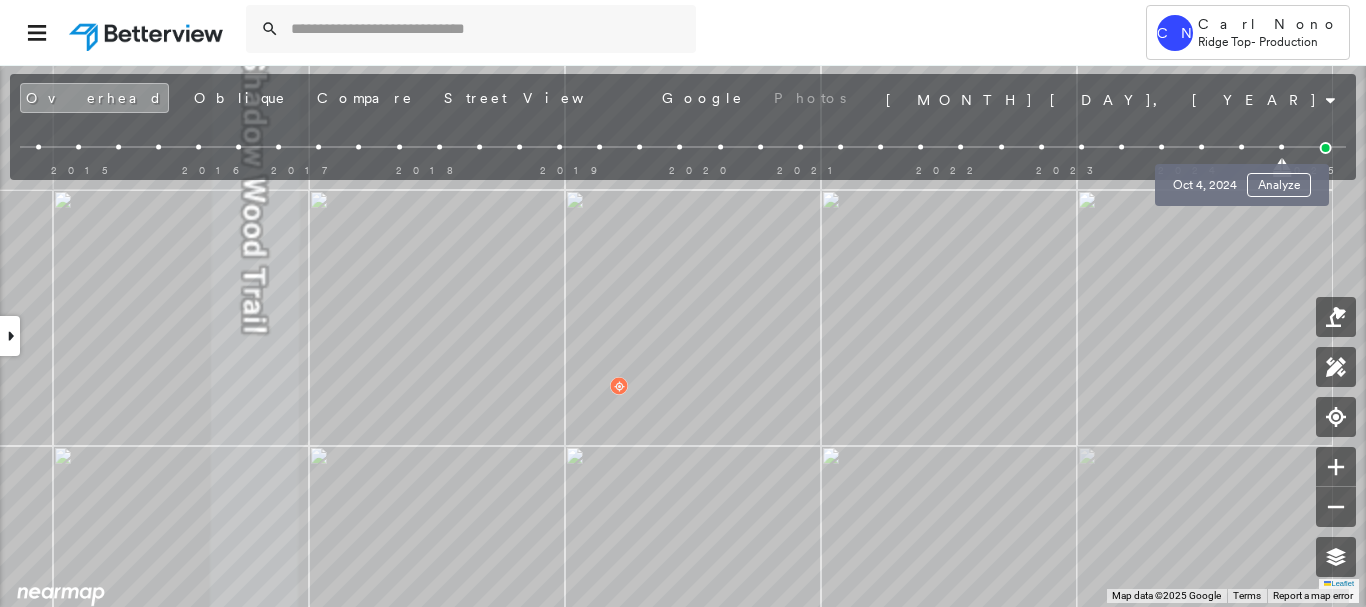 click at bounding box center (1241, 147) 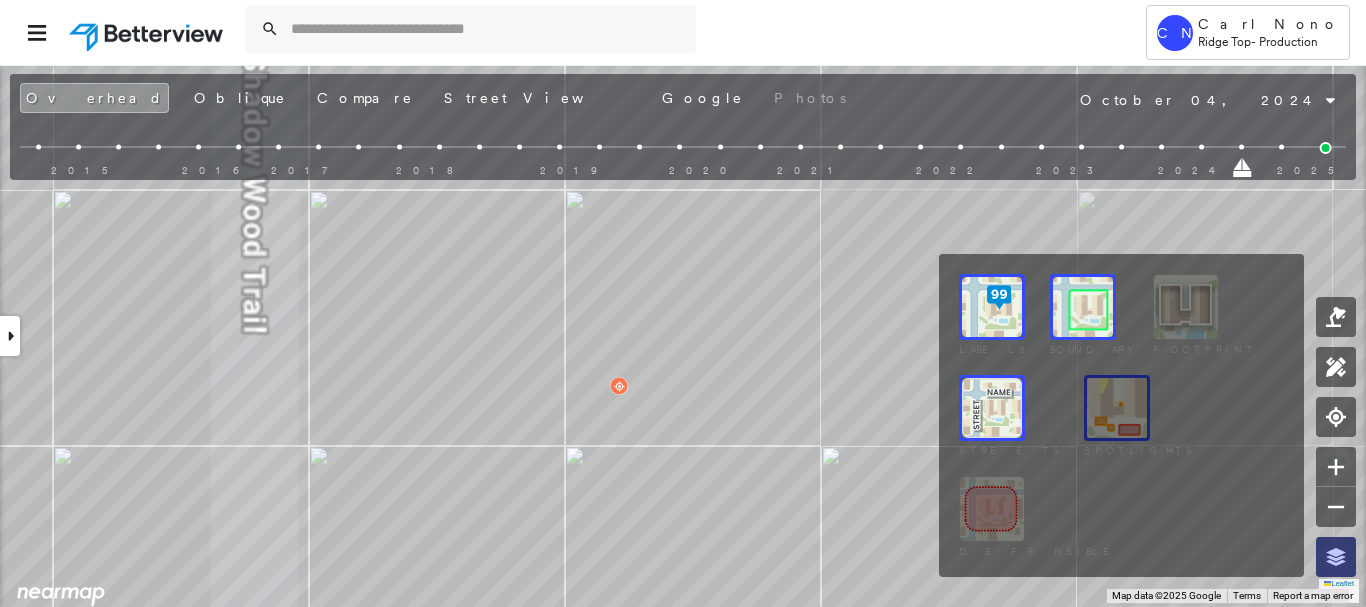 click at bounding box center (1336, 557) 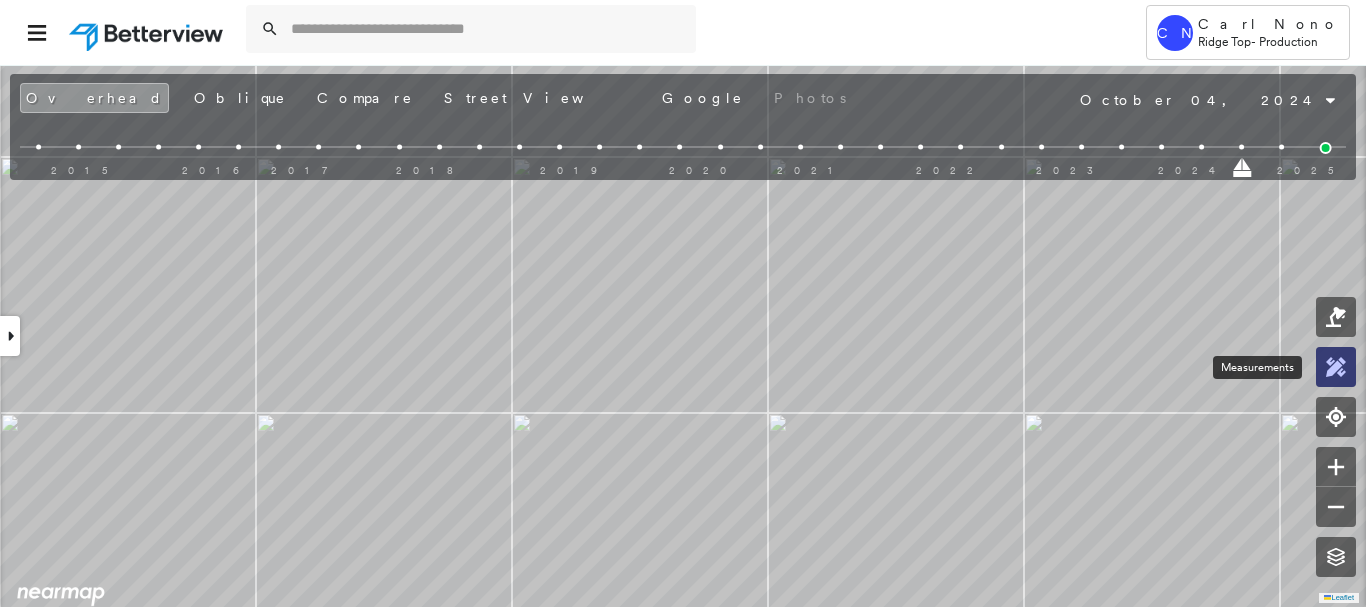 click 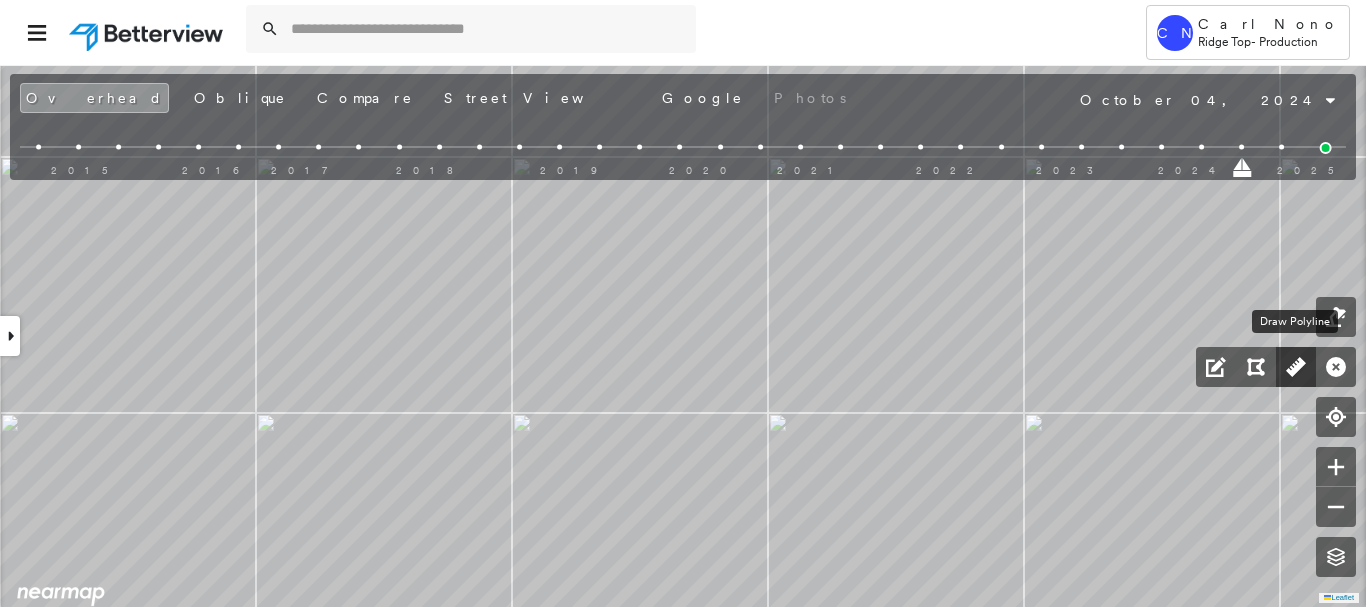 click at bounding box center [1296, 367] 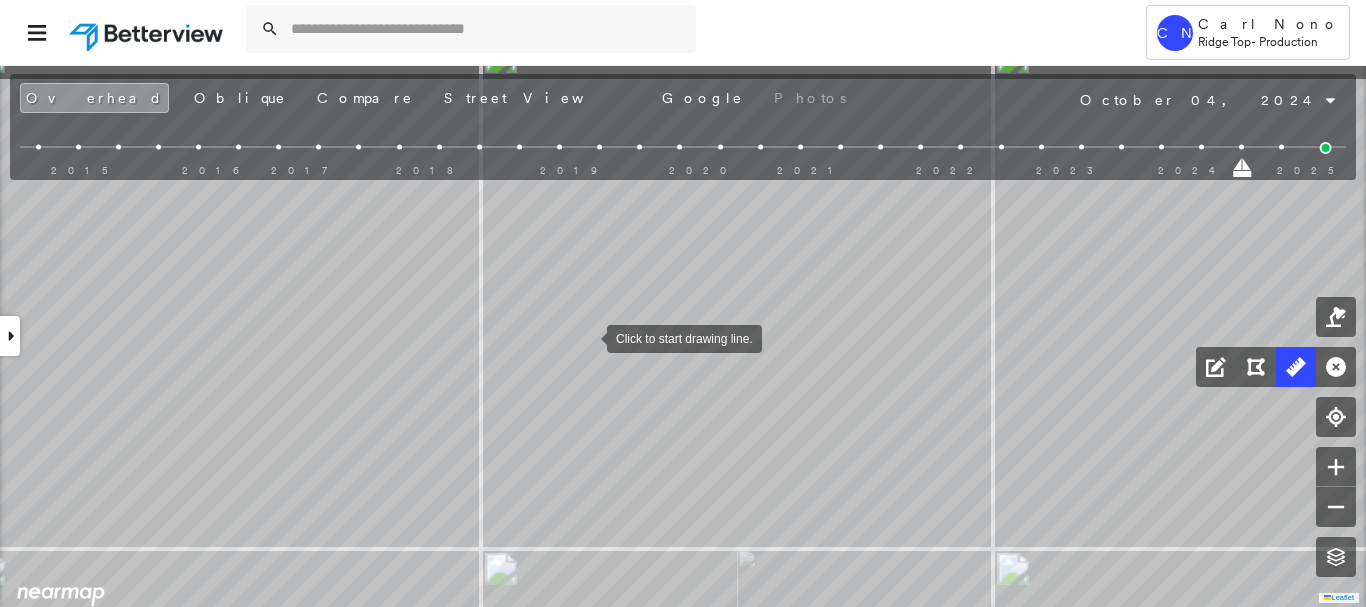 drag, startPoint x: 586, startPoint y: 260, endPoint x: 550, endPoint y: 367, distance: 112.89375 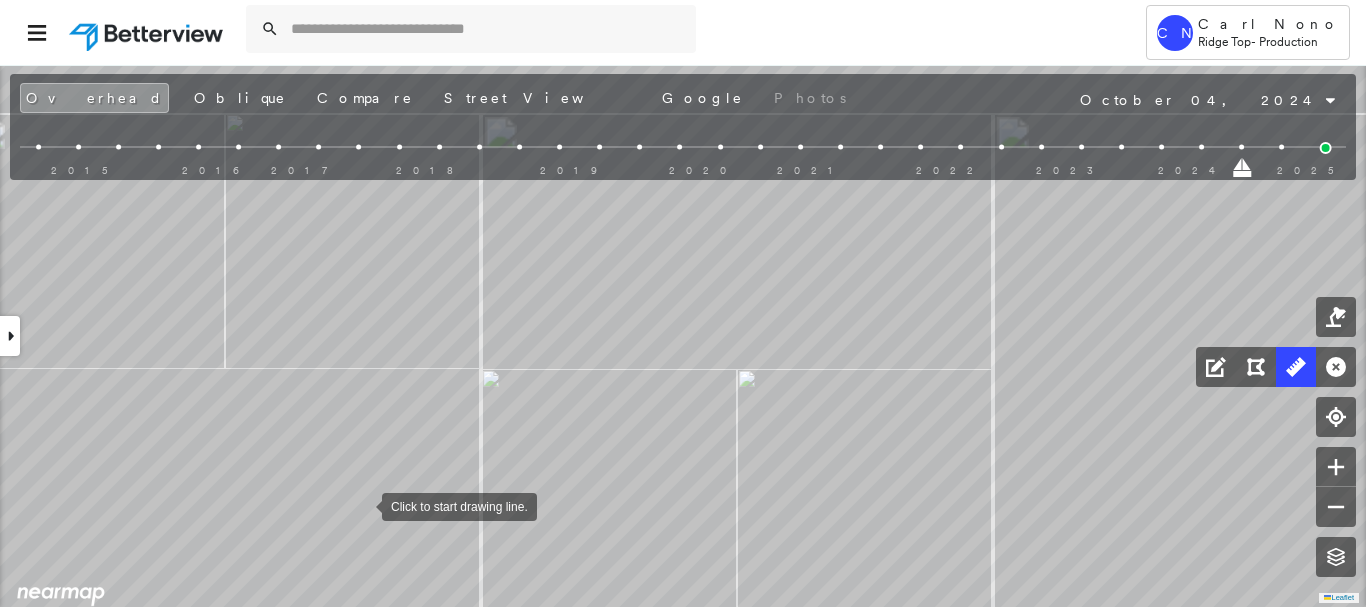click at bounding box center (362, 505) 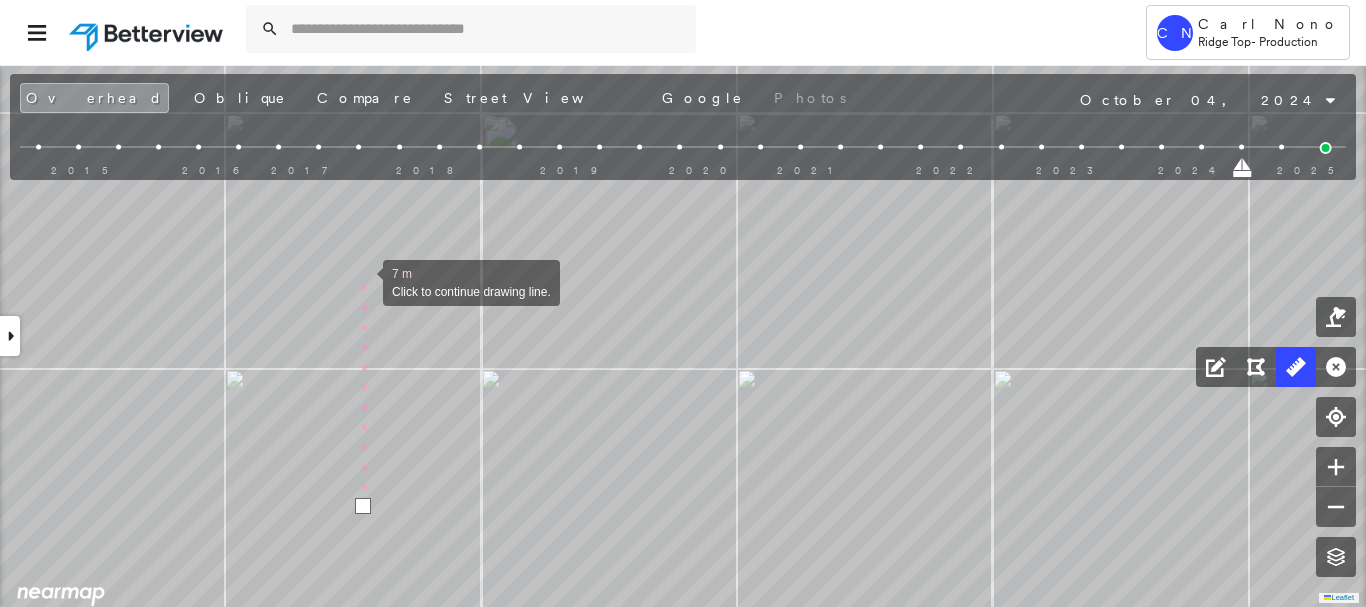 click at bounding box center [363, 281] 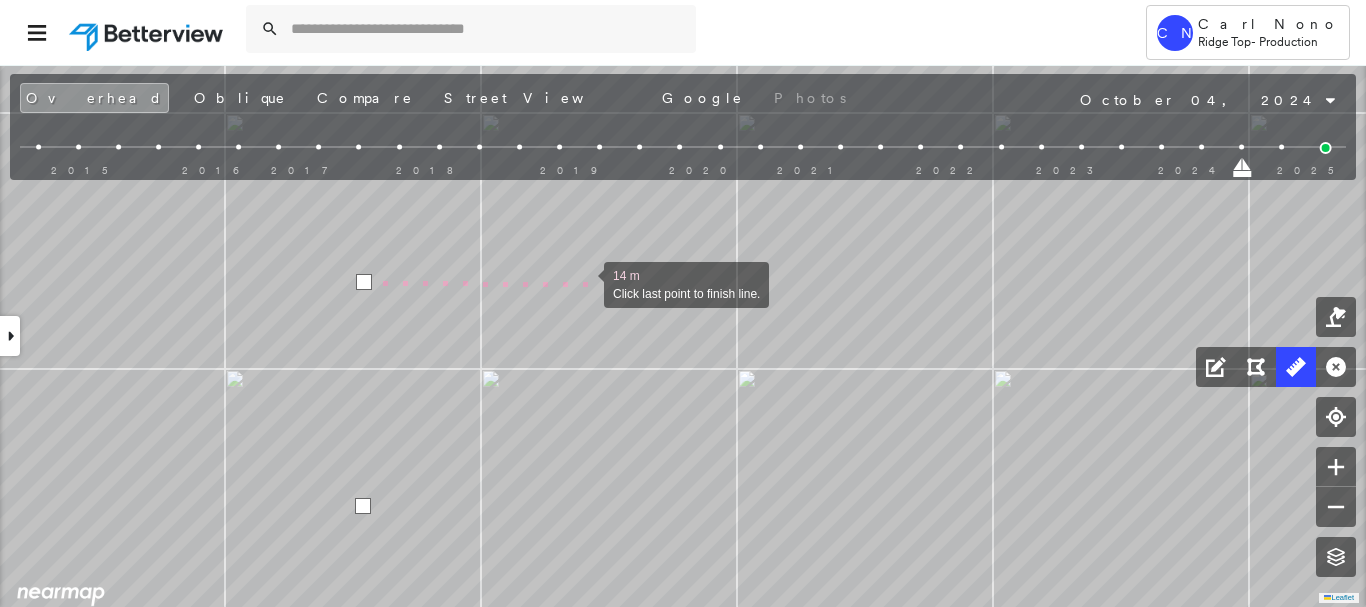 click at bounding box center [584, 283] 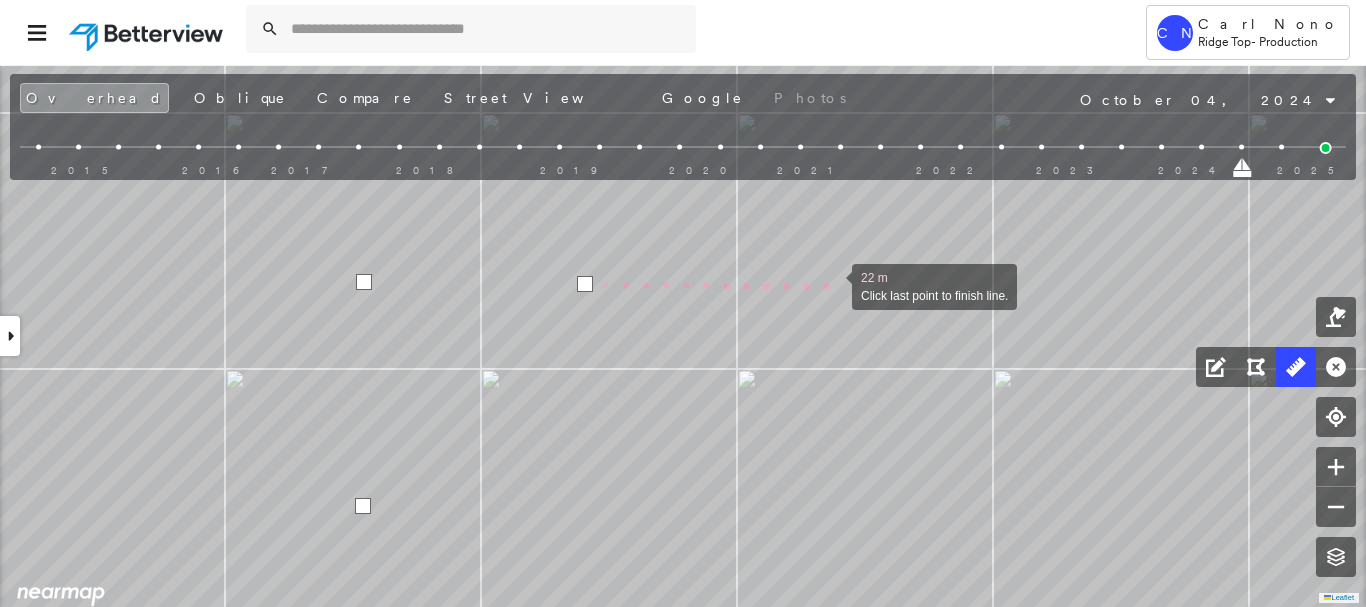 click at bounding box center (832, 285) 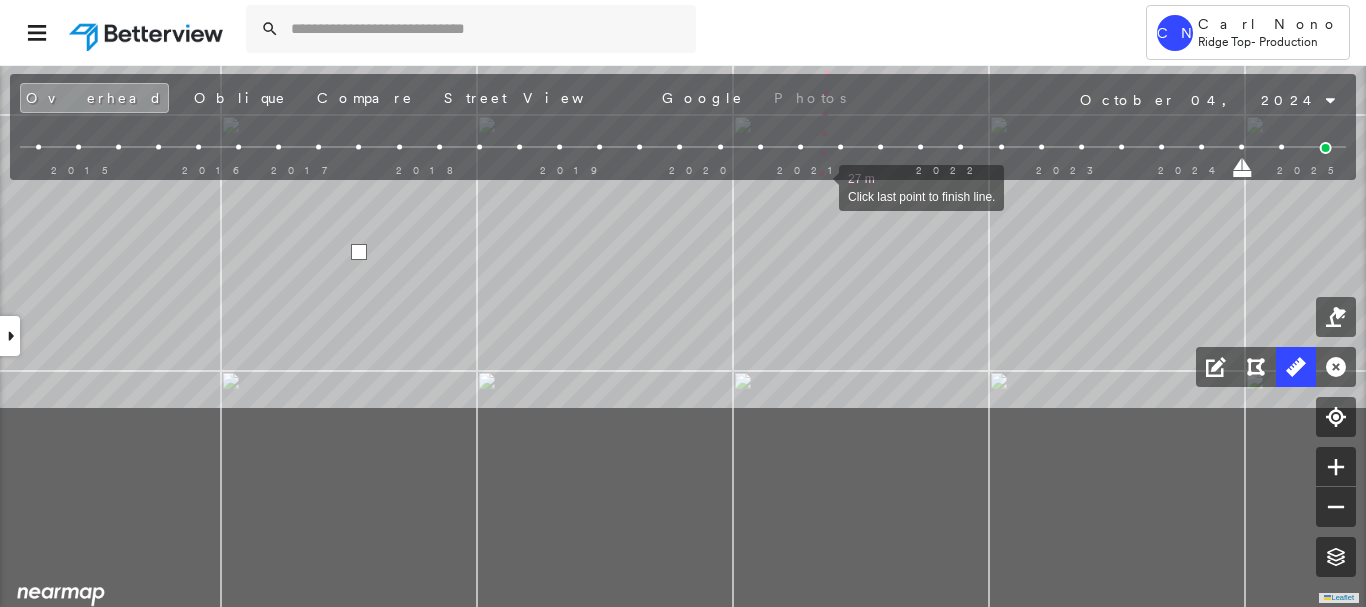 drag, startPoint x: 823, startPoint y: 442, endPoint x: 814, endPoint y: 217, distance: 225.17993 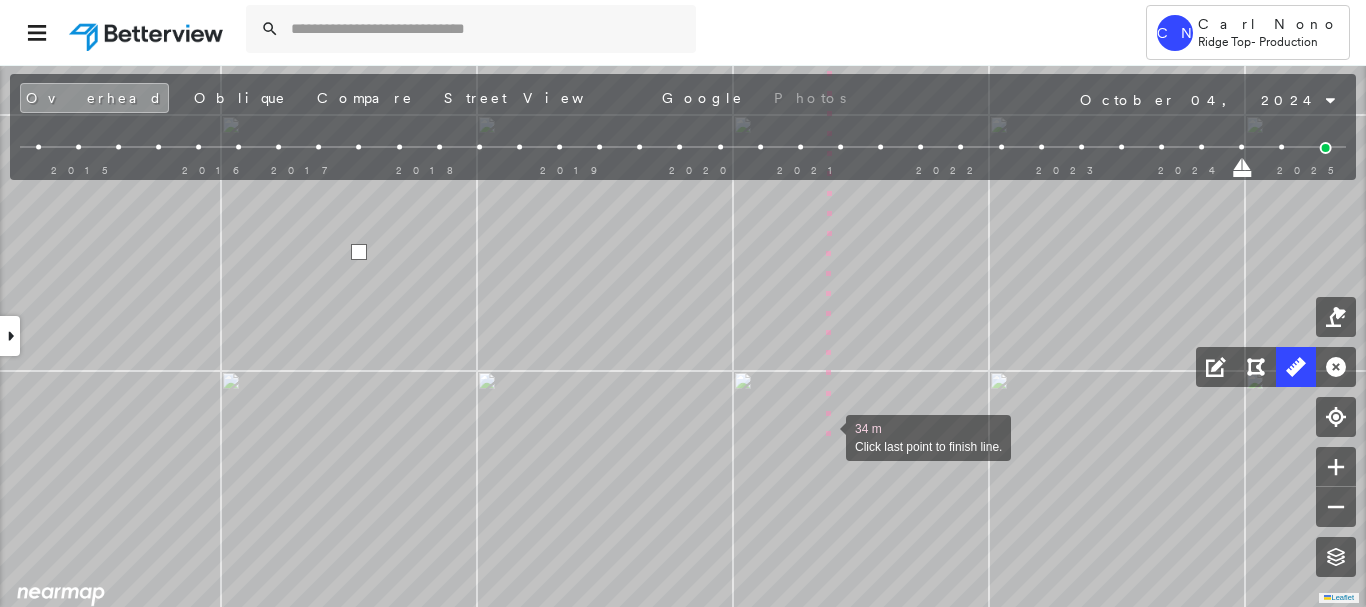 click at bounding box center [826, 436] 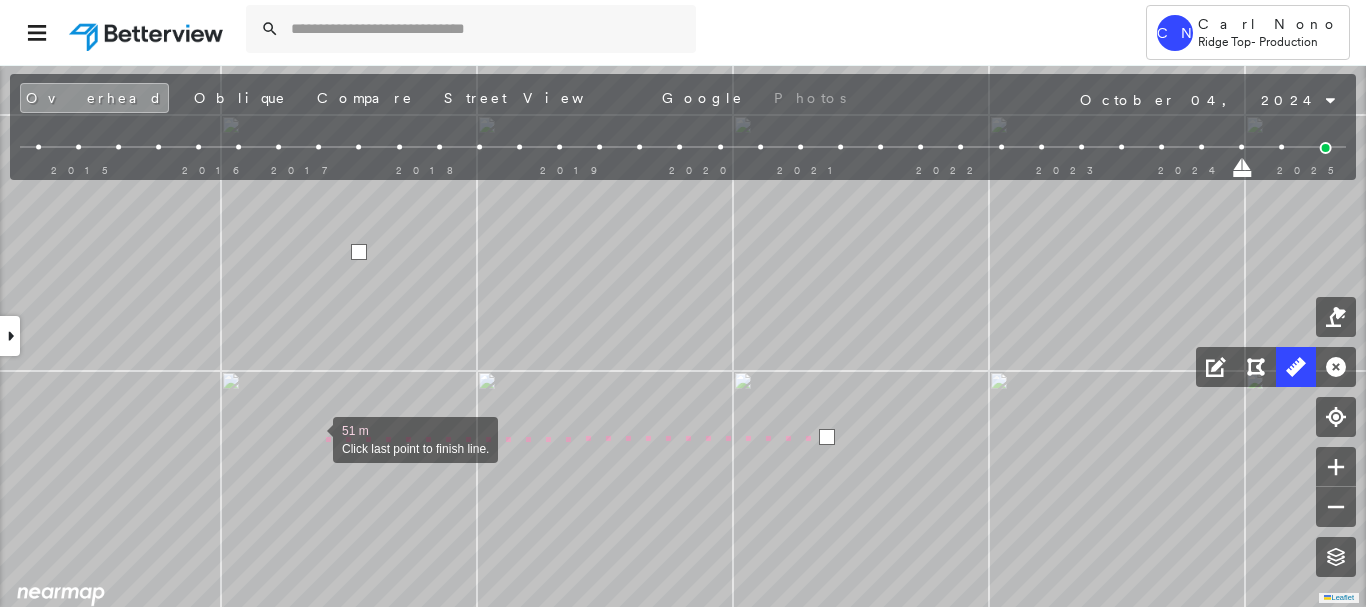click at bounding box center [313, 438] 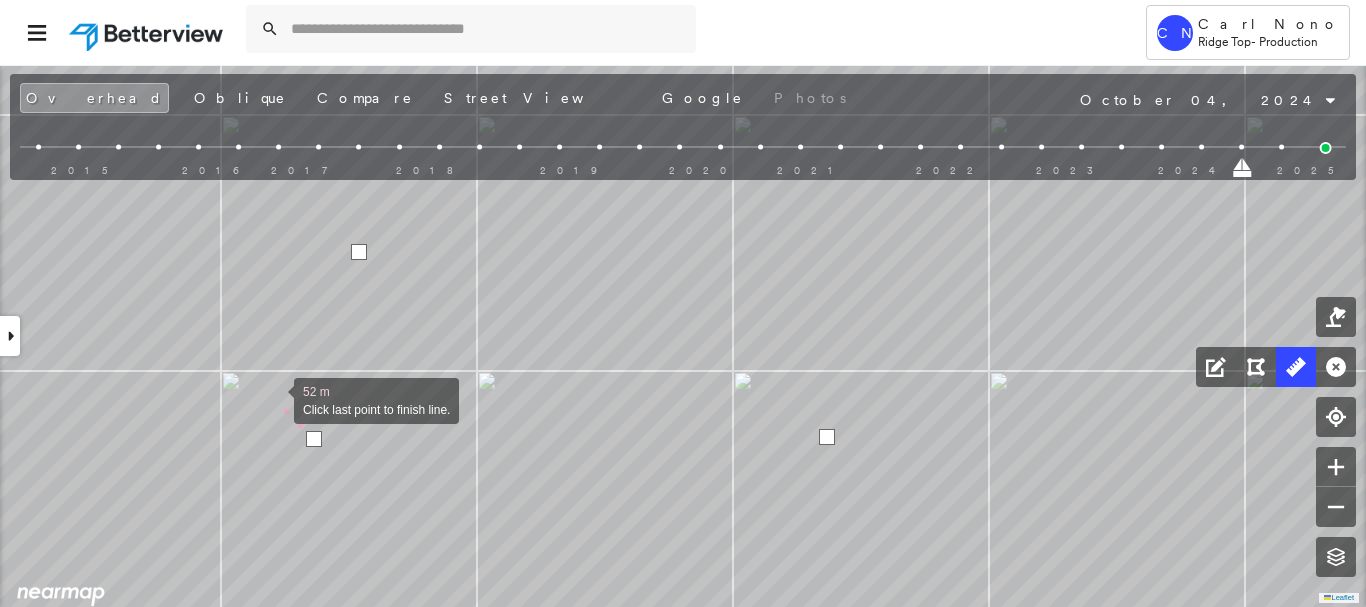 click at bounding box center (274, 399) 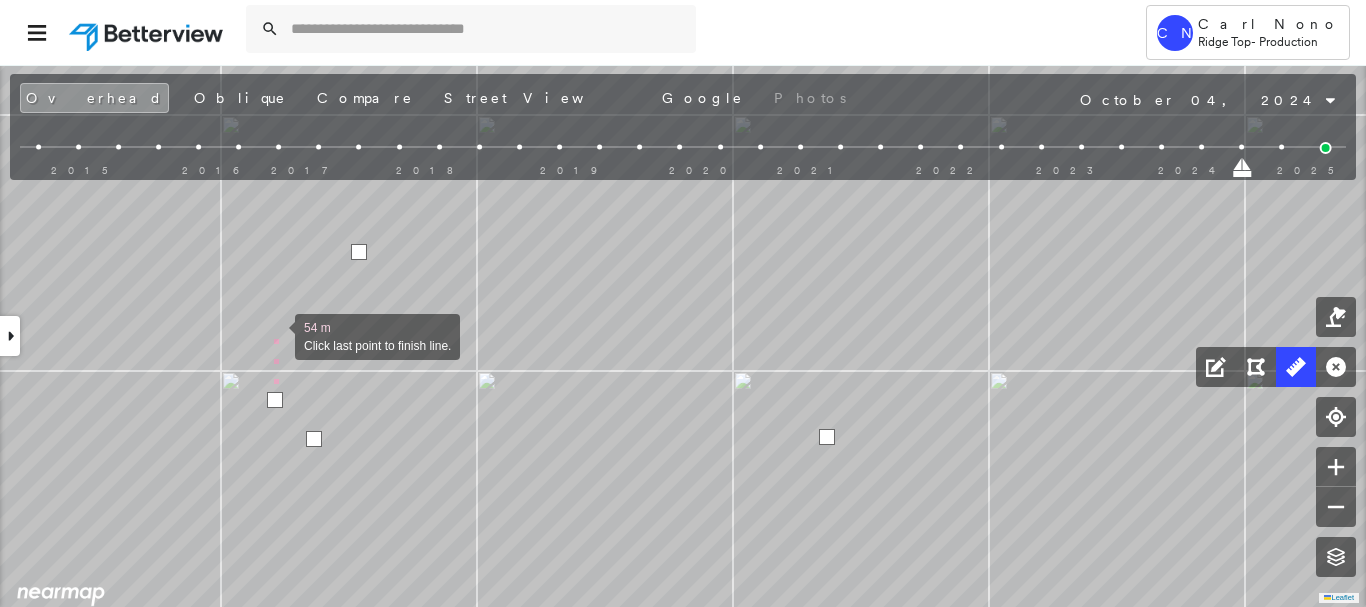 click at bounding box center [275, 335] 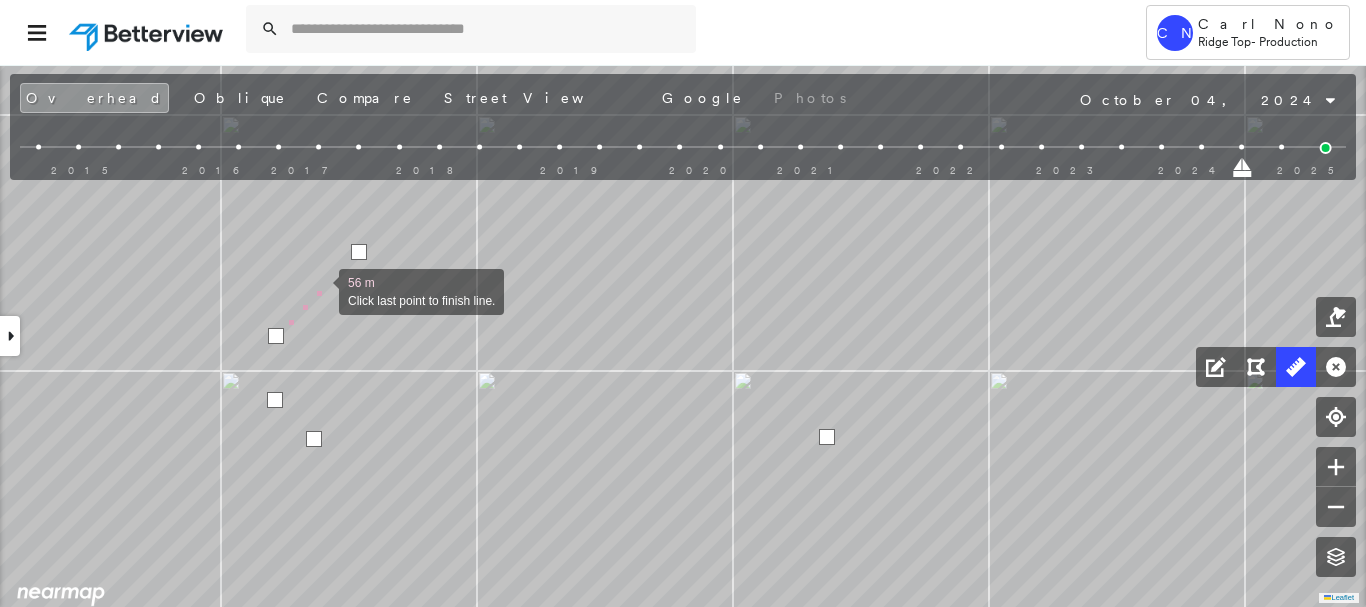 click at bounding box center [319, 290] 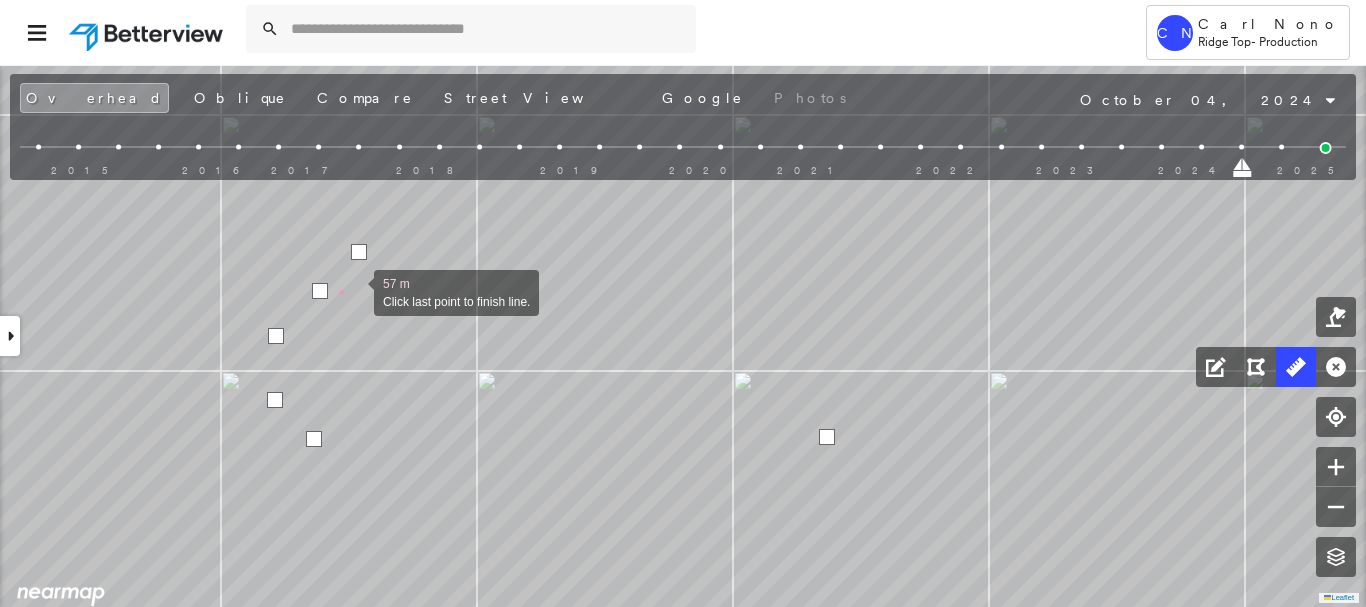 click at bounding box center [354, 291] 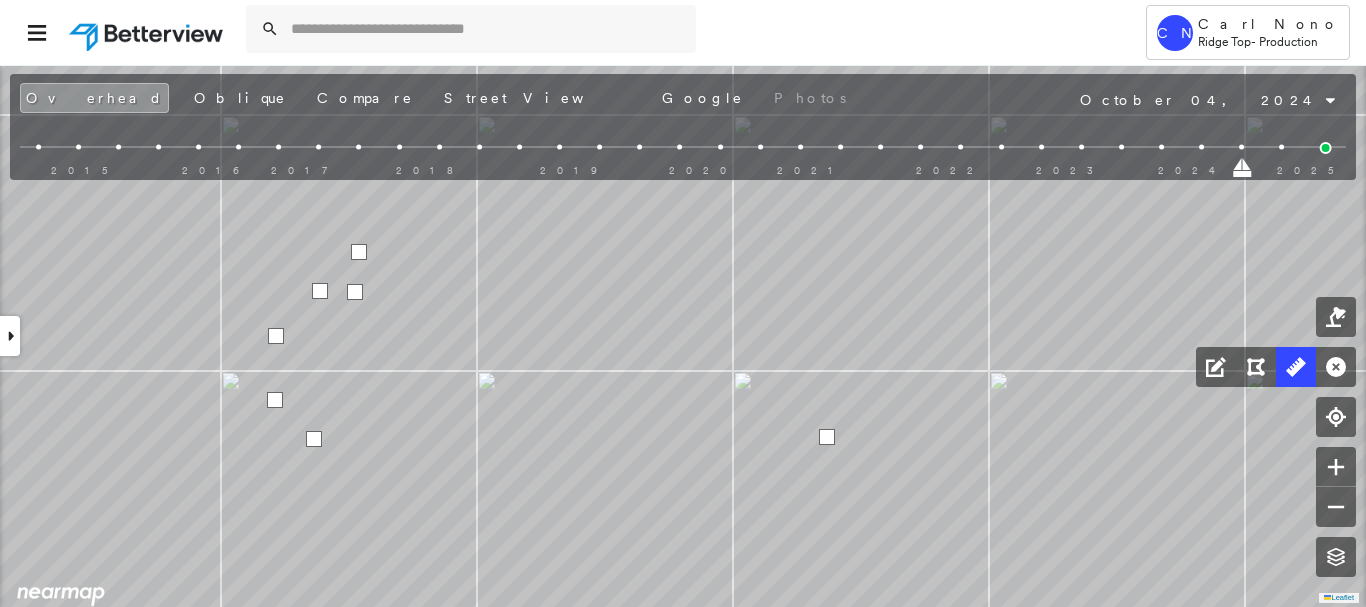 click at bounding box center [355, 292] 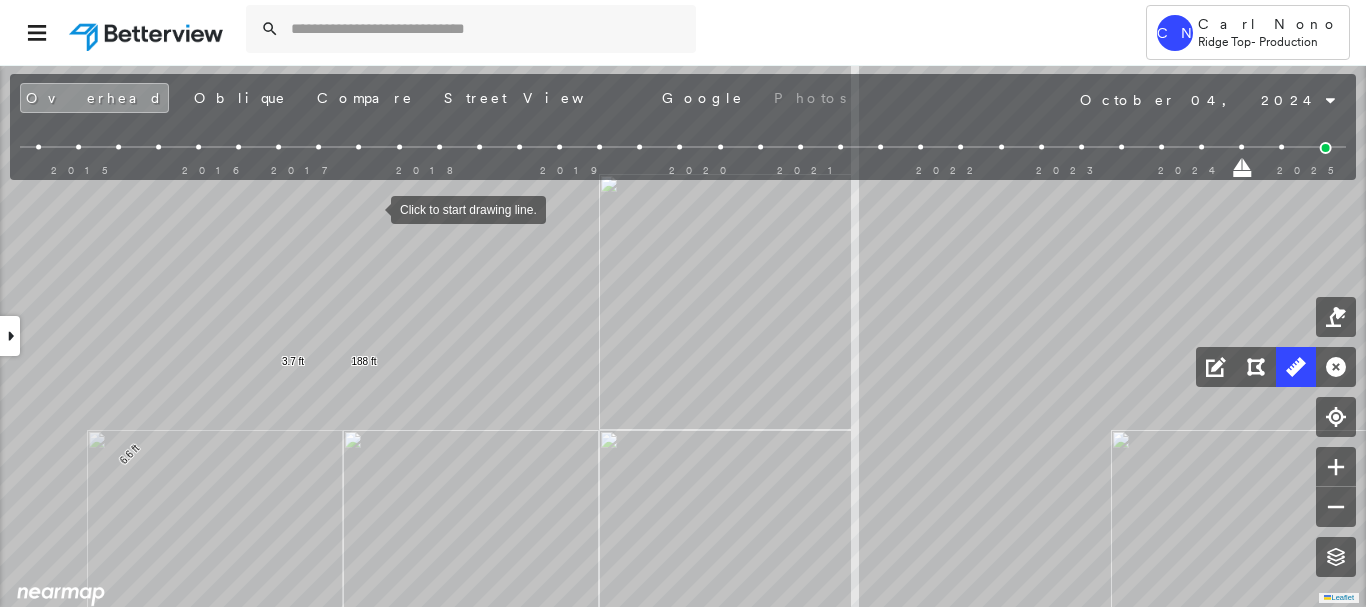 click at bounding box center [371, 208] 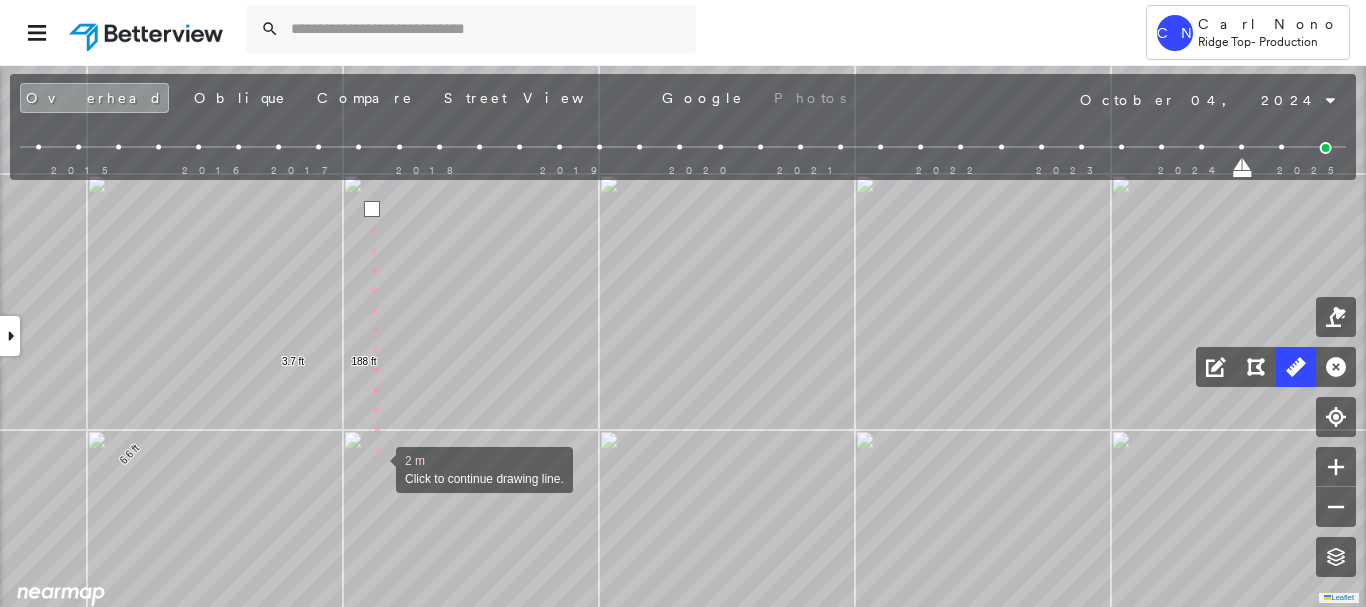 click at bounding box center (376, 468) 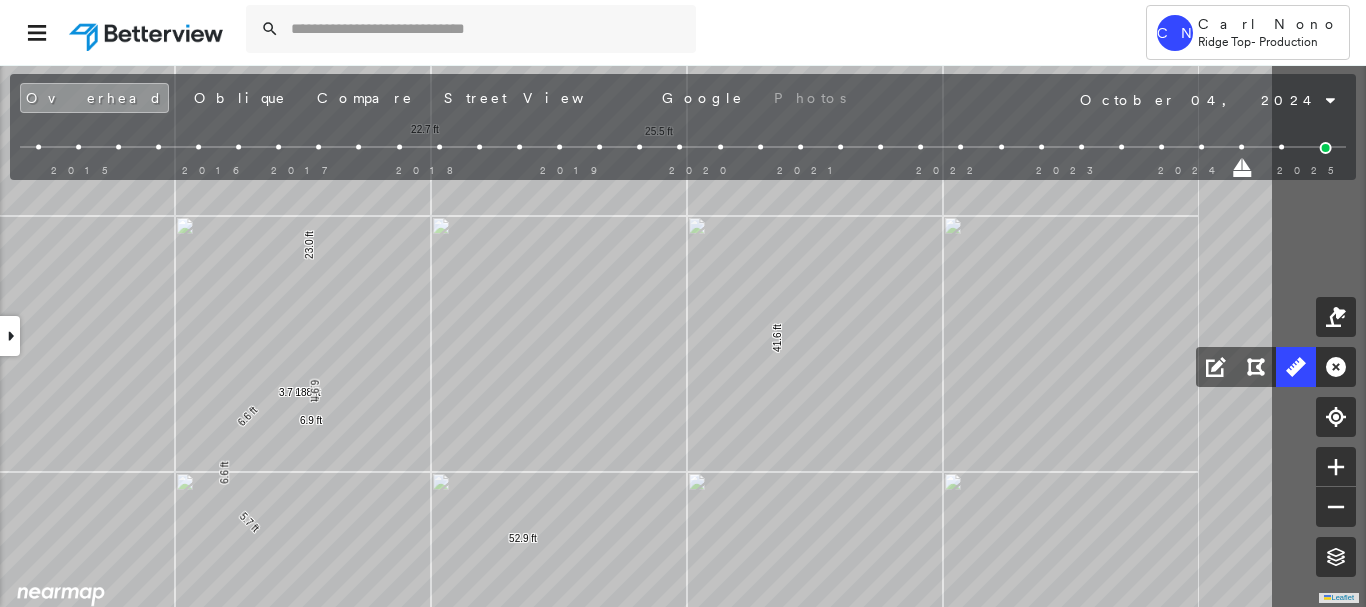 drag, startPoint x: 664, startPoint y: 347, endPoint x: 448, endPoint y: 387, distance: 219.67249 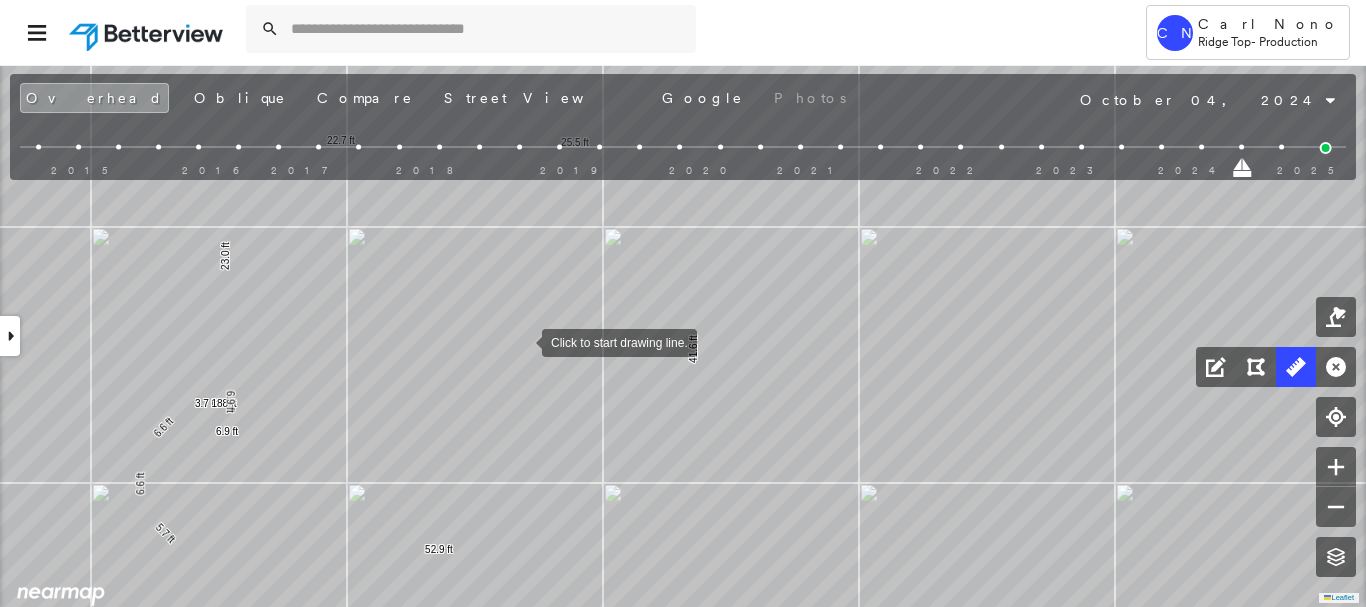 drag, startPoint x: 557, startPoint y: 339, endPoint x: 523, endPoint y: 341, distance: 34.058773 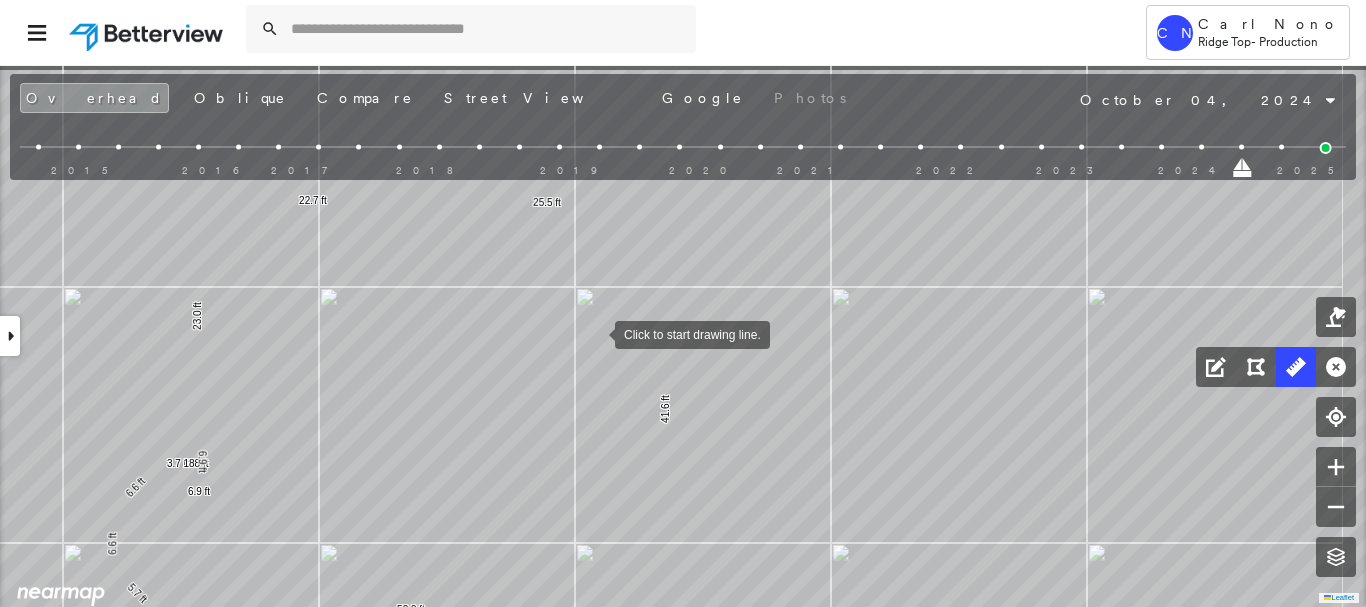 click at bounding box center (595, 333) 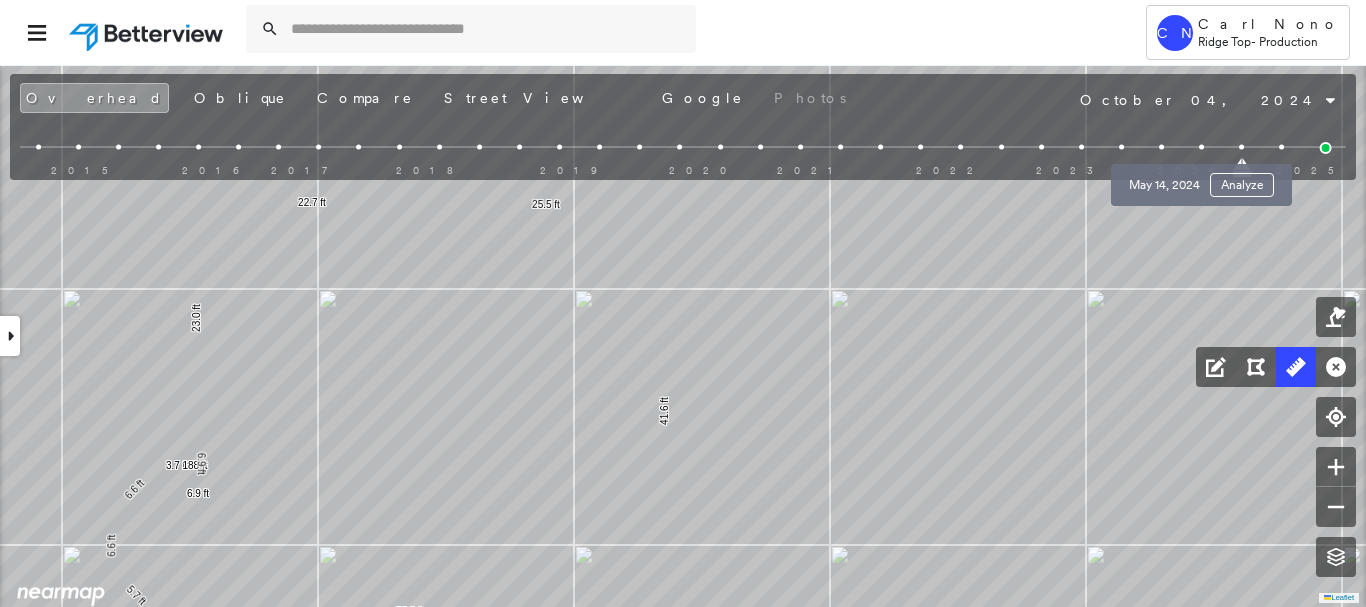 click at bounding box center [1201, 147] 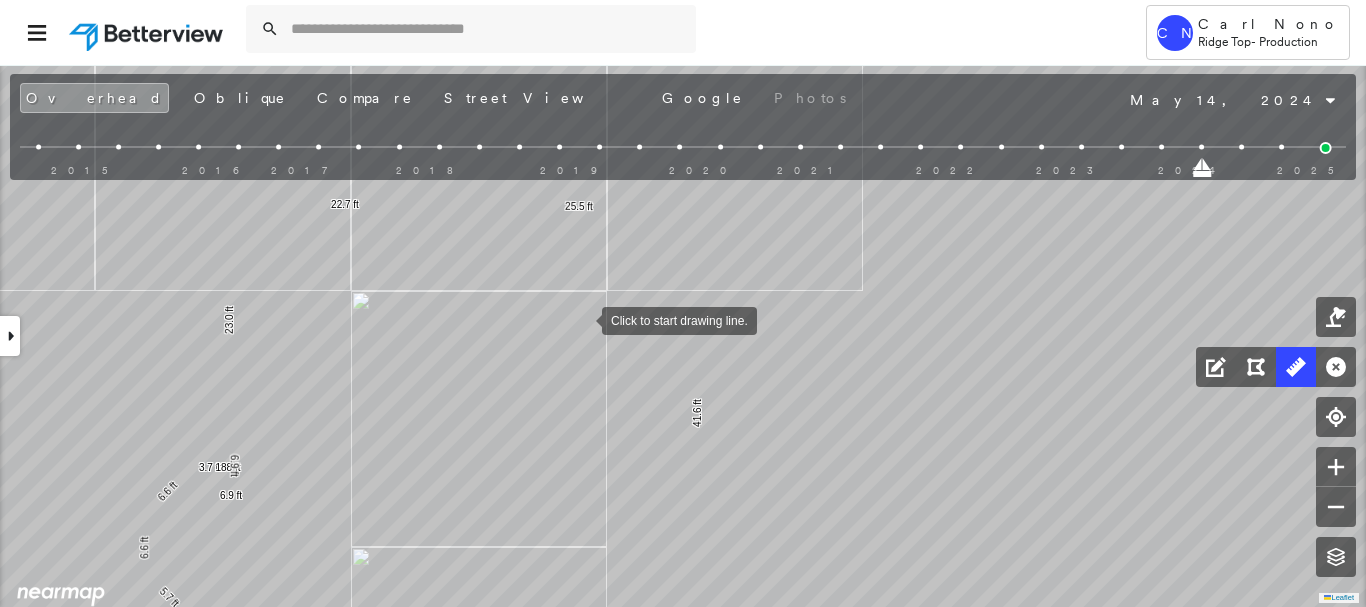 drag, startPoint x: 545, startPoint y: 316, endPoint x: 578, endPoint y: 319, distance: 33.13608 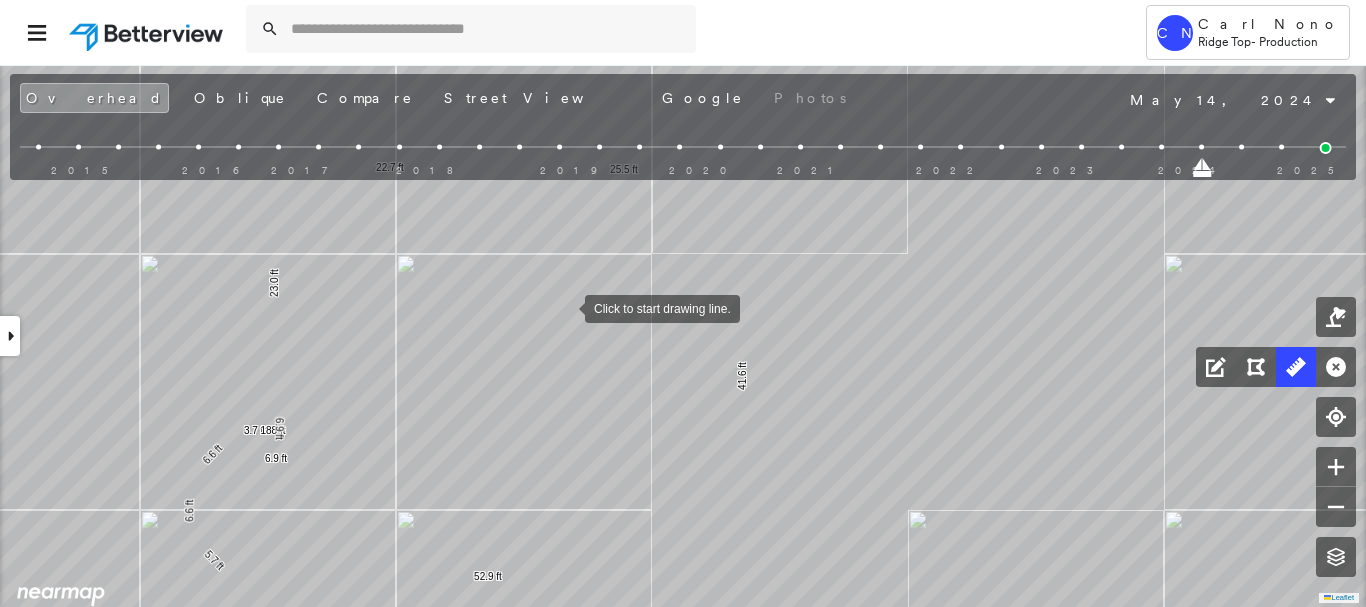 drag, startPoint x: 519, startPoint y: 346, endPoint x: 564, endPoint y: 309, distance: 58.258045 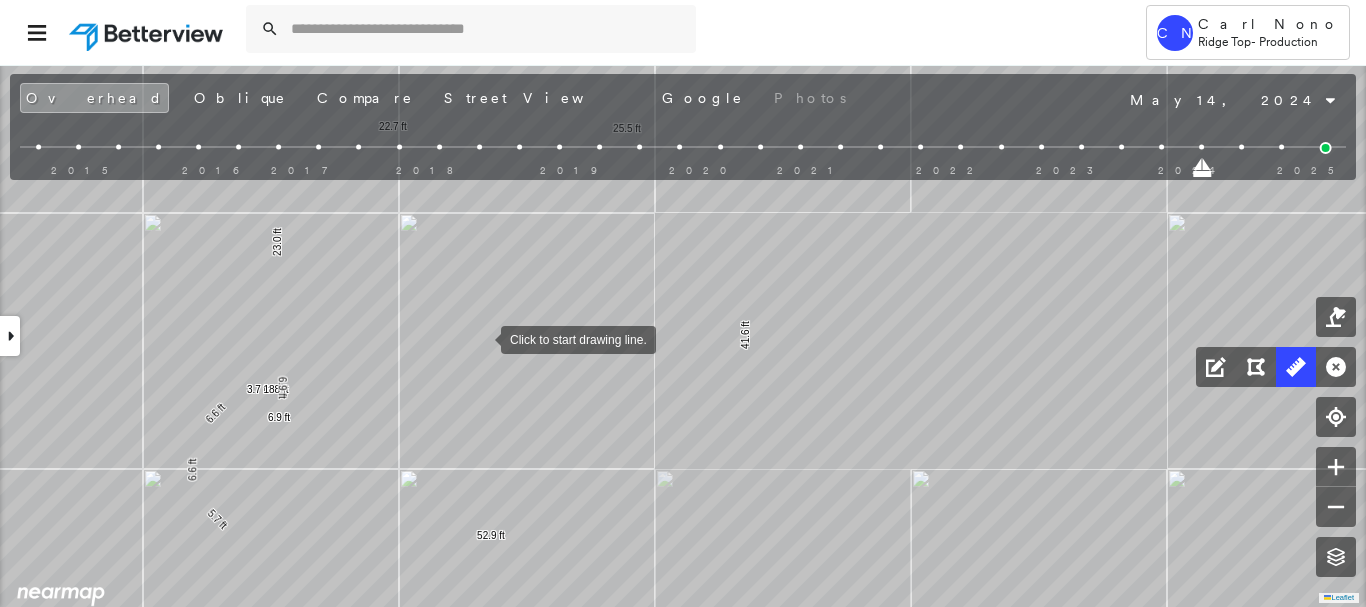 drag, startPoint x: 478, startPoint y: 388, endPoint x: 478, endPoint y: 319, distance: 69 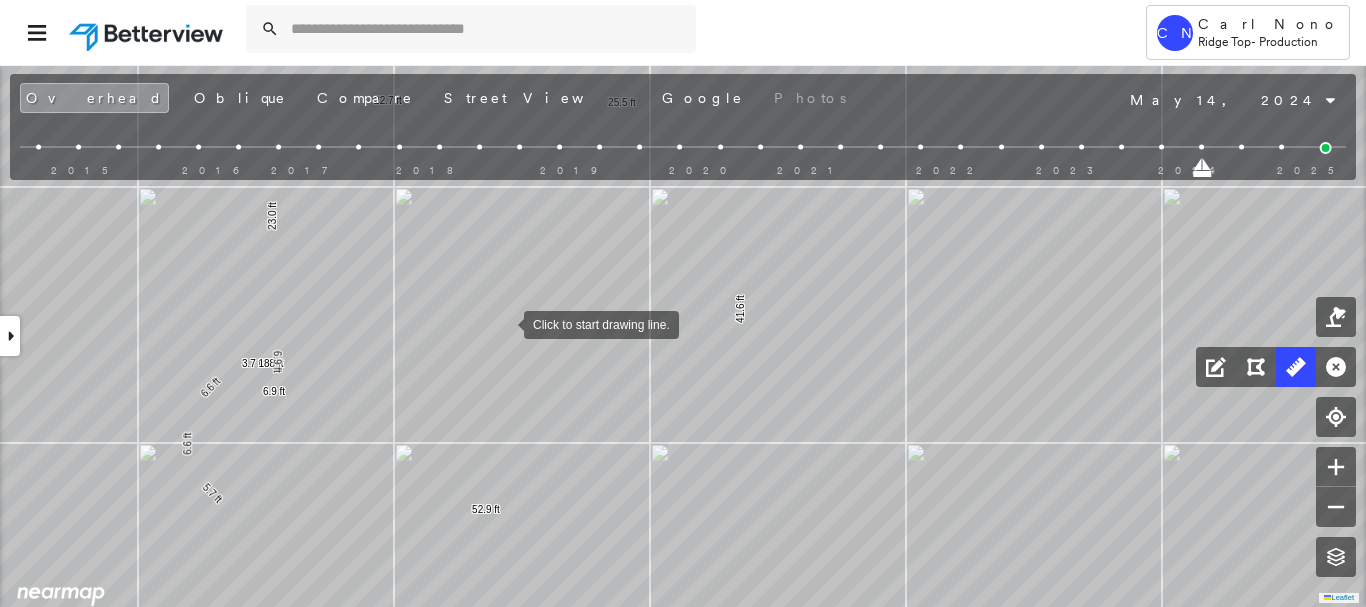 drag, startPoint x: 508, startPoint y: 321, endPoint x: 486, endPoint y: 329, distance: 23.409399 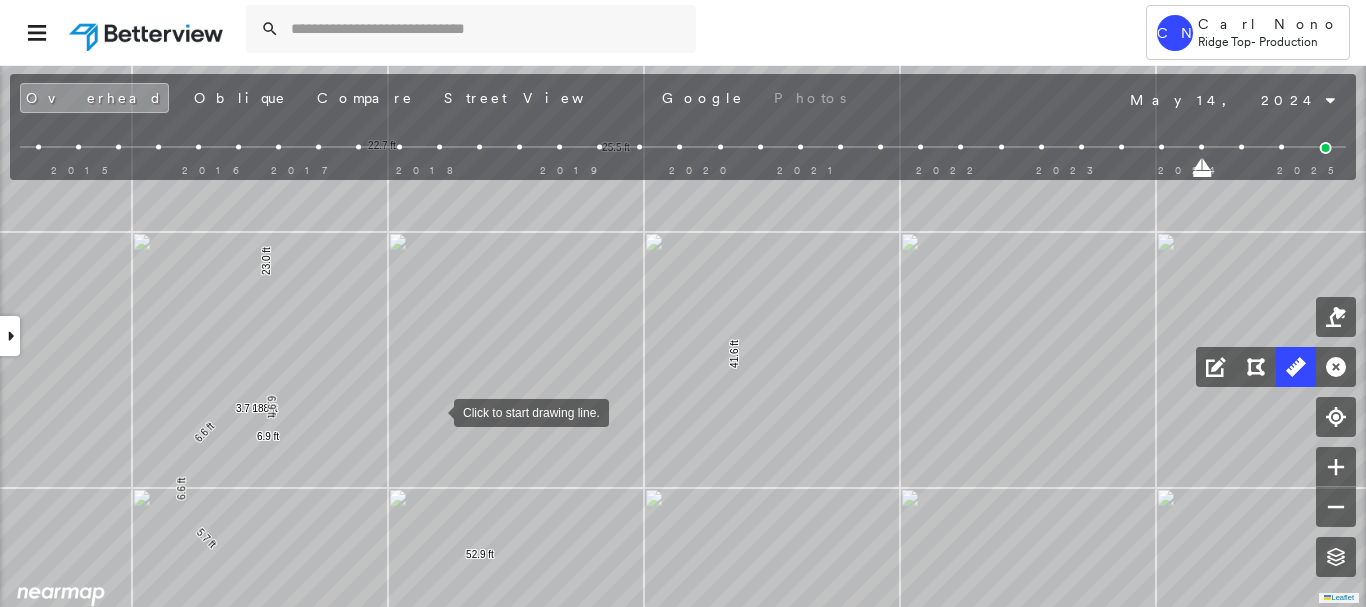 drag, startPoint x: 434, startPoint y: 367, endPoint x: 435, endPoint y: 419, distance: 52.009613 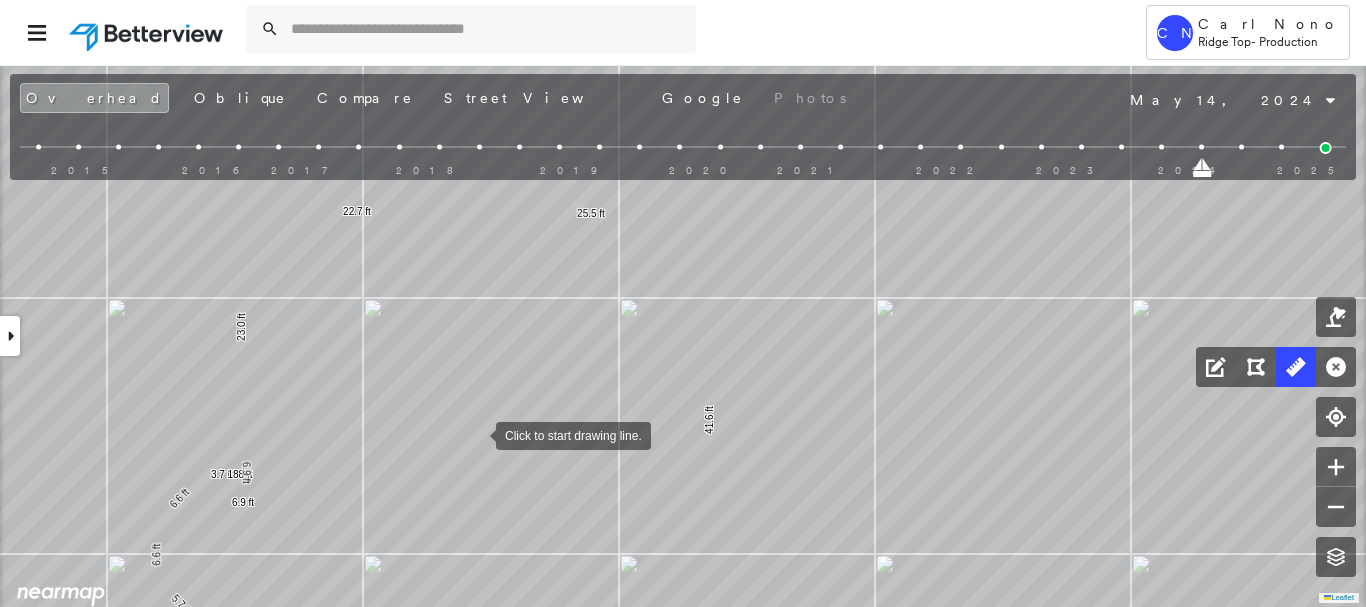 drag, startPoint x: 510, startPoint y: 370, endPoint x: 438, endPoint y: 469, distance: 122.41323 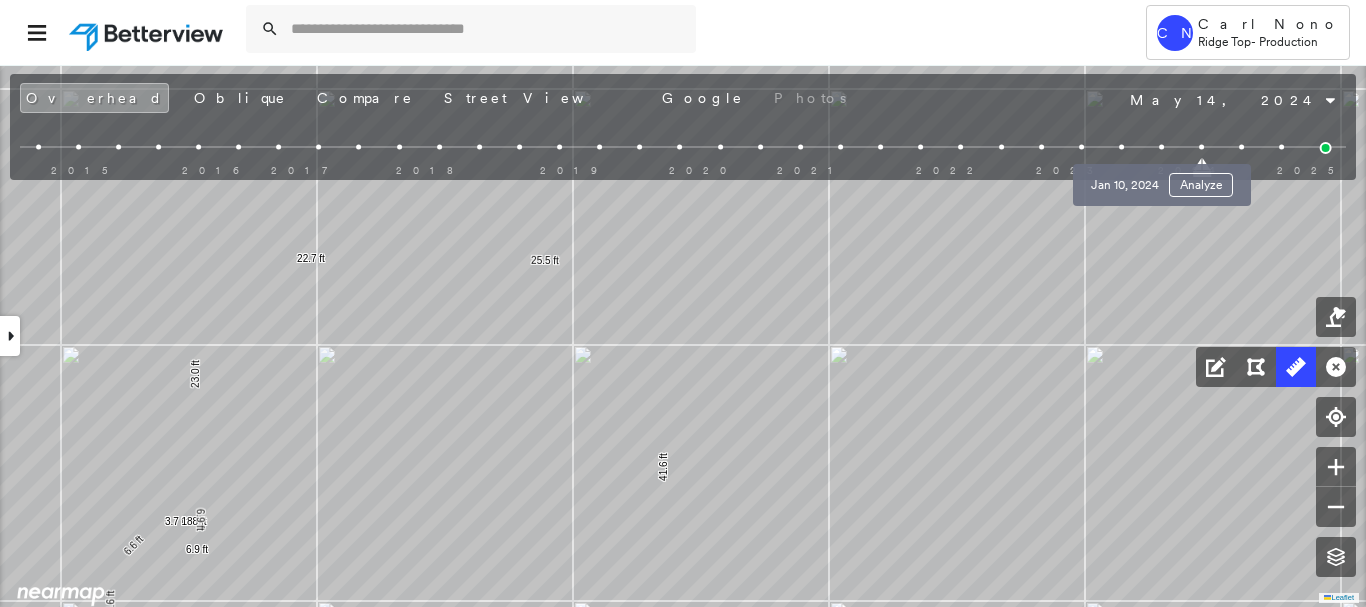 click at bounding box center [1161, 147] 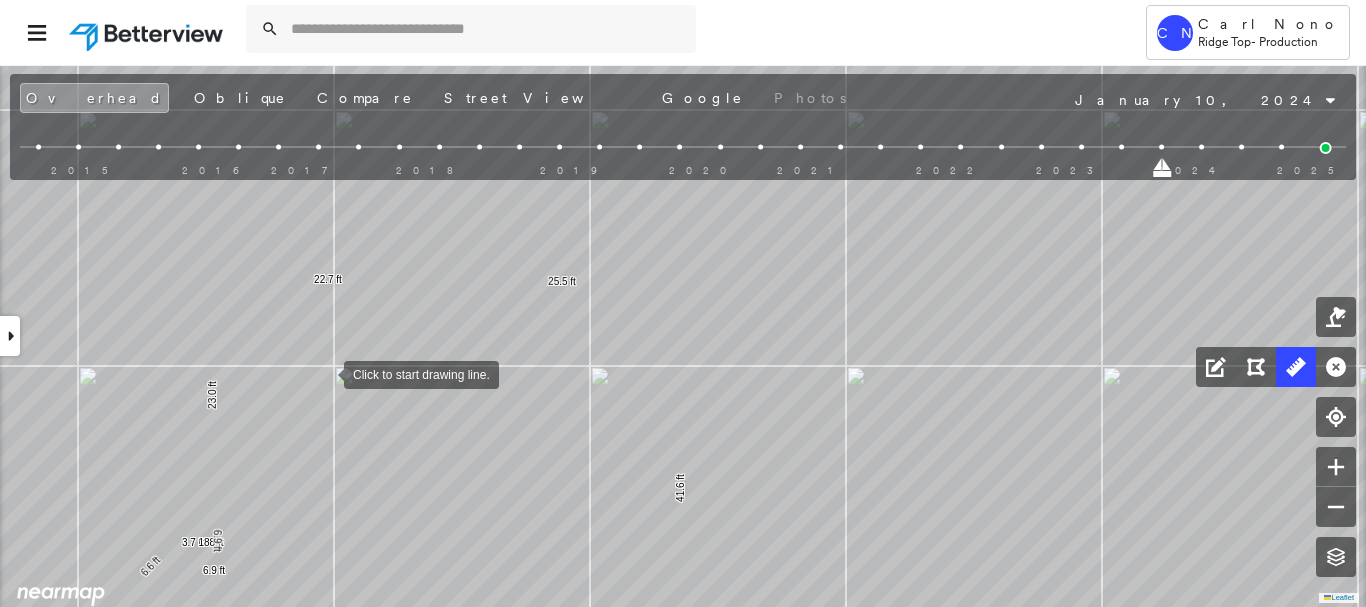click on "23.0 ft 22.7 ft 25.5 ft 41.6 ft 52.9 ft 5.7 ft 6.6 ft 6.6 ft 3.7 ft 188 ft 6.9 ft 6.9 ft Click to start drawing line." at bounding box center [-690, 109] 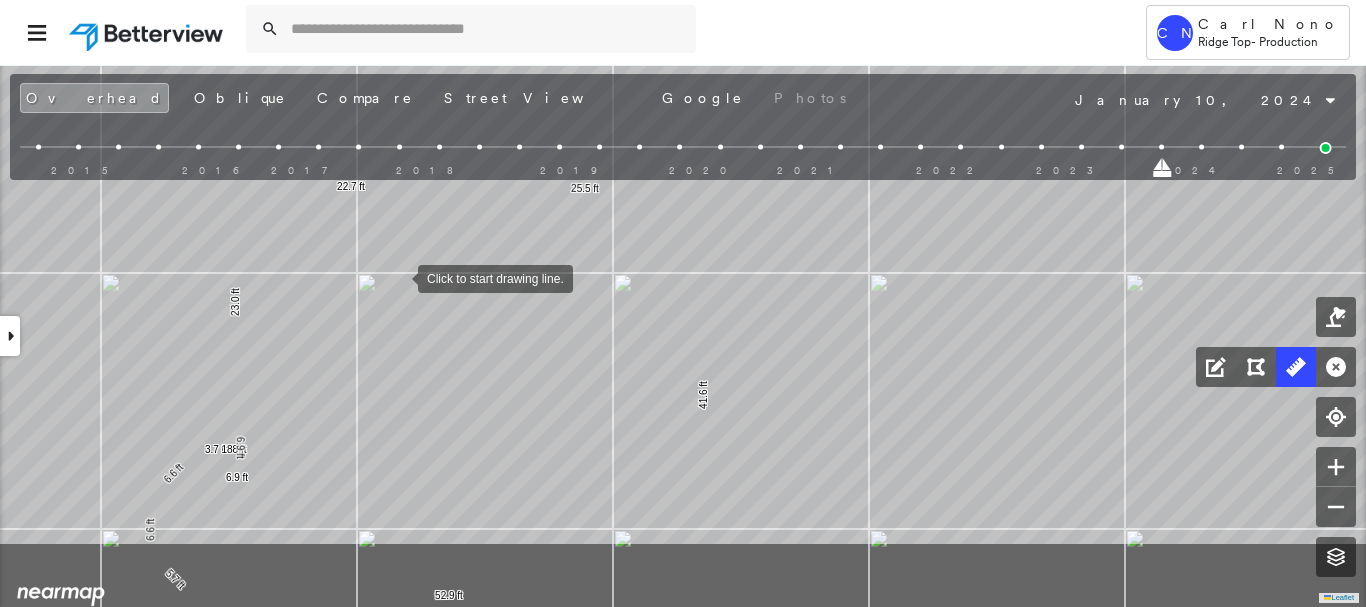 drag, startPoint x: 398, startPoint y: 383, endPoint x: 408, endPoint y: 246, distance: 137.36447 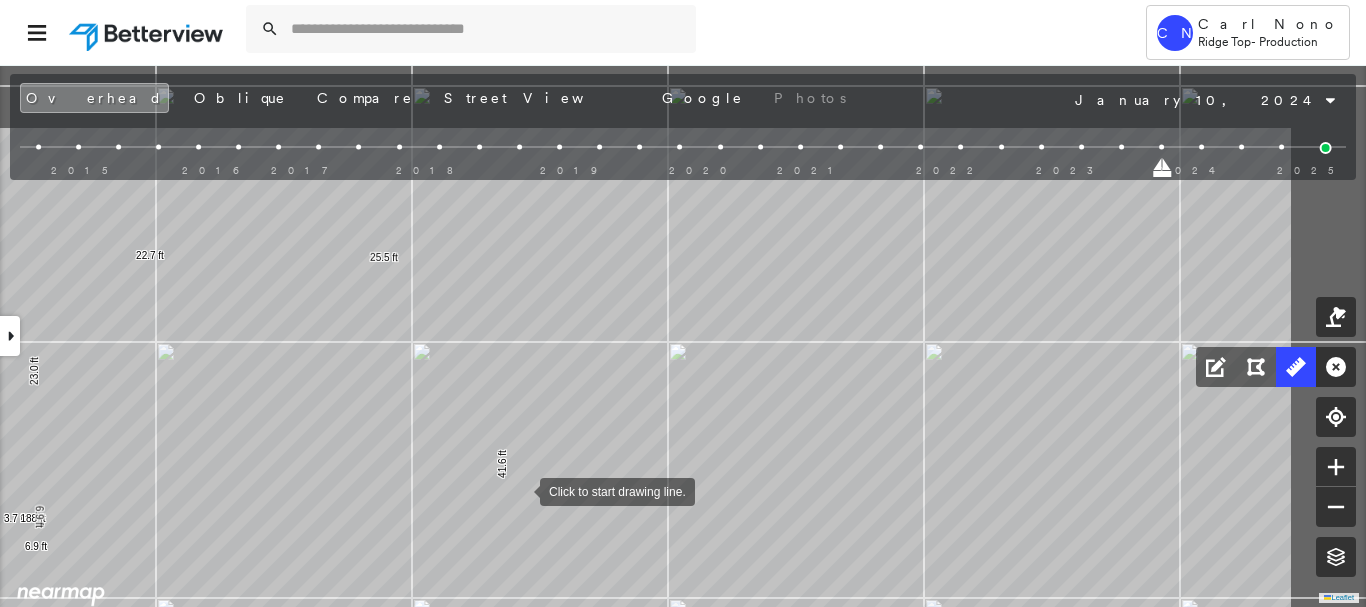 drag, startPoint x: 731, startPoint y: 371, endPoint x: 545, endPoint y: 466, distance: 208.85641 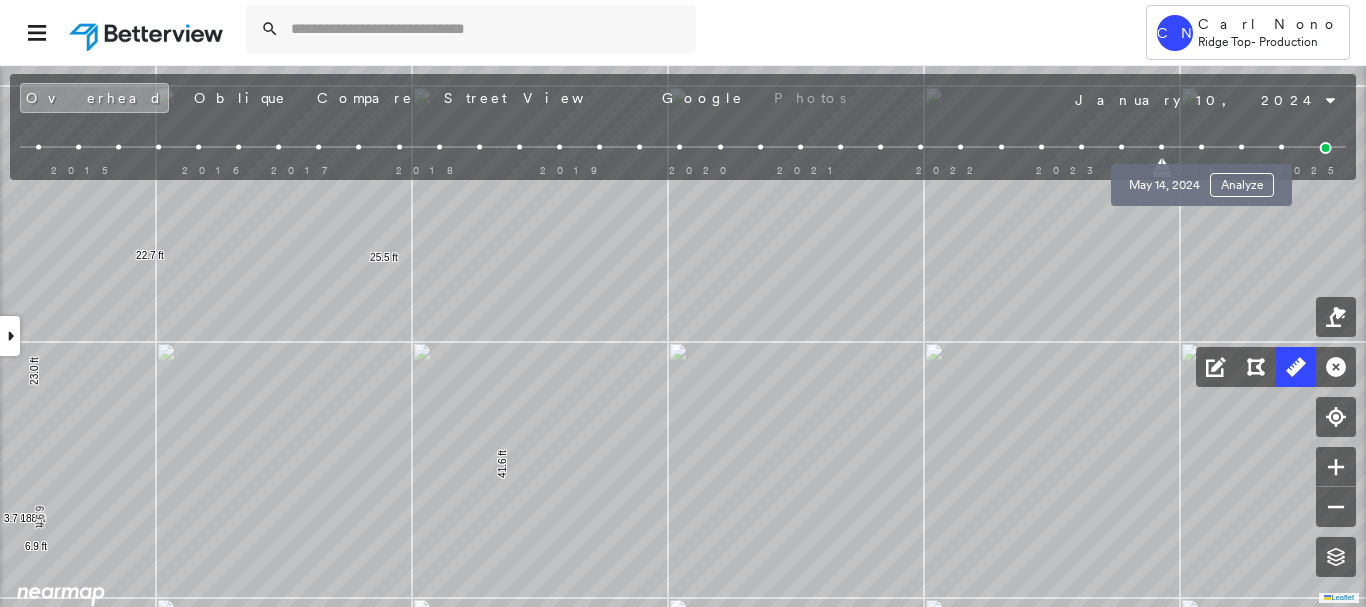 click at bounding box center (1201, 147) 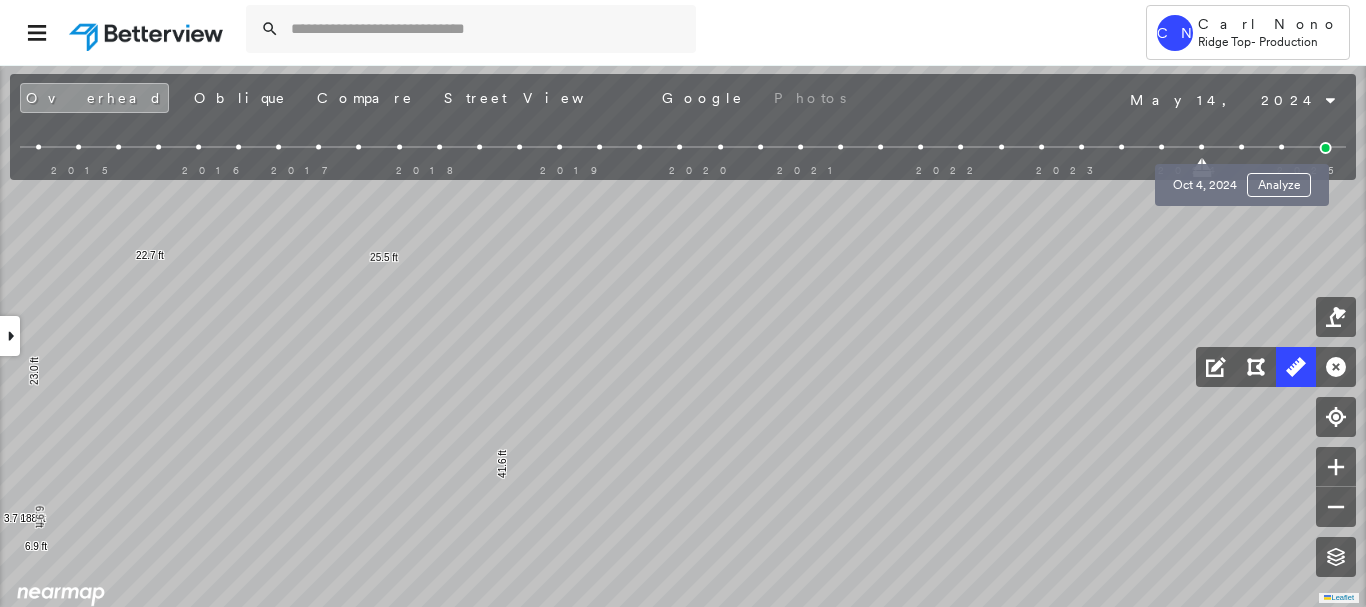 drag, startPoint x: 1240, startPoint y: 143, endPoint x: 1218, endPoint y: 155, distance: 25.059929 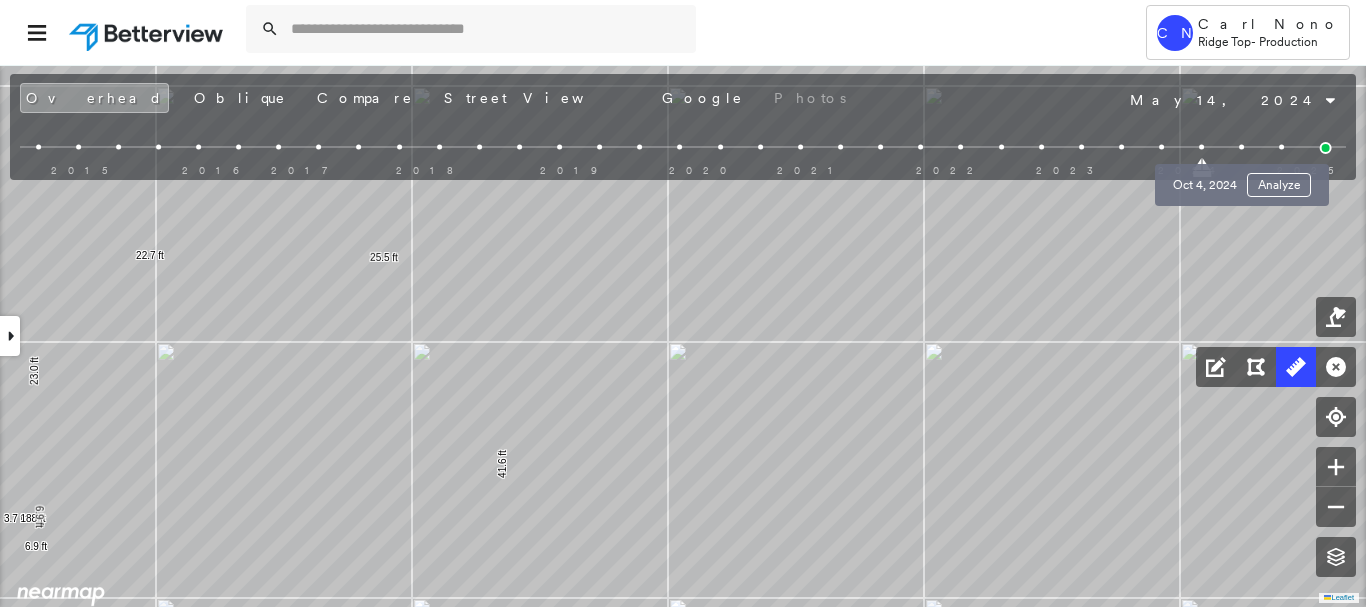 click at bounding box center (1241, 147) 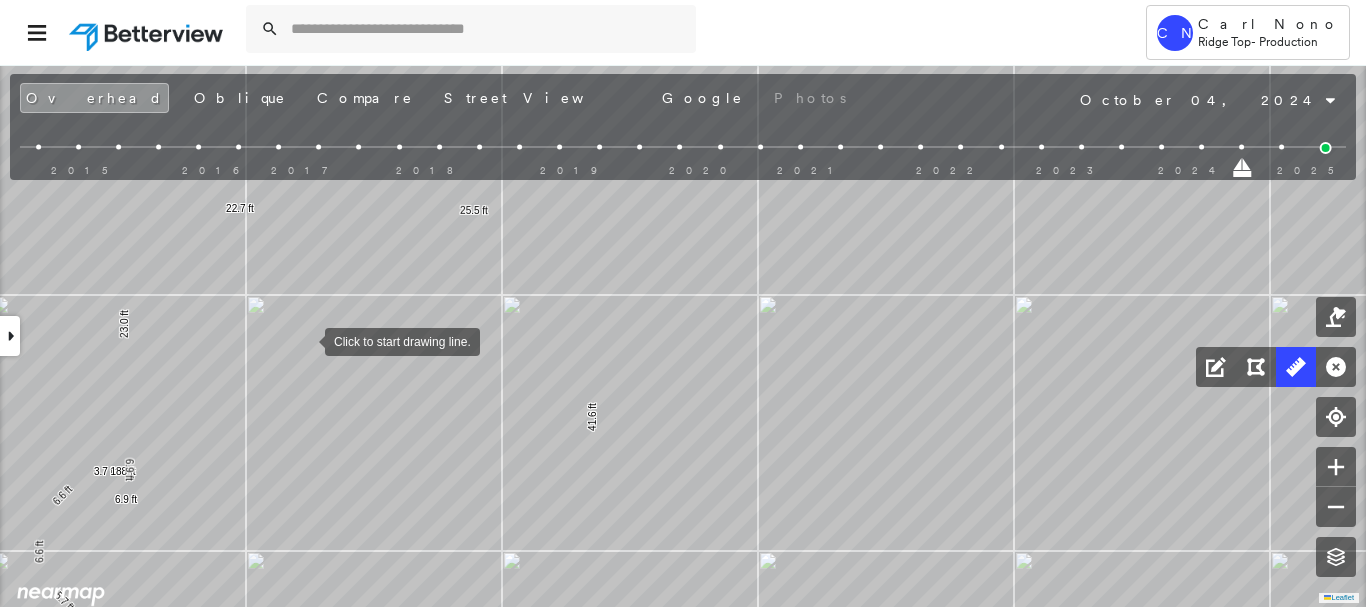 drag, startPoint x: 222, startPoint y: 381, endPoint x: 305, endPoint y: 340, distance: 92.574295 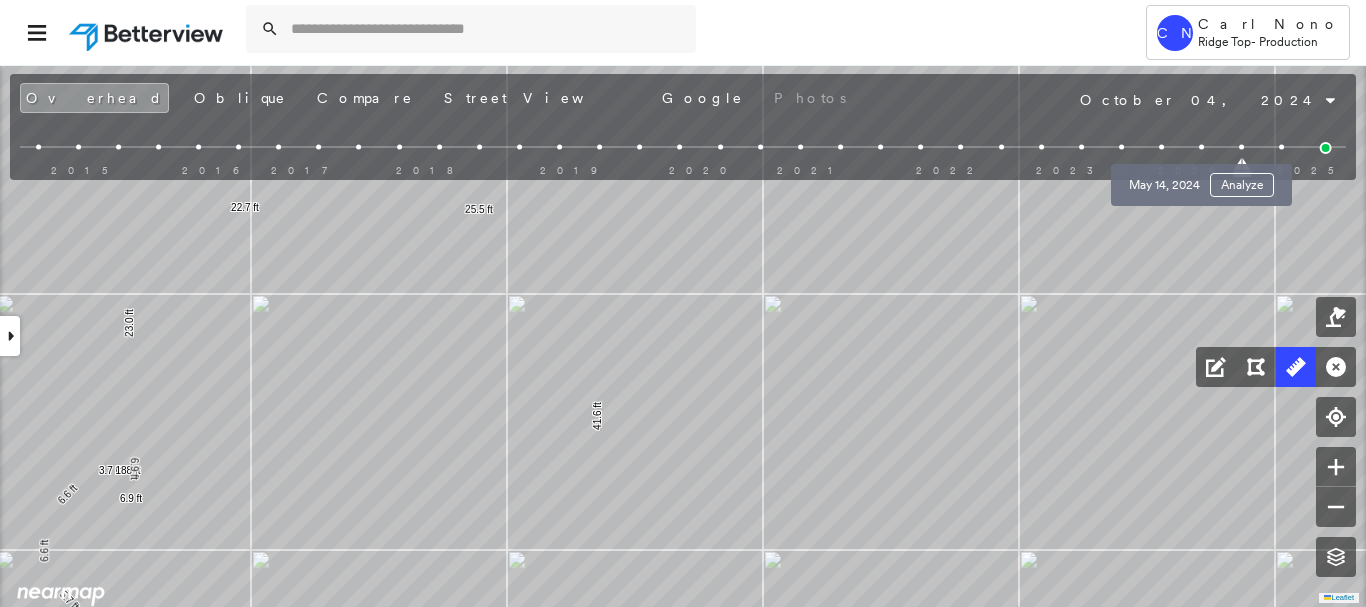click at bounding box center (1201, 147) 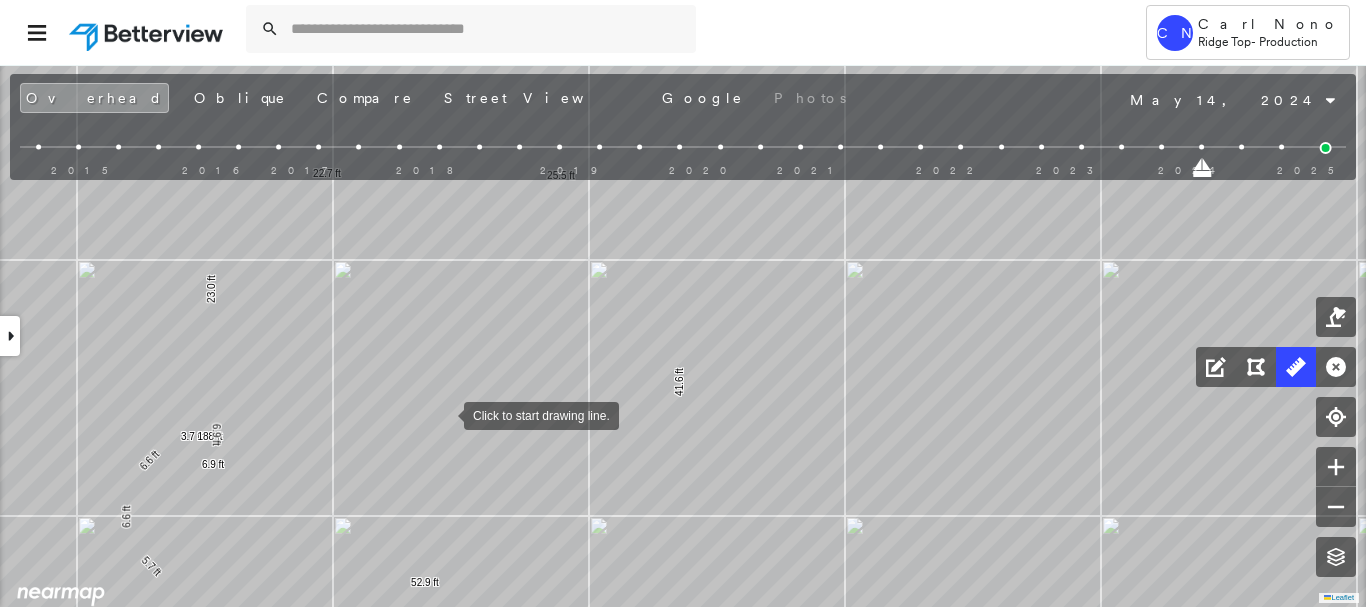 drag, startPoint x: 433, startPoint y: 418, endPoint x: 443, endPoint y: 414, distance: 10.770329 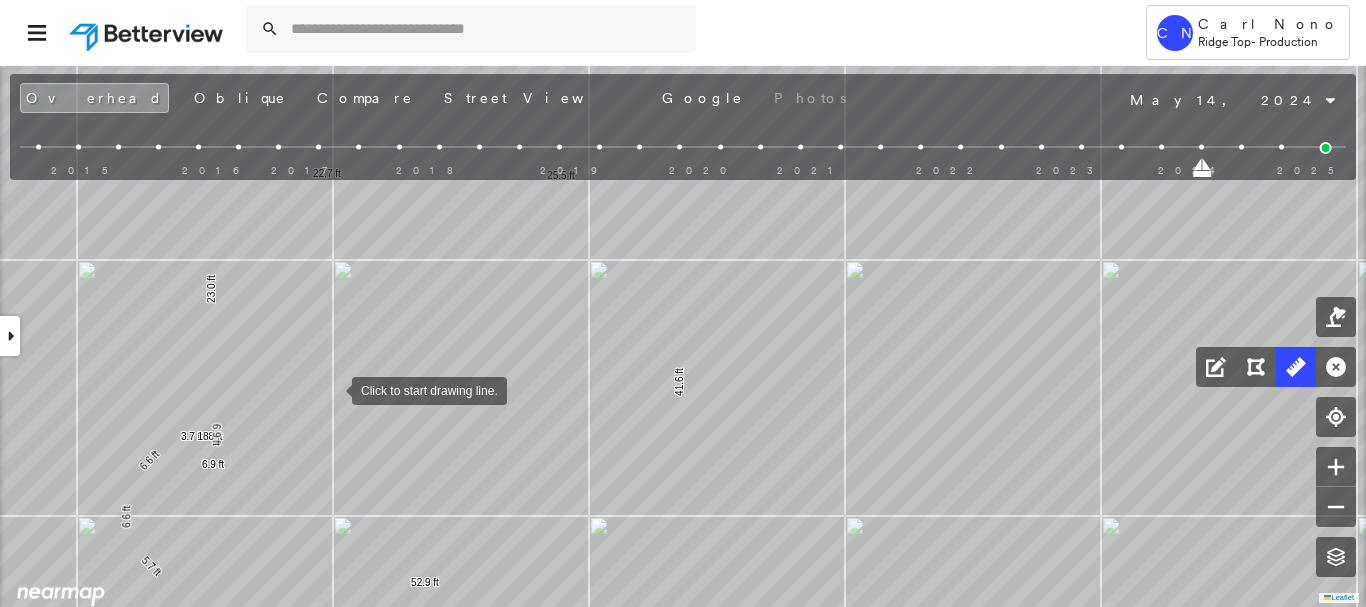 drag, startPoint x: 332, startPoint y: 389, endPoint x: 317, endPoint y: 389, distance: 15 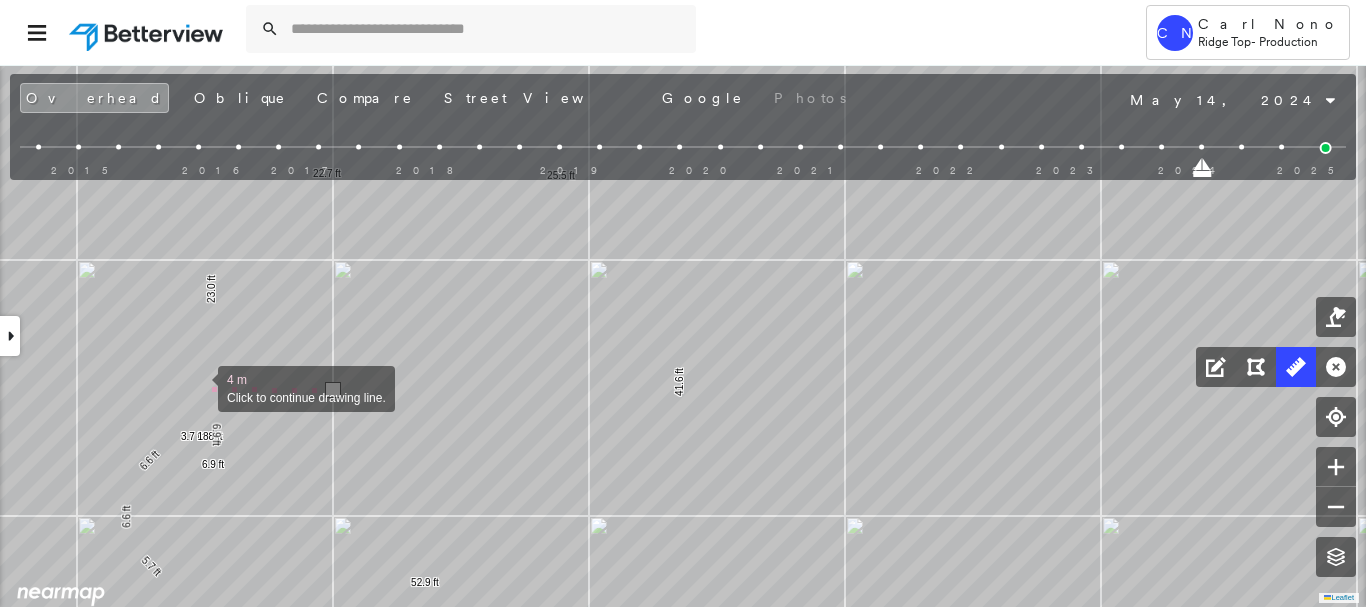 click at bounding box center [198, 387] 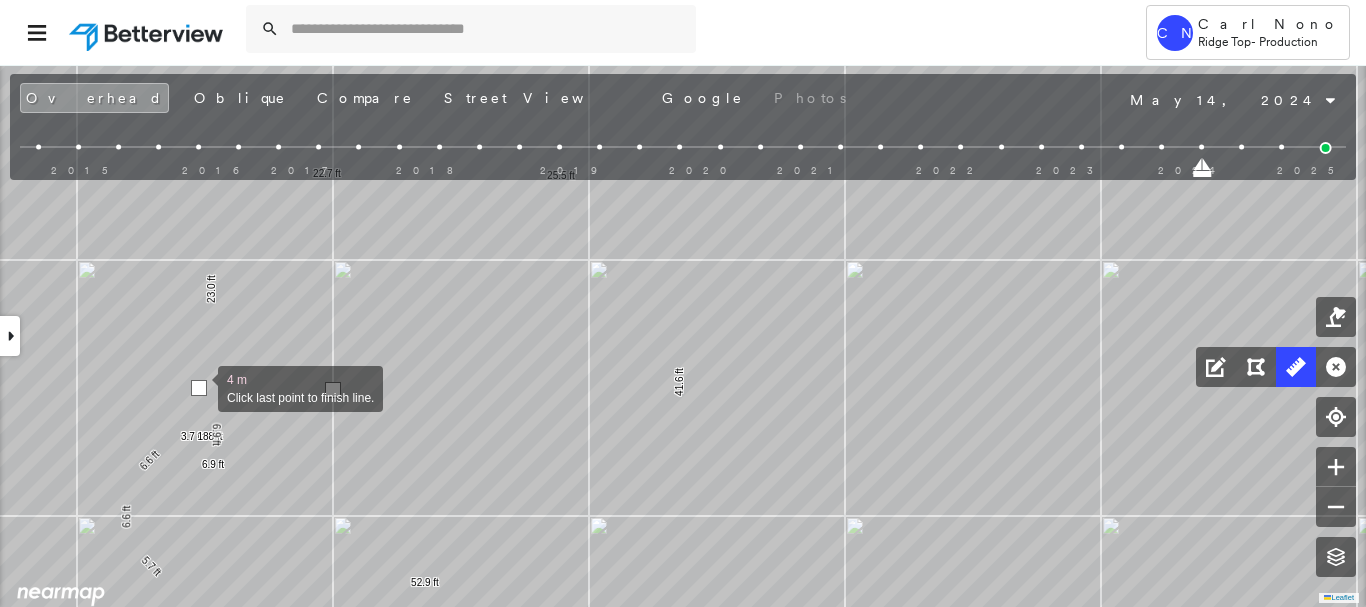 click at bounding box center [199, 388] 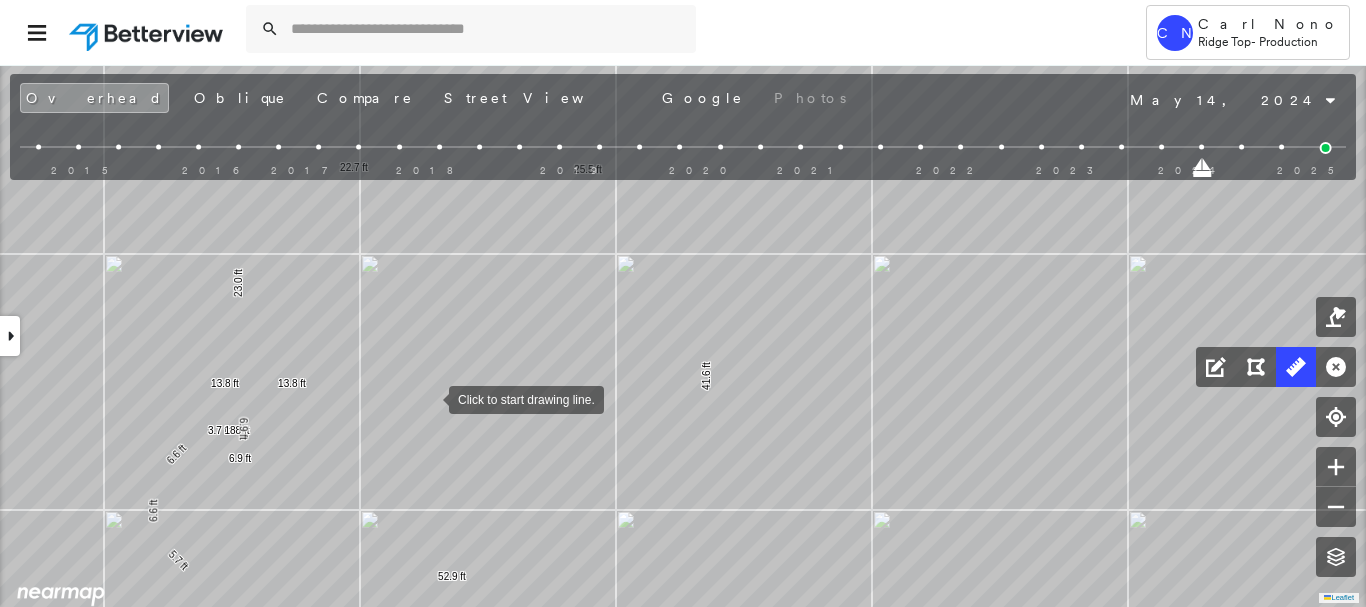 drag, startPoint x: 410, startPoint y: 401, endPoint x: 506, endPoint y: 381, distance: 98.0612 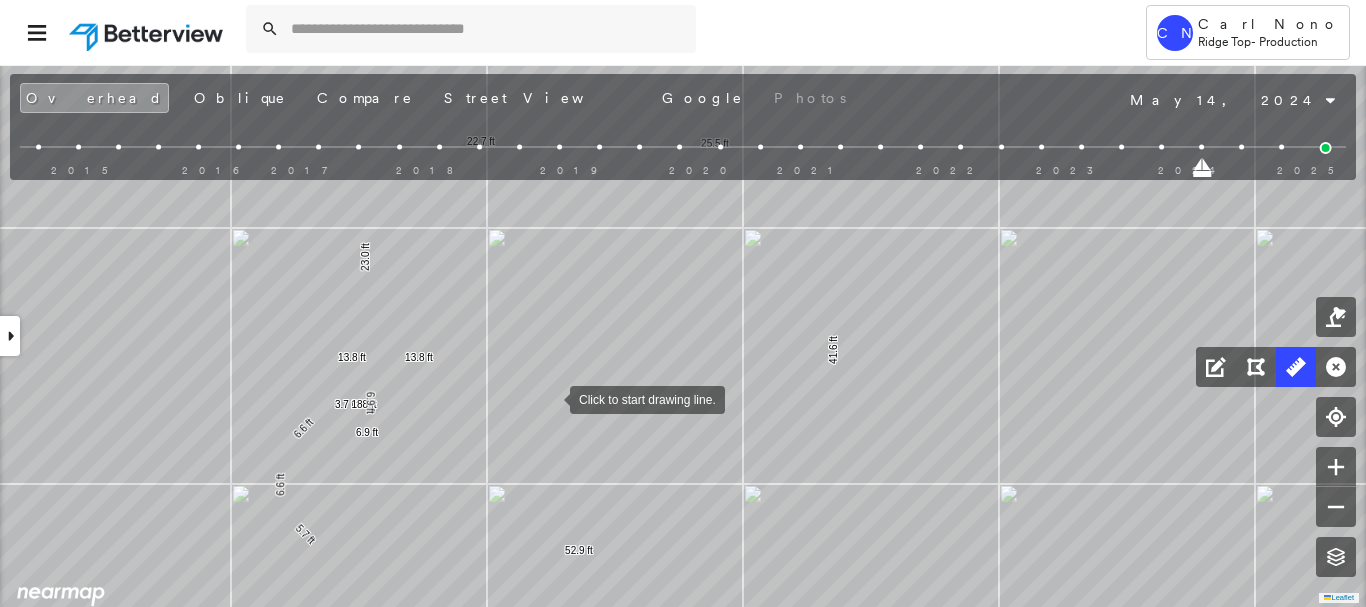 drag, startPoint x: 572, startPoint y: 415, endPoint x: 552, endPoint y: 404, distance: 22.825424 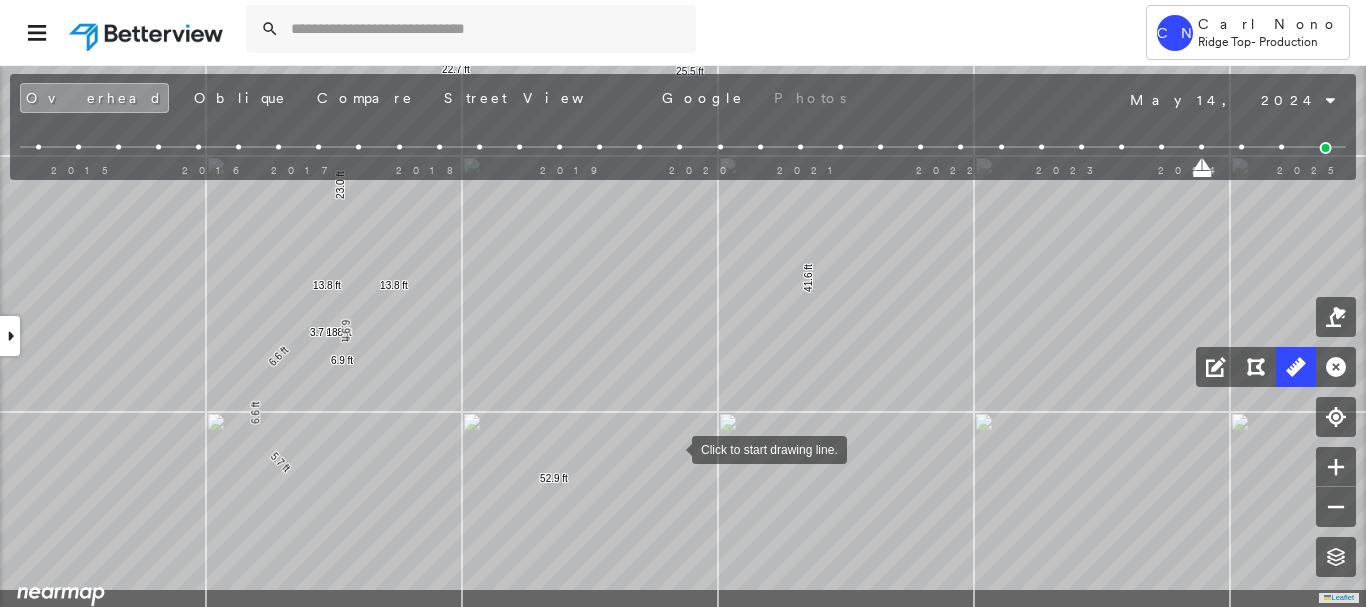 drag, startPoint x: 675, startPoint y: 460, endPoint x: 637, endPoint y: 442, distance: 42.047592 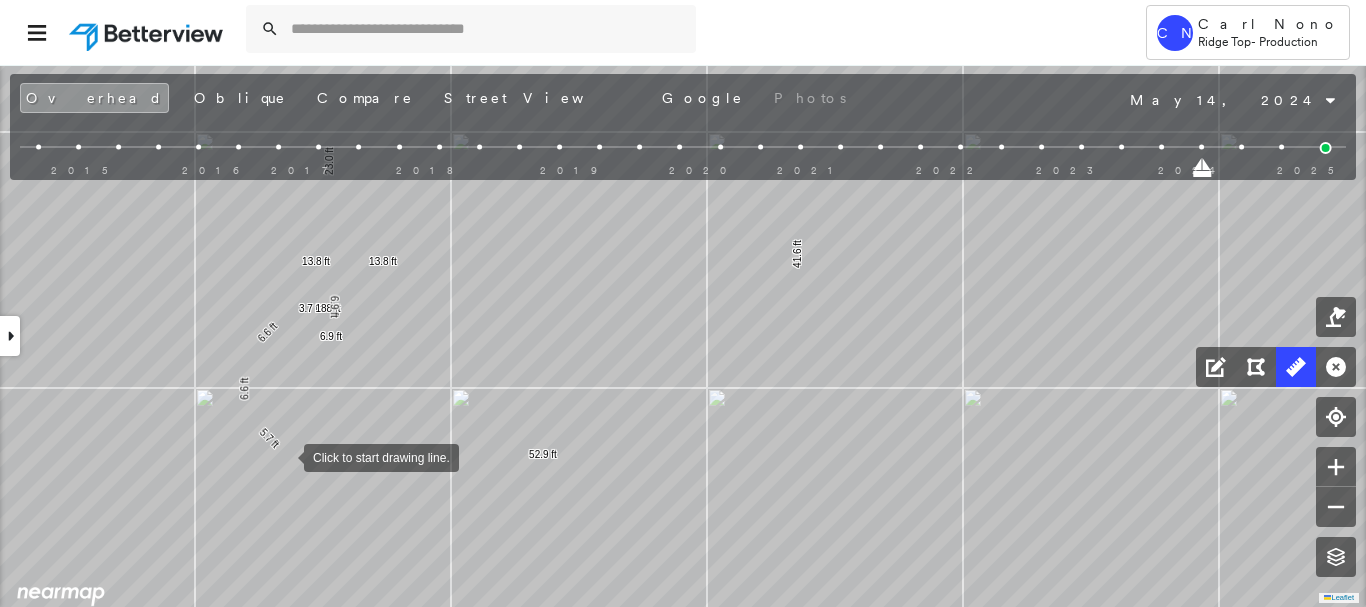 click at bounding box center (284, 456) 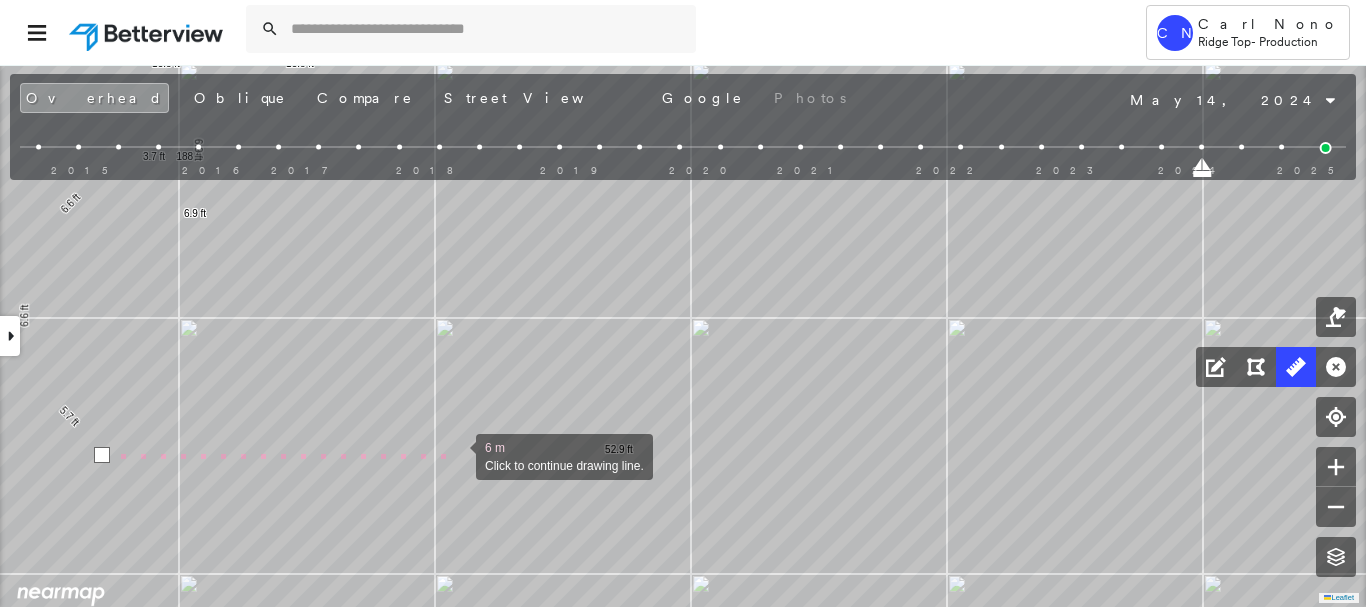 click at bounding box center (456, 455) 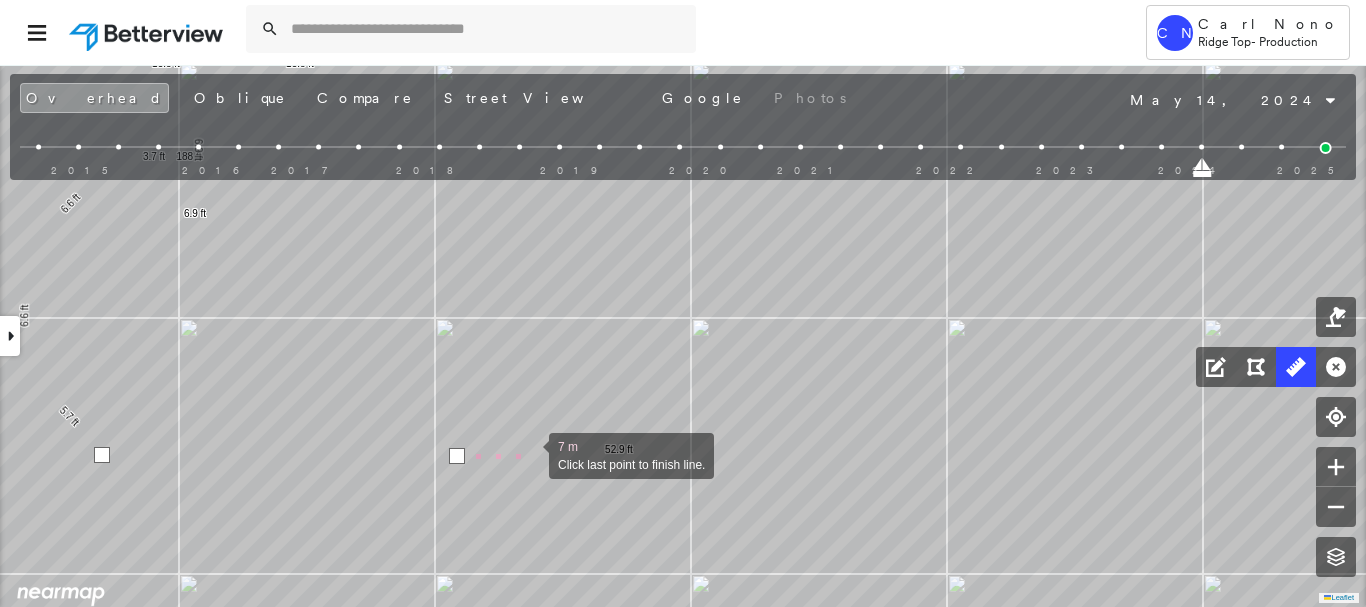 click at bounding box center (529, 454) 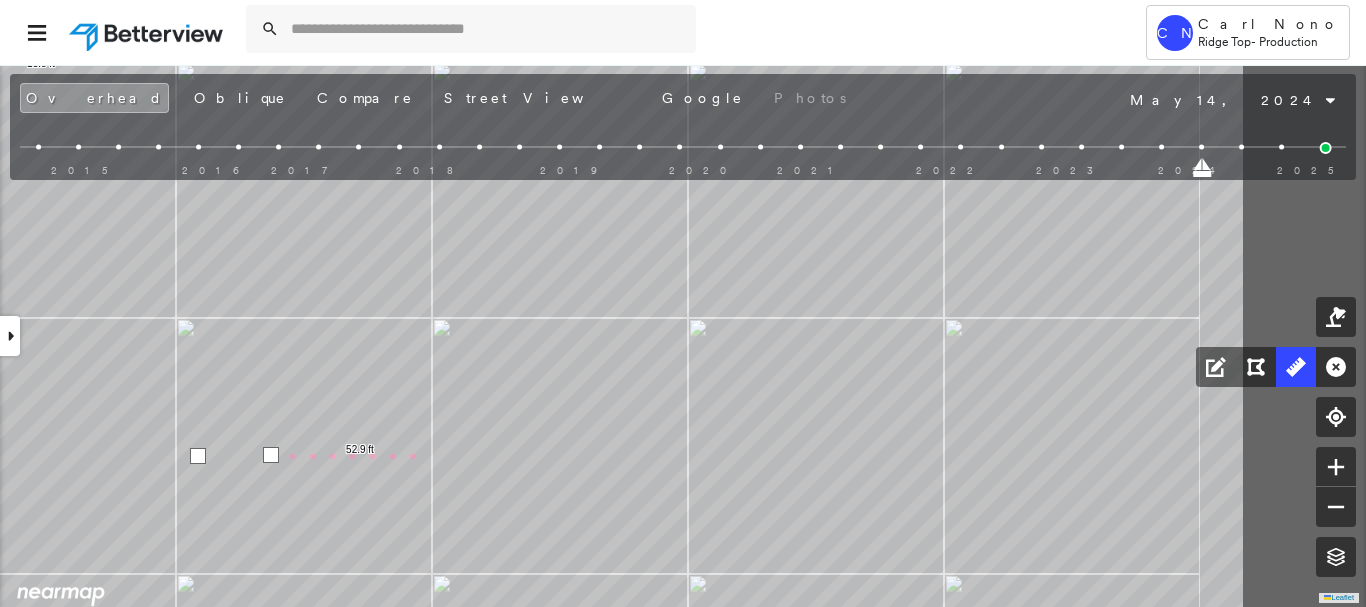 click on "23.0 ft 22.7 ft 25.5 ft 41.6 ft 52.9 ft 5.7 ft 6.6 ft 6.6 ft 3.7 ft 188 ft 6.9 ft 6.9 ft 13.8 ft 13.8 ft 9 m Click last point to finish line." at bounding box center (-878, -130) 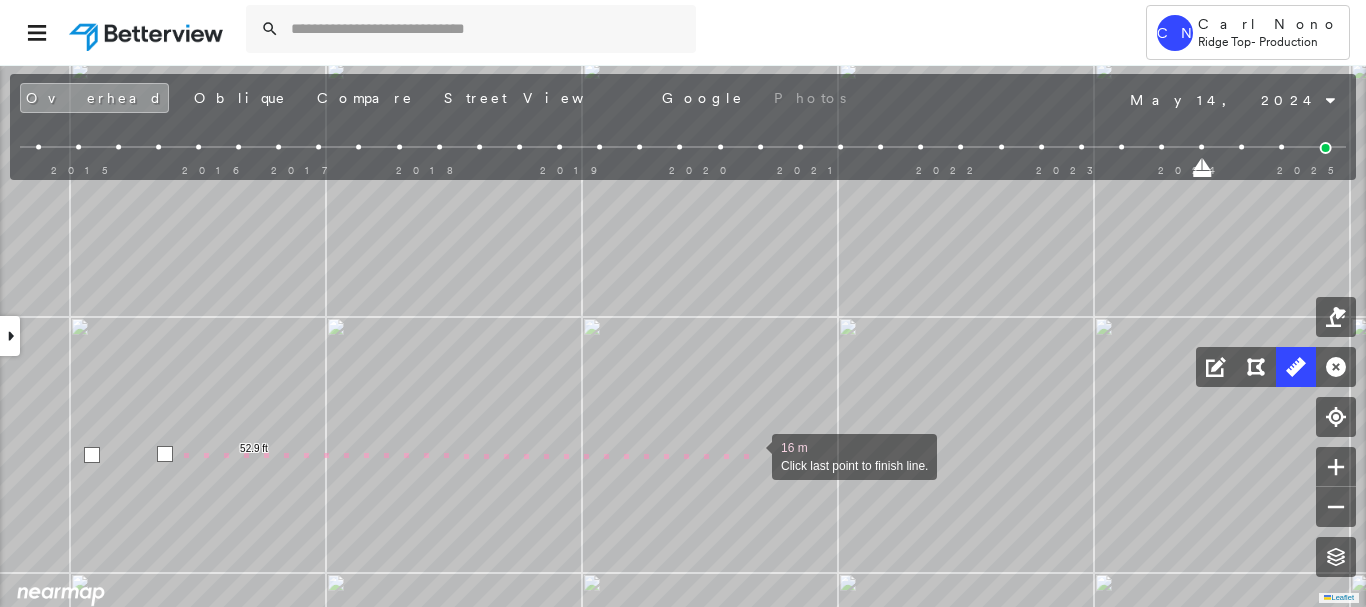 click at bounding box center (752, 455) 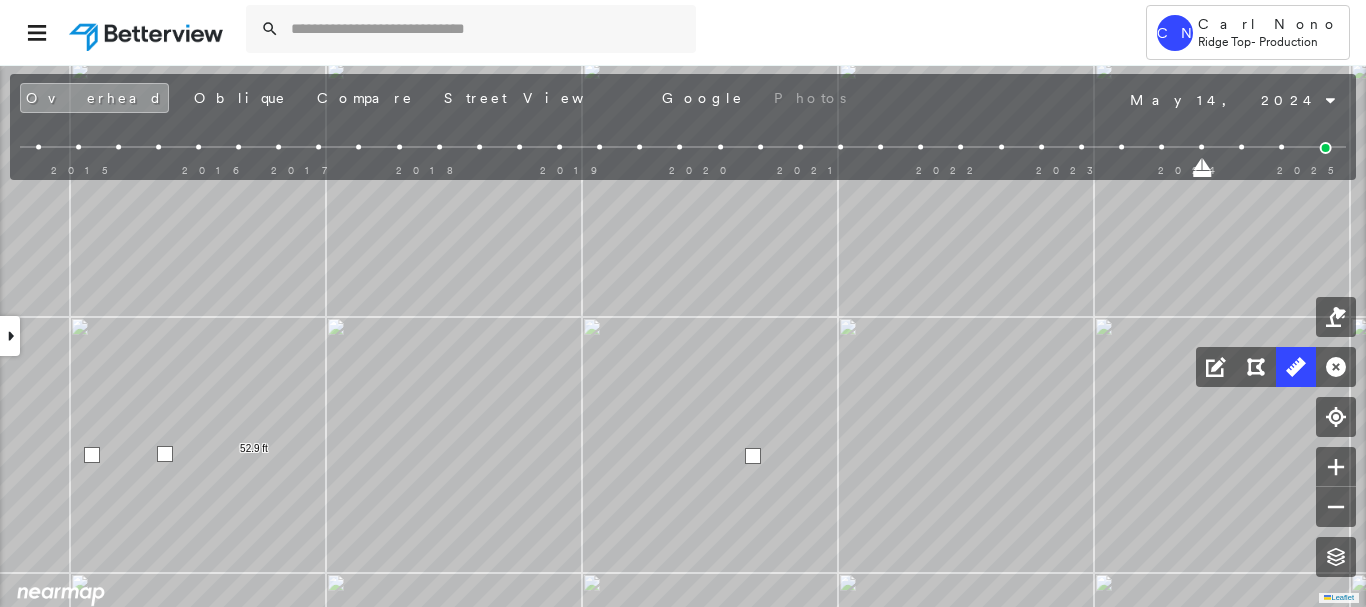 click at bounding box center [753, 456] 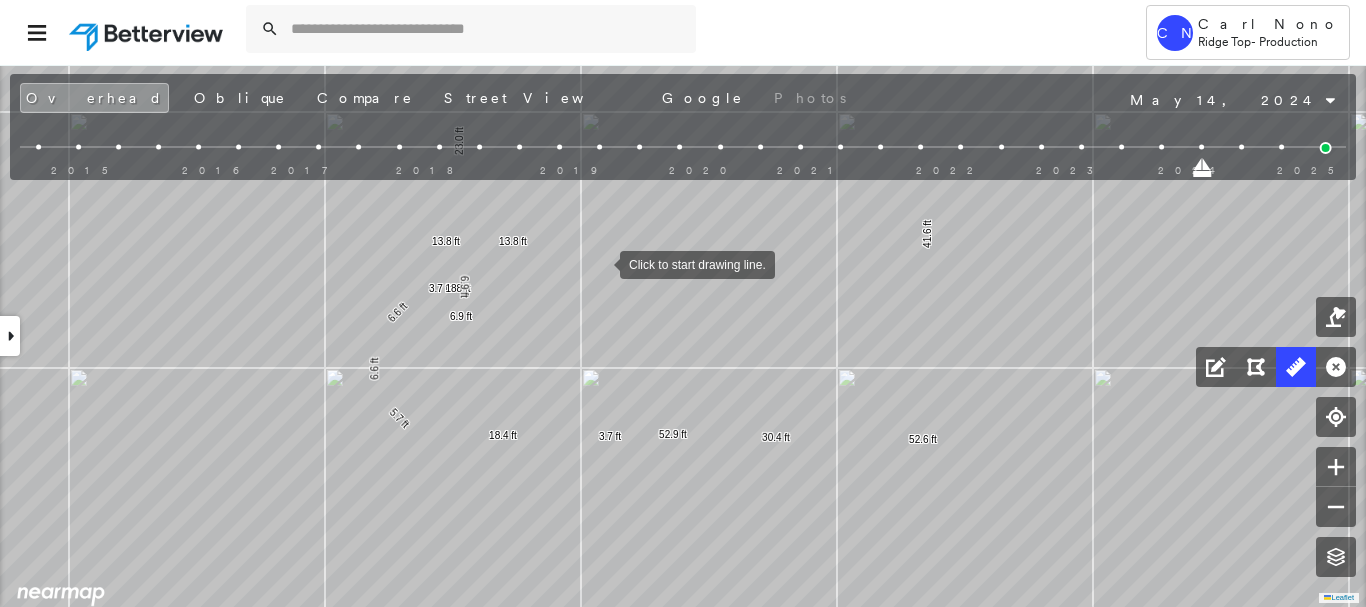 click on "23.0 ft 22.7 ft 25.5 ft 41.6 ft 52.9 ft 5.7 ft 6.6 ft 6.6 ft 3.7 ft 188 ft 6.9 ft 6.9 ft 13.8 ft 13.8 ft 18.4 ft 3.7 ft 30.4 ft 52.6 ft Click to start drawing line." at bounding box center (-986, -119) 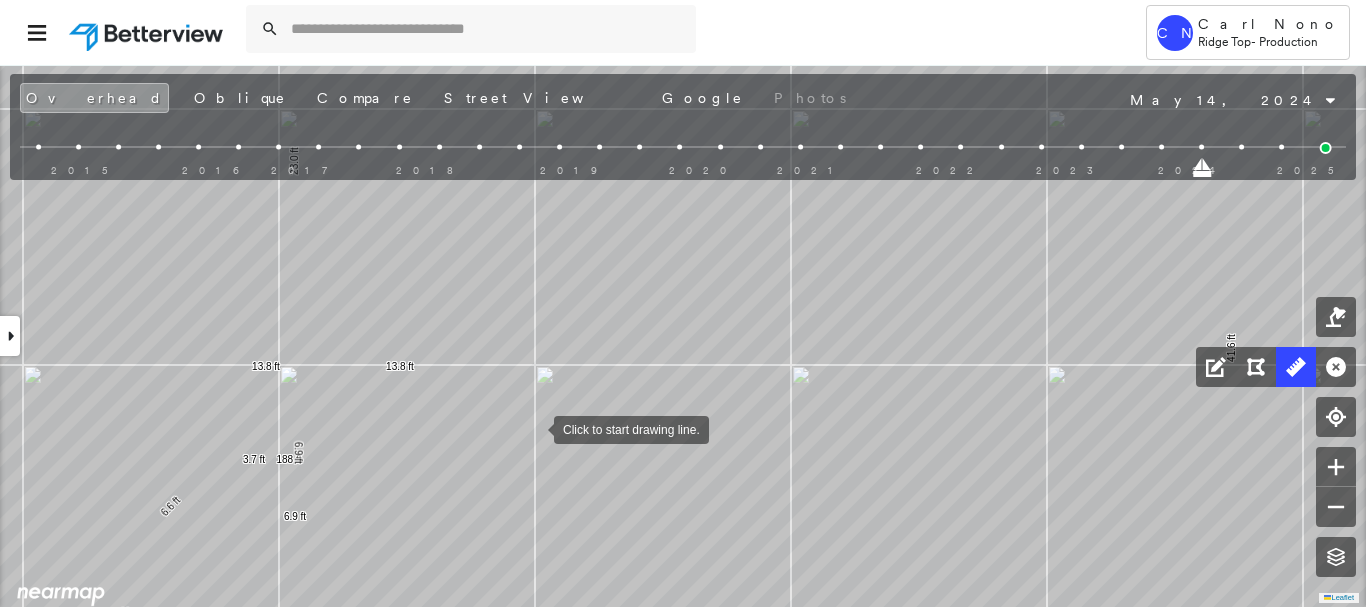 click at bounding box center (534, 428) 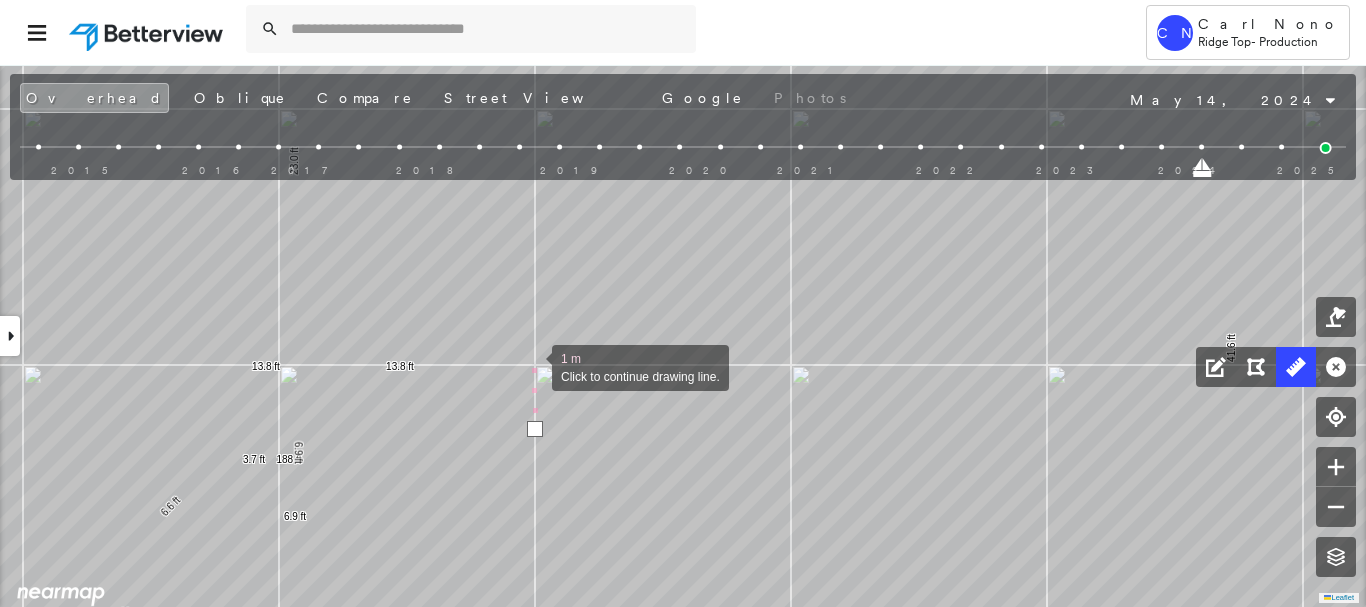 click at bounding box center (532, 366) 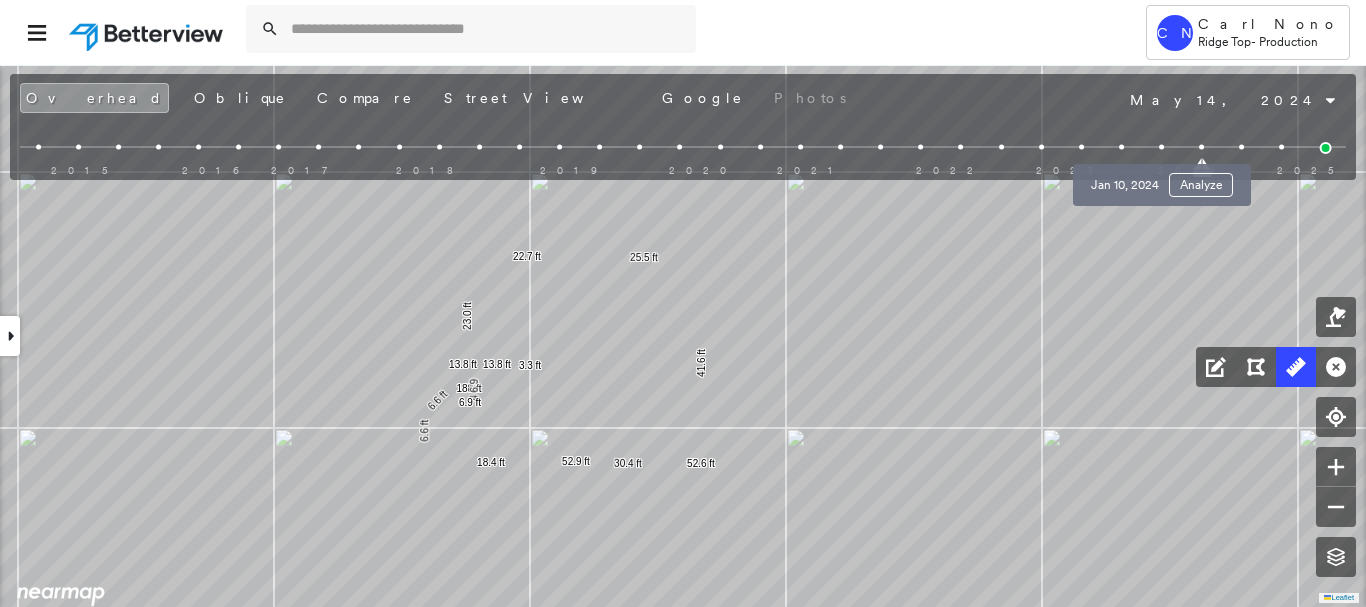 click at bounding box center (1161, 147) 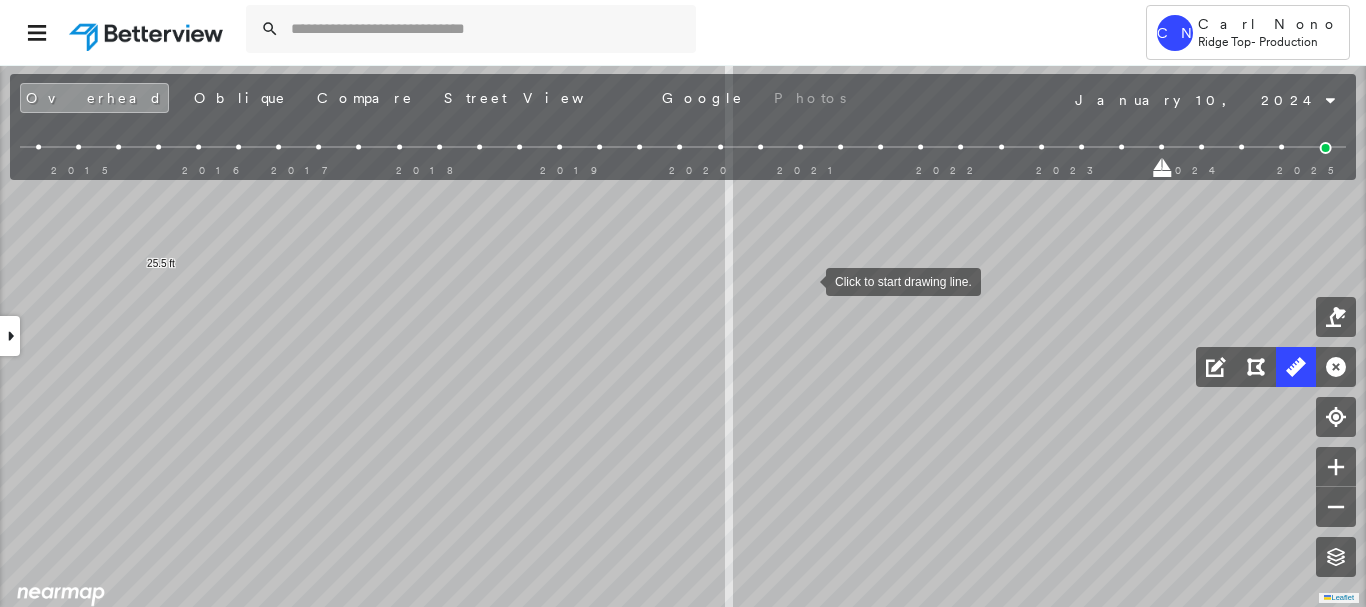 click at bounding box center (806, 280) 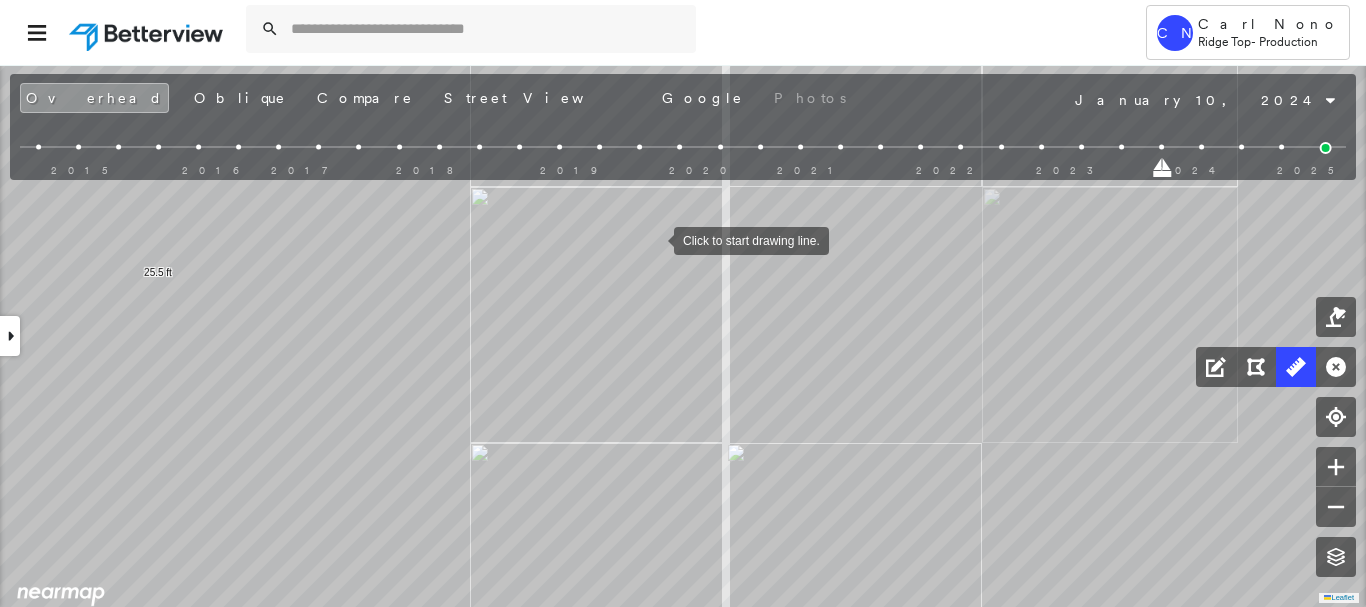 click at bounding box center (654, 239) 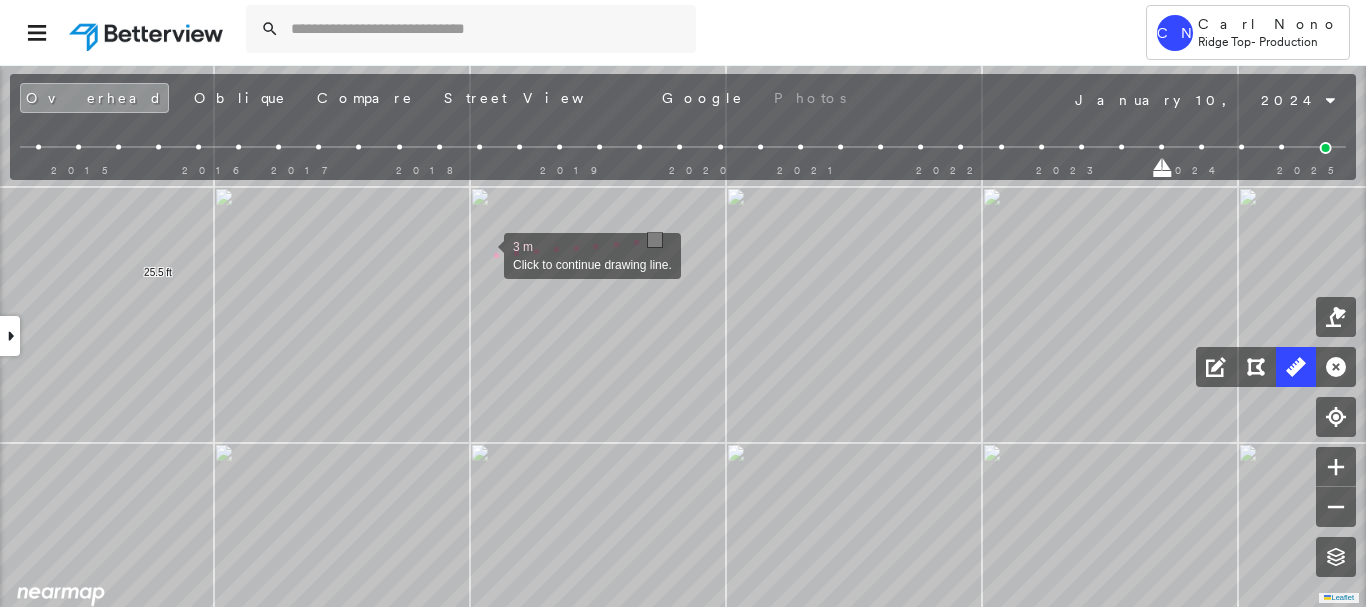 click at bounding box center (484, 254) 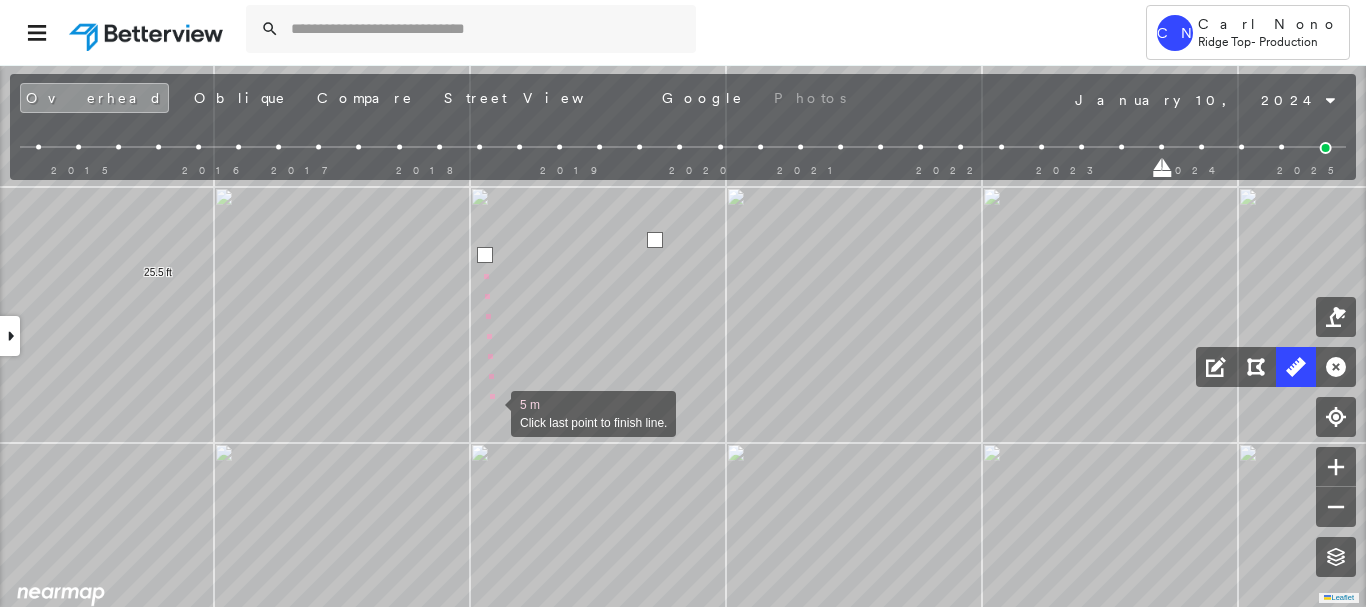 click at bounding box center [491, 412] 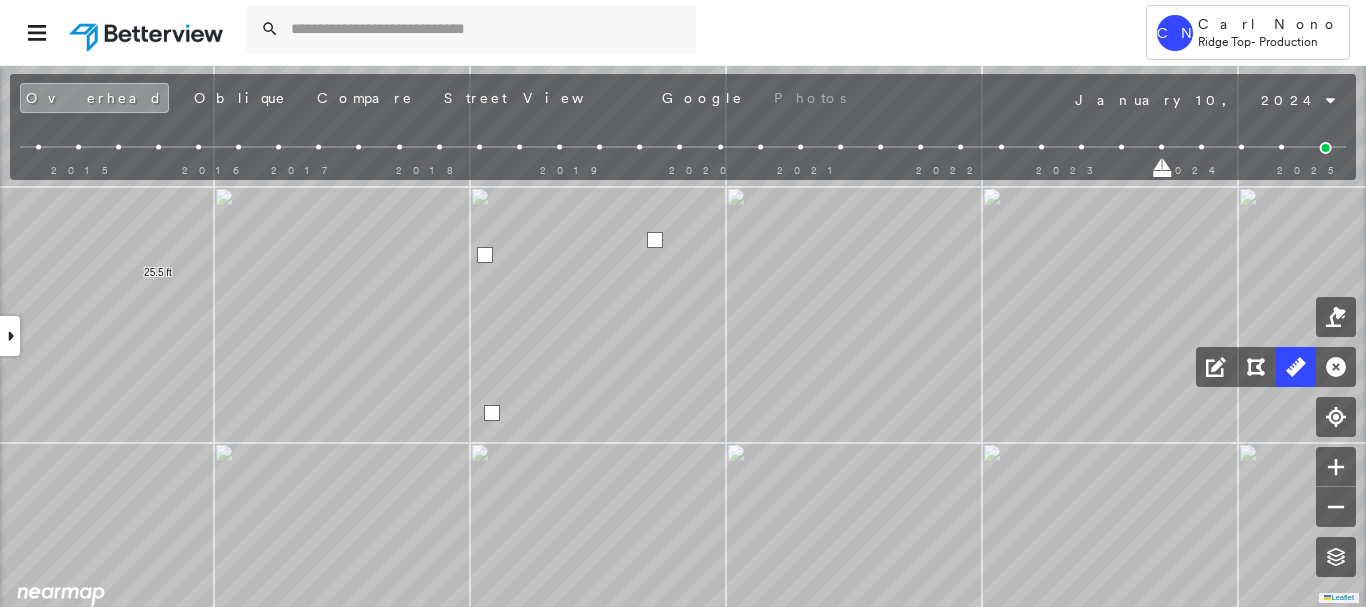 click at bounding box center (492, 413) 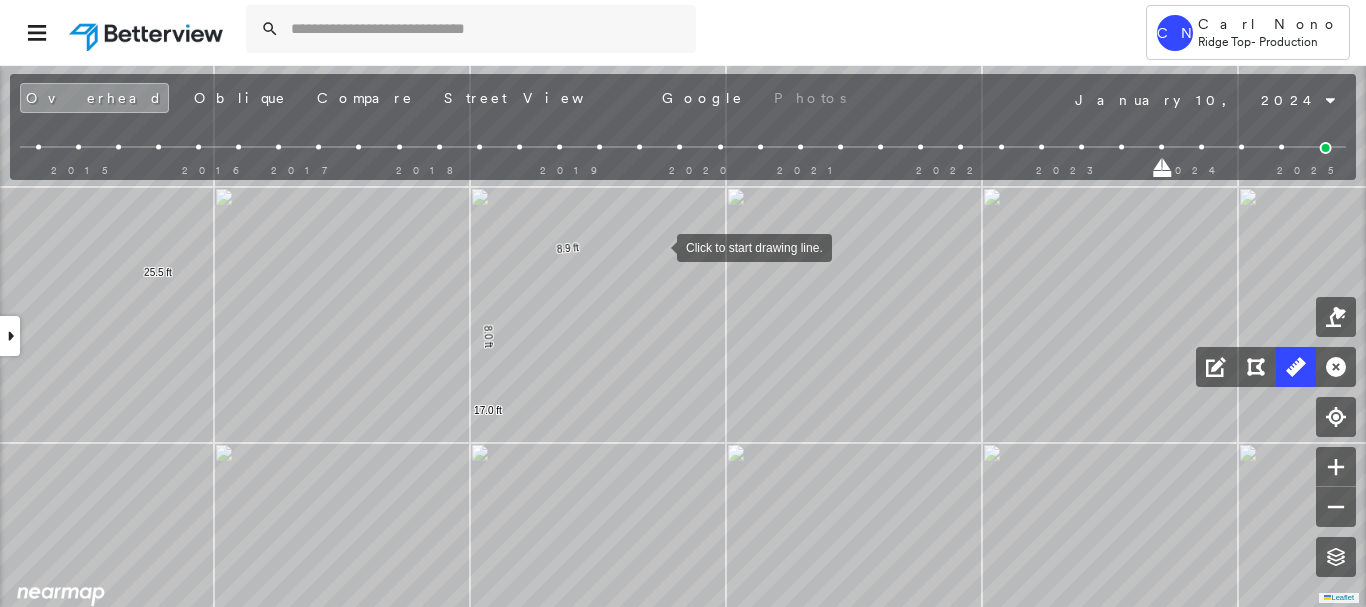 drag, startPoint x: 657, startPoint y: 246, endPoint x: 747, endPoint y: 246, distance: 90 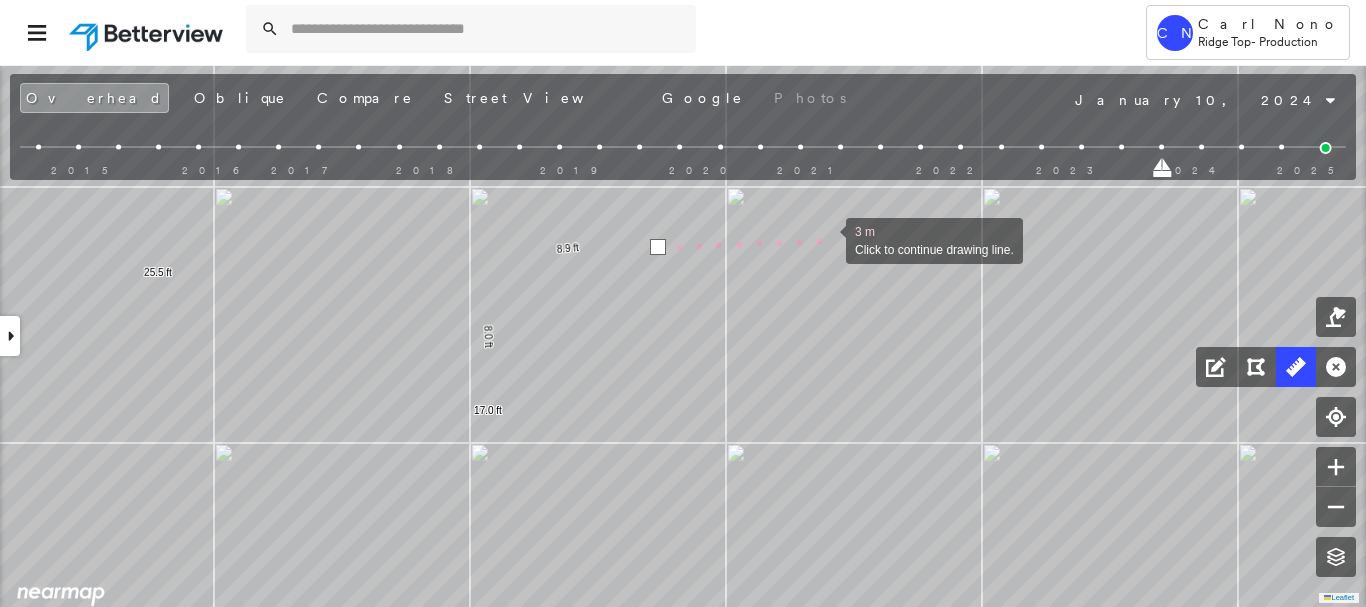 click at bounding box center (826, 239) 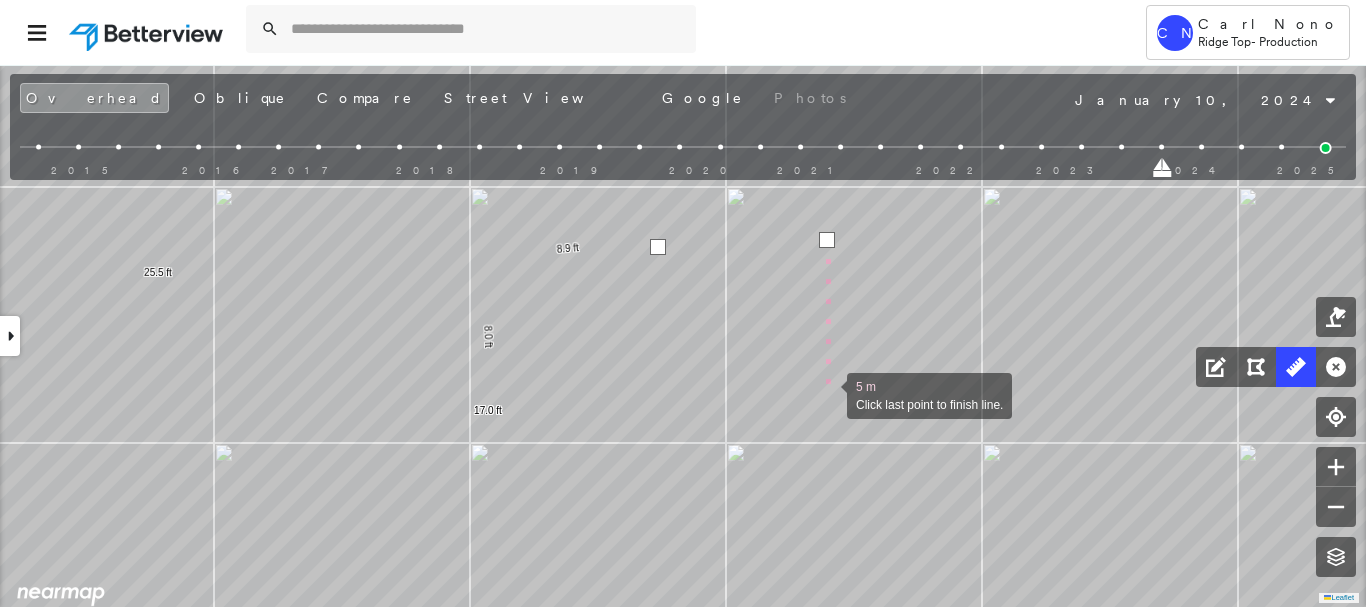 click at bounding box center (827, 394) 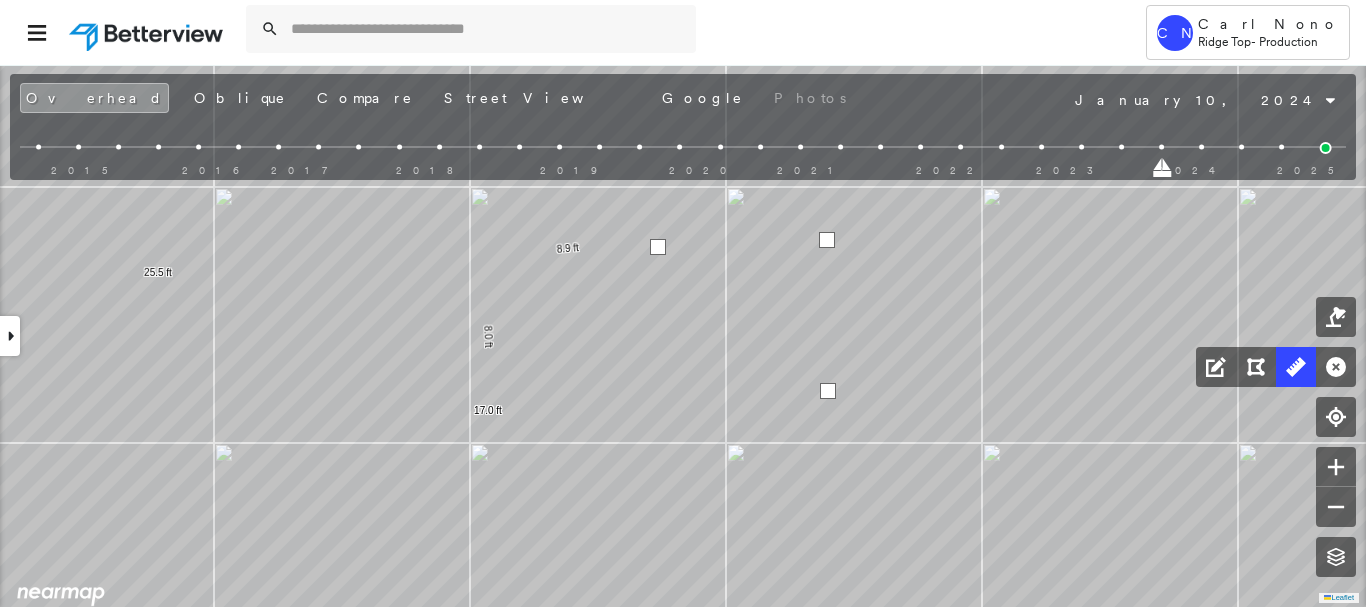 click at bounding box center [828, 391] 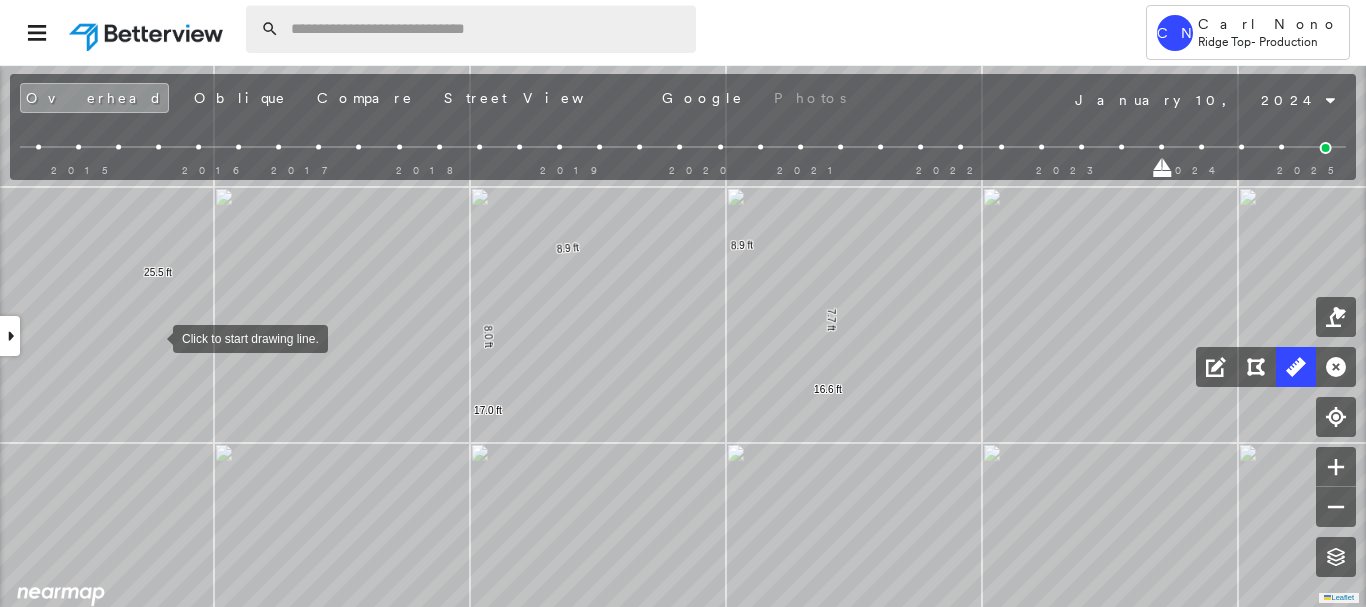 click at bounding box center (487, 29) 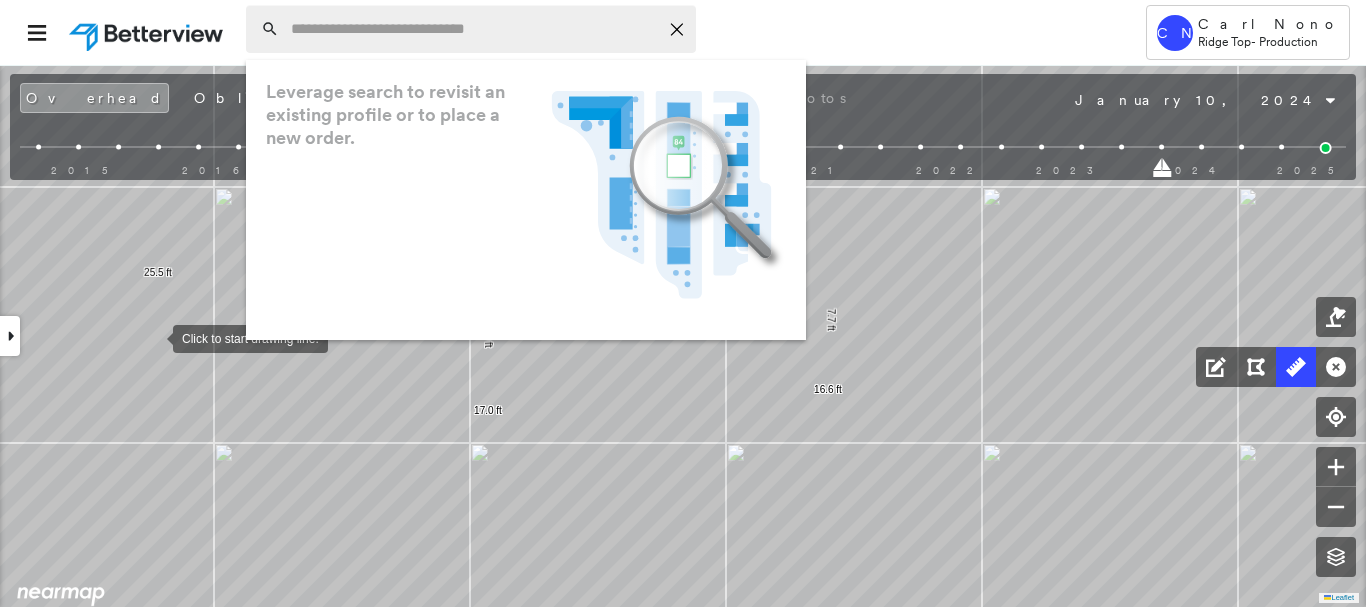 paste on "**********" 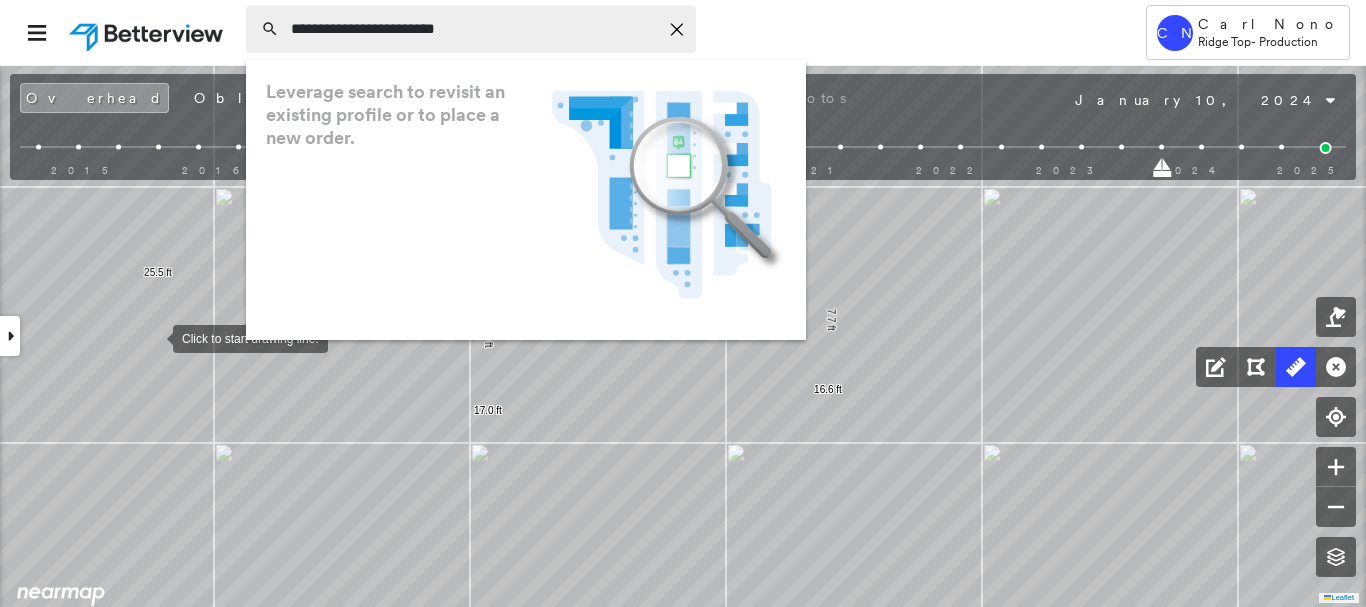 type on "**********" 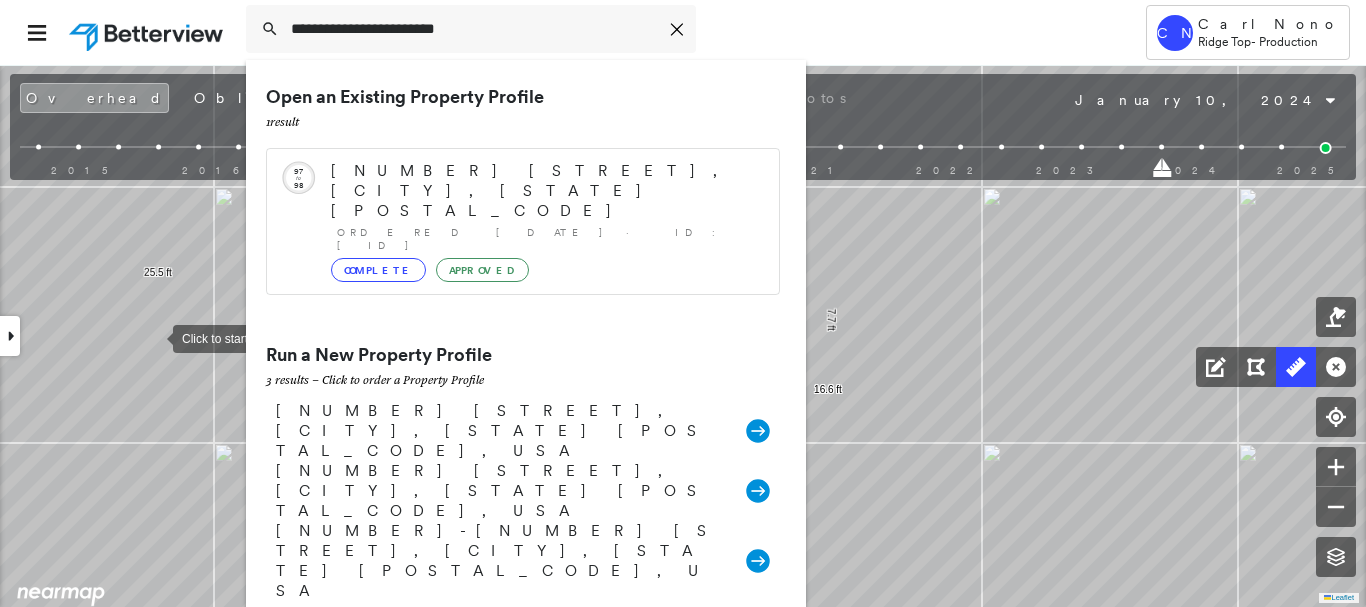 click on "[NUMBER] [STREET], [CITY], [STATE] [POSTAL_CODE]" at bounding box center [545, 191] 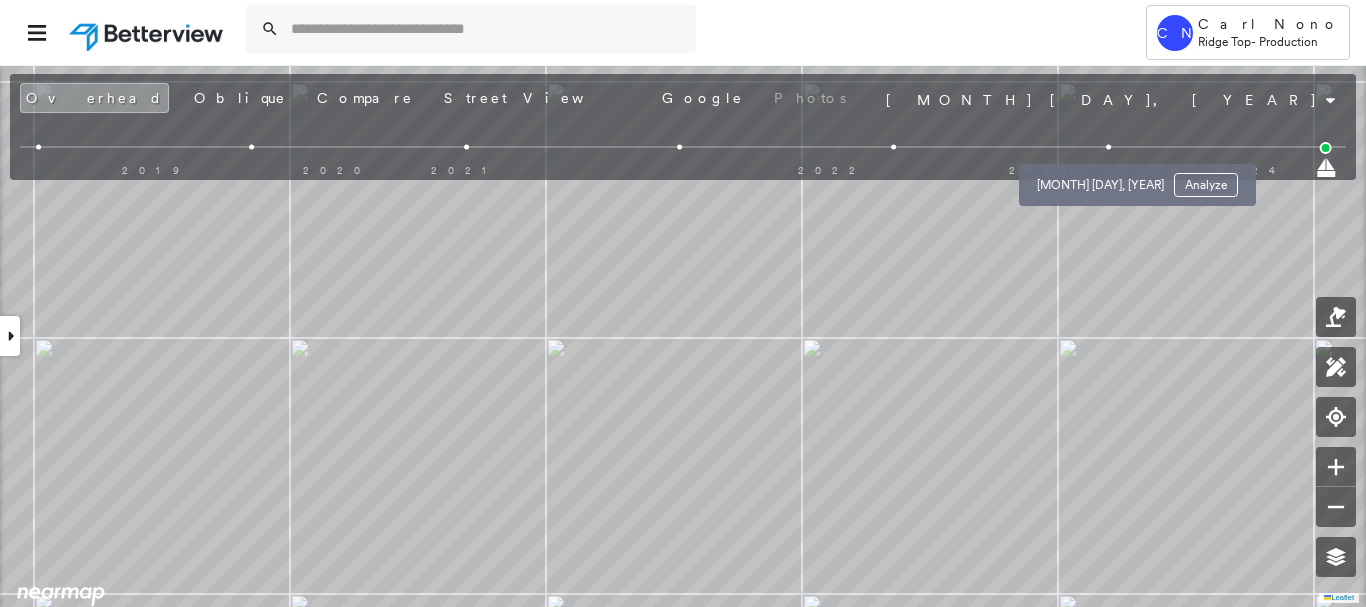 drag, startPoint x: 1101, startPoint y: 144, endPoint x: 1105, endPoint y: 181, distance: 37.215588 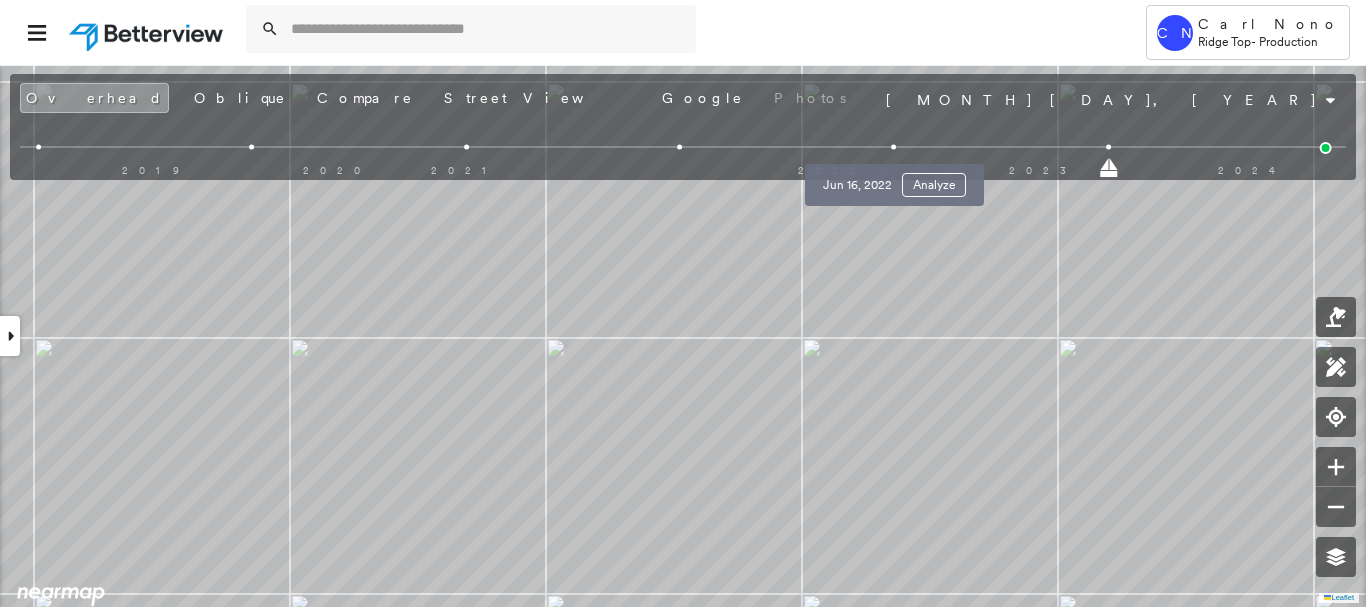 click at bounding box center [894, 147] 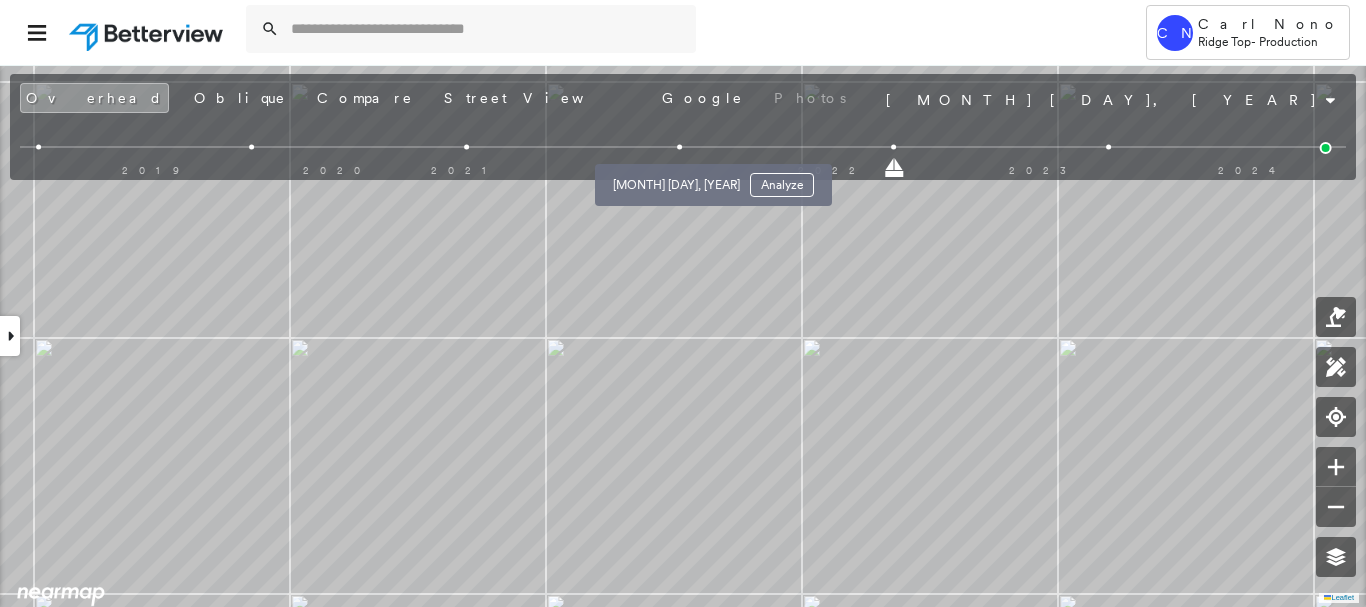 click at bounding box center (680, 147) 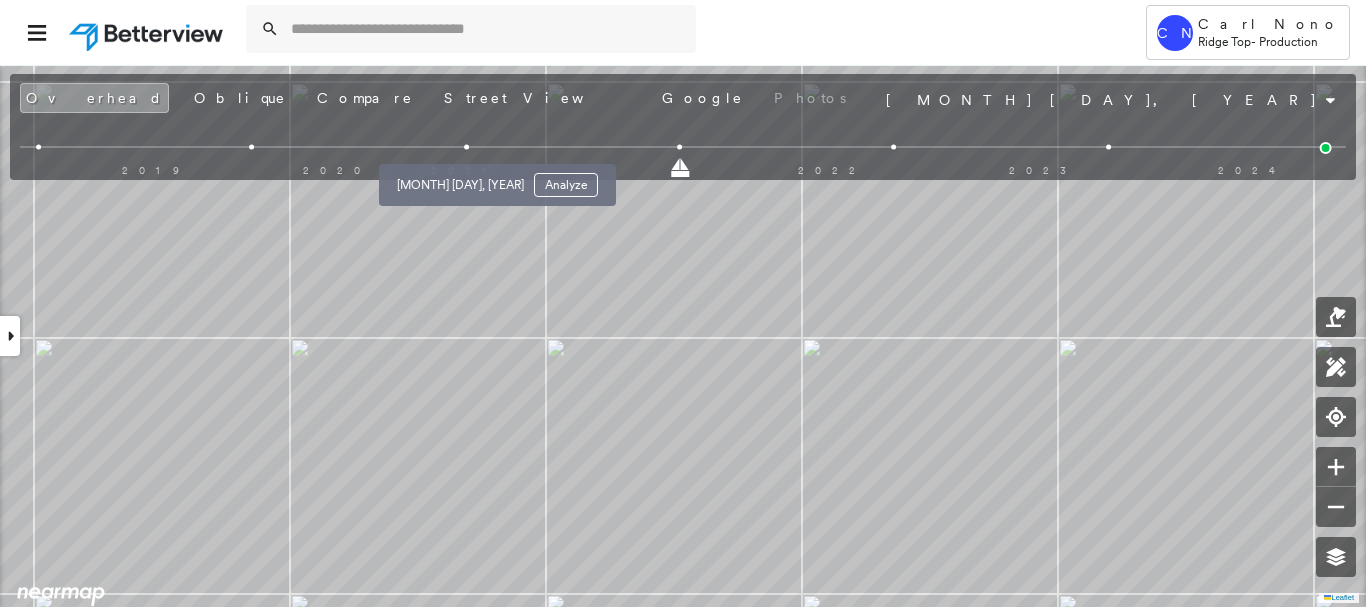 click at bounding box center (466, 147) 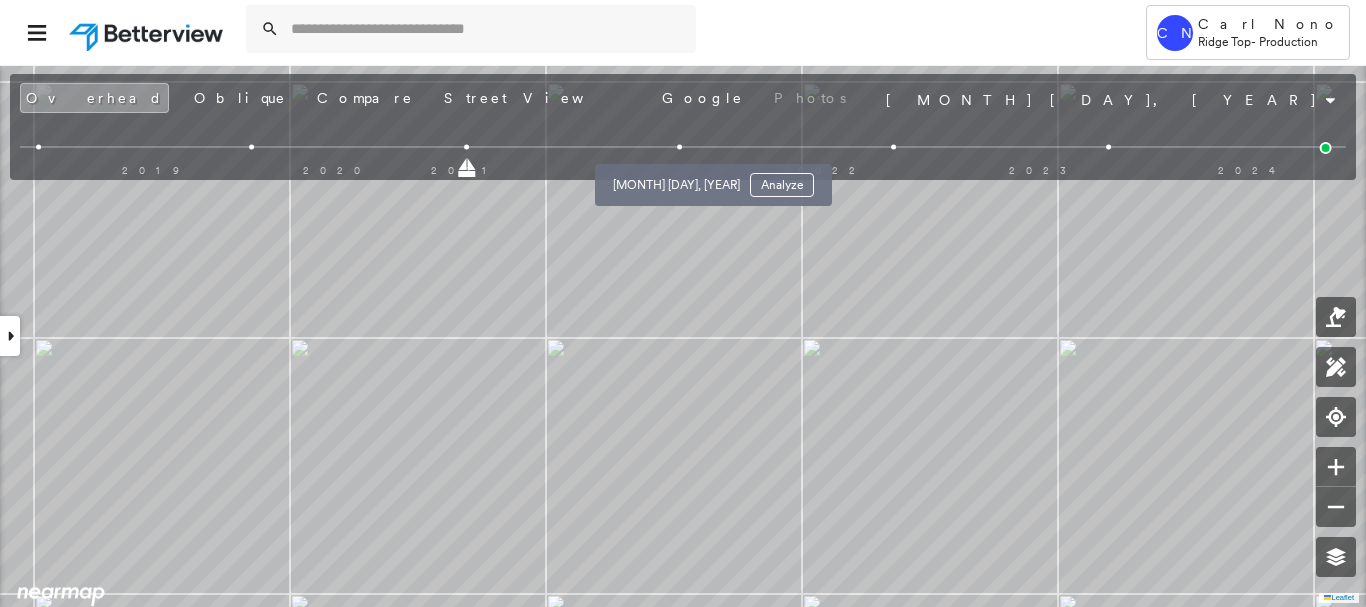 click at bounding box center (680, 147) 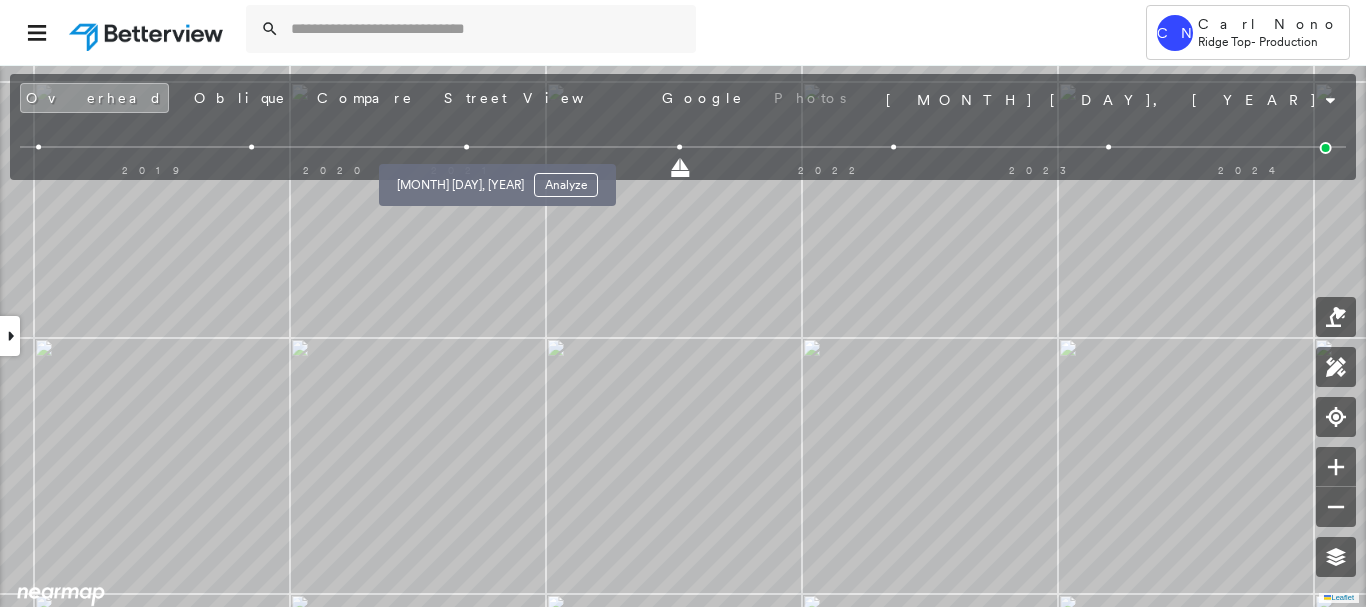 click at bounding box center (466, 147) 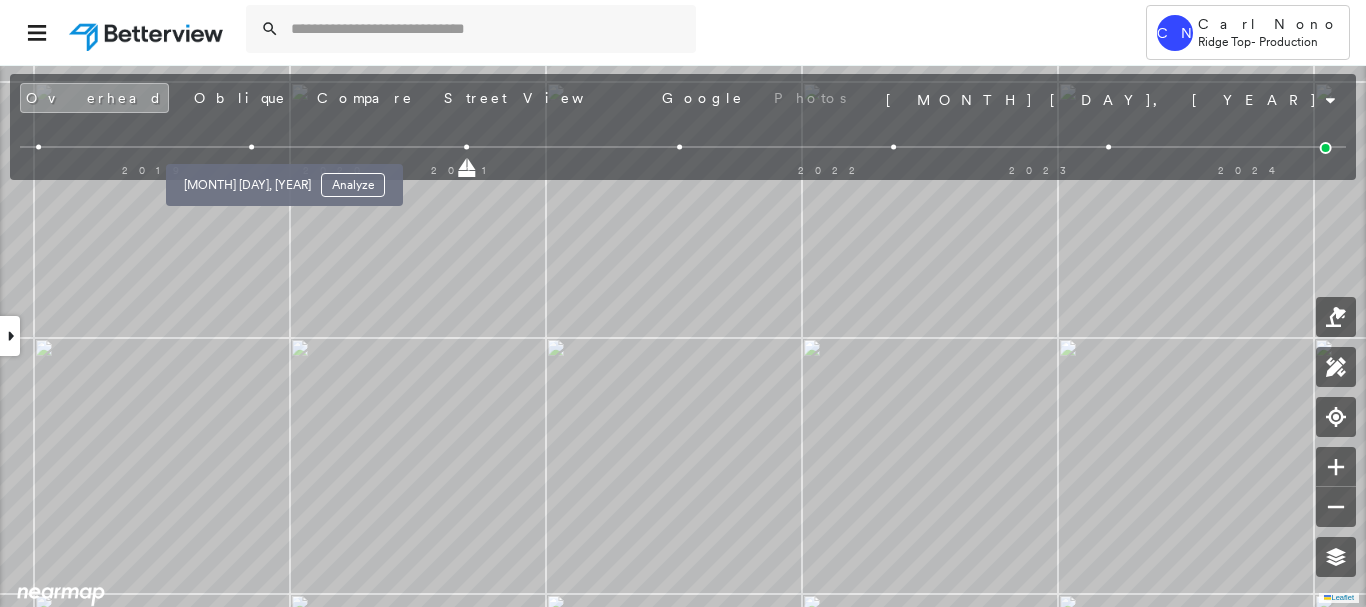 click at bounding box center (252, 147) 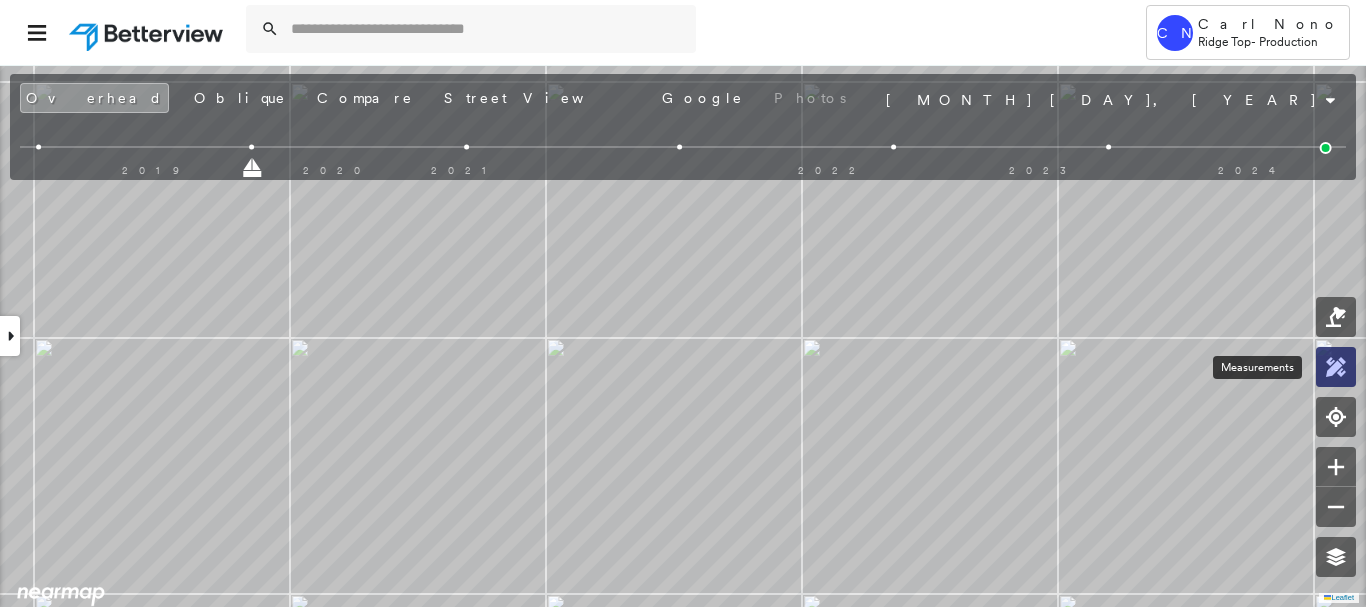 click 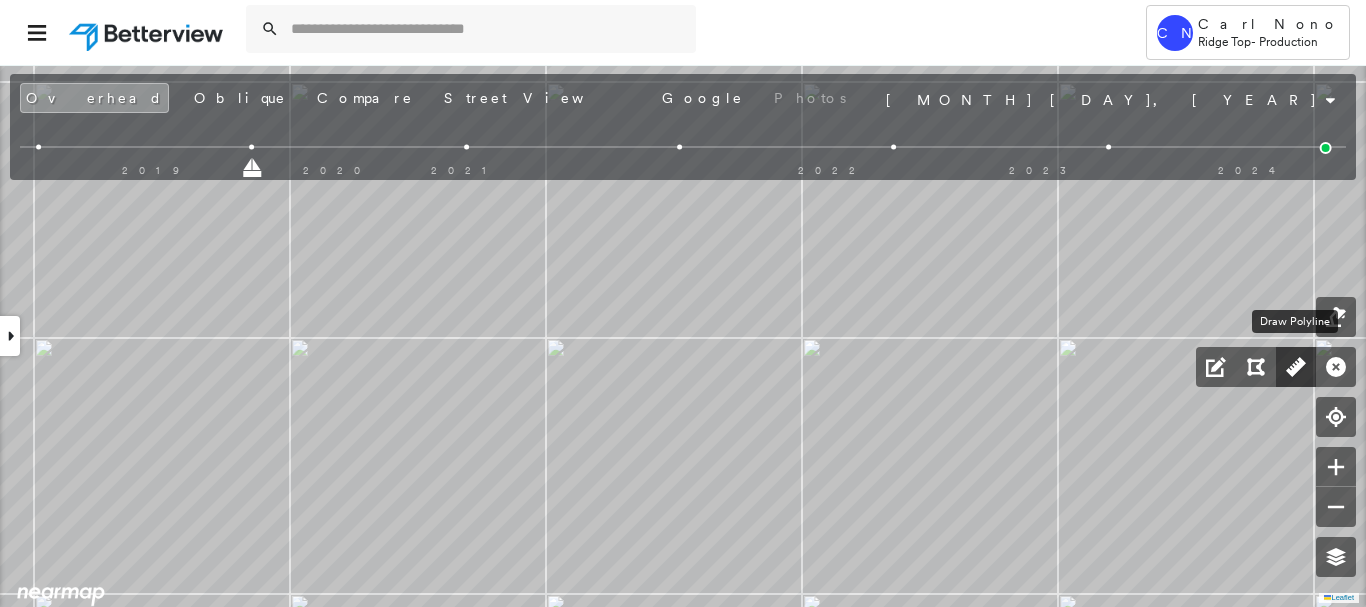 click 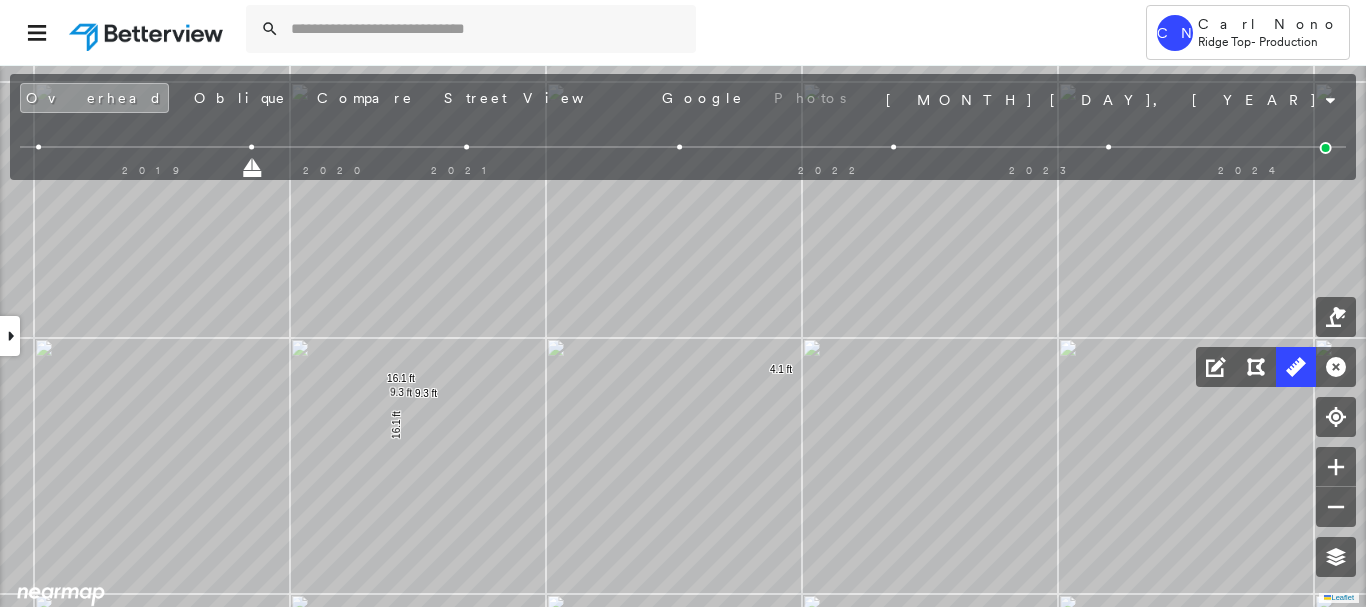 click at bounding box center [10, 336] 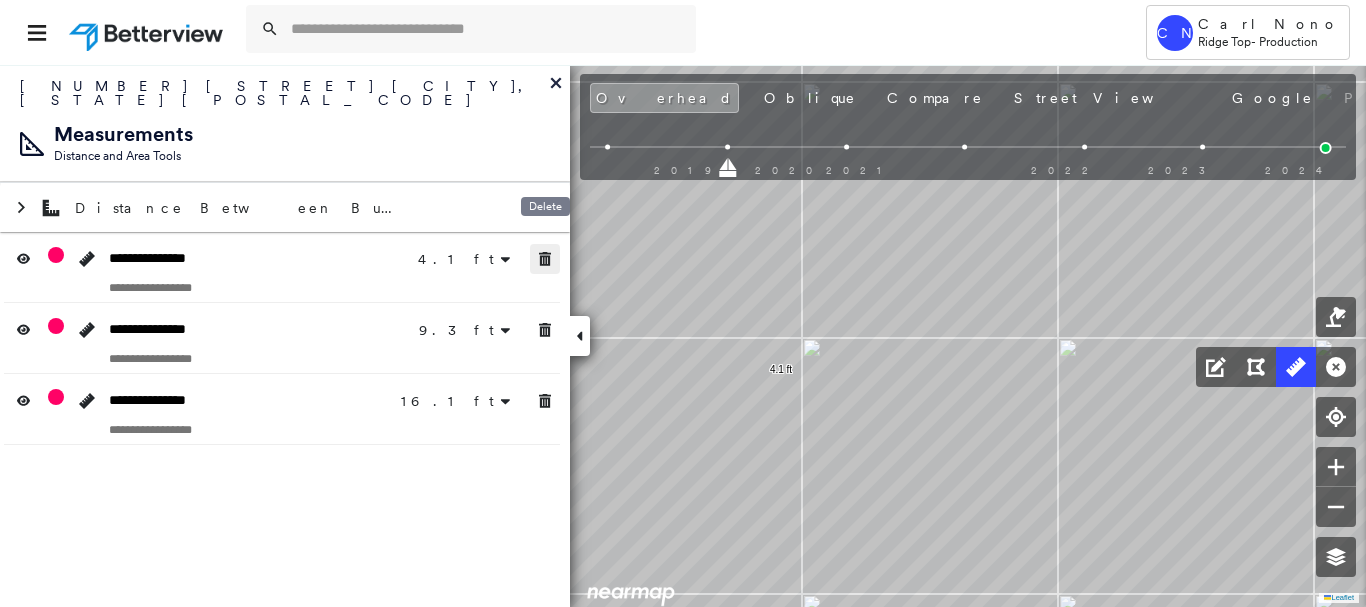 drag, startPoint x: 540, startPoint y: 238, endPoint x: 546, endPoint y: 285, distance: 47.38143 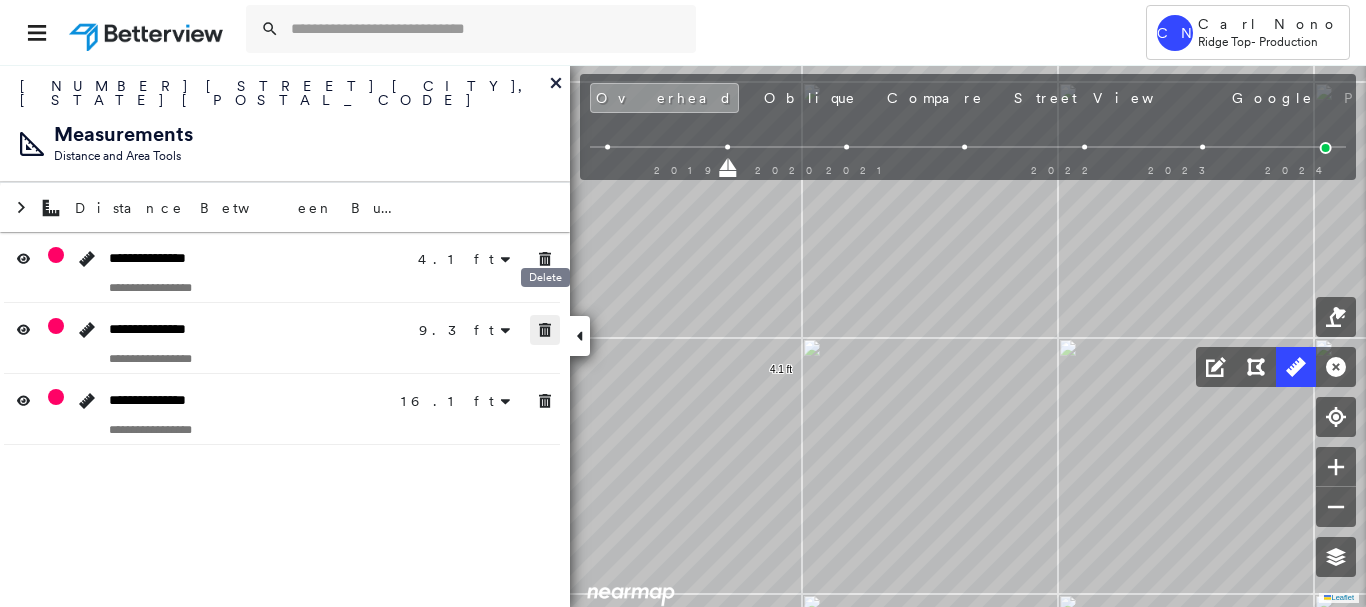 drag, startPoint x: 547, startPoint y: 311, endPoint x: 550, endPoint y: 336, distance: 25.179358 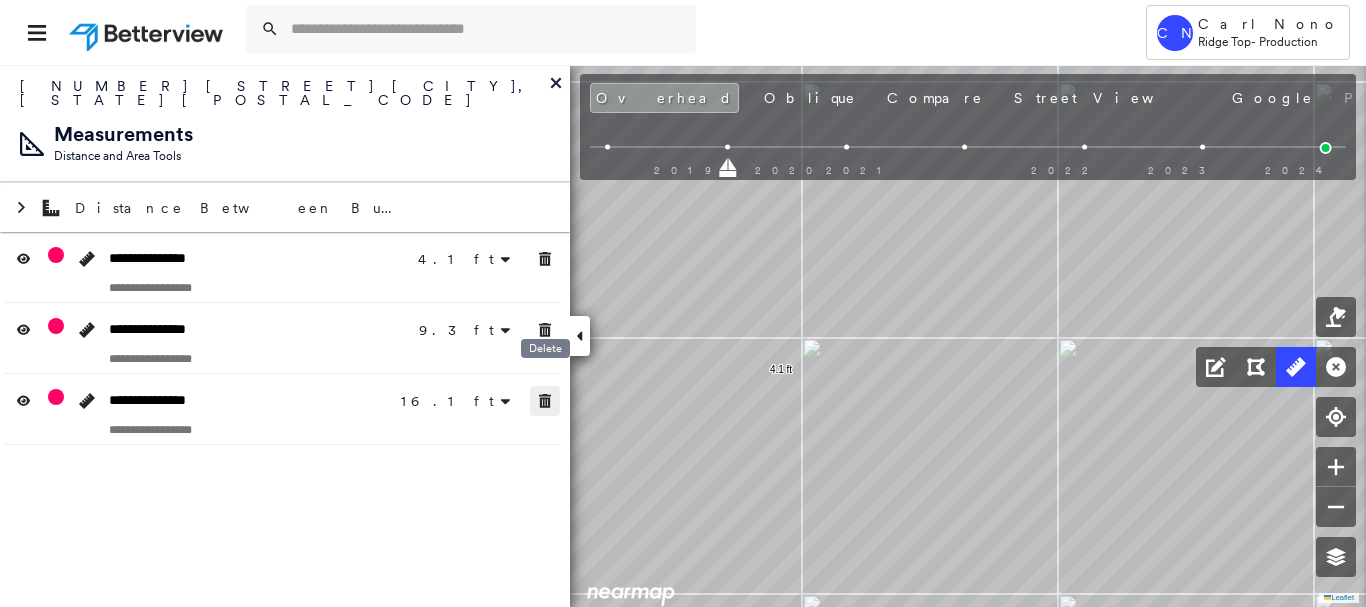 click at bounding box center [545, 401] 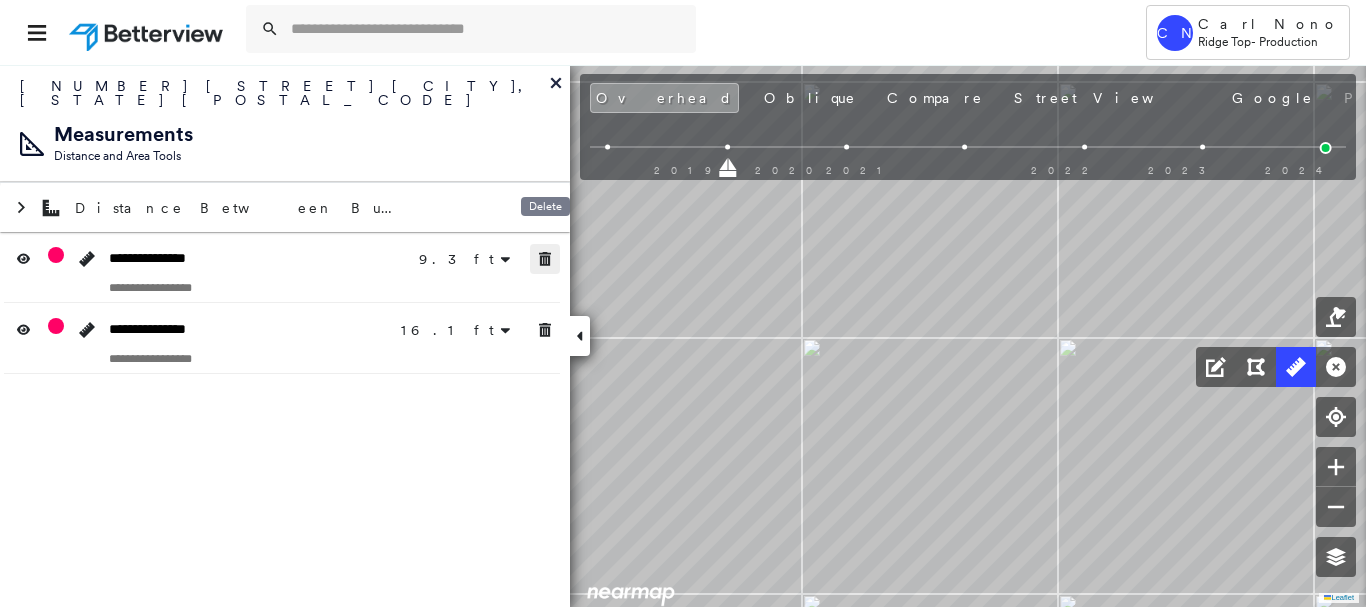 click 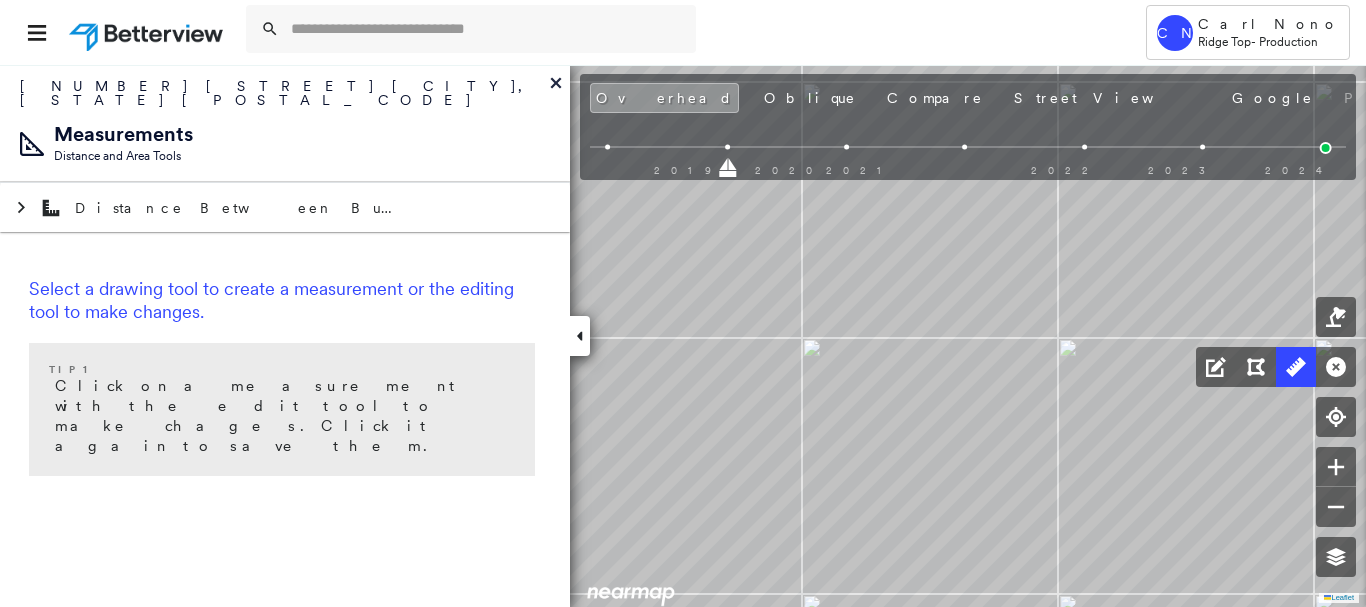 drag, startPoint x: 579, startPoint y: 326, endPoint x: 565, endPoint y: 381, distance: 56.753853 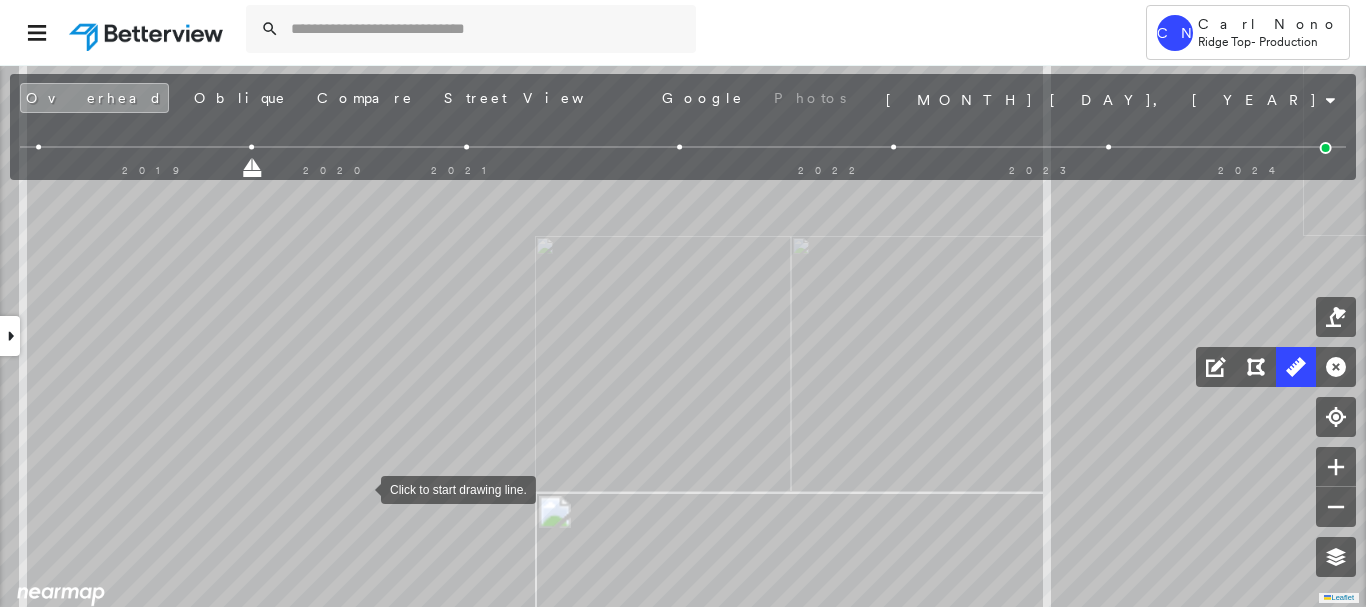 click at bounding box center (361, 488) 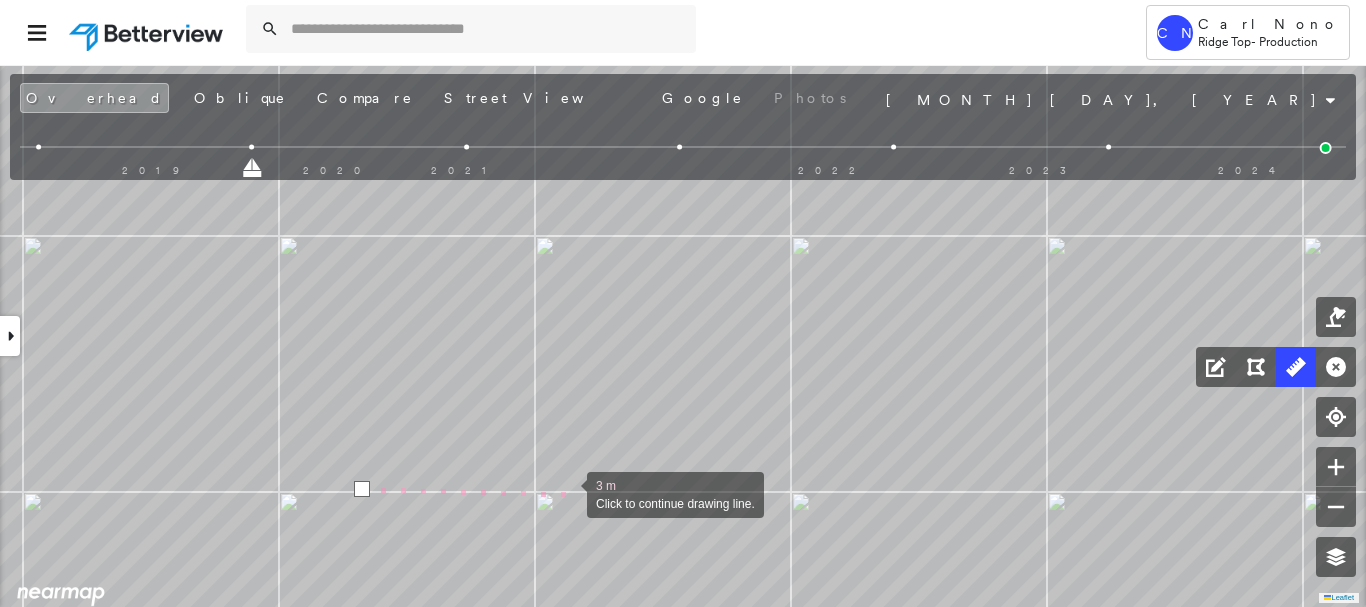 click at bounding box center (567, 493) 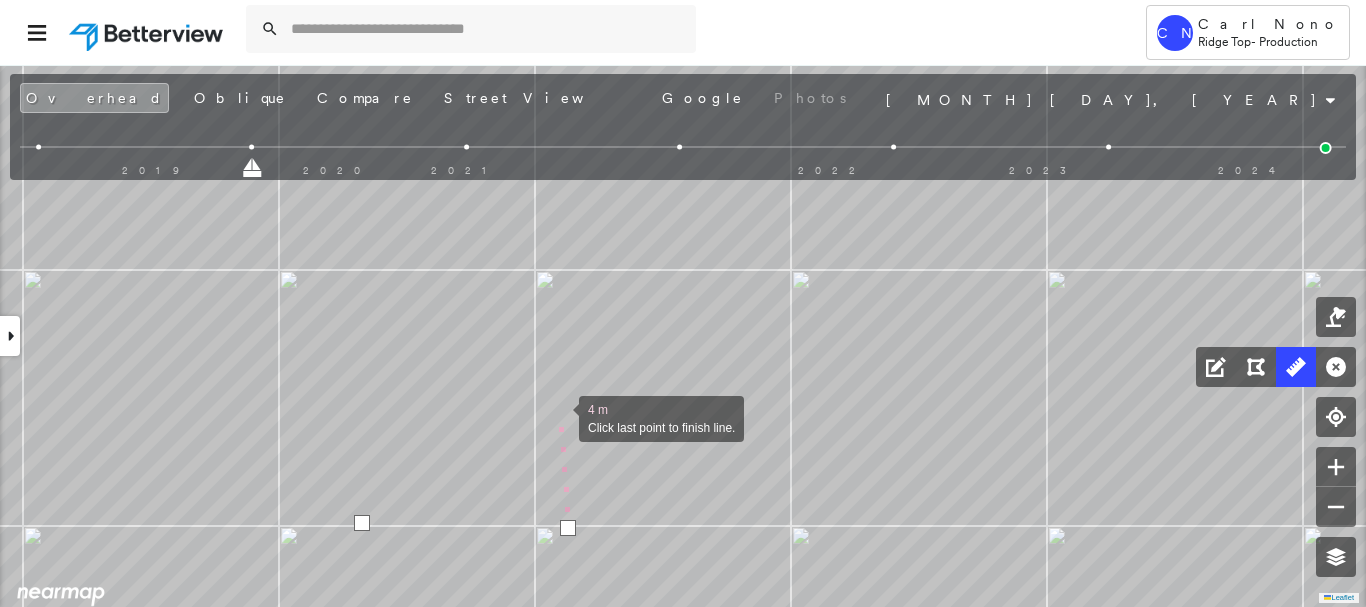 drag, startPoint x: 559, startPoint y: 399, endPoint x: 542, endPoint y: 532, distance: 134.08206 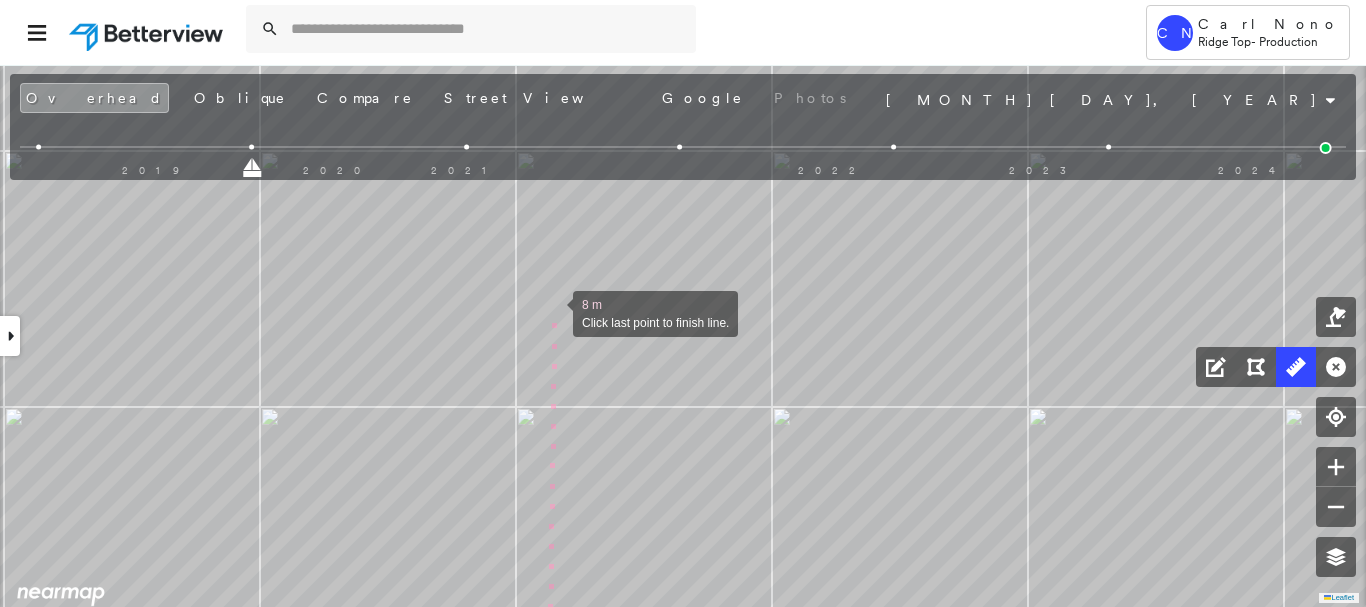 click at bounding box center (553, 312) 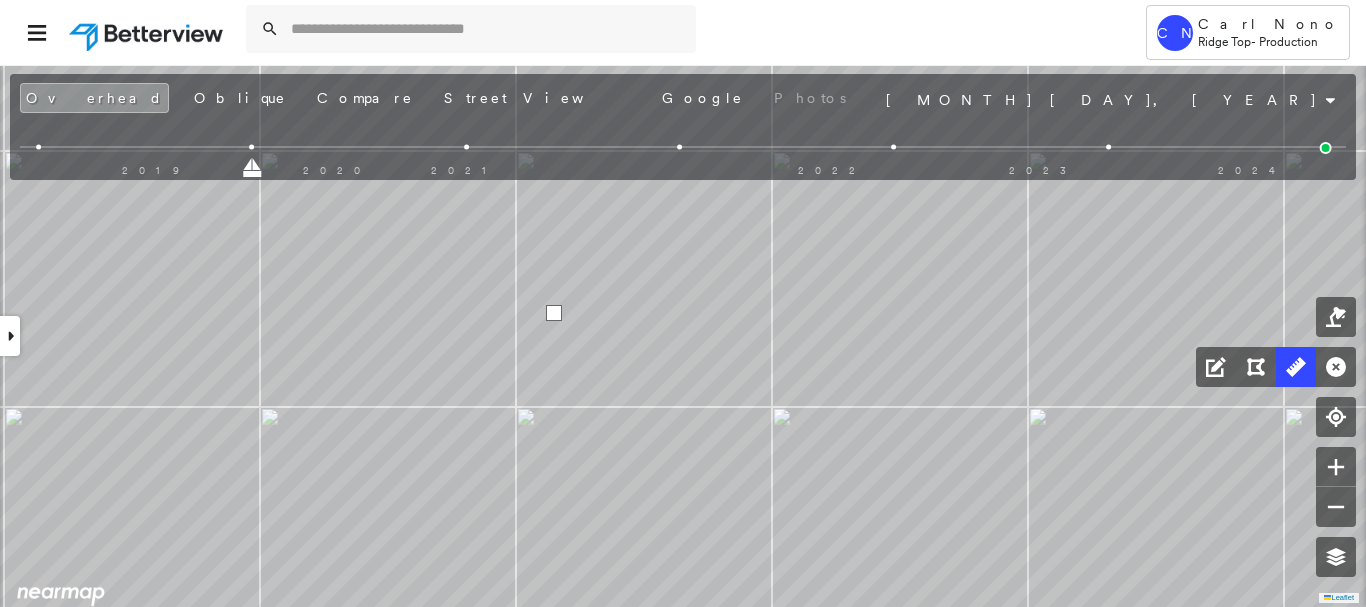 click at bounding box center [554, 313] 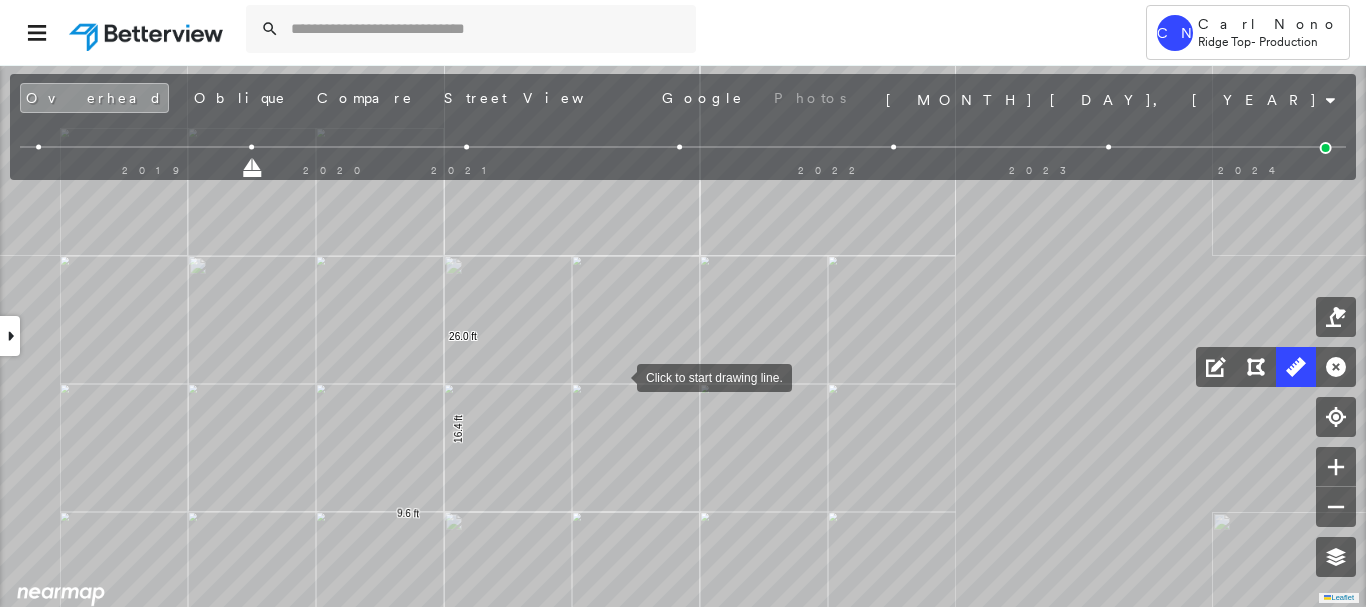 drag, startPoint x: 617, startPoint y: 376, endPoint x: 495, endPoint y: 397, distance: 123.79418 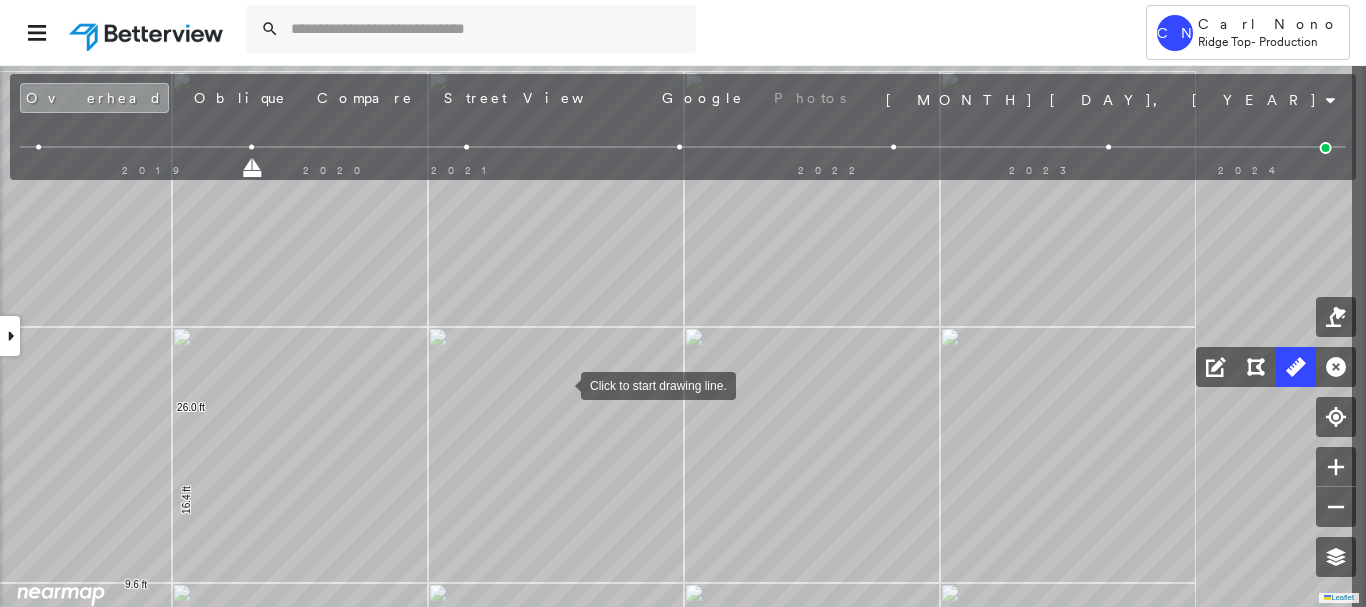 drag, startPoint x: 714, startPoint y: 333, endPoint x: 564, endPoint y: 364, distance: 153.16985 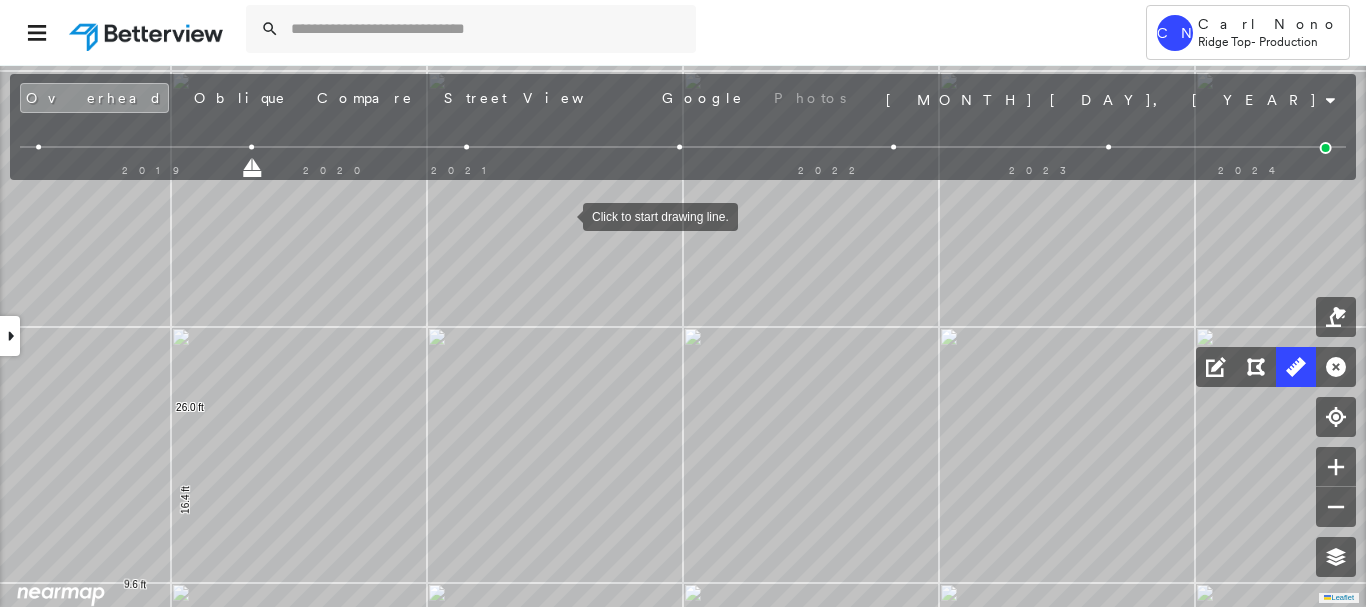 click at bounding box center (563, 215) 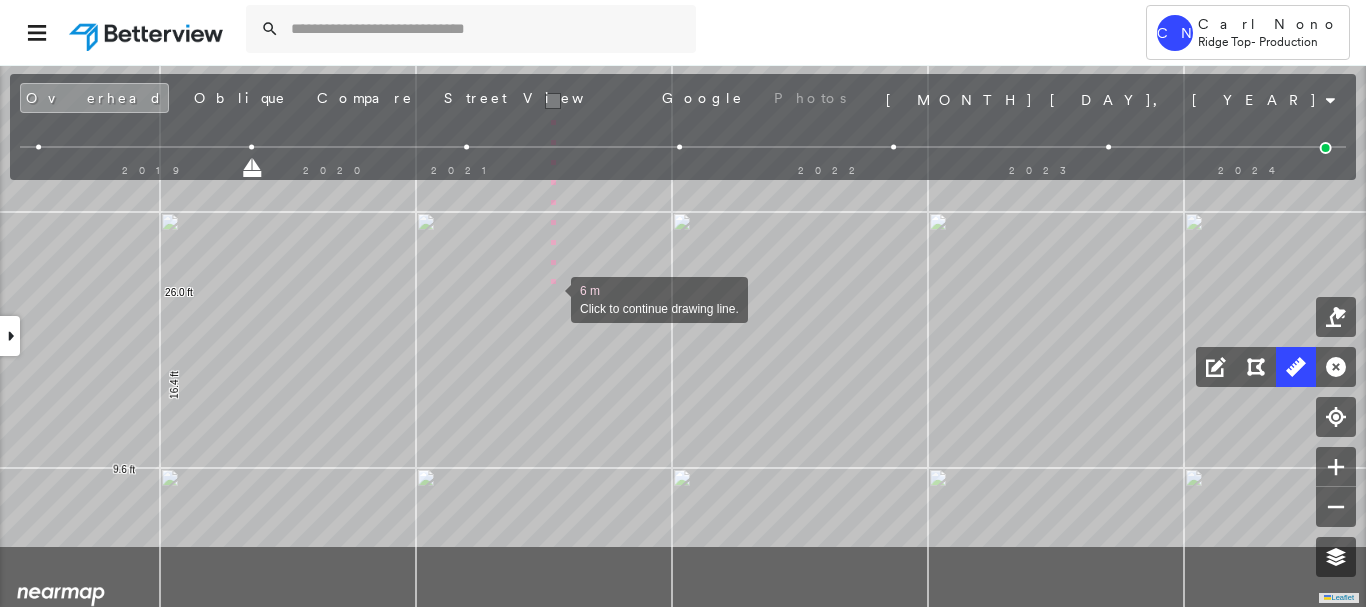 drag, startPoint x: 566, startPoint y: 376, endPoint x: 548, endPoint y: 287, distance: 90.80198 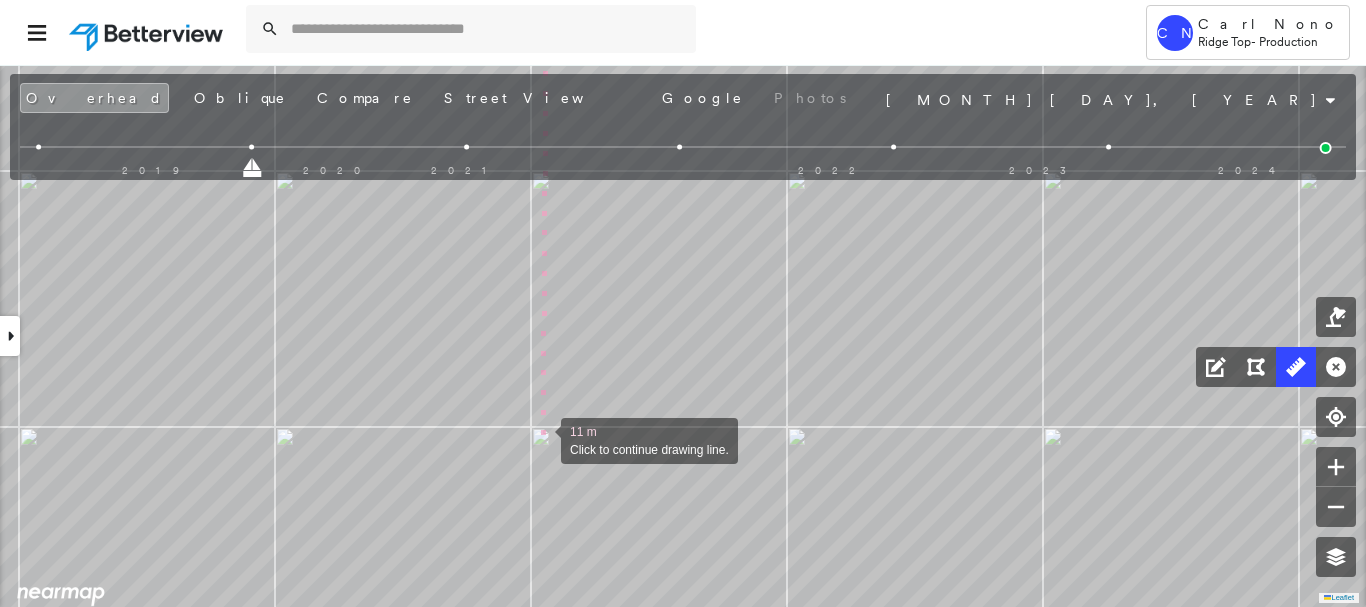 click at bounding box center (541, 439) 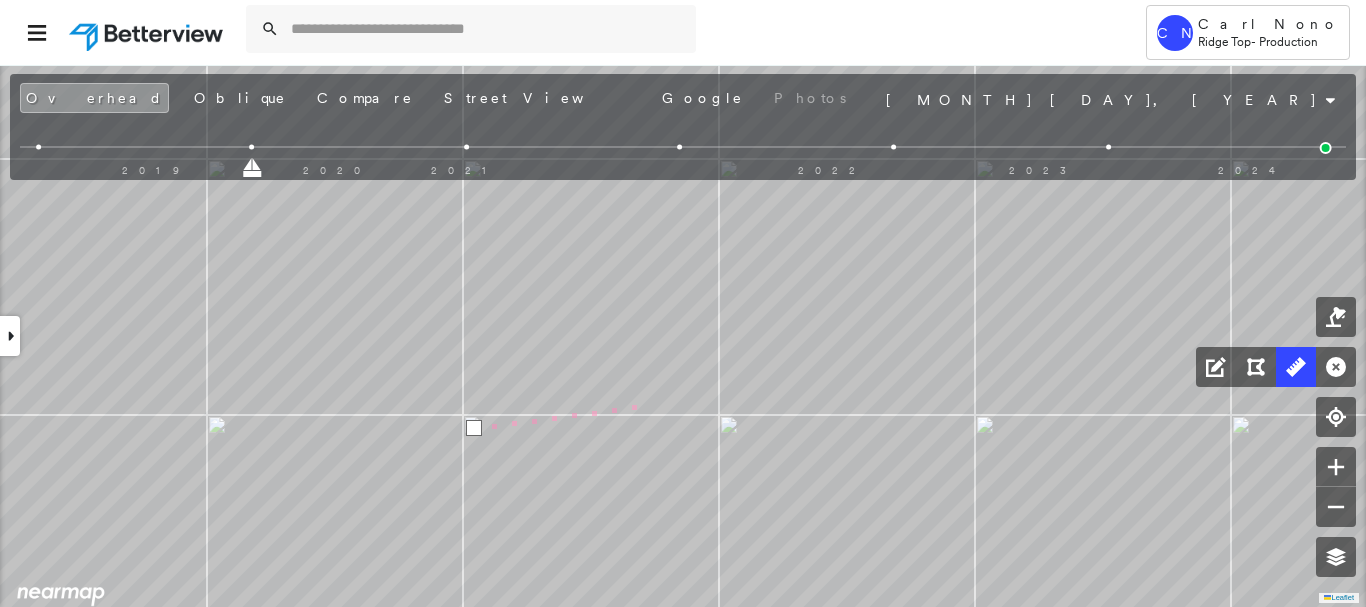 click on "9.6 ft 16.4 ft 26.0 ft 13 m Click last point to finish line." at bounding box center [-562, 139] 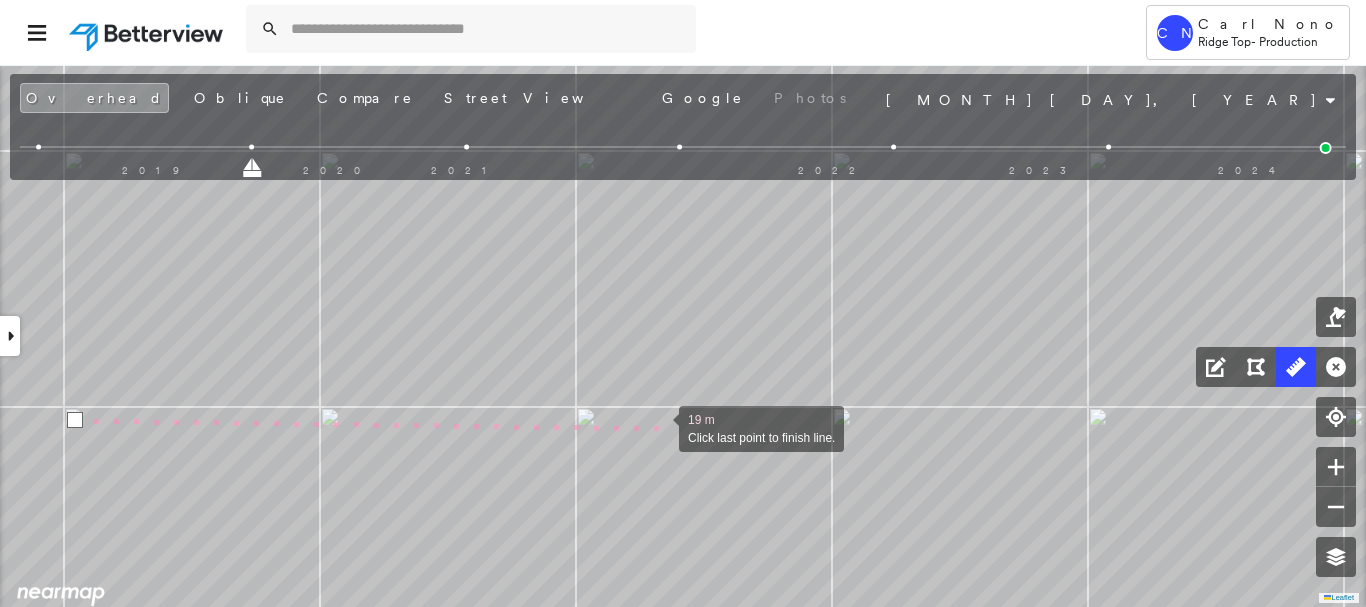 click at bounding box center (659, 427) 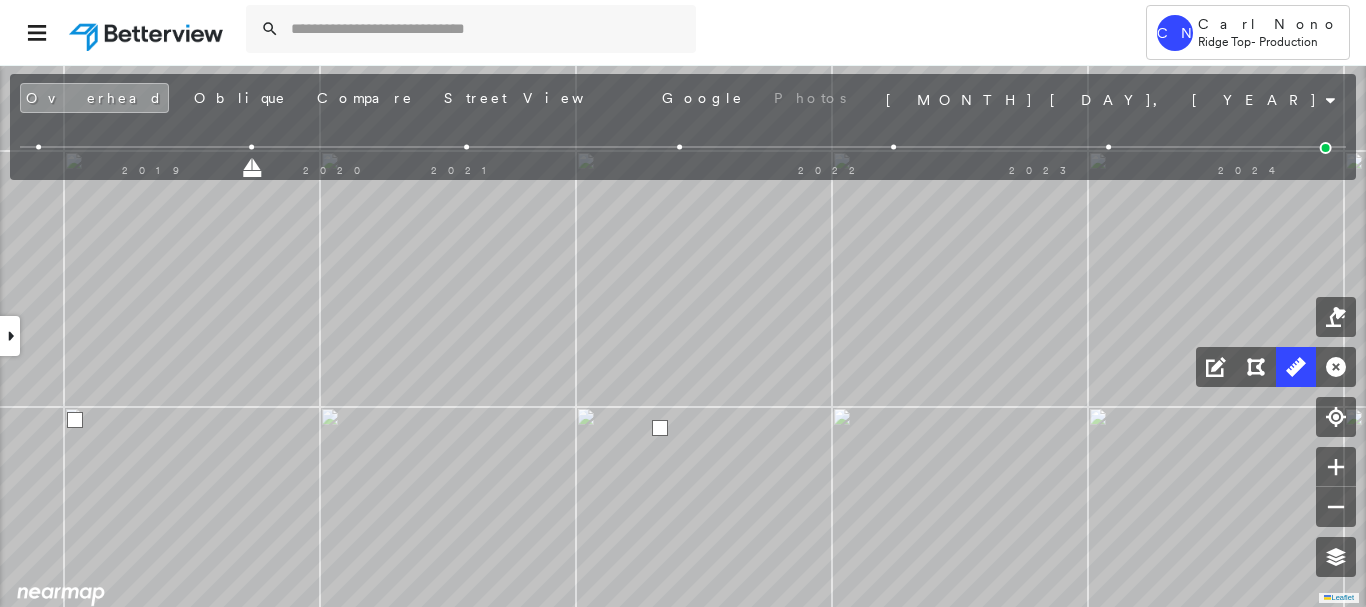 click at bounding box center [660, 428] 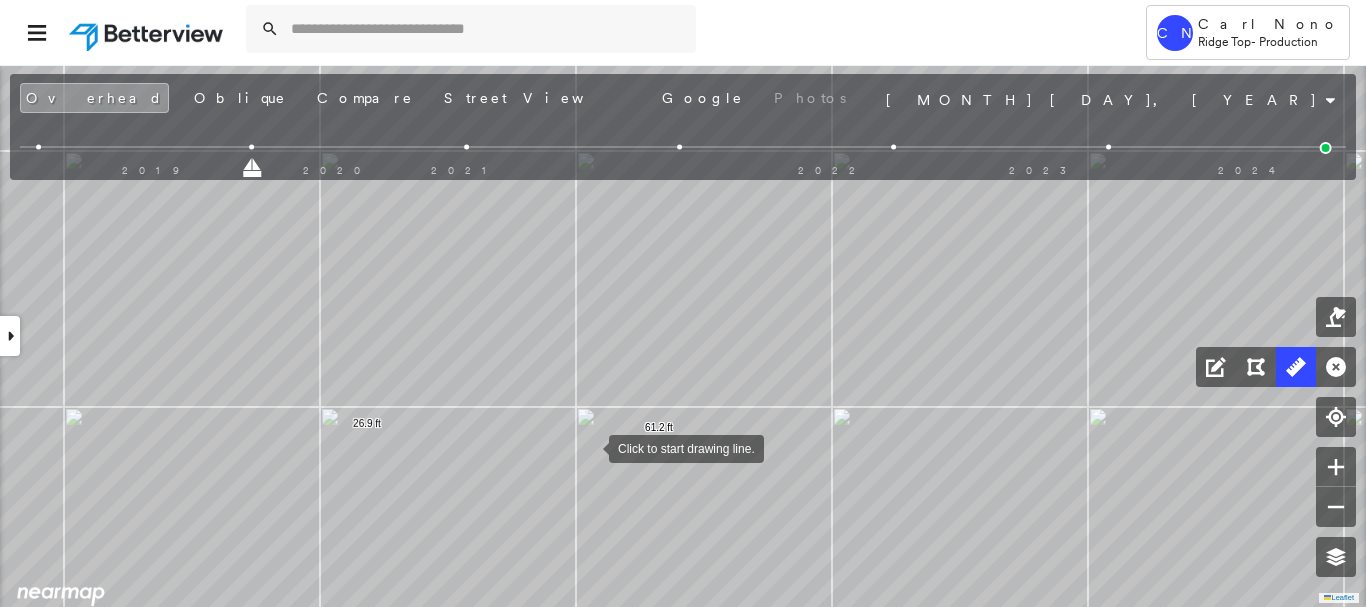 click at bounding box center [589, 447] 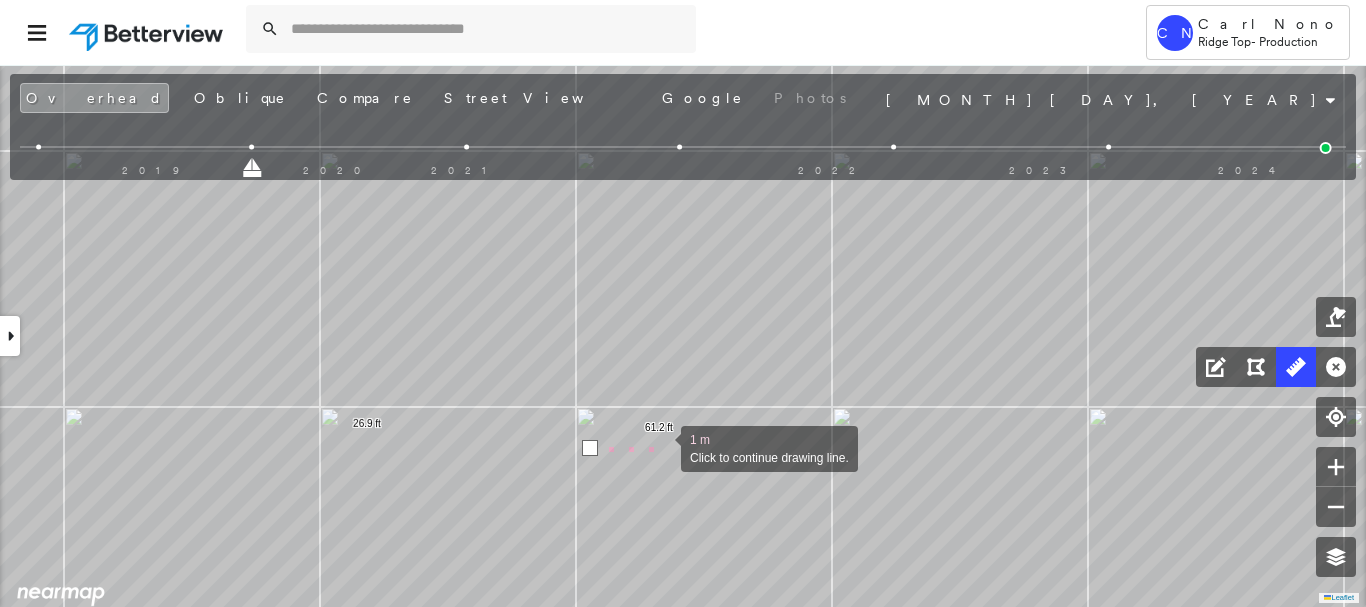 click at bounding box center [661, 447] 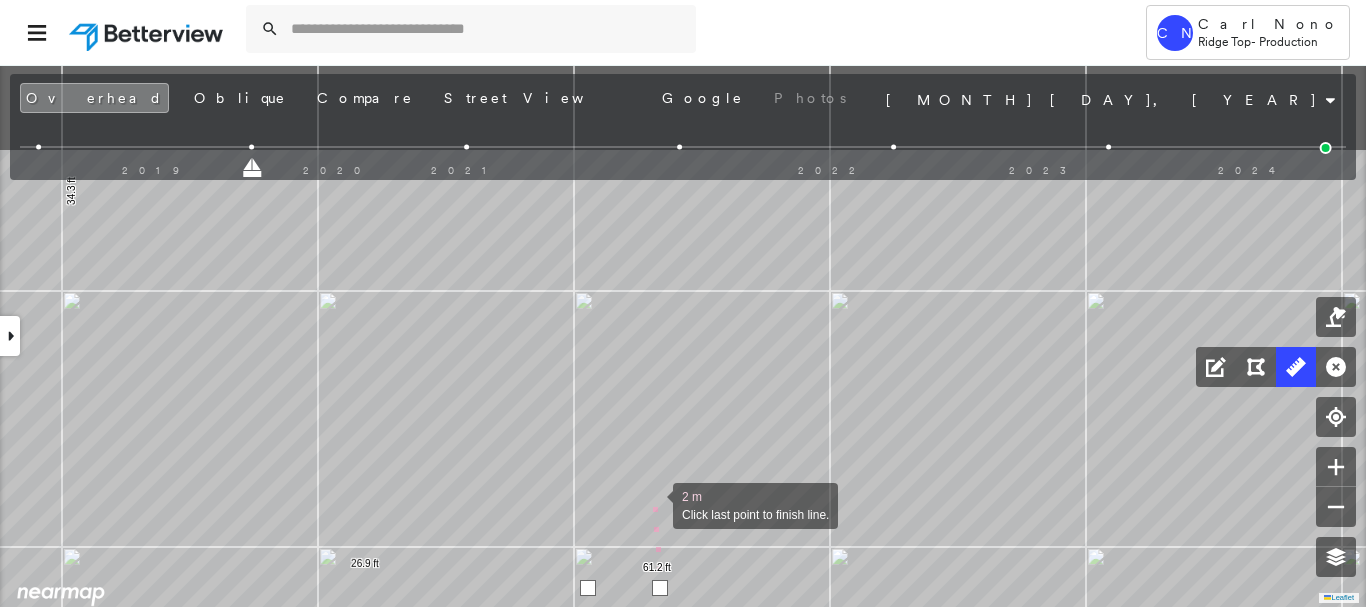 drag, startPoint x: 656, startPoint y: 394, endPoint x: 653, endPoint y: 503, distance: 109.041275 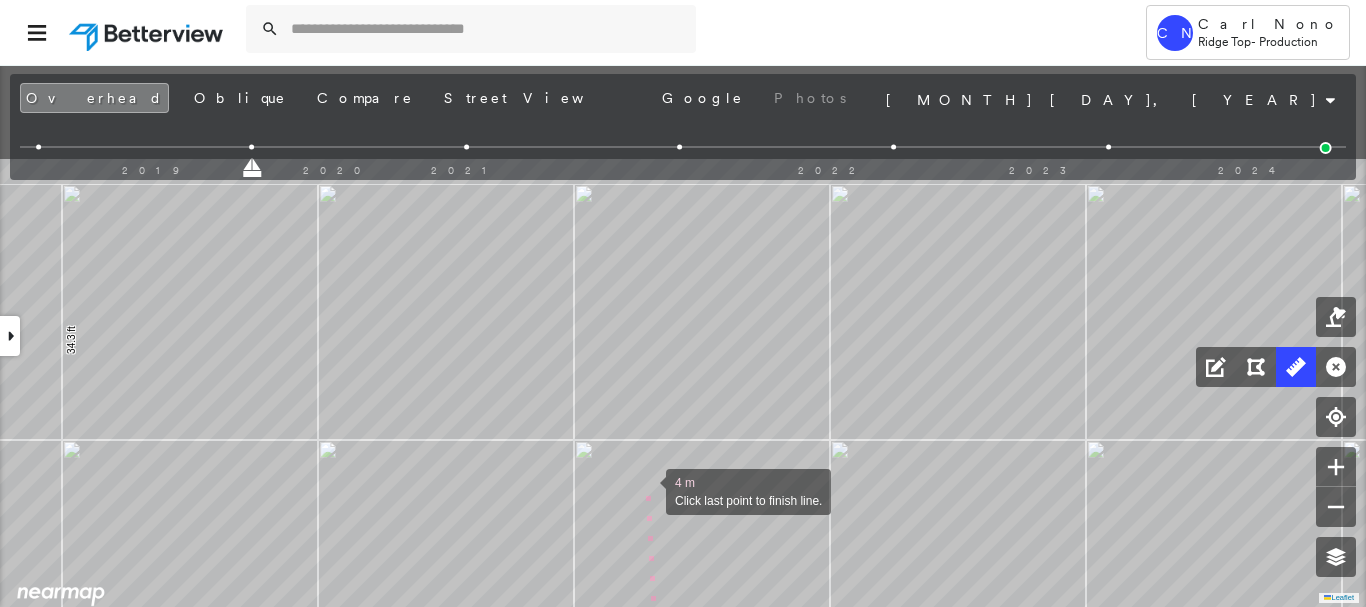 drag, startPoint x: 646, startPoint y: 467, endPoint x: 646, endPoint y: 487, distance: 20 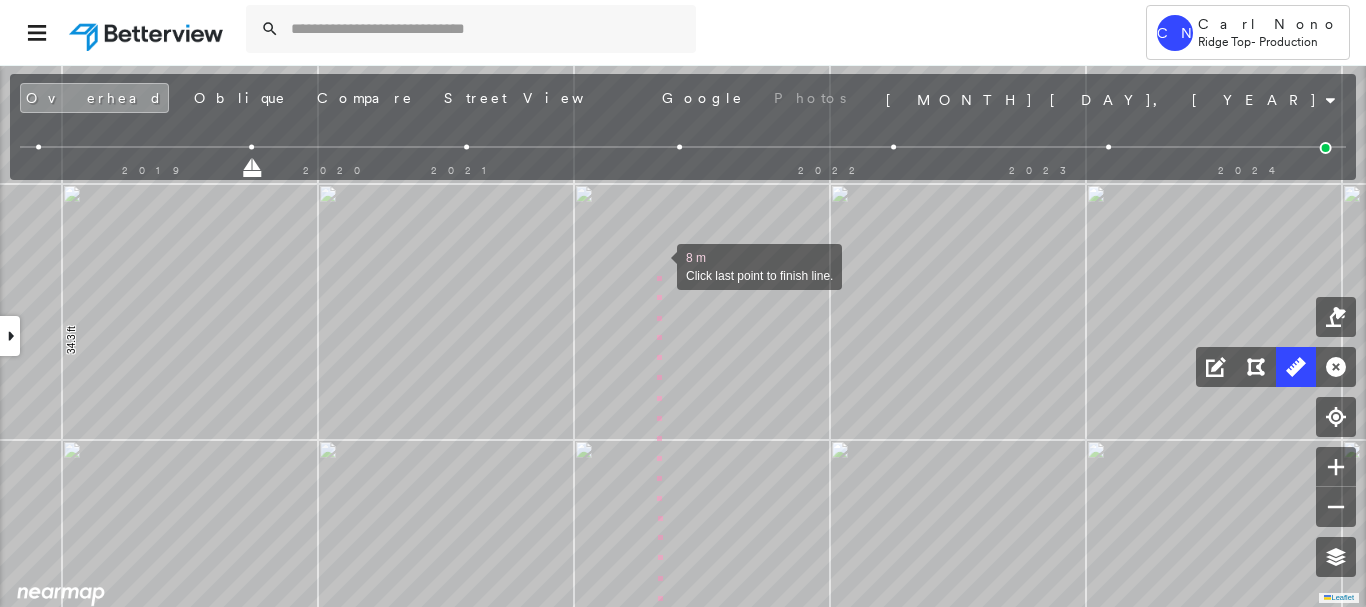click at bounding box center (657, 265) 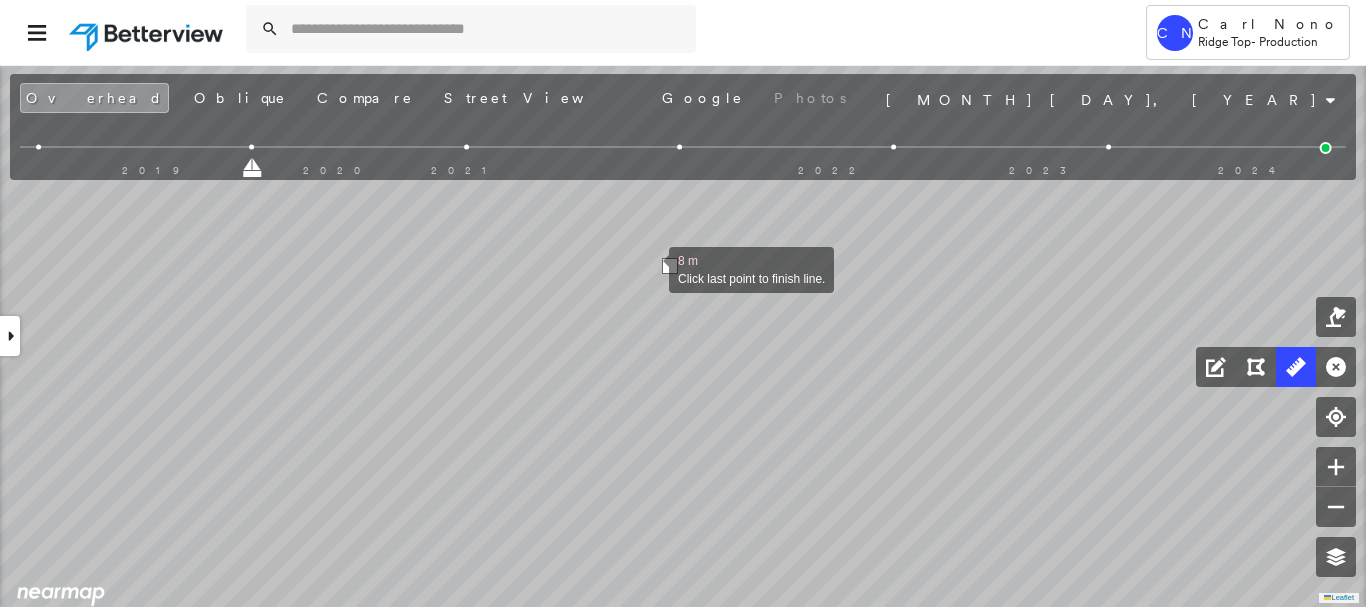 click at bounding box center (649, 268) 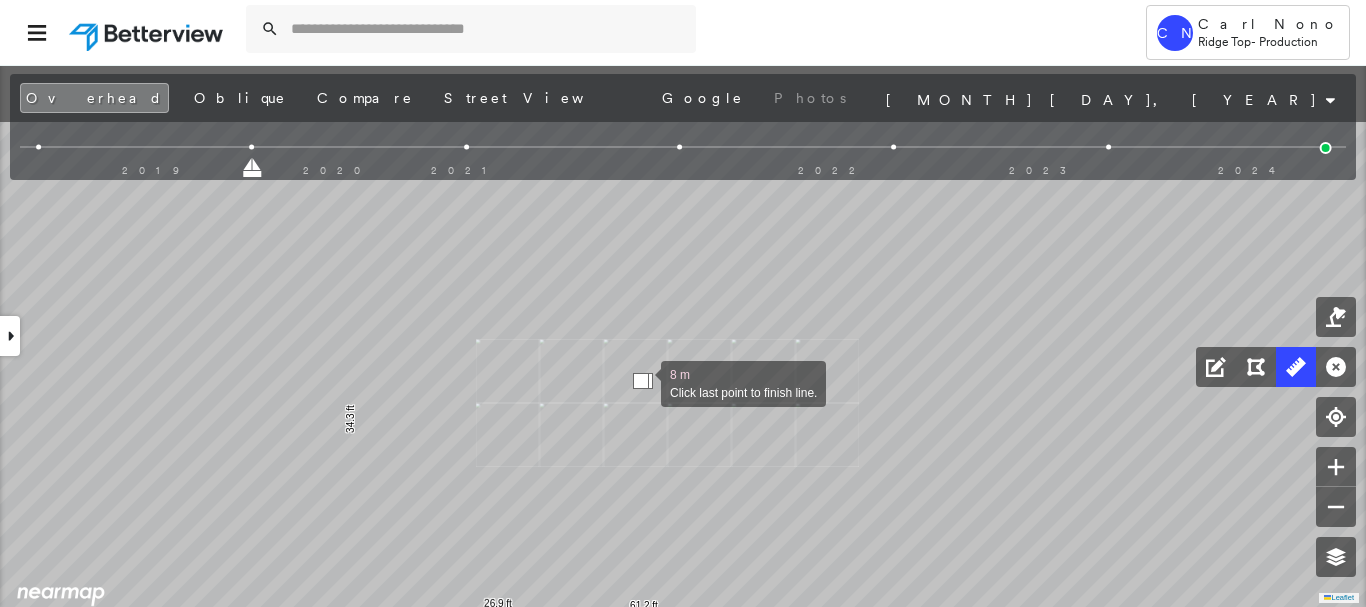 drag, startPoint x: 643, startPoint y: 299, endPoint x: 641, endPoint y: 321, distance: 22.090721 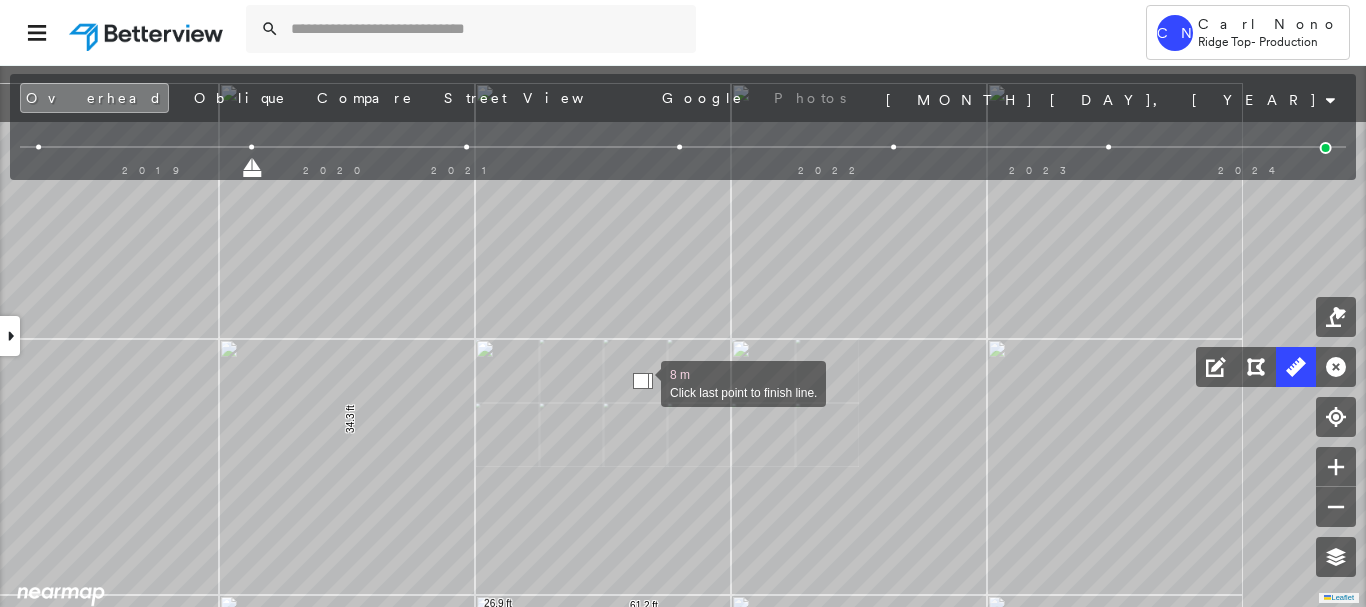 click at bounding box center (641, 382) 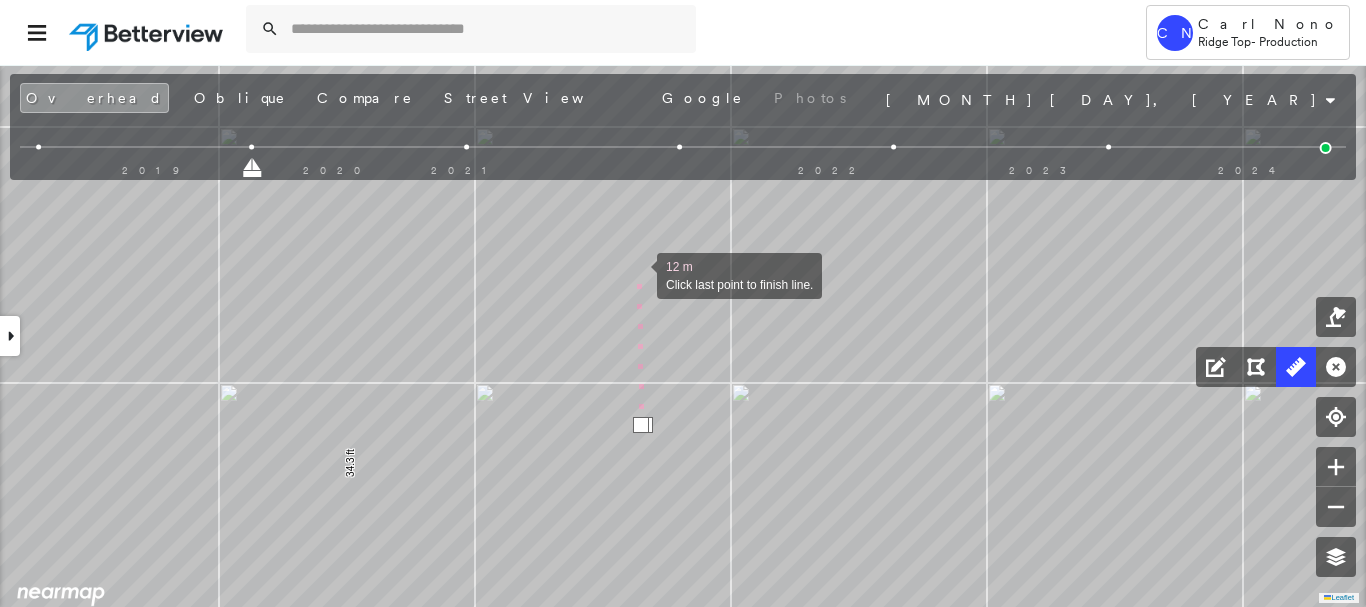 click at bounding box center (637, 274) 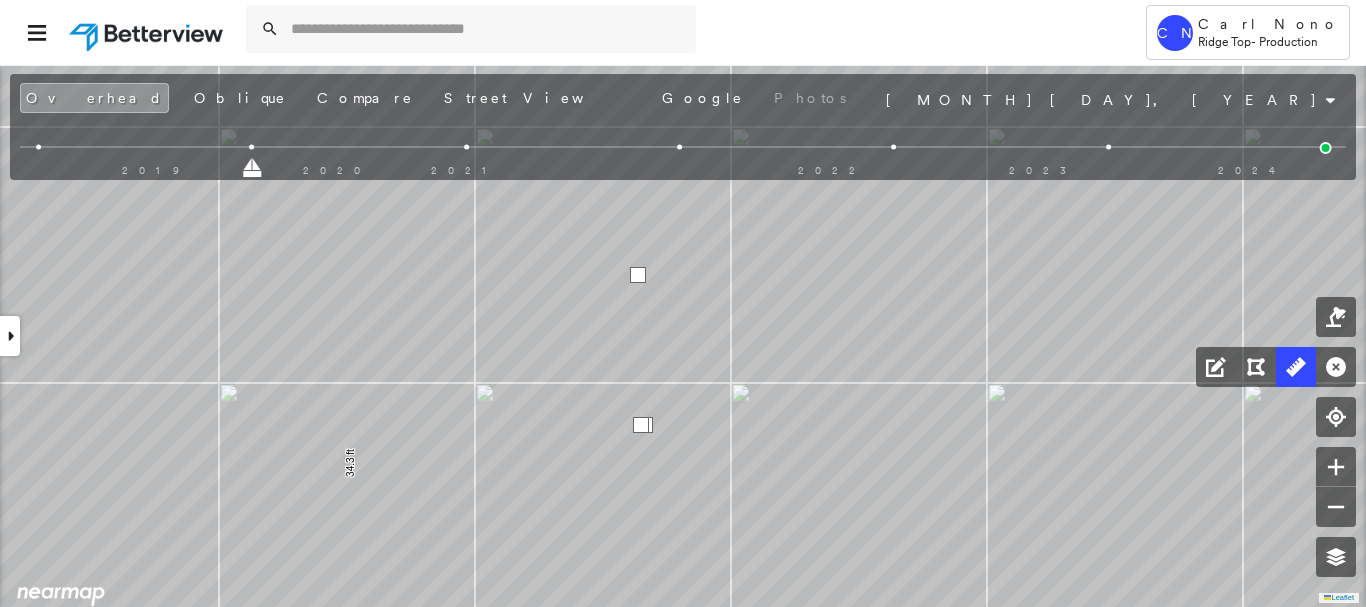 click at bounding box center (638, 275) 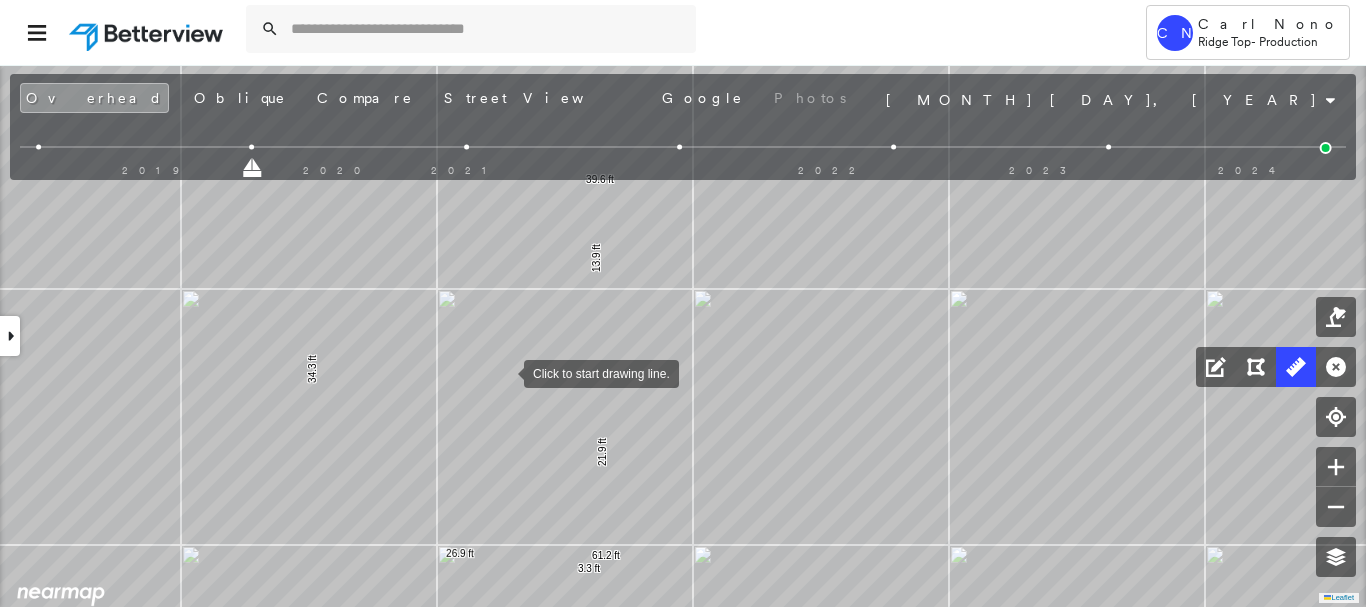 drag, startPoint x: 511, startPoint y: 331, endPoint x: 490, endPoint y: 370, distance: 44.294468 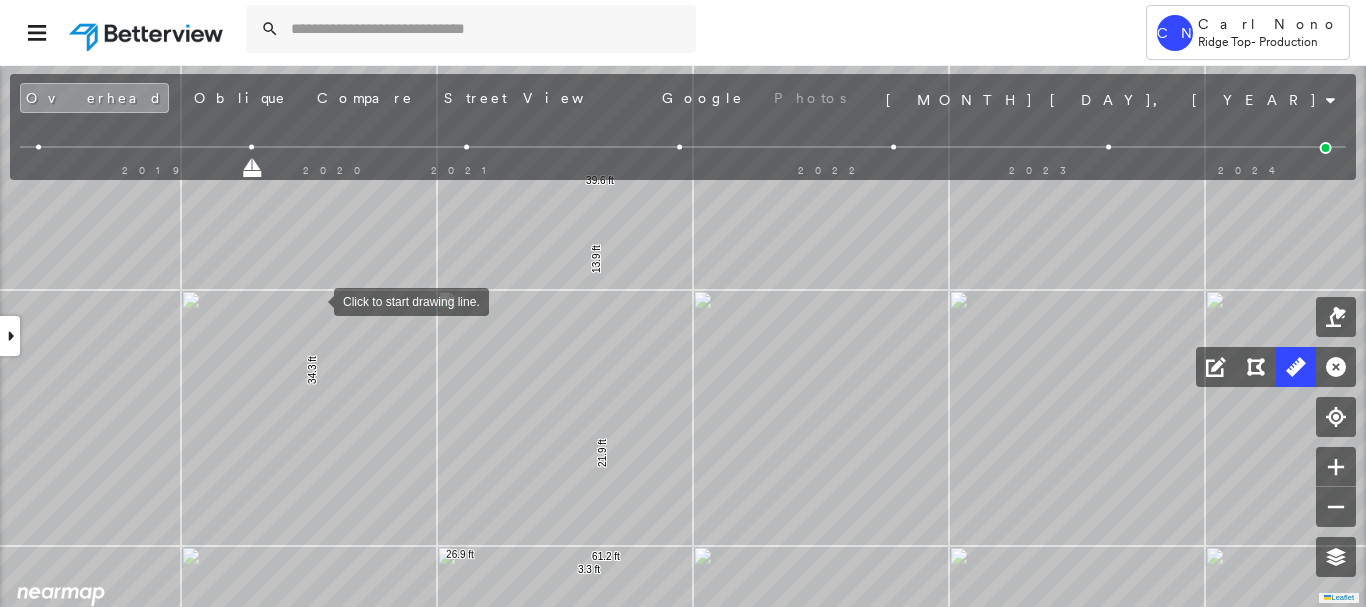 click at bounding box center (314, 300) 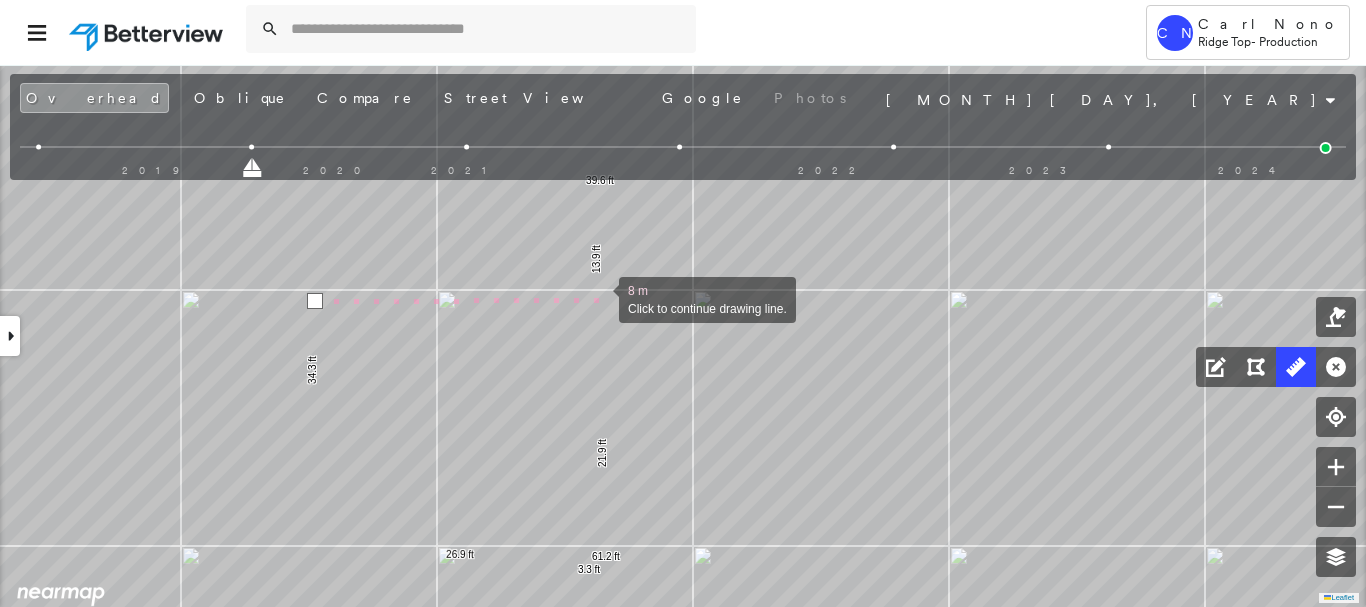 click at bounding box center (599, 298) 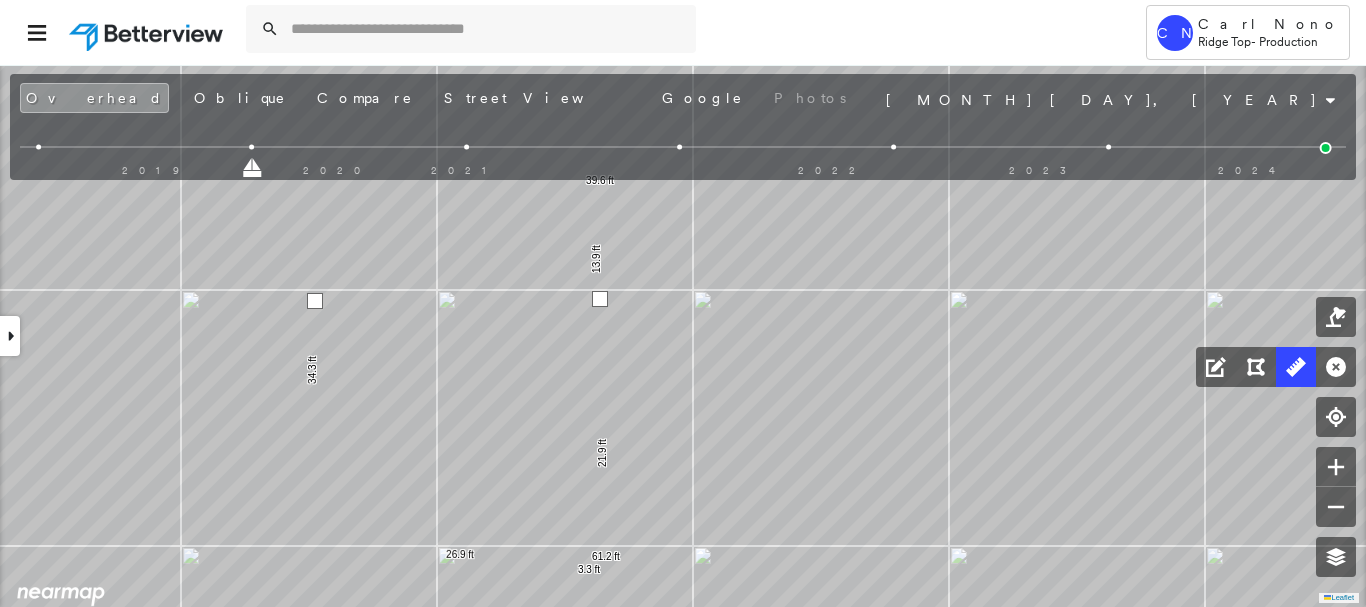 click at bounding box center (600, 299) 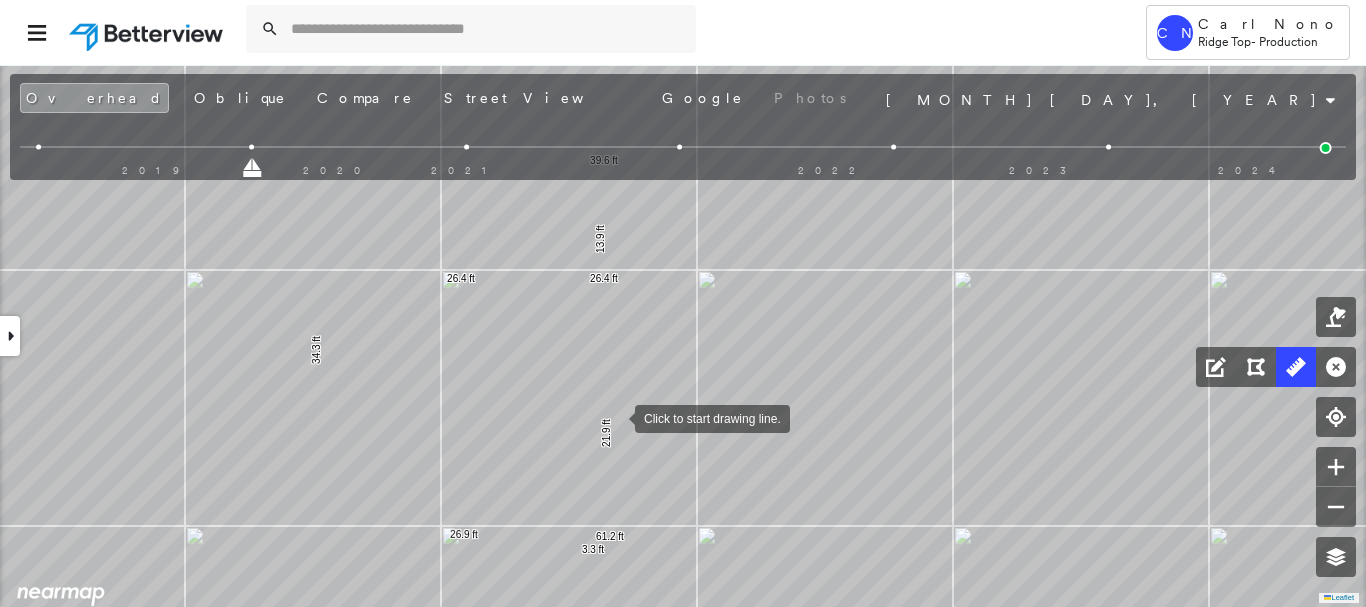 drag, startPoint x: 613, startPoint y: 427, endPoint x: 616, endPoint y: 403, distance: 24.186773 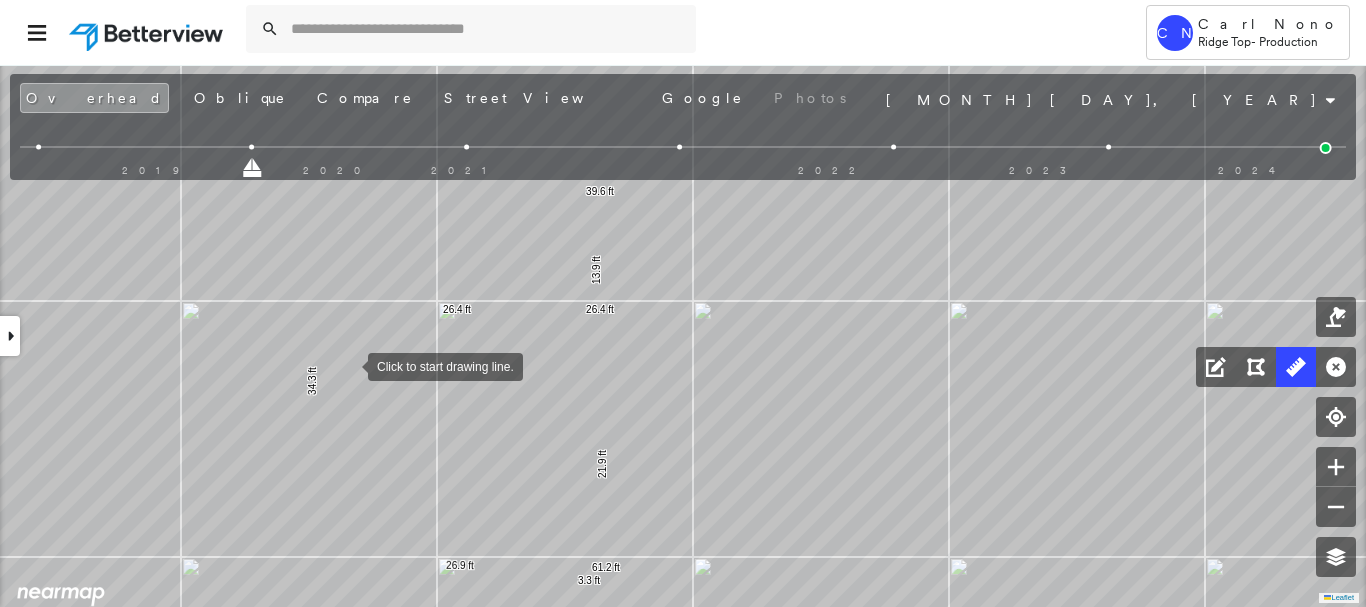 drag, startPoint x: 359, startPoint y: 297, endPoint x: 339, endPoint y: 406, distance: 110.81967 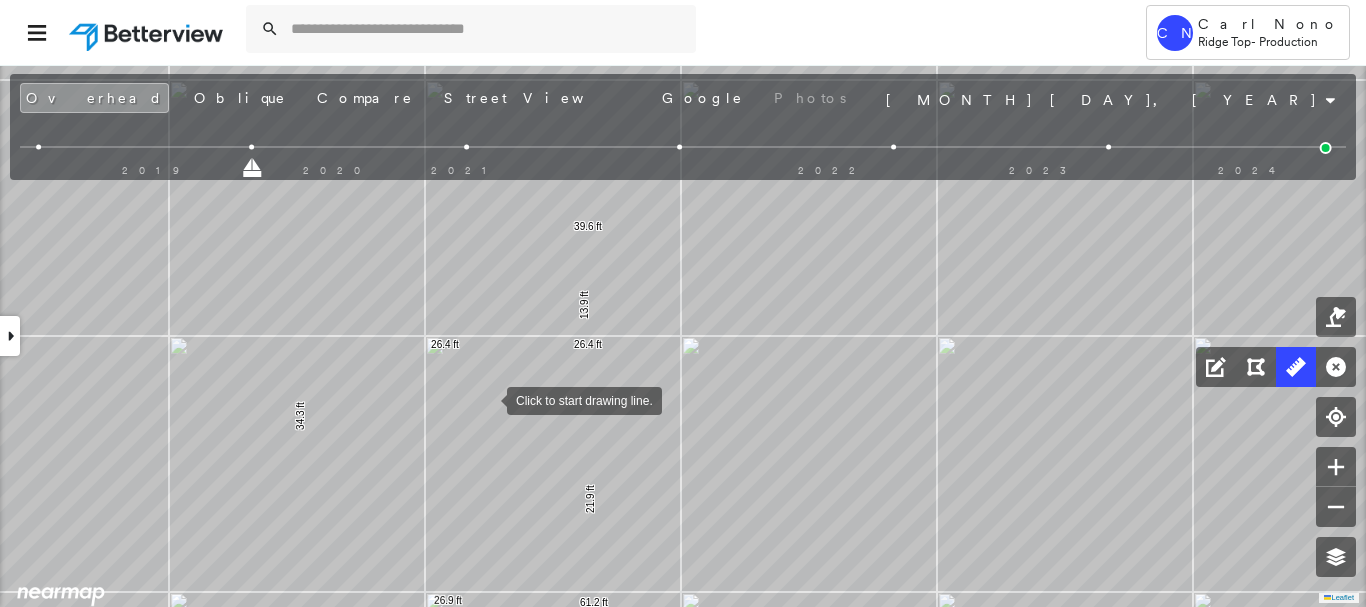 drag, startPoint x: 487, startPoint y: 421, endPoint x: 466, endPoint y: 400, distance: 29.698484 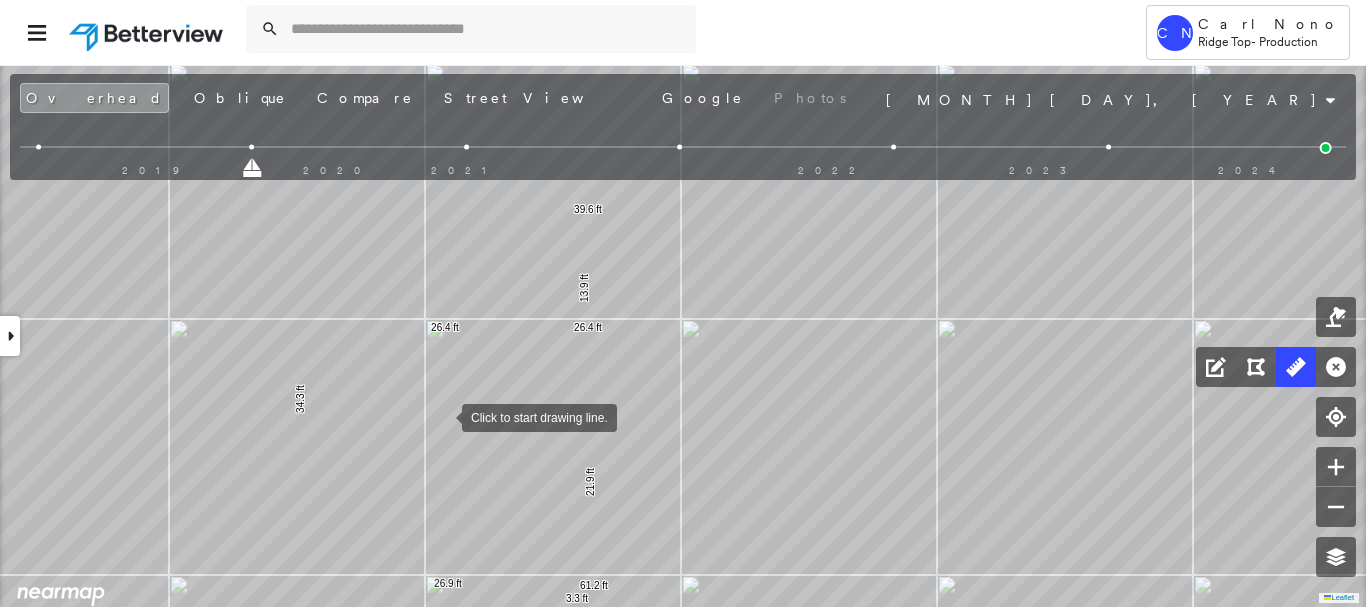 drag, startPoint x: 442, startPoint y: 420, endPoint x: 438, endPoint y: 378, distance: 42.190044 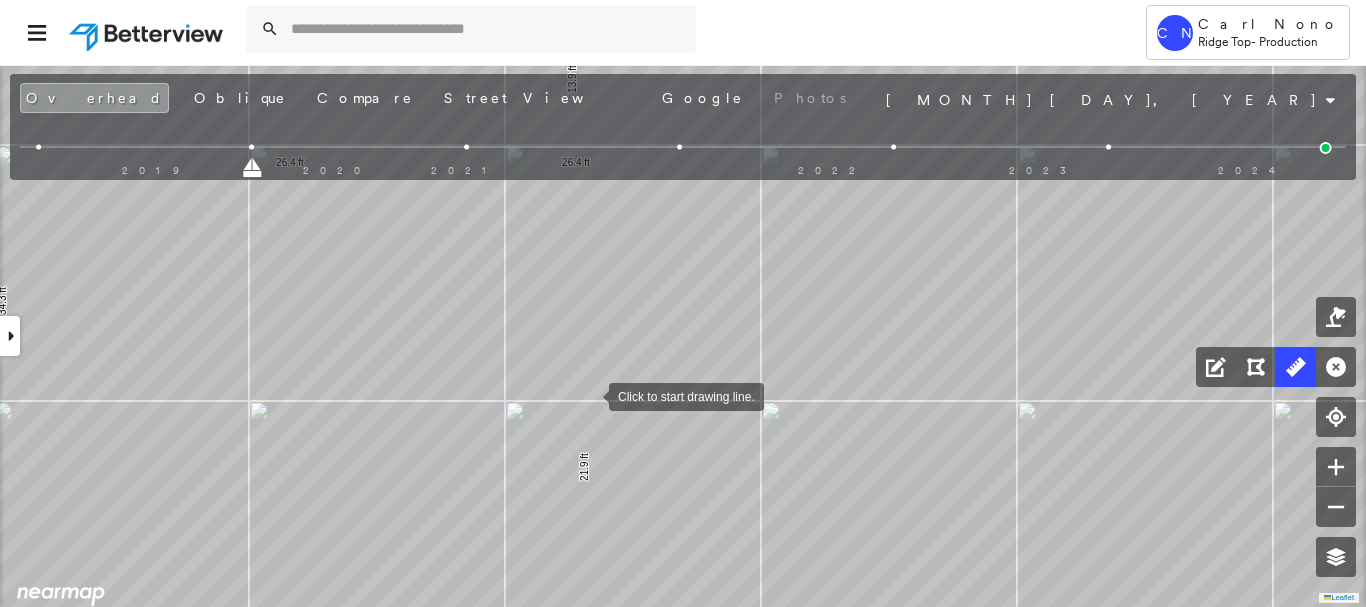 drag, startPoint x: 589, startPoint y: 395, endPoint x: 661, endPoint y: 400, distance: 72.1734 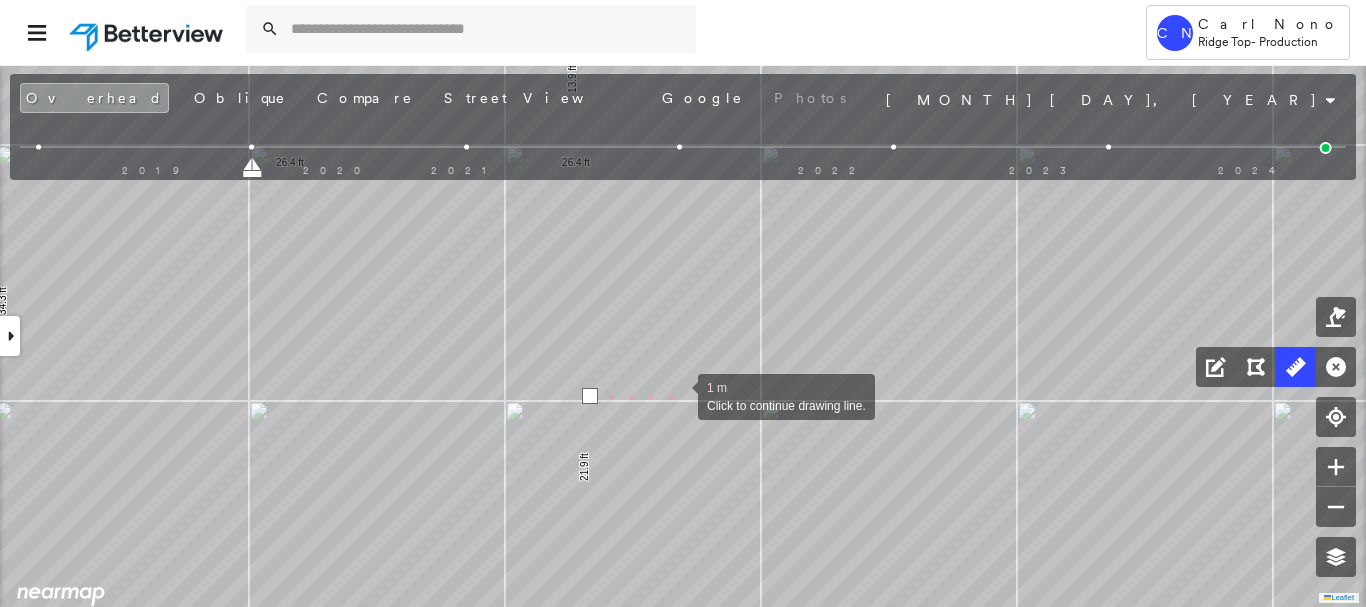 click at bounding box center (678, 395) 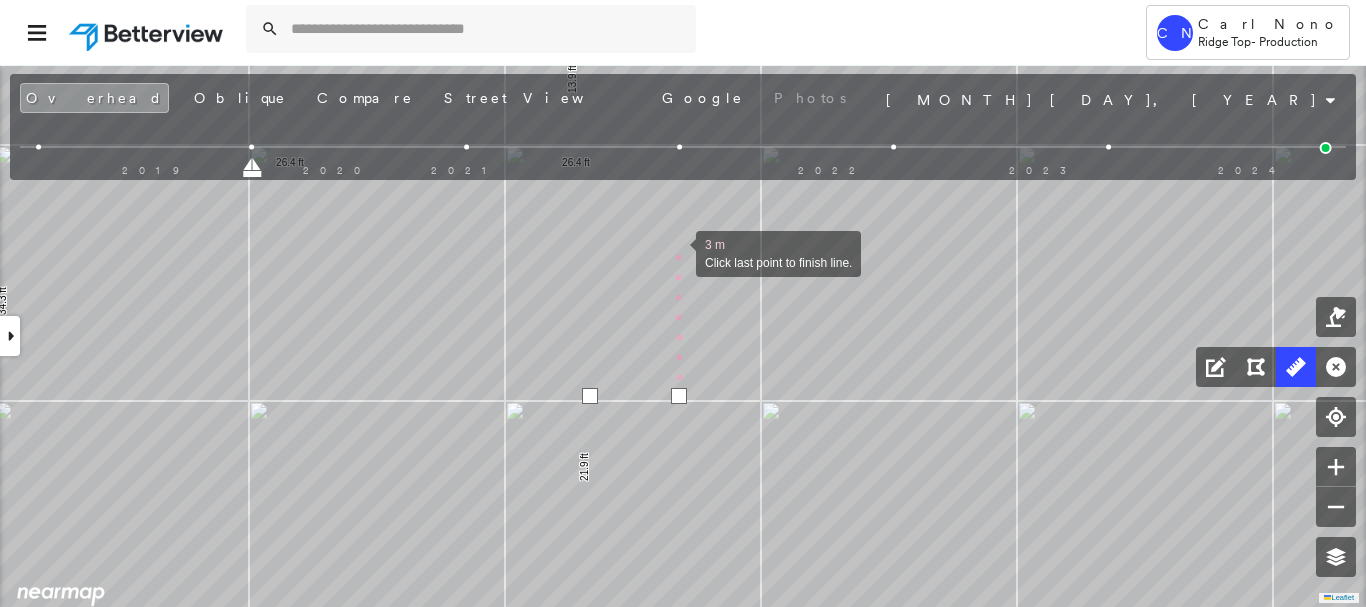 click at bounding box center [676, 252] 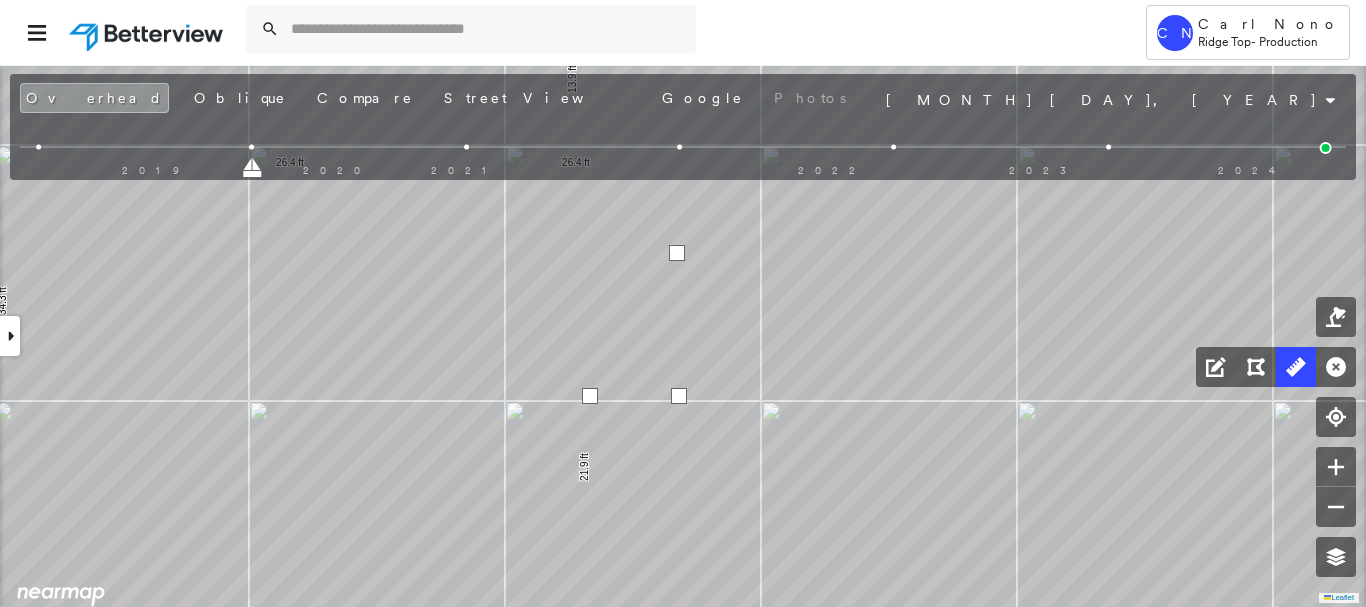 click at bounding box center (677, 253) 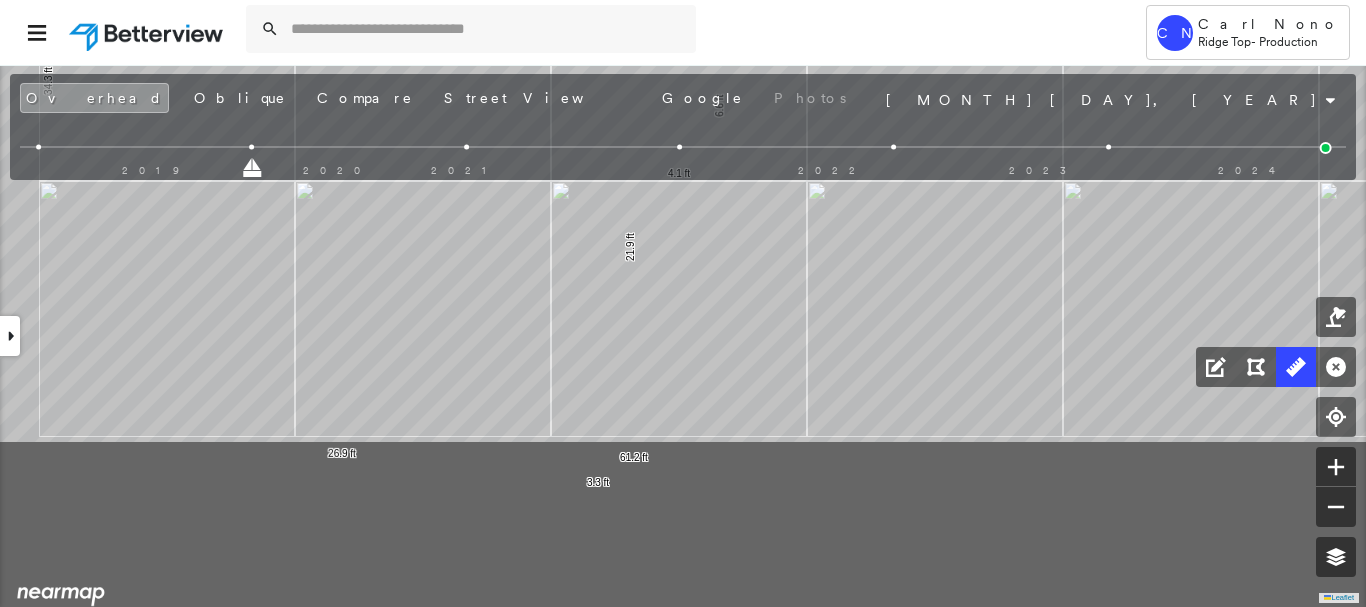 drag, startPoint x: 643, startPoint y: 394, endPoint x: 699, endPoint y: 154, distance: 246.44675 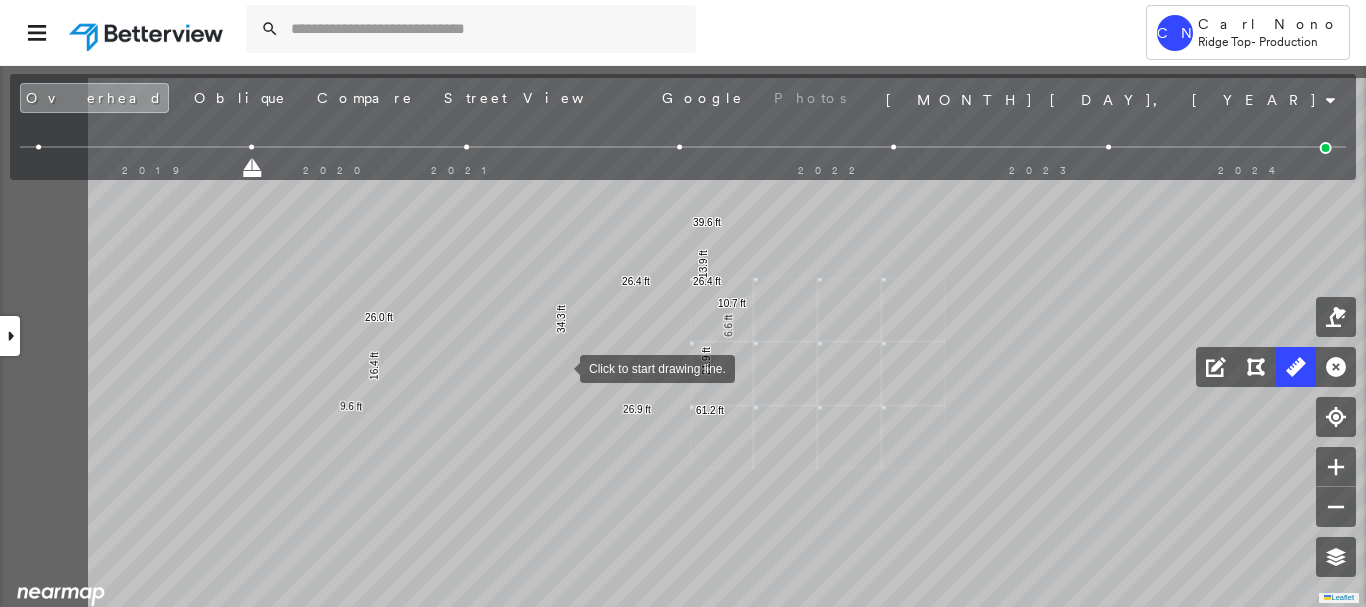 drag, startPoint x: 417, startPoint y: 309, endPoint x: 559, endPoint y: 366, distance: 153.01308 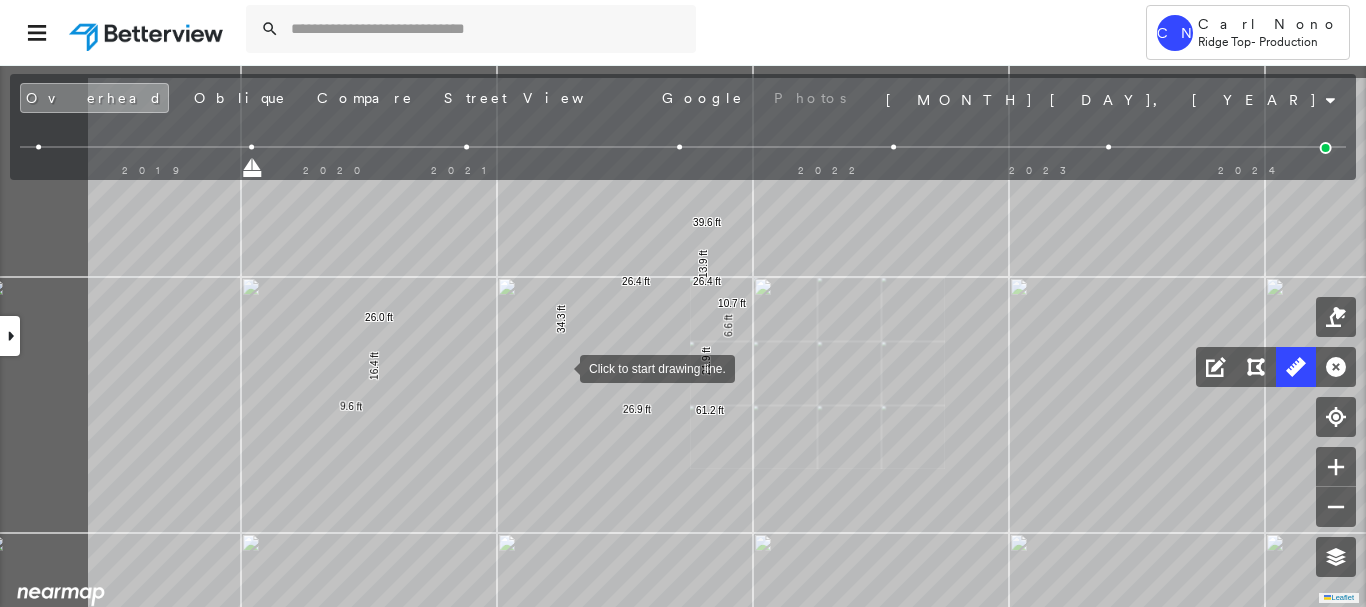 click at bounding box center [560, 367] 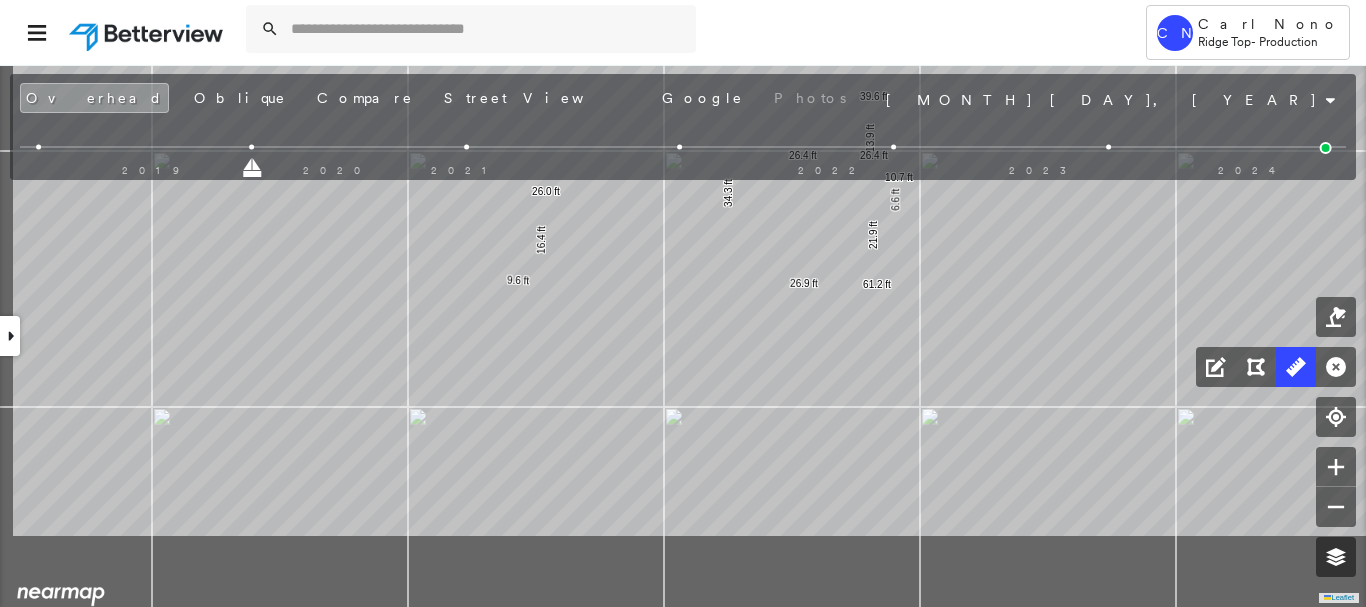 click on "9.6 ft 16.4 ft 26.0 ft 34.3 ft 26.9 ft 61.2 ft 21.9 ft 13.9 ft 39.6 ft 26.4 ft 26.4 ft 6.6 ft 10.7 ft Click to start drawing line." at bounding box center (-581, 170) 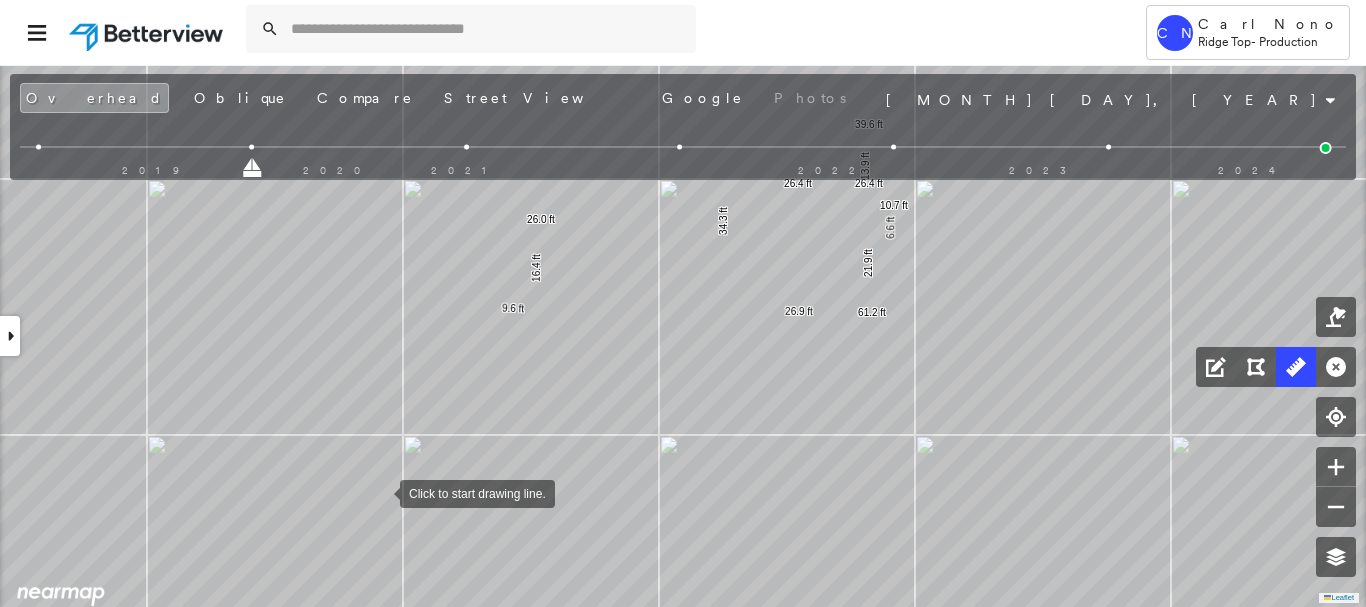 drag, startPoint x: 386, startPoint y: 462, endPoint x: 380, endPoint y: 492, distance: 30.594116 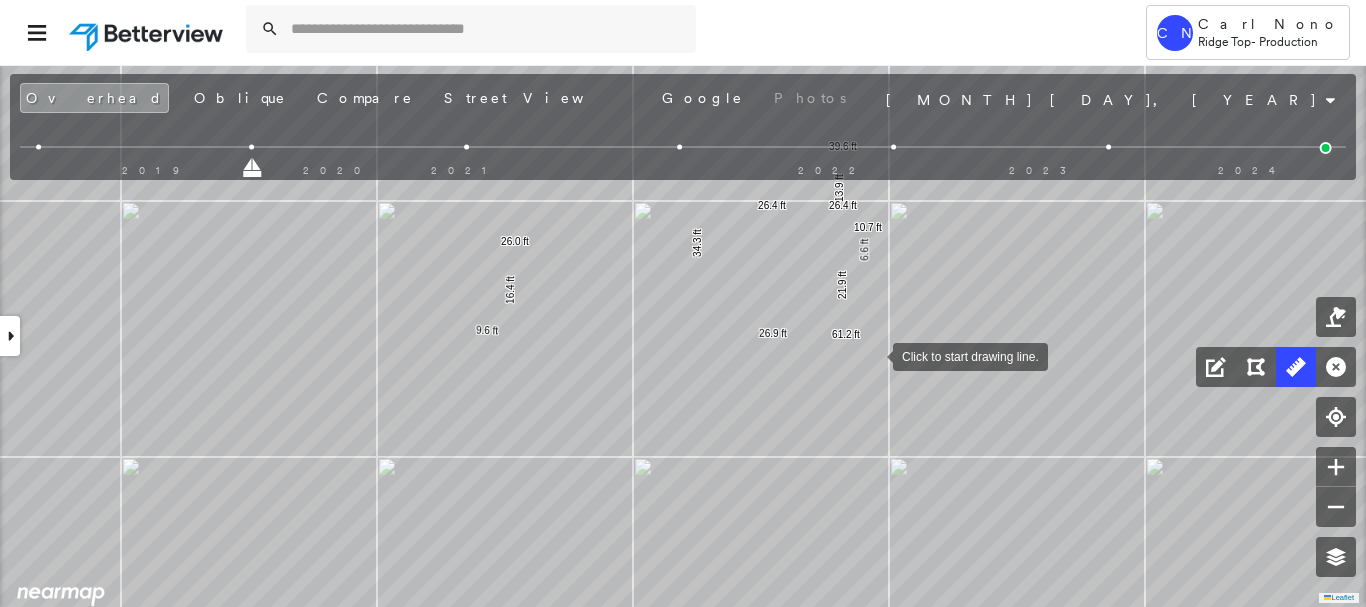 drag, startPoint x: 885, startPoint y: 345, endPoint x: 876, endPoint y: 352, distance: 11.401754 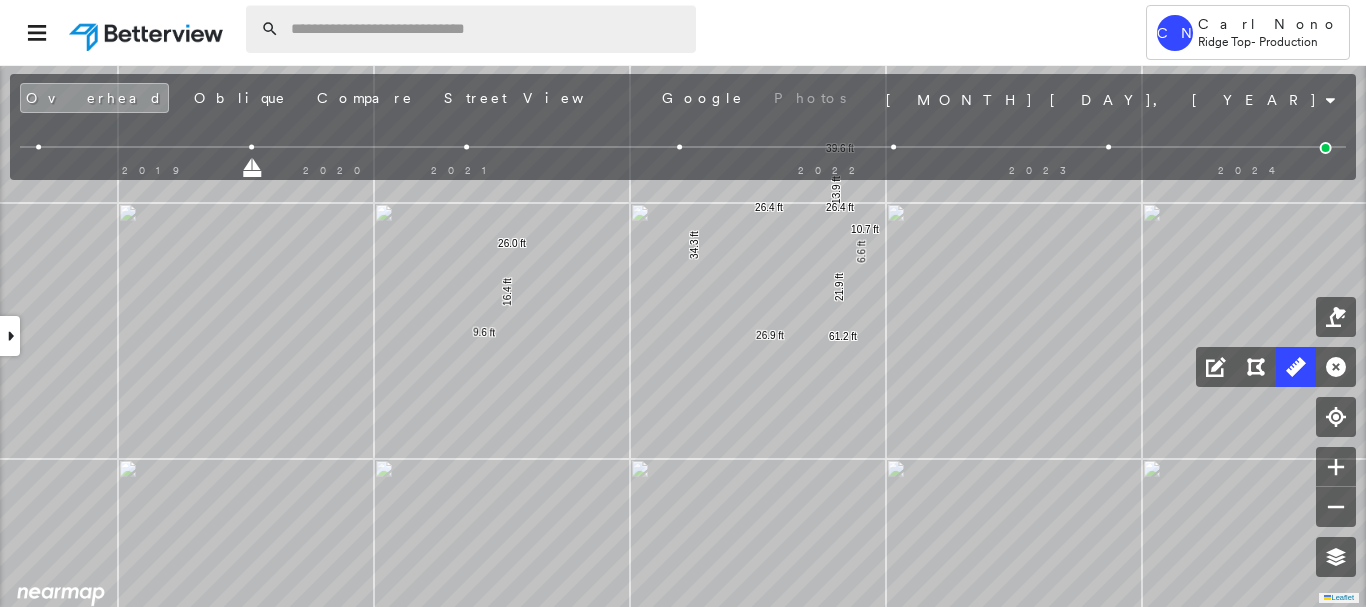 drag, startPoint x: 132, startPoint y: 95, endPoint x: 285, endPoint y: 7, distance: 176.50212 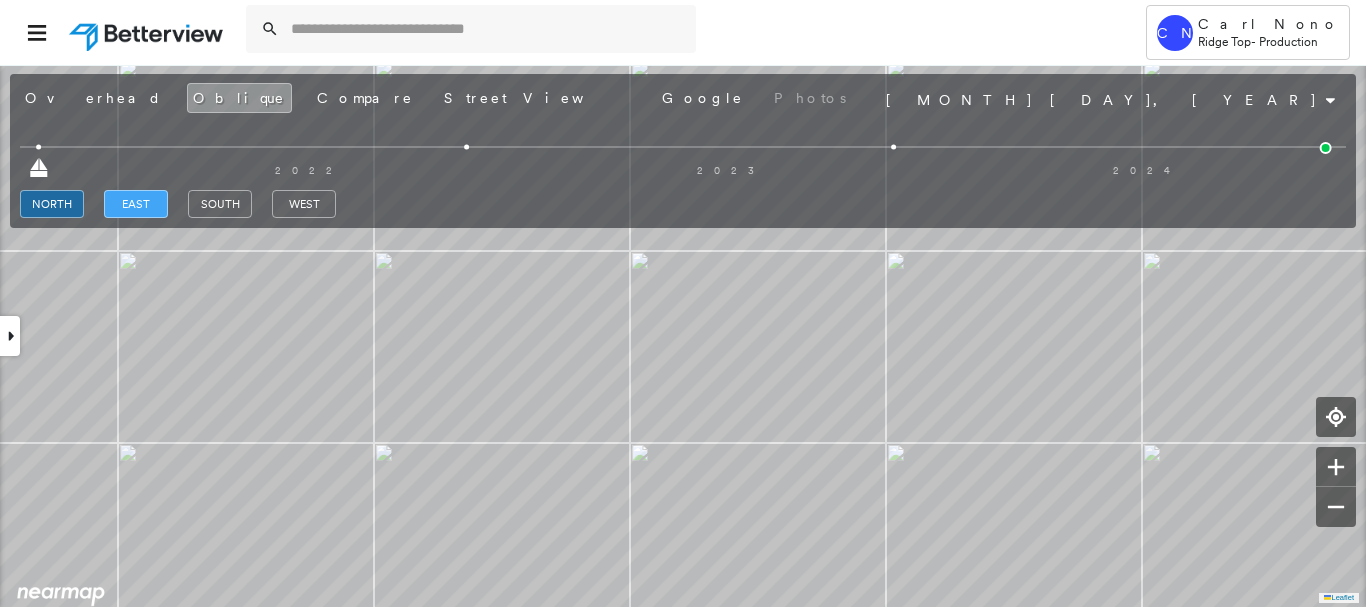 click on "east" at bounding box center [136, 204] 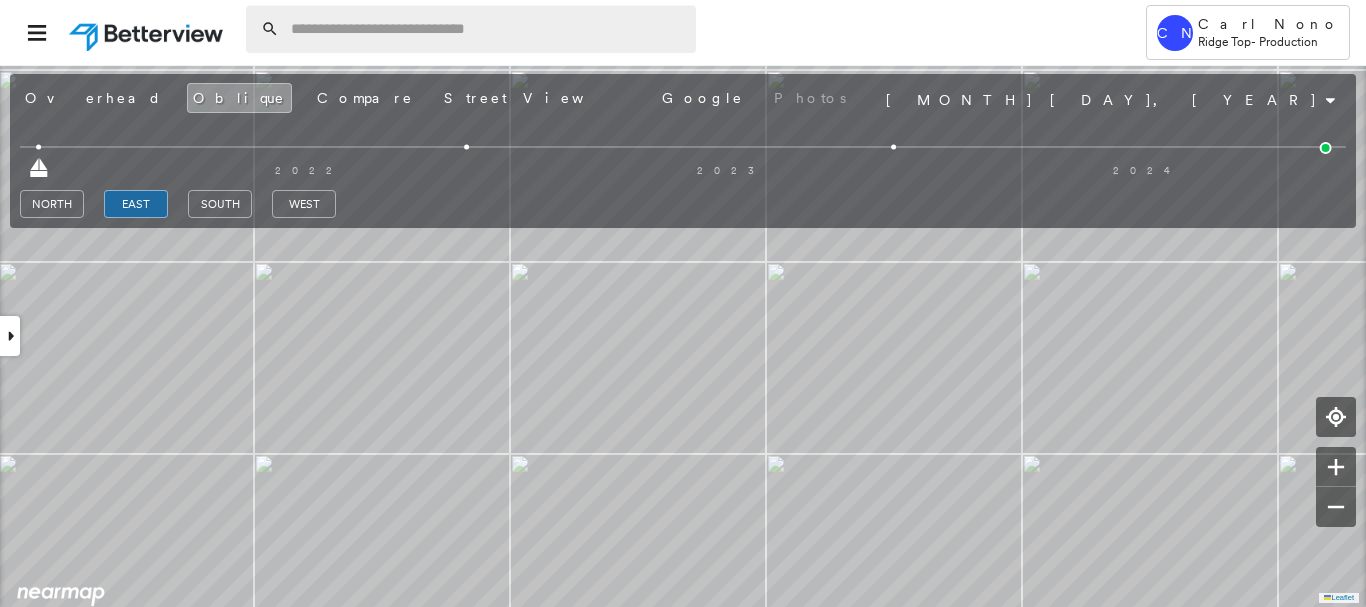click at bounding box center [487, 29] 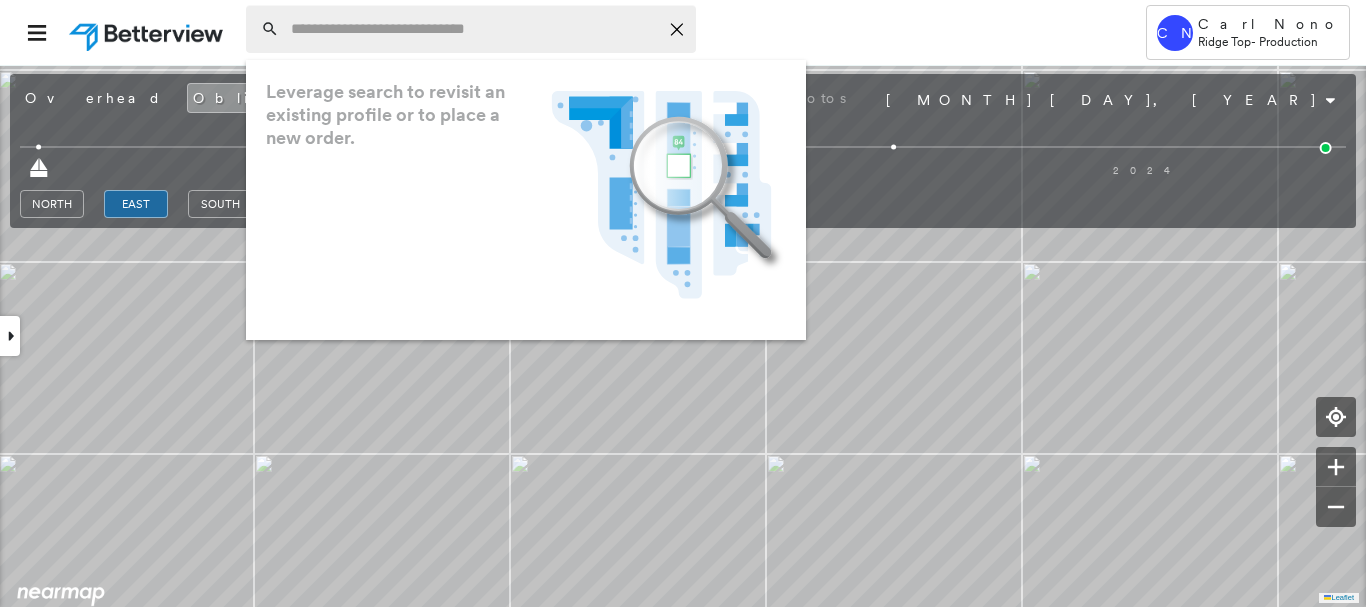 paste on "**********" 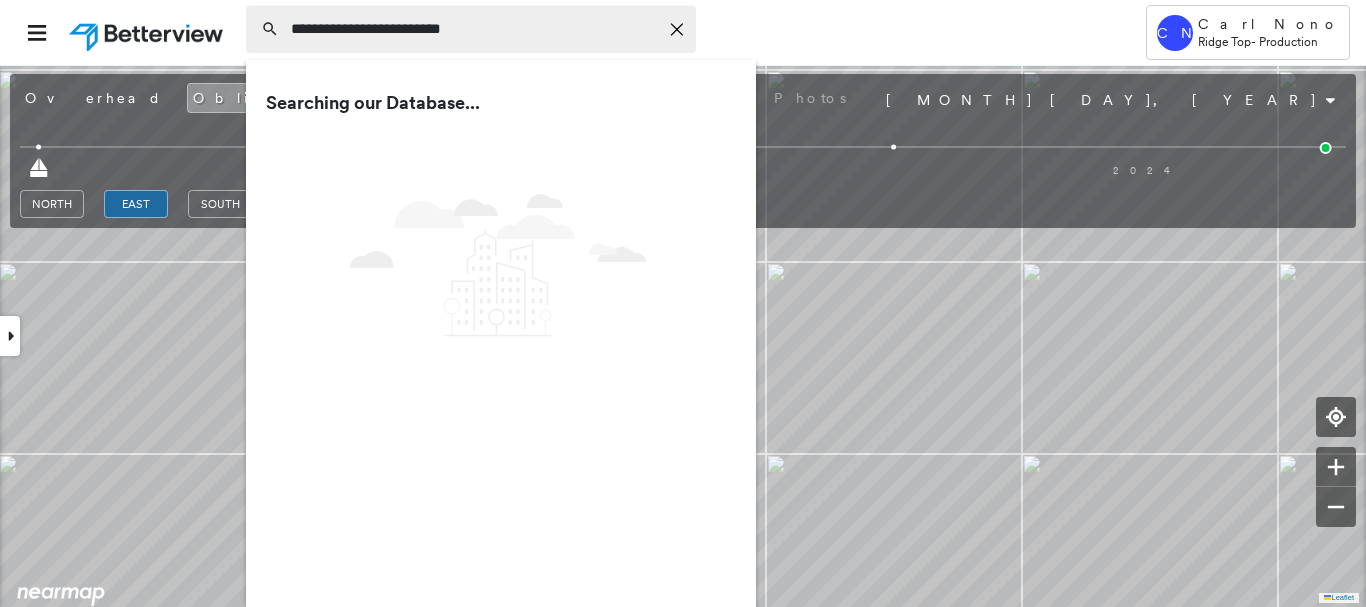click on "**********" at bounding box center (474, 29) 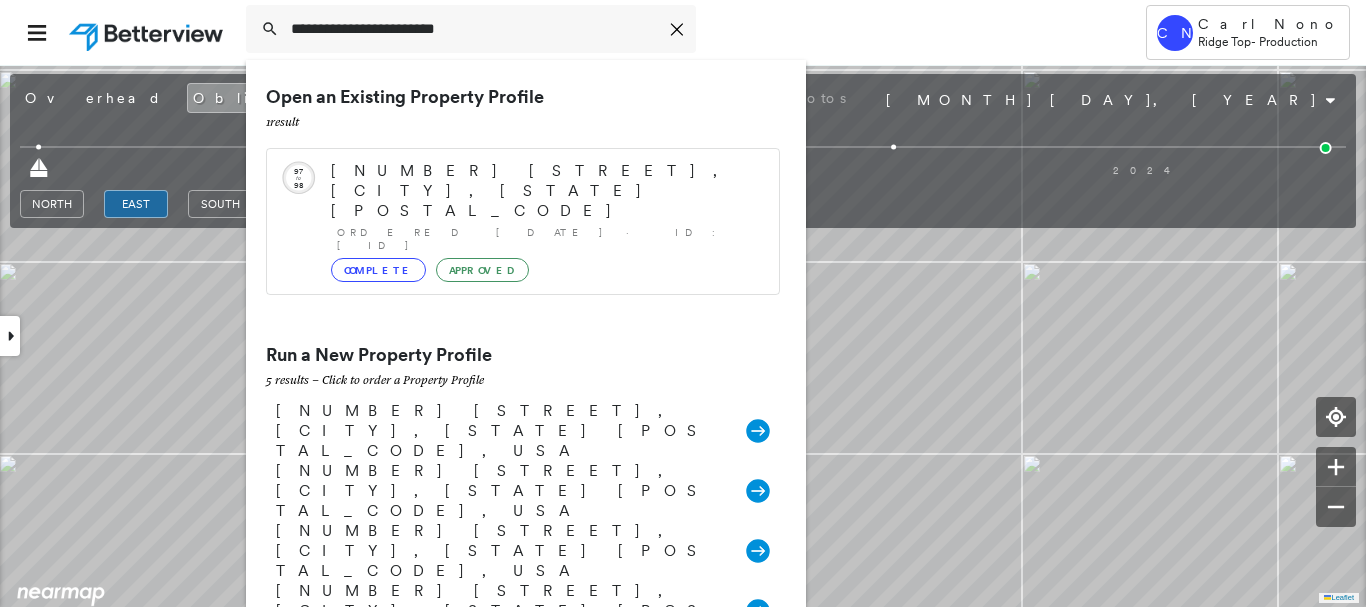 drag, startPoint x: 481, startPoint y: 151, endPoint x: 509, endPoint y: 4, distance: 149.64291 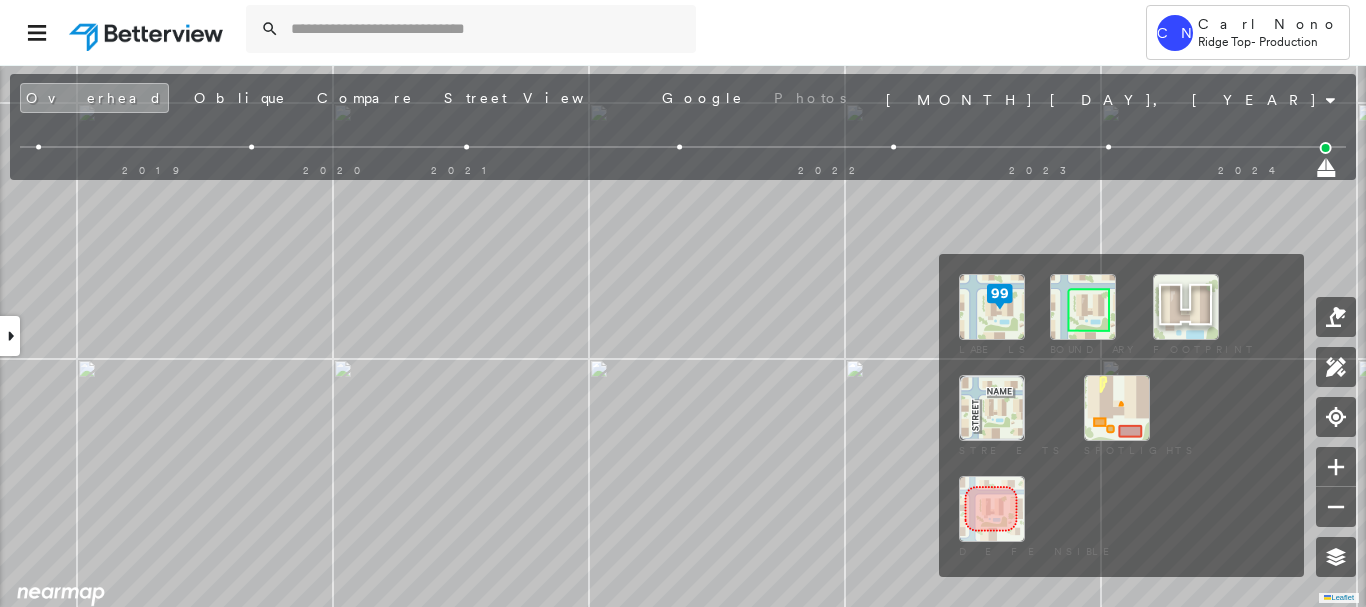 click at bounding box center (1083, 307) 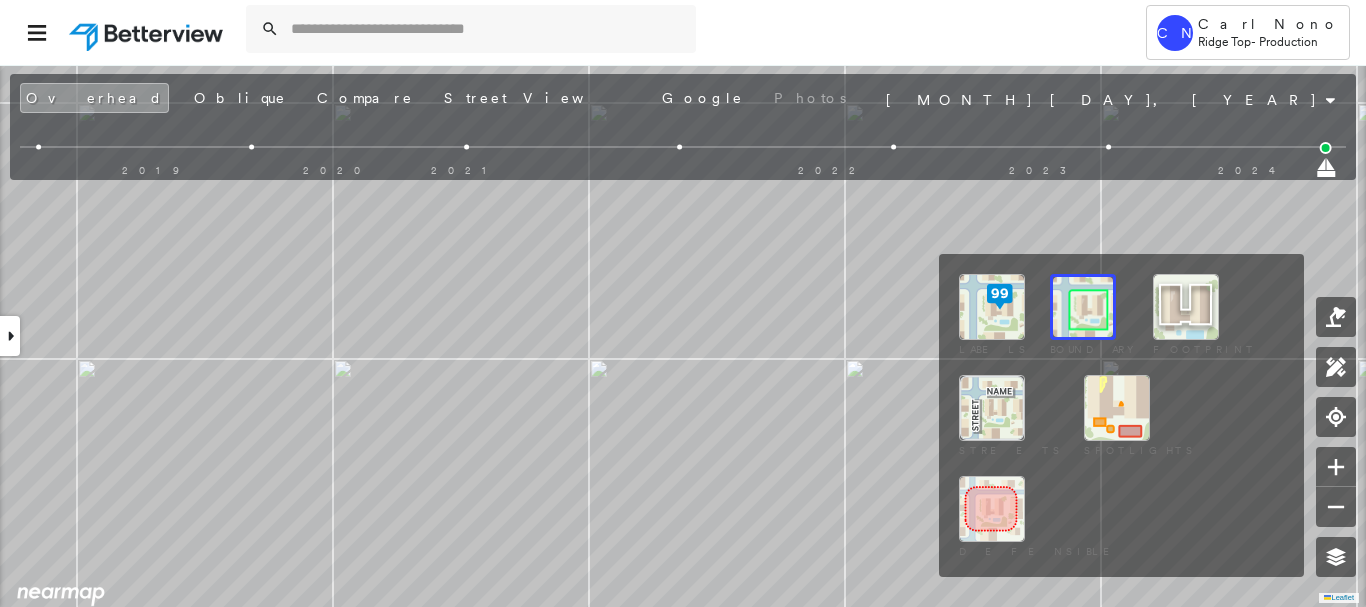click at bounding box center [1083, 307] 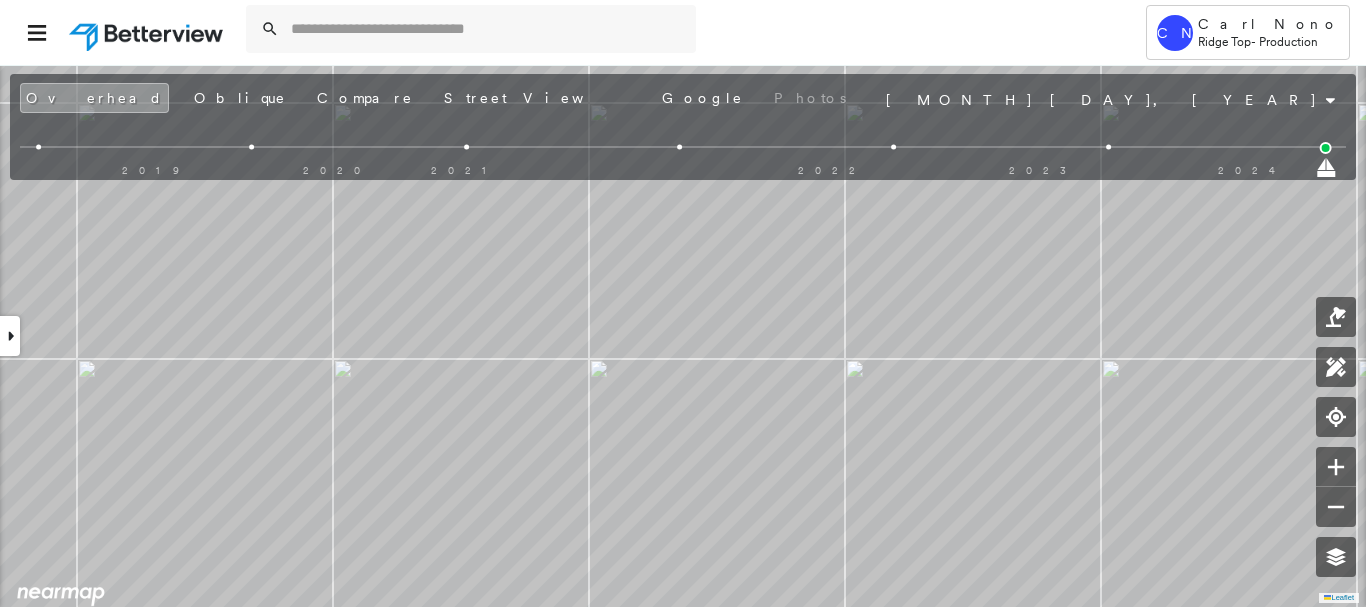 click at bounding box center [1108, 147] 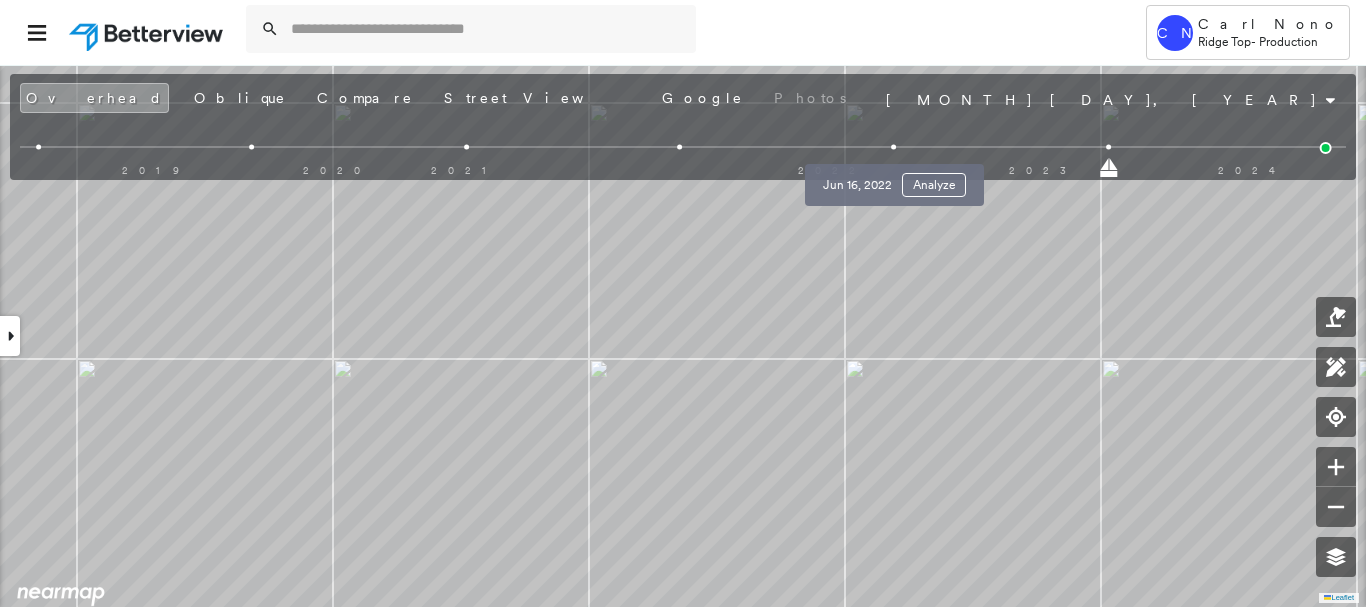 click at bounding box center (894, 147) 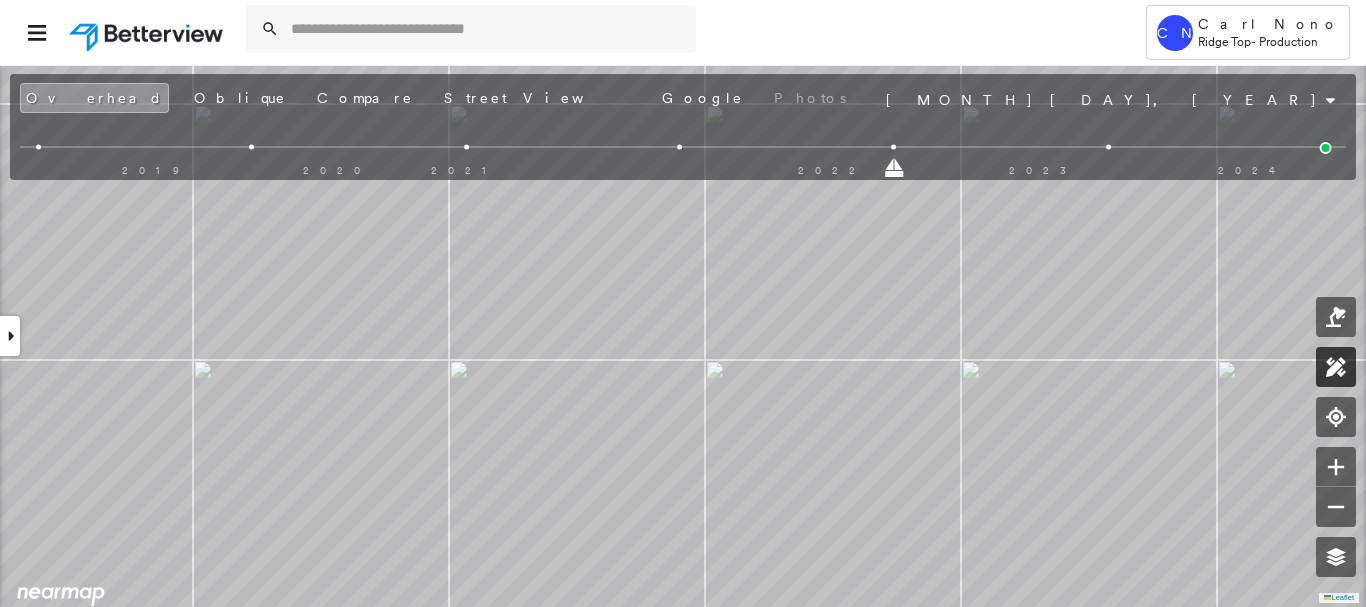 click 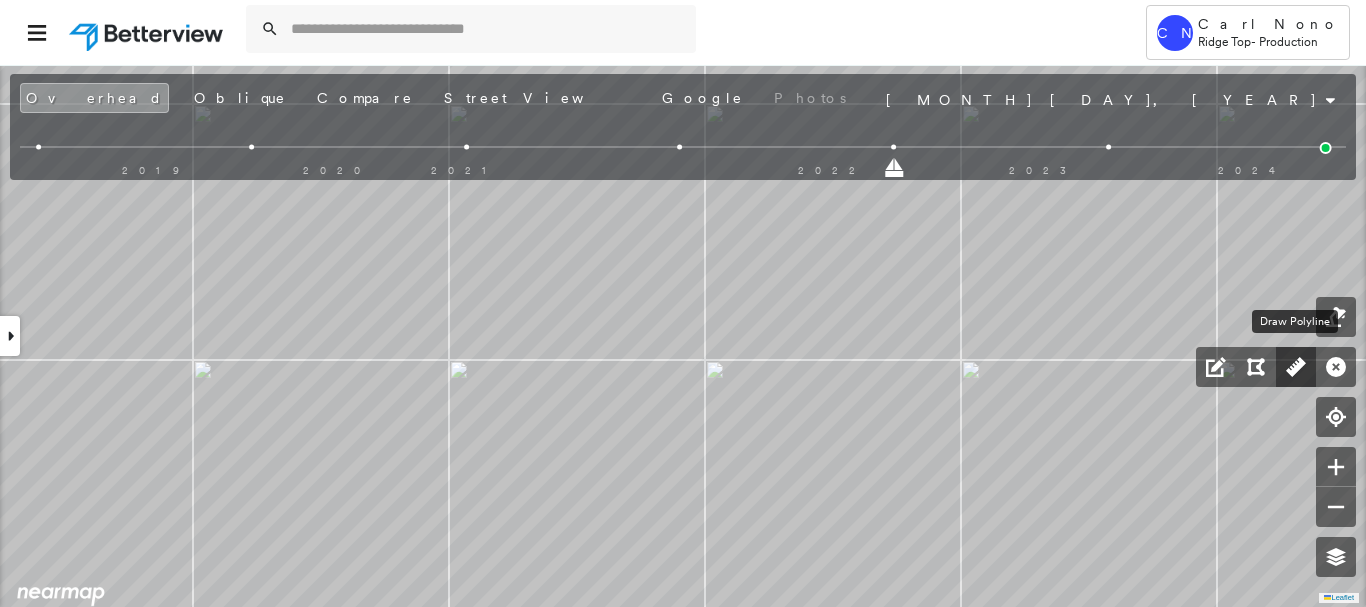 click 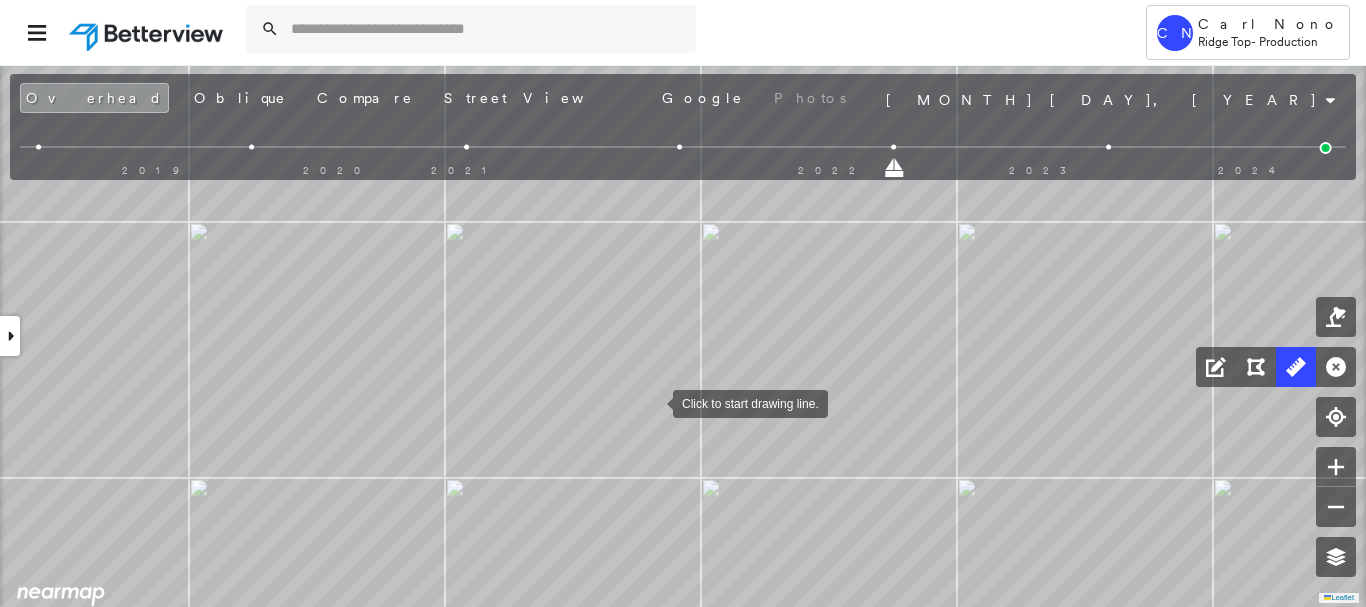 drag, startPoint x: 668, startPoint y: 383, endPoint x: 653, endPoint y: 401, distance: 23.43075 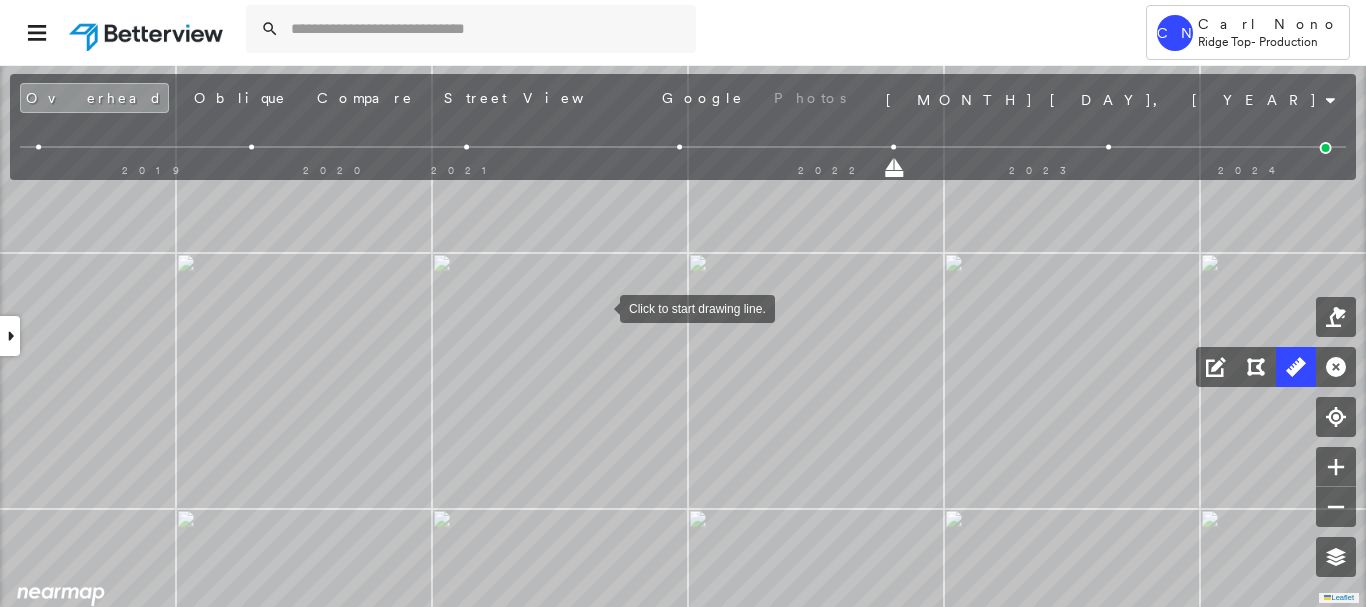 drag, startPoint x: 612, startPoint y: 278, endPoint x: 601, endPoint y: 305, distance: 29.15476 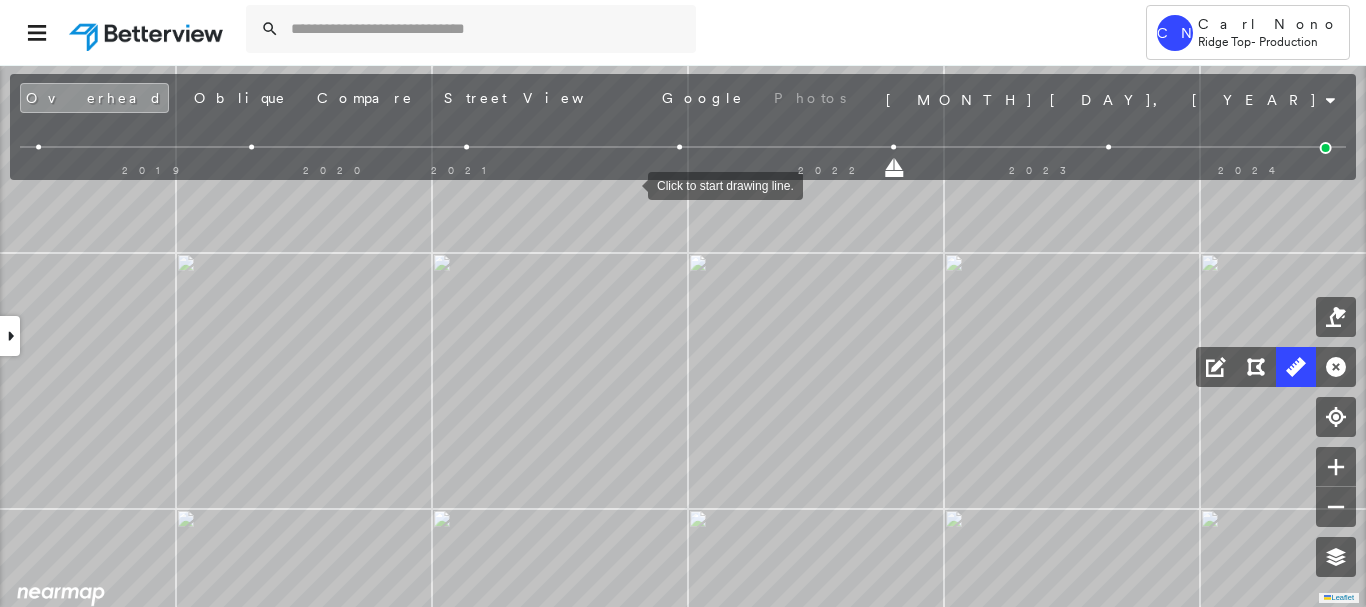 click at bounding box center (628, 184) 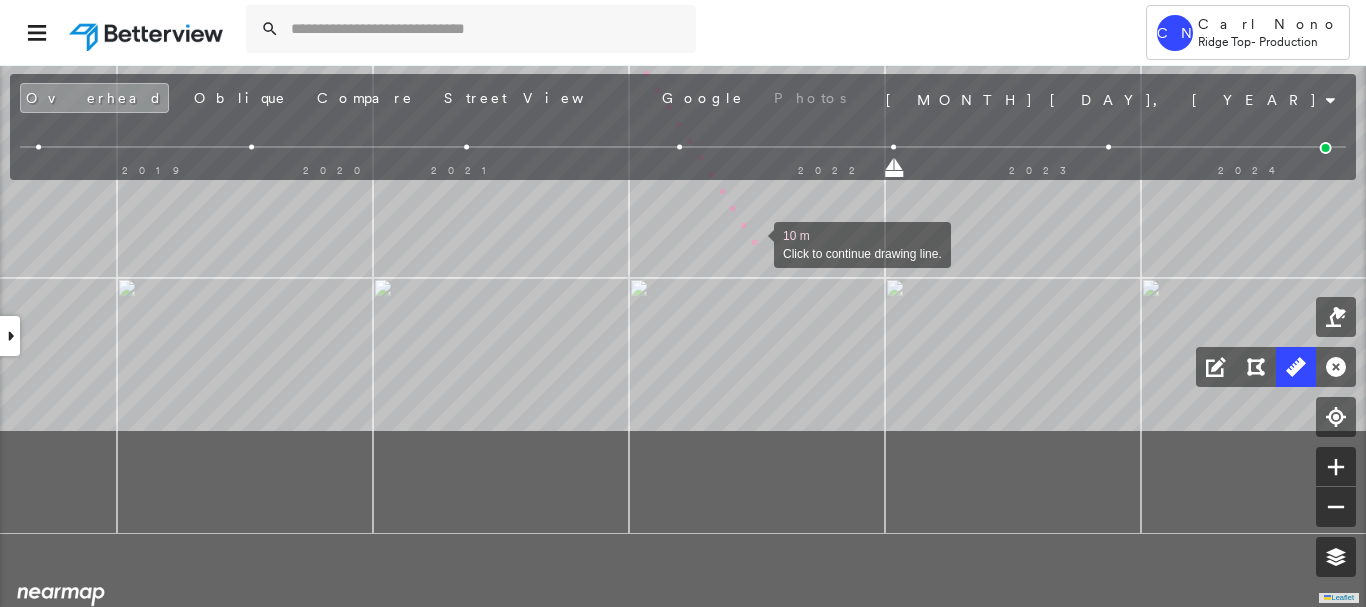 drag, startPoint x: 781, startPoint y: 378, endPoint x: 755, endPoint y: 248, distance: 132.57451 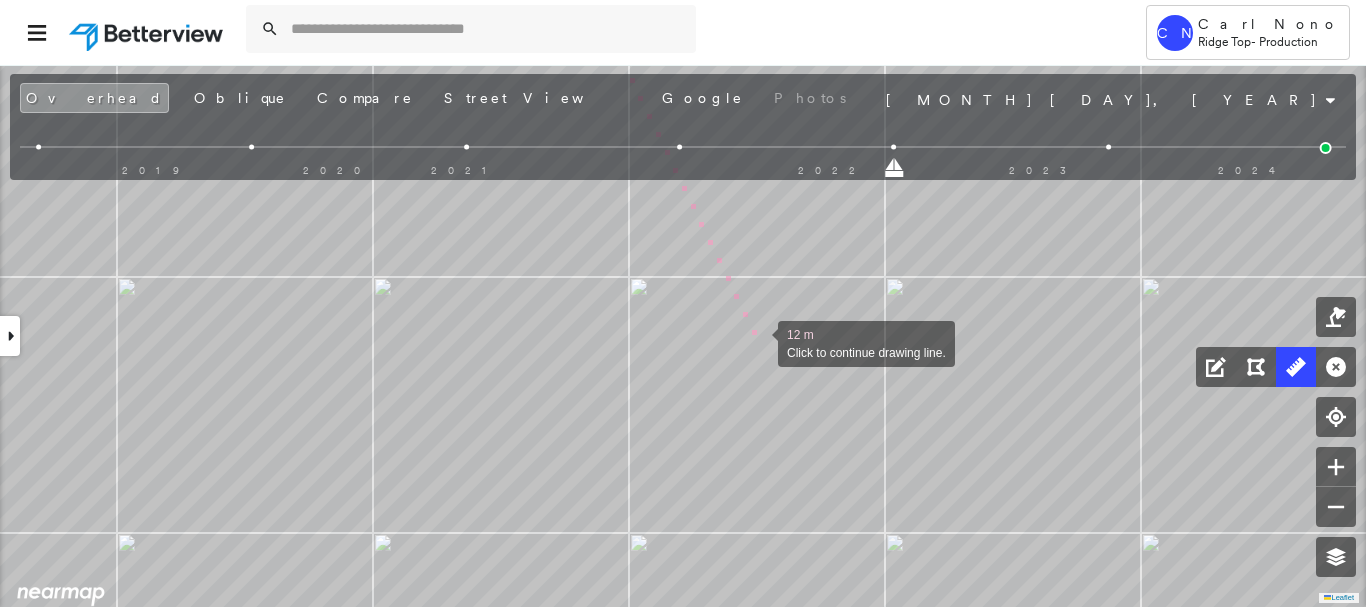click at bounding box center (758, 342) 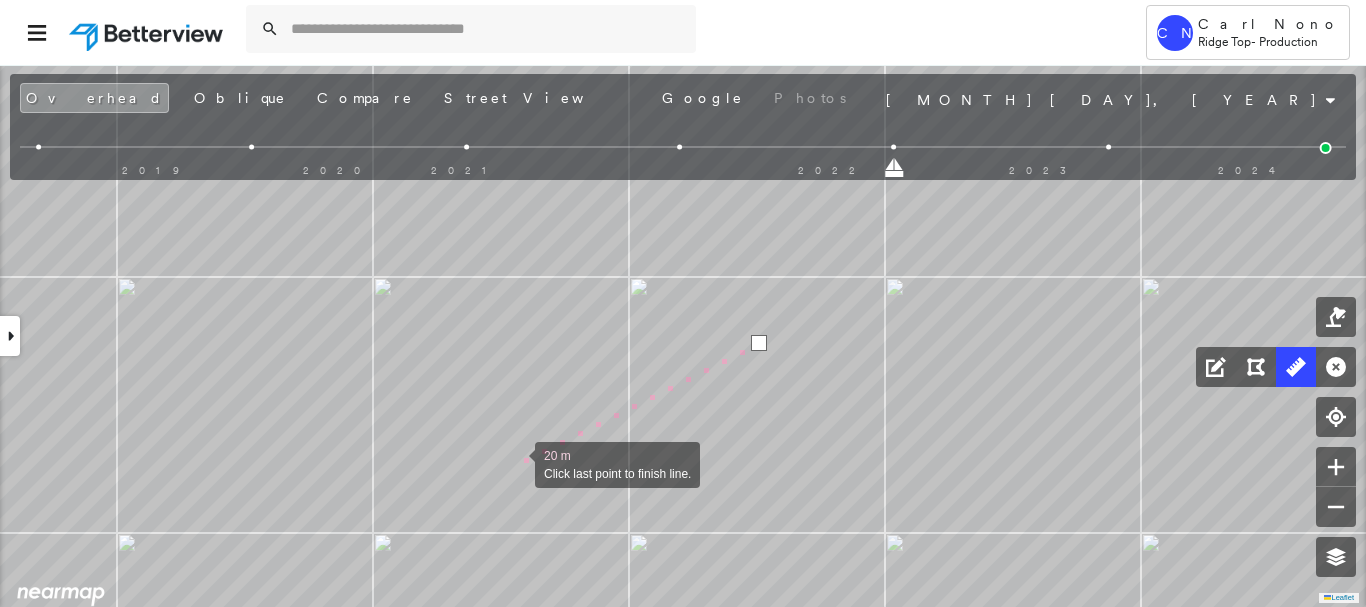 click at bounding box center [515, 463] 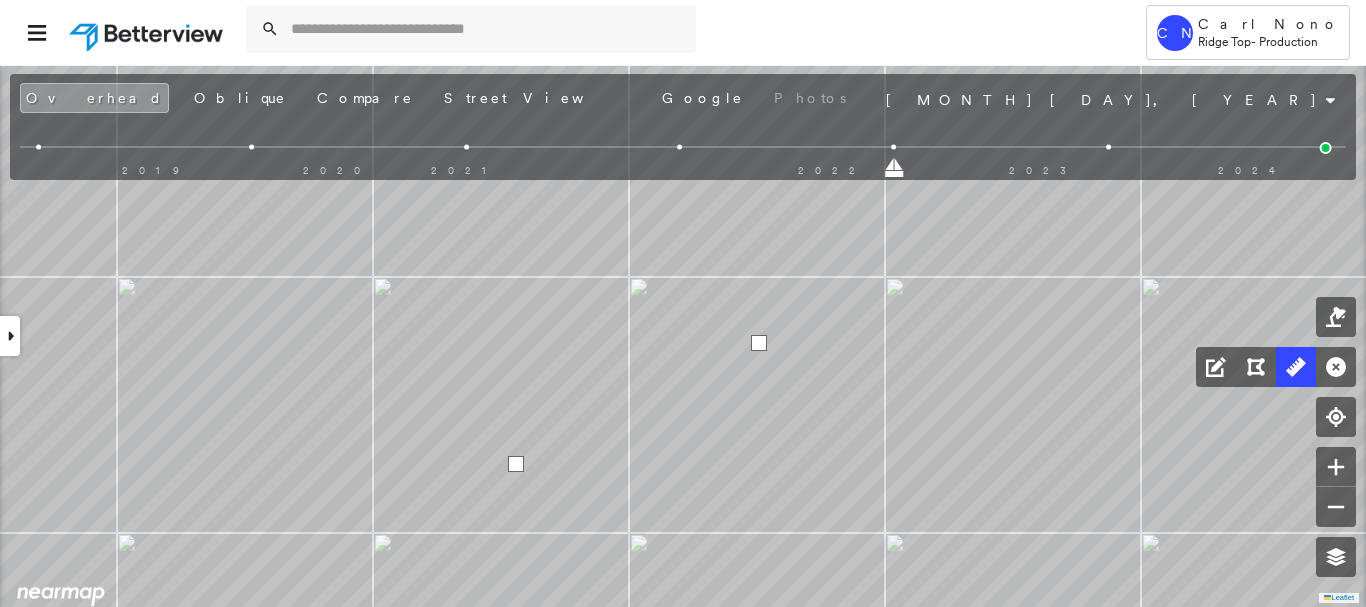 click at bounding box center (516, 464) 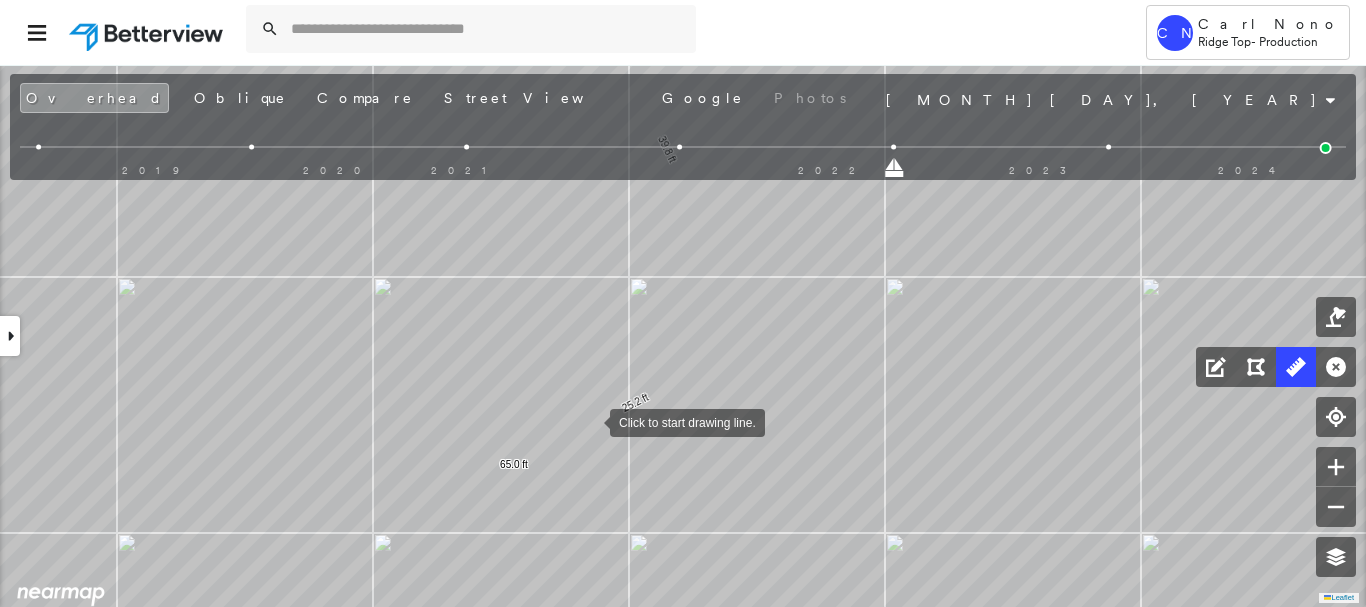 click at bounding box center [590, 421] 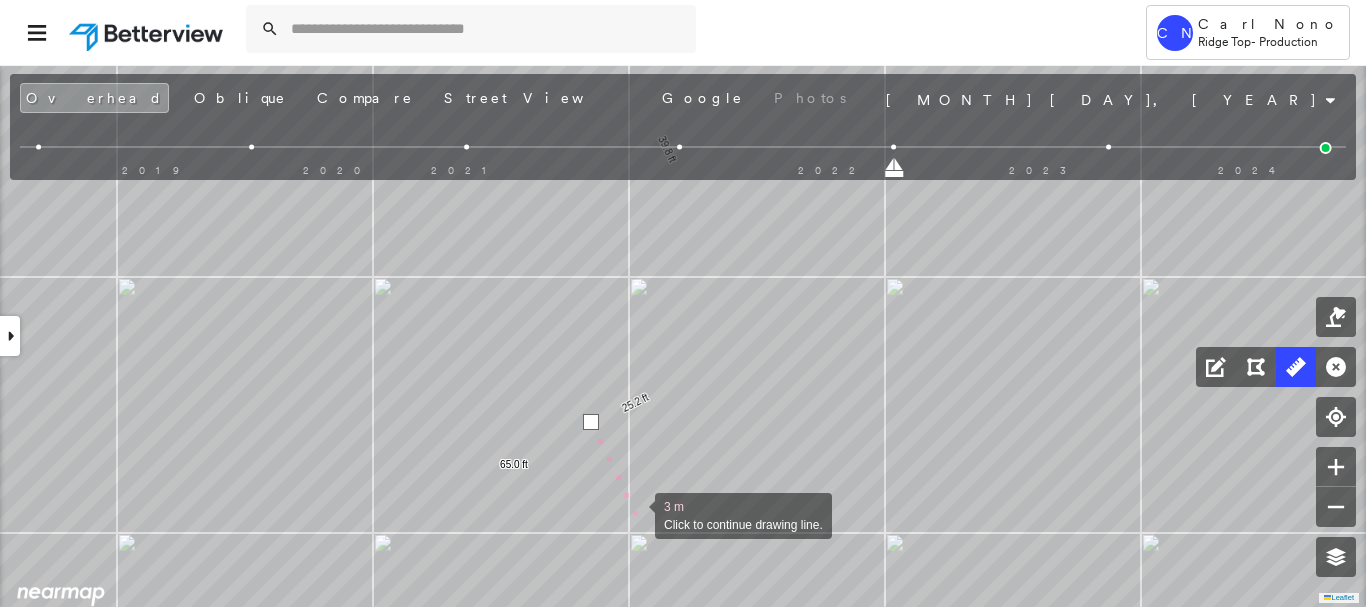 click at bounding box center (635, 514) 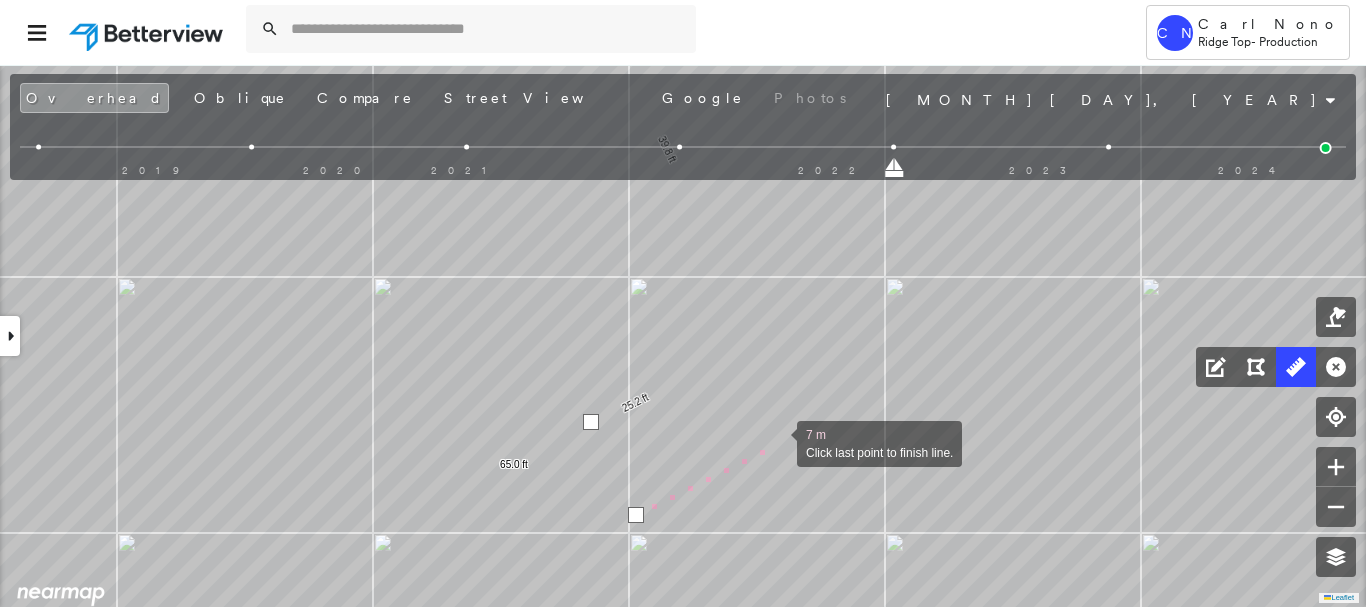 click at bounding box center [777, 442] 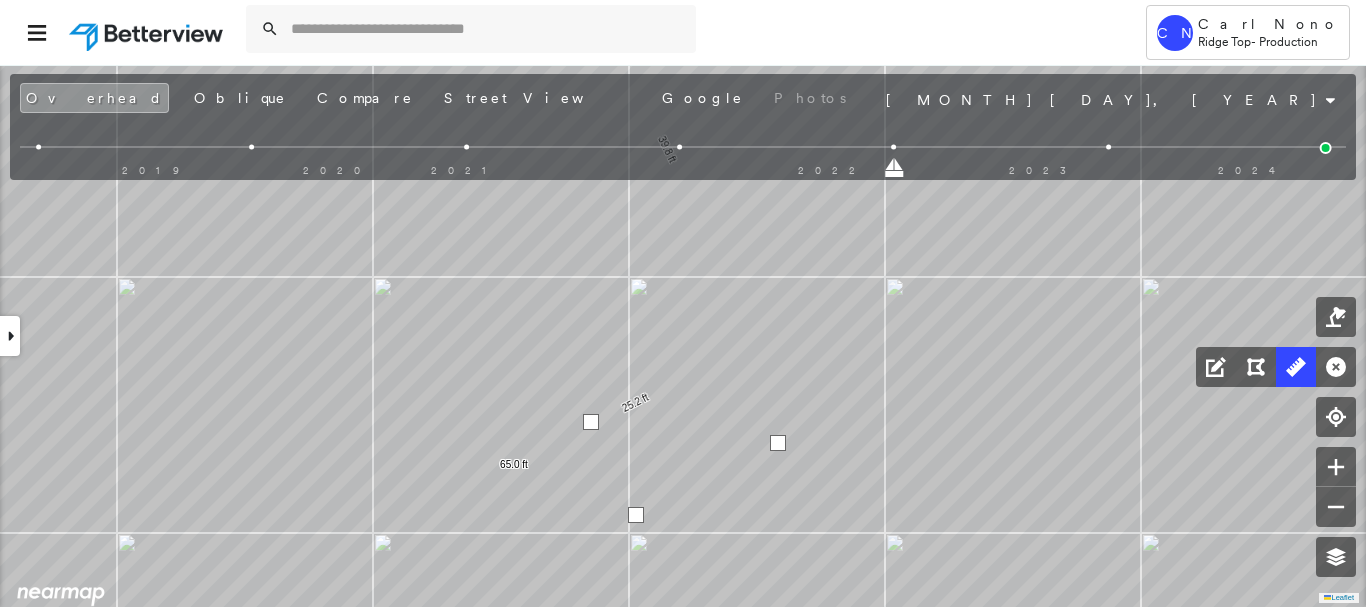 click at bounding box center [778, 443] 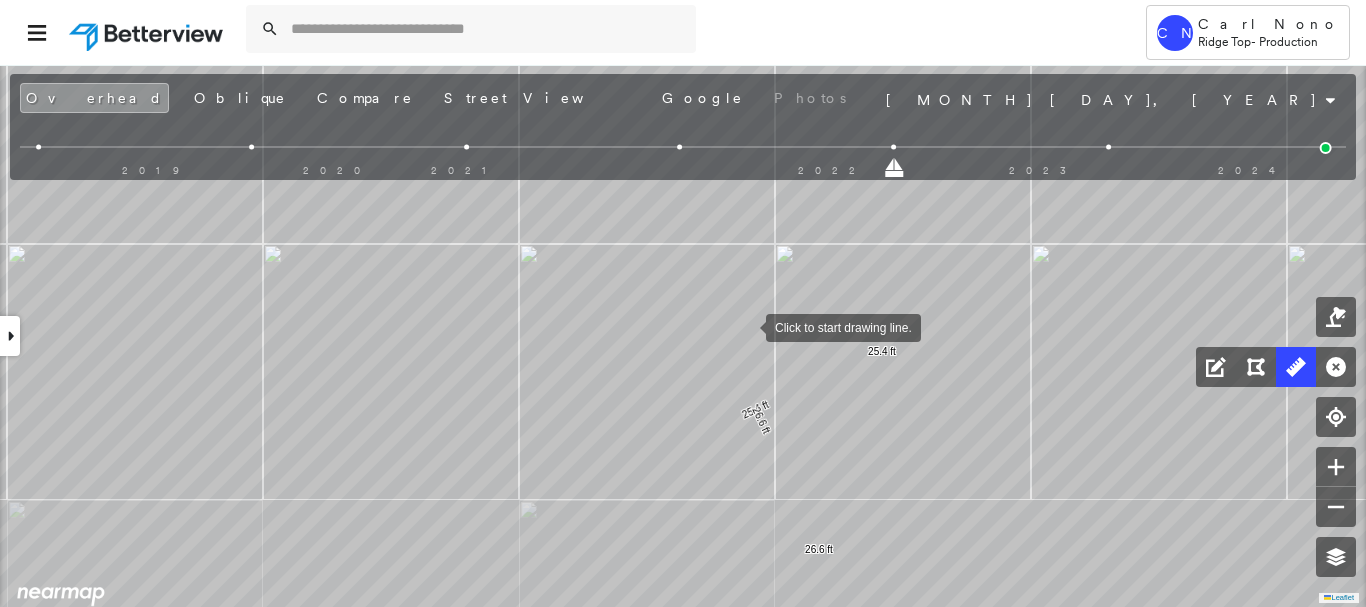 drag, startPoint x: 753, startPoint y: 358, endPoint x: 739, endPoint y: 265, distance: 94.04786 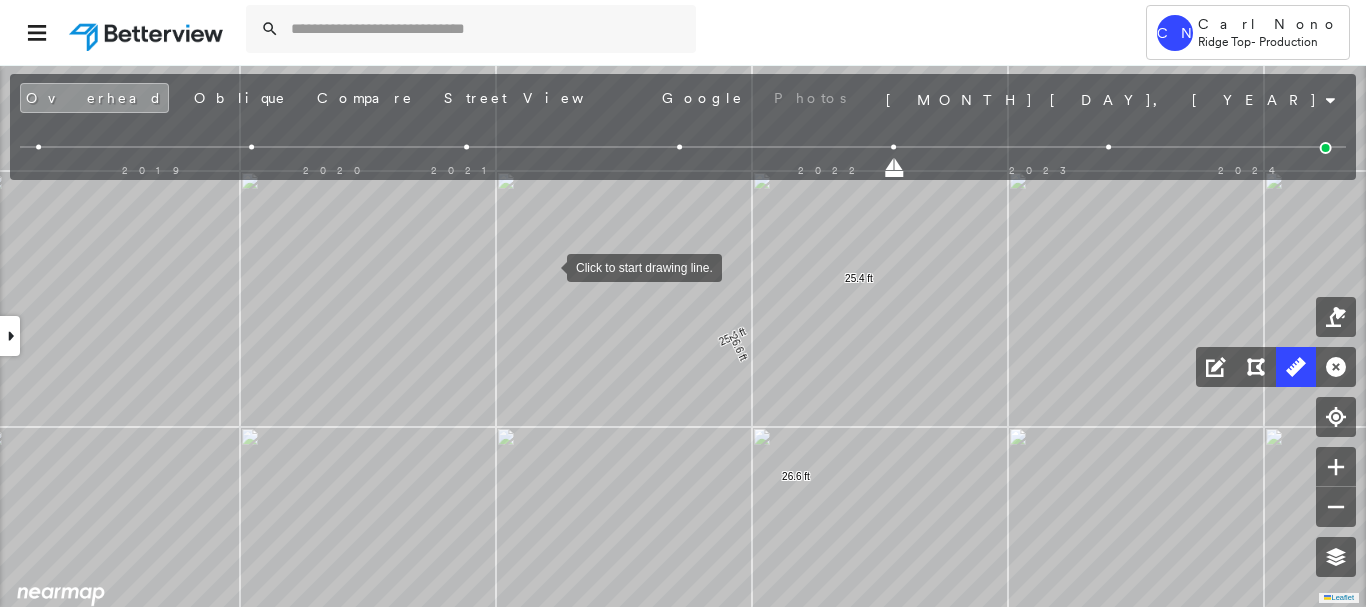 click at bounding box center (547, 266) 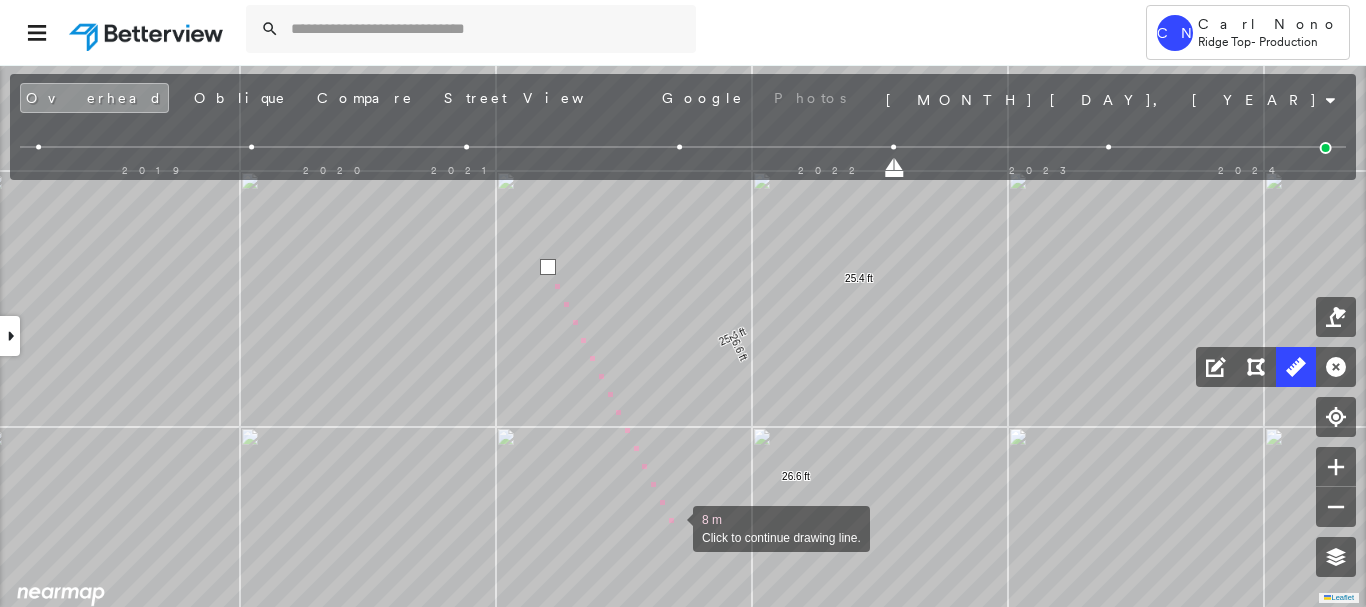 drag, startPoint x: 673, startPoint y: 527, endPoint x: 702, endPoint y: 510, distance: 33.61547 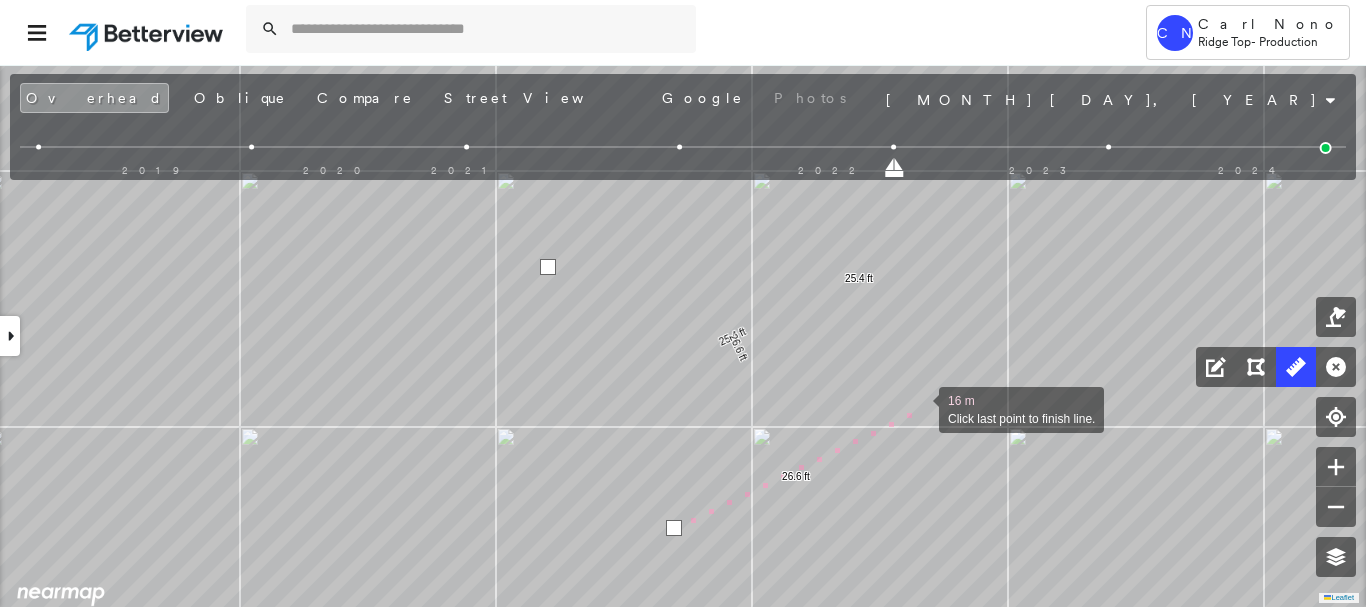 click at bounding box center [919, 408] 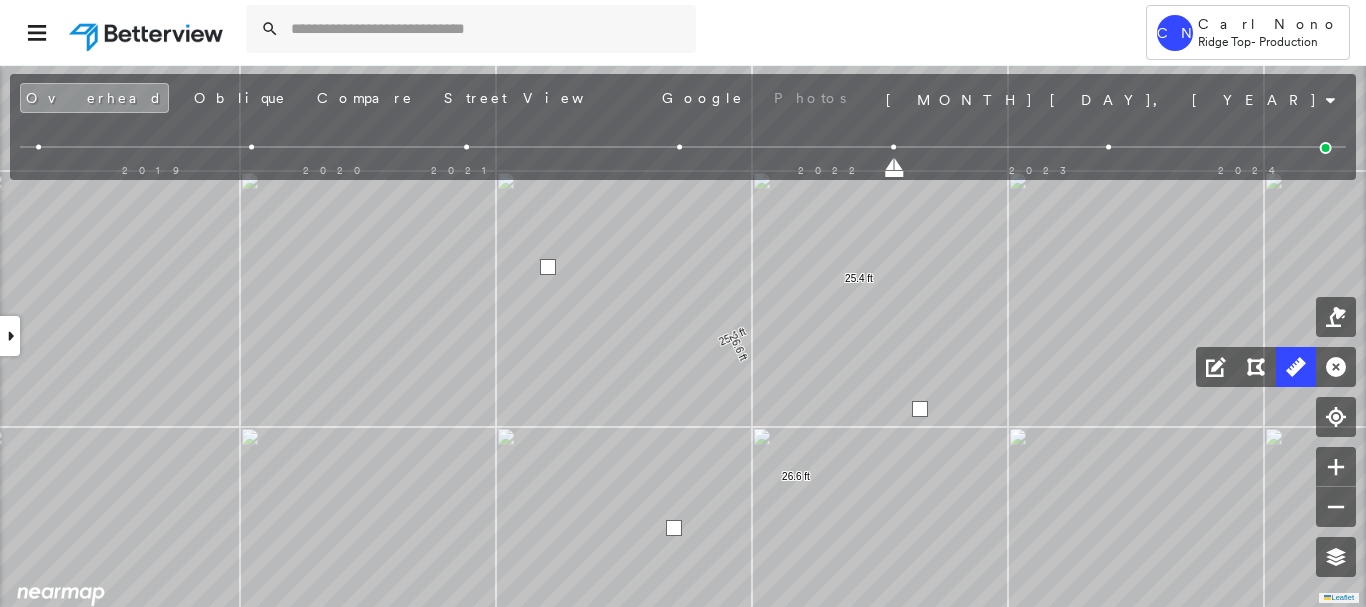 click at bounding box center [920, 409] 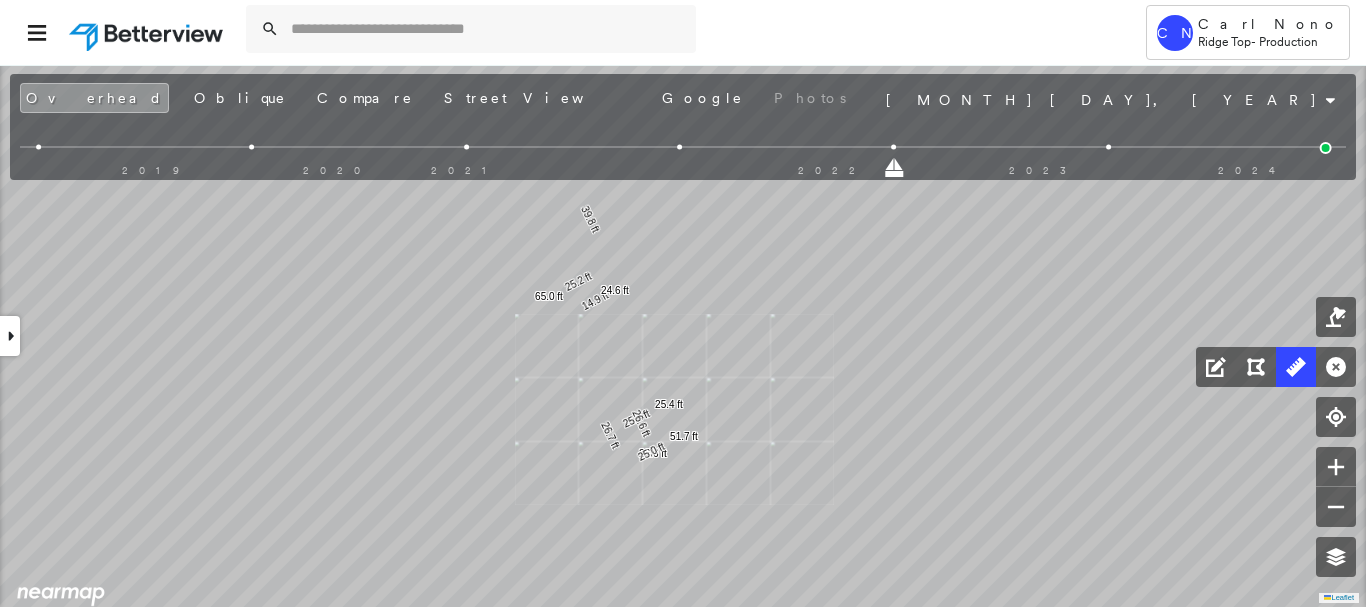 drag, startPoint x: 605, startPoint y: 373, endPoint x: 642, endPoint y: 428, distance: 66.287254 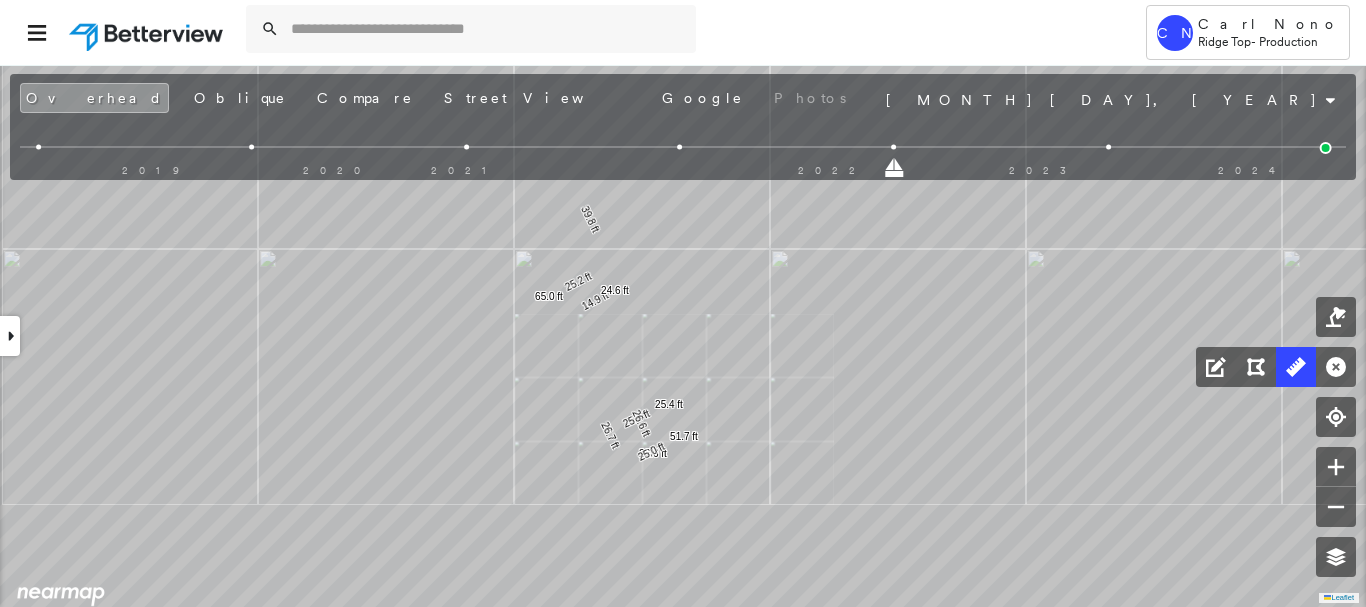 click at bounding box center (619, 396) 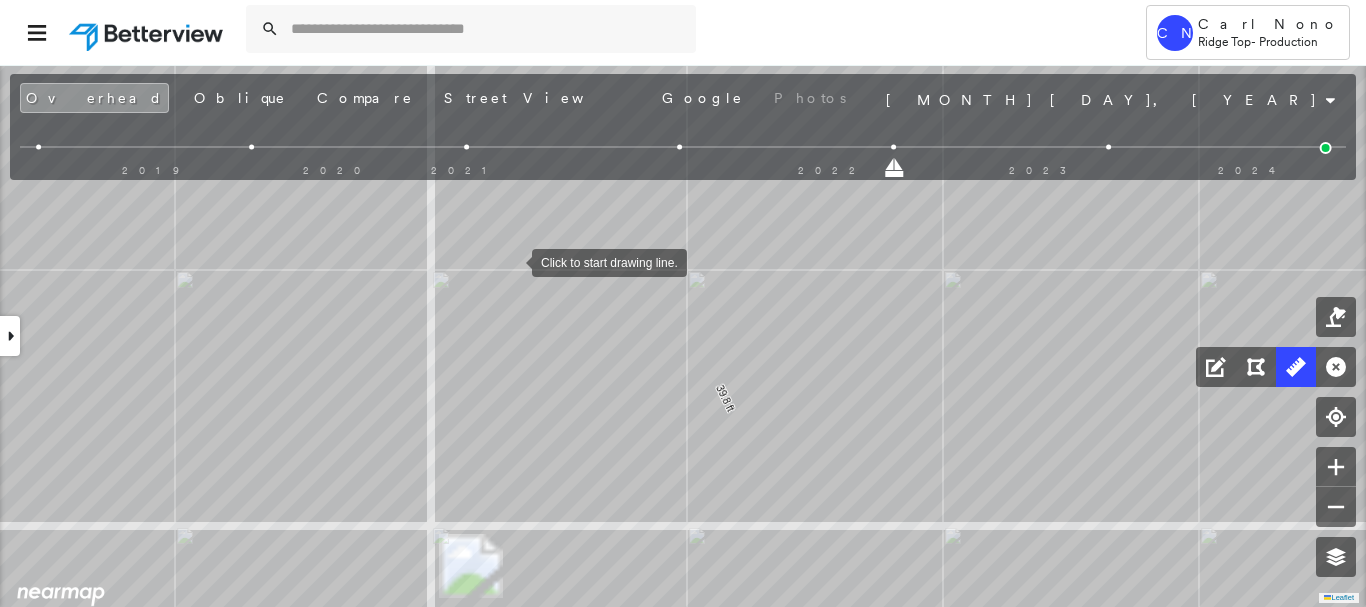 click at bounding box center (512, 261) 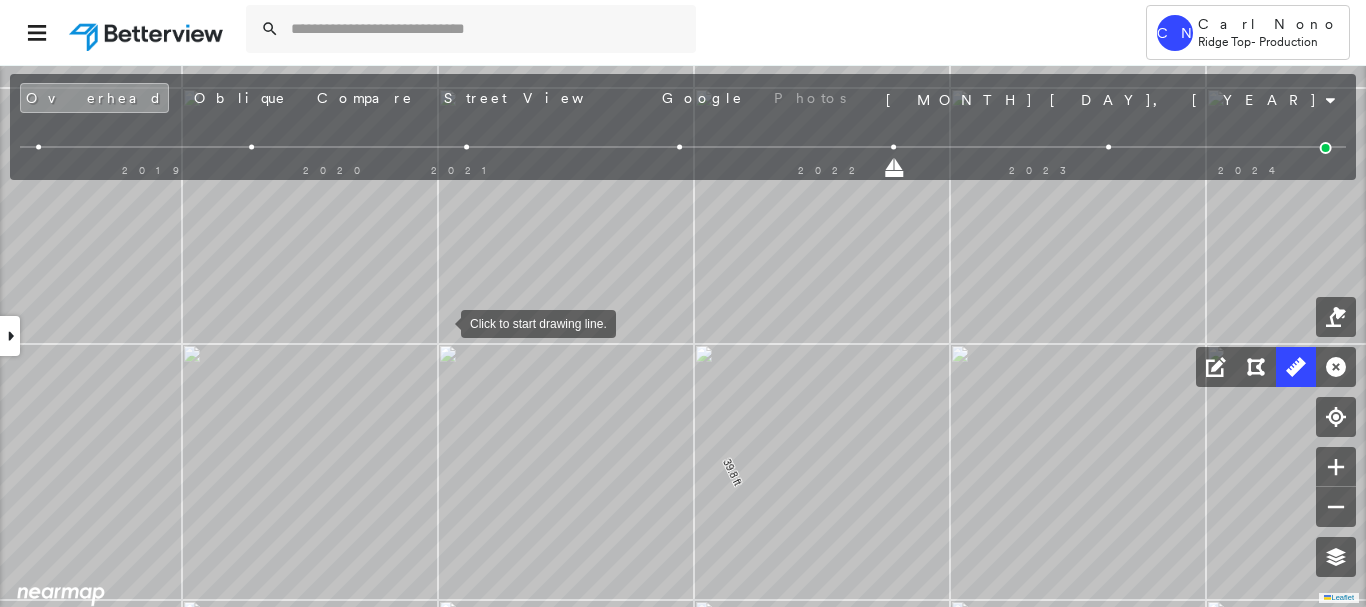drag, startPoint x: 441, startPoint y: 322, endPoint x: 520, endPoint y: 300, distance: 82.006096 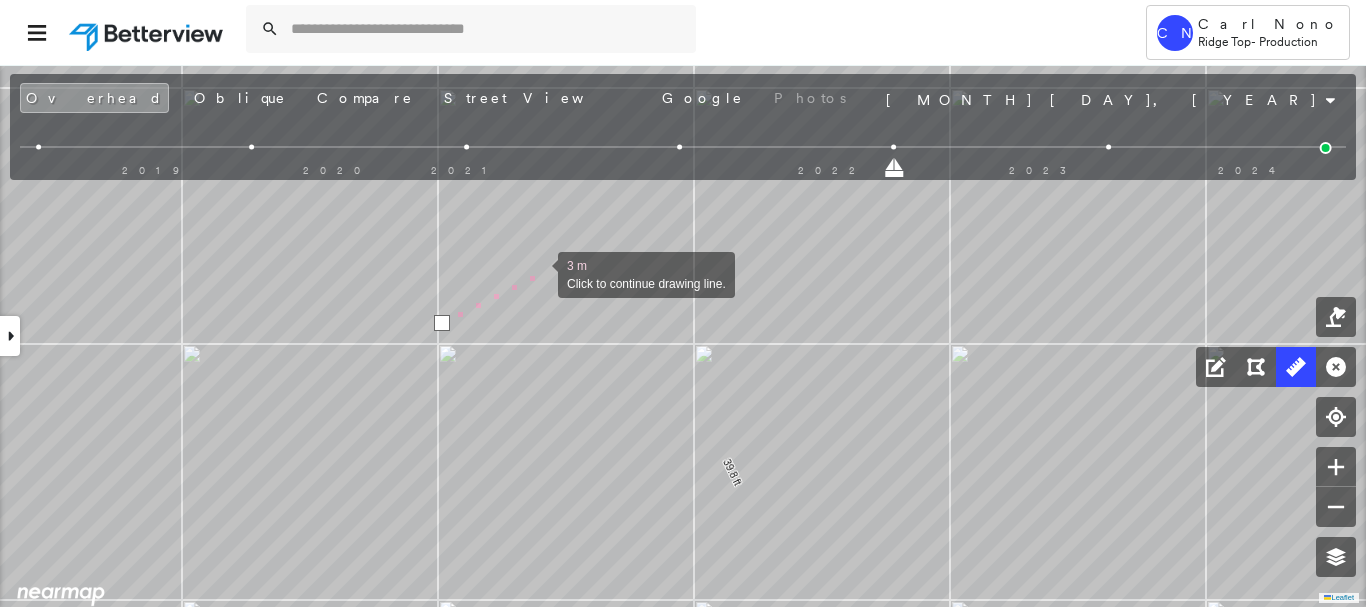 click at bounding box center (538, 273) 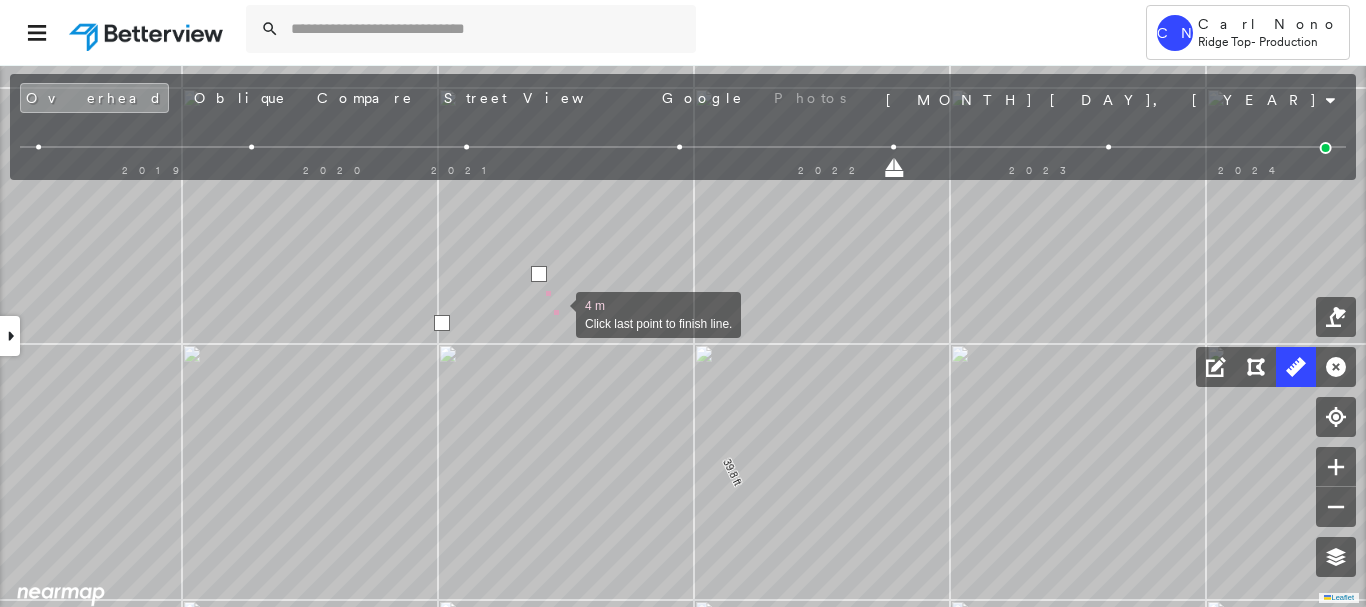 click at bounding box center (556, 313) 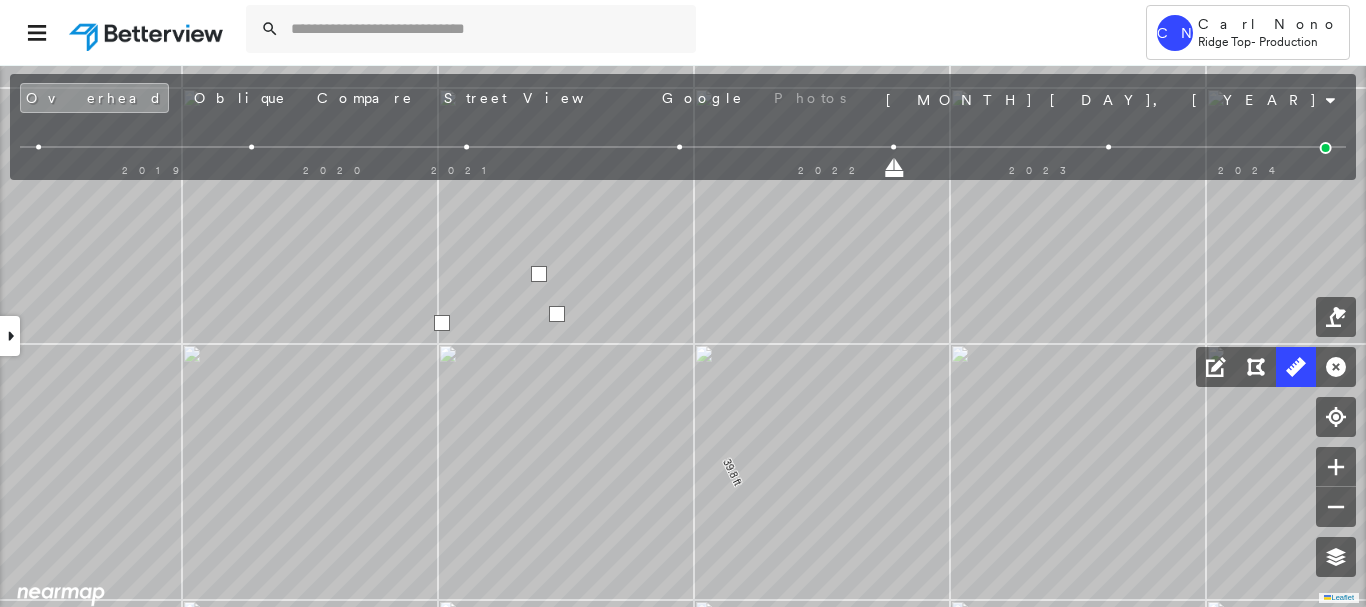 click at bounding box center [557, 314] 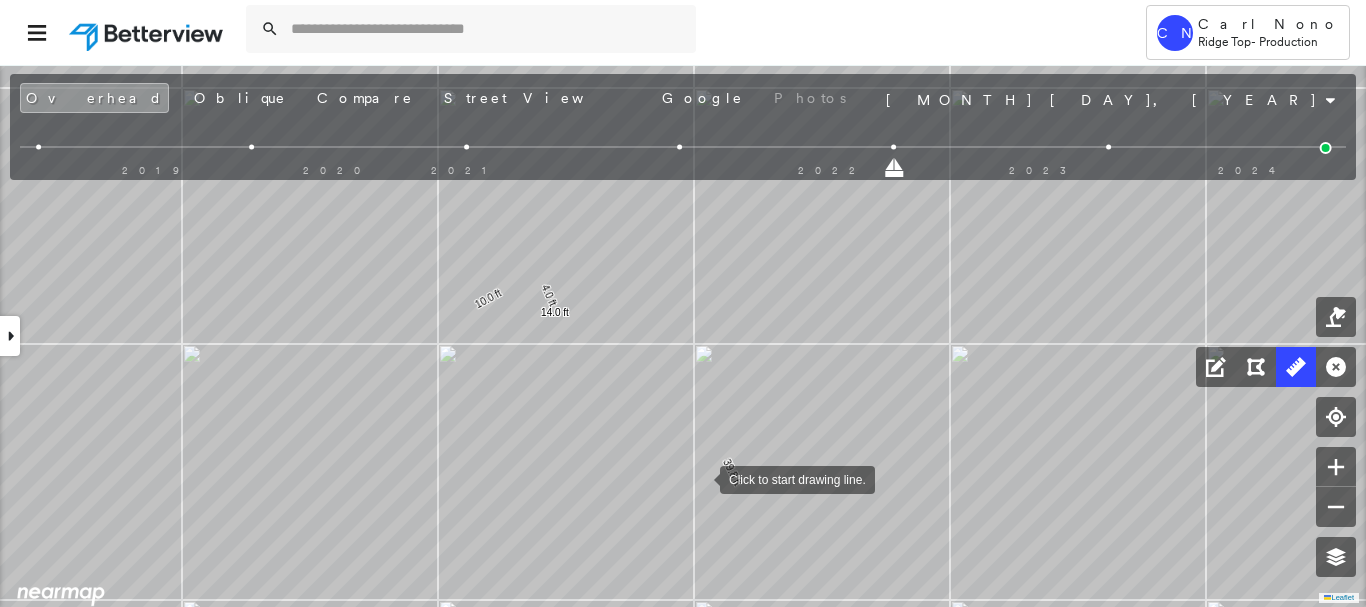 drag, startPoint x: 699, startPoint y: 478, endPoint x: 665, endPoint y: 246, distance: 234.47815 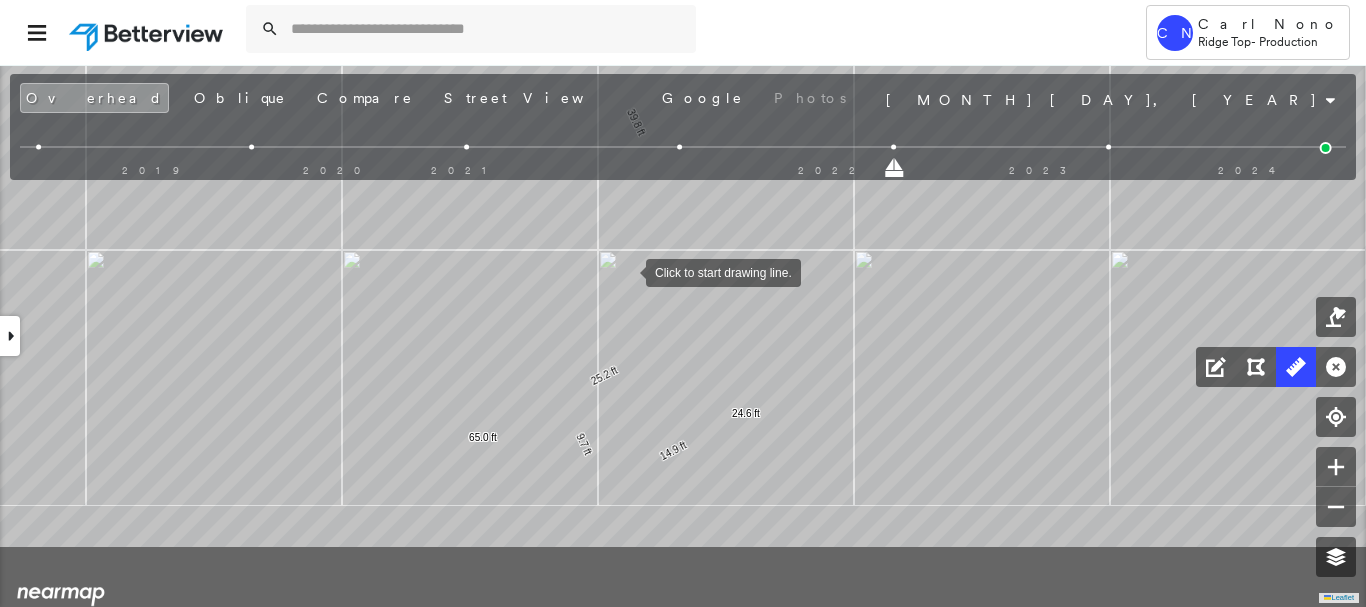 drag, startPoint x: 638, startPoint y: 286, endPoint x: 628, endPoint y: 271, distance: 18.027756 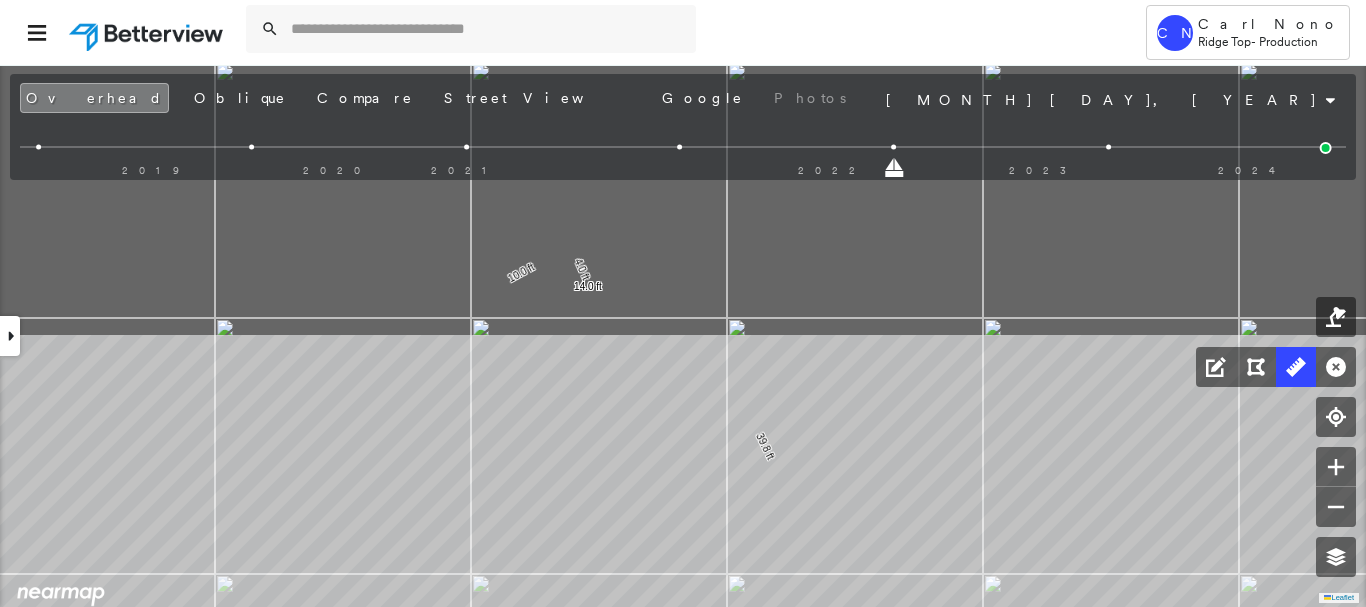 drag, startPoint x: 421, startPoint y: 321, endPoint x: 550, endPoint y: 645, distance: 348.7363 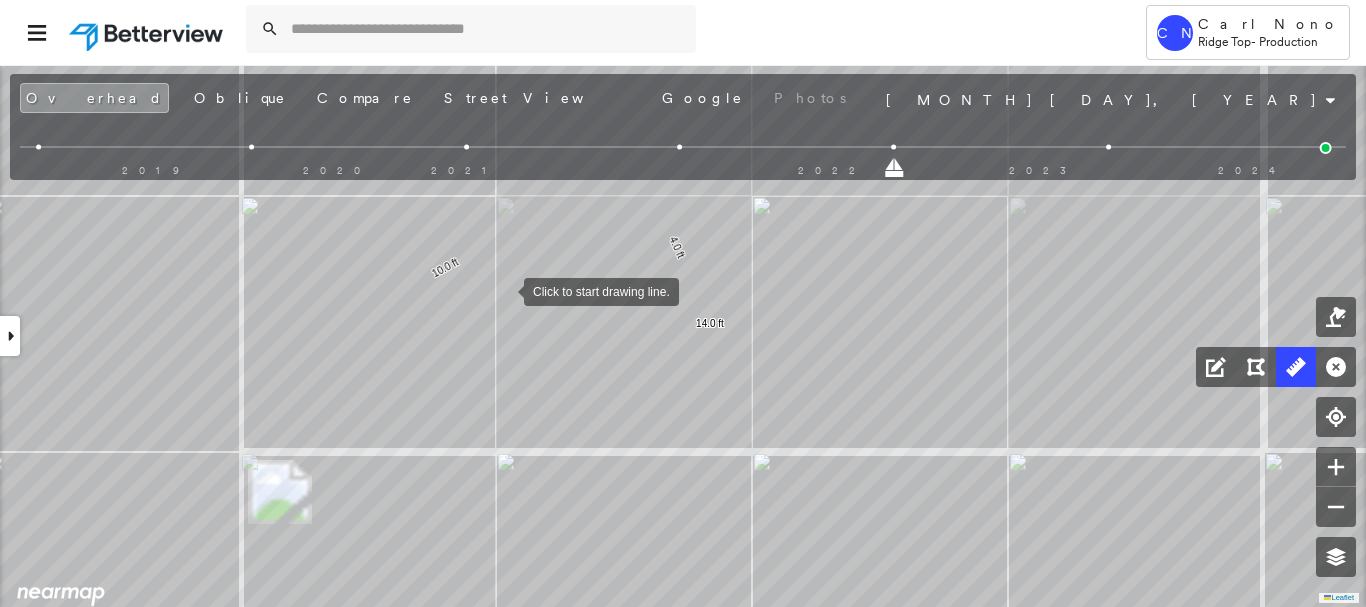 drag, startPoint x: 504, startPoint y: 290, endPoint x: 518, endPoint y: 288, distance: 14.142136 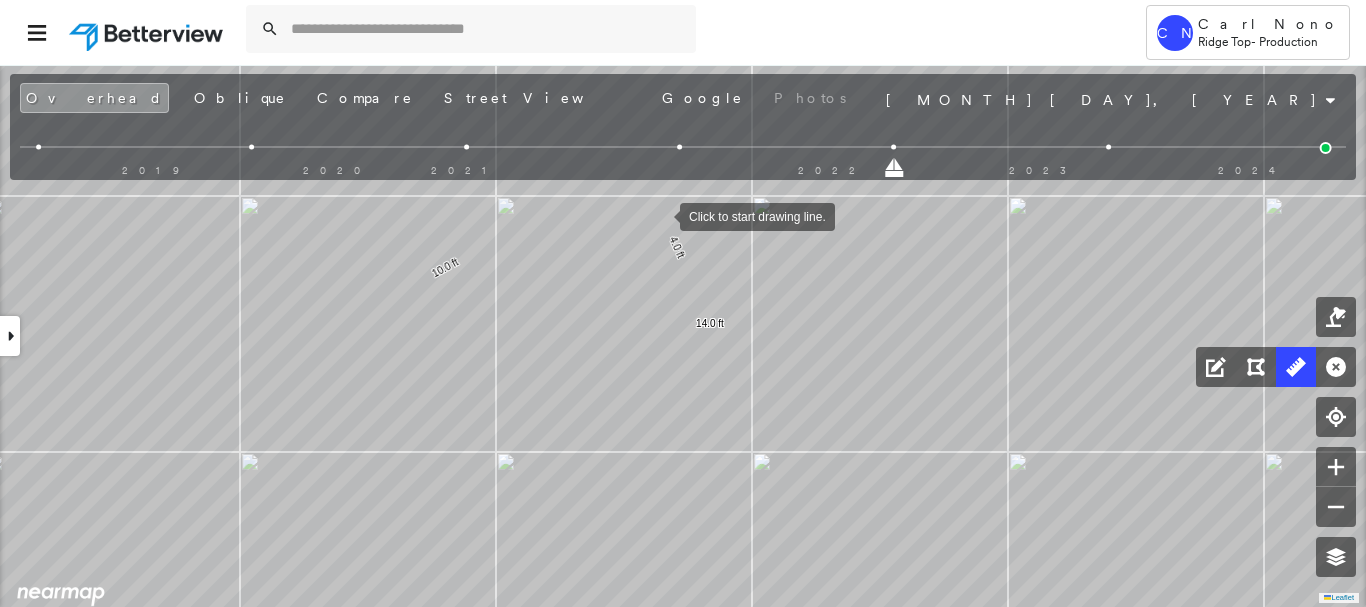 click at bounding box center (660, 215) 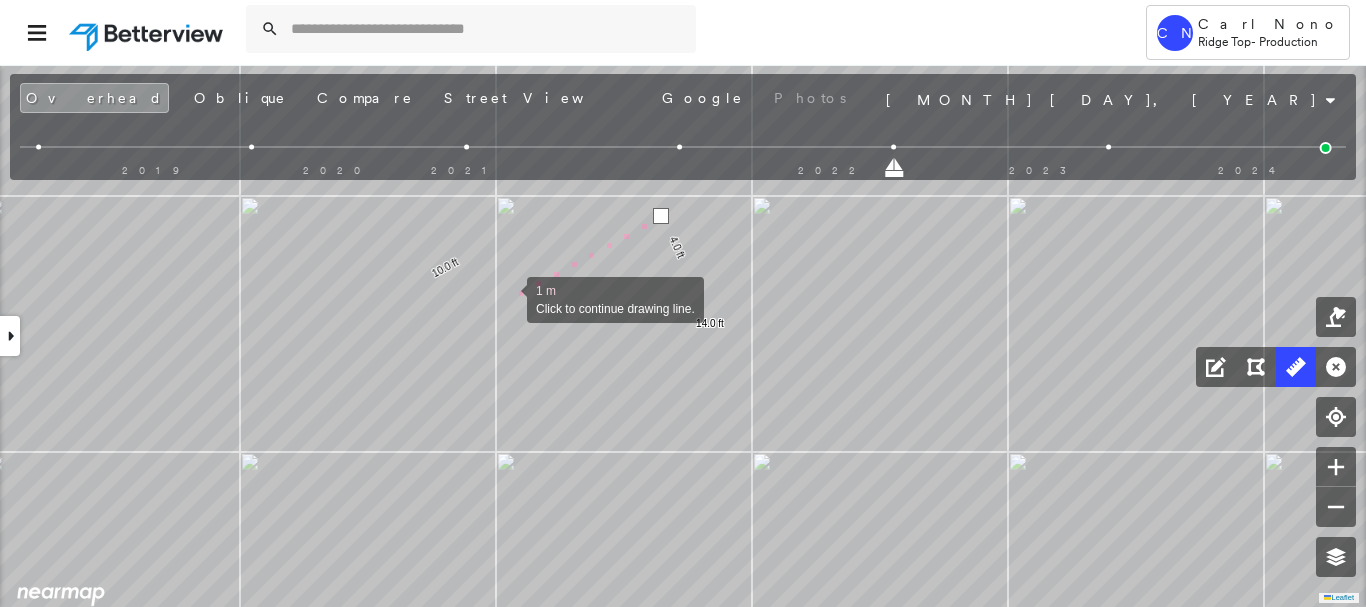 click at bounding box center (507, 298) 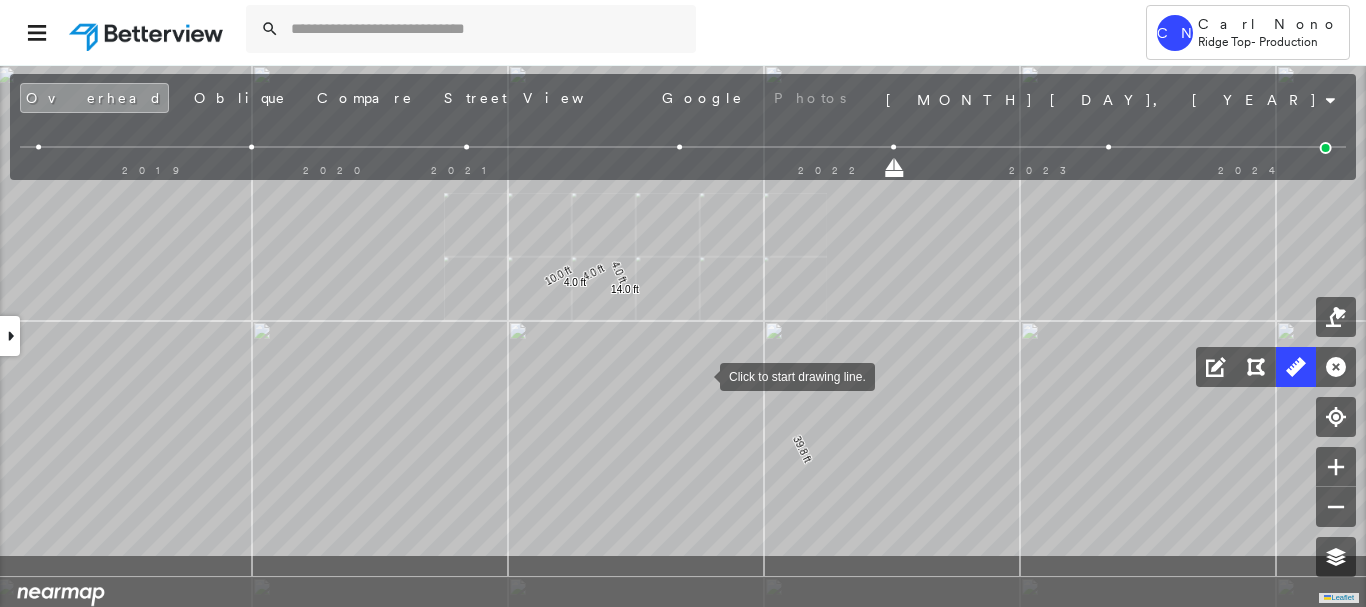 click at bounding box center [700, 375] 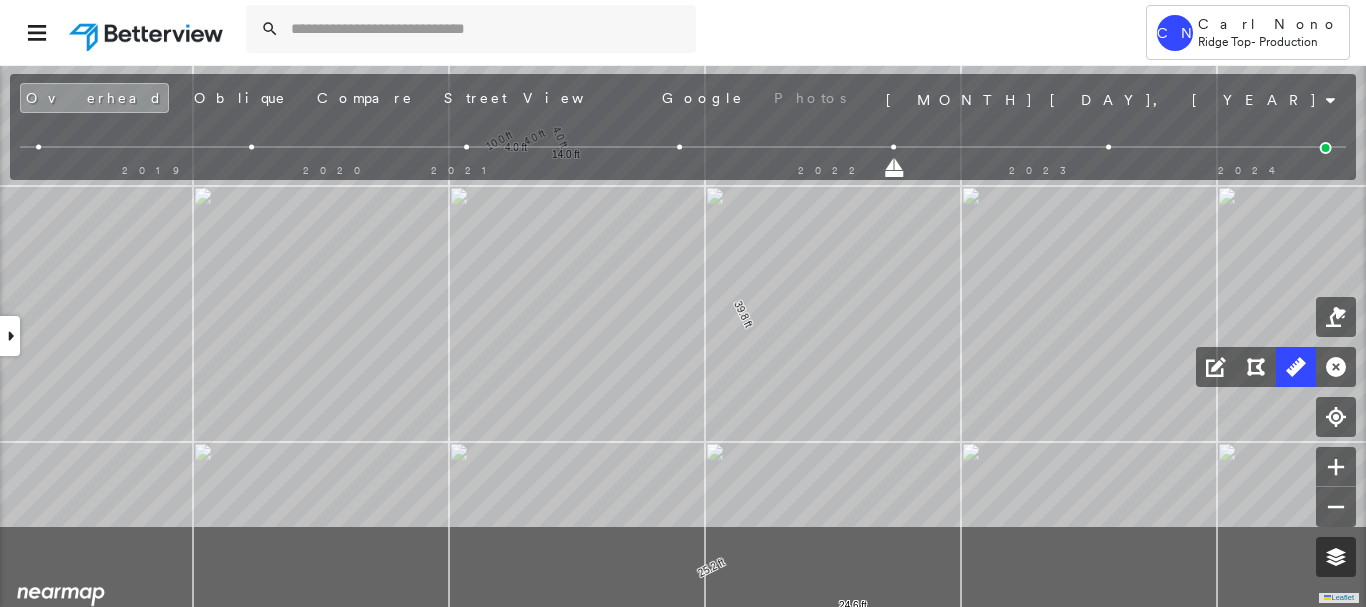 drag, startPoint x: 725, startPoint y: 440, endPoint x: 617, endPoint y: 208, distance: 255.90623 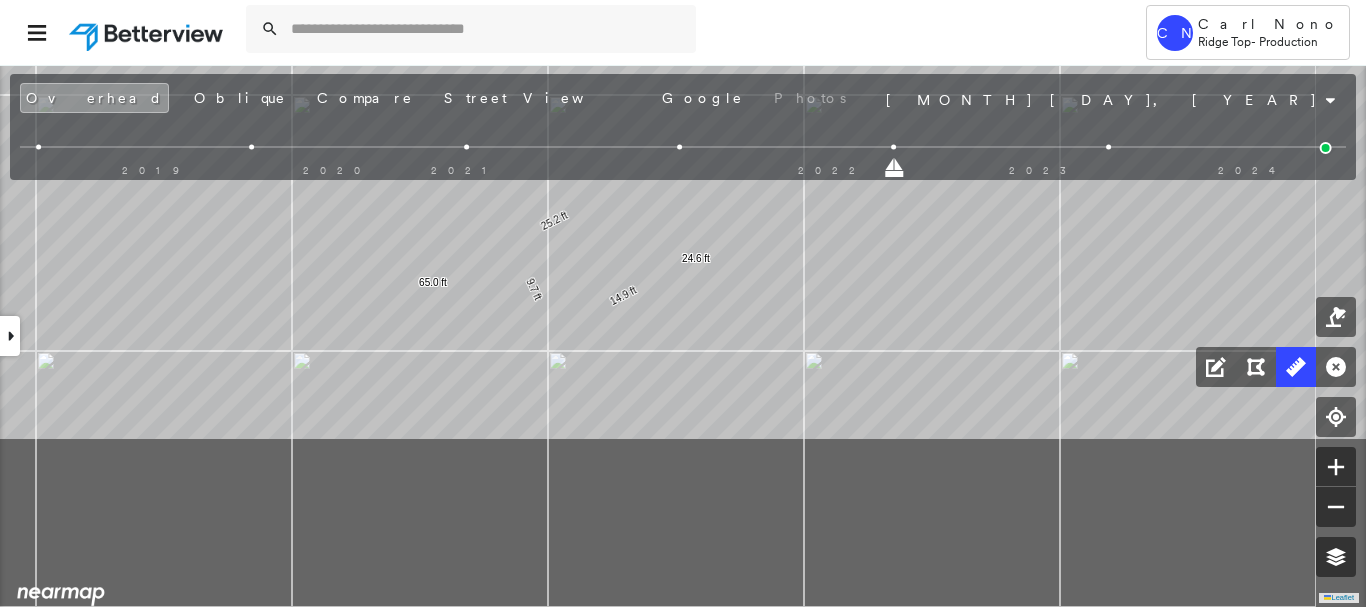 drag, startPoint x: 759, startPoint y: 471, endPoint x: 682, endPoint y: 270, distance: 215.24405 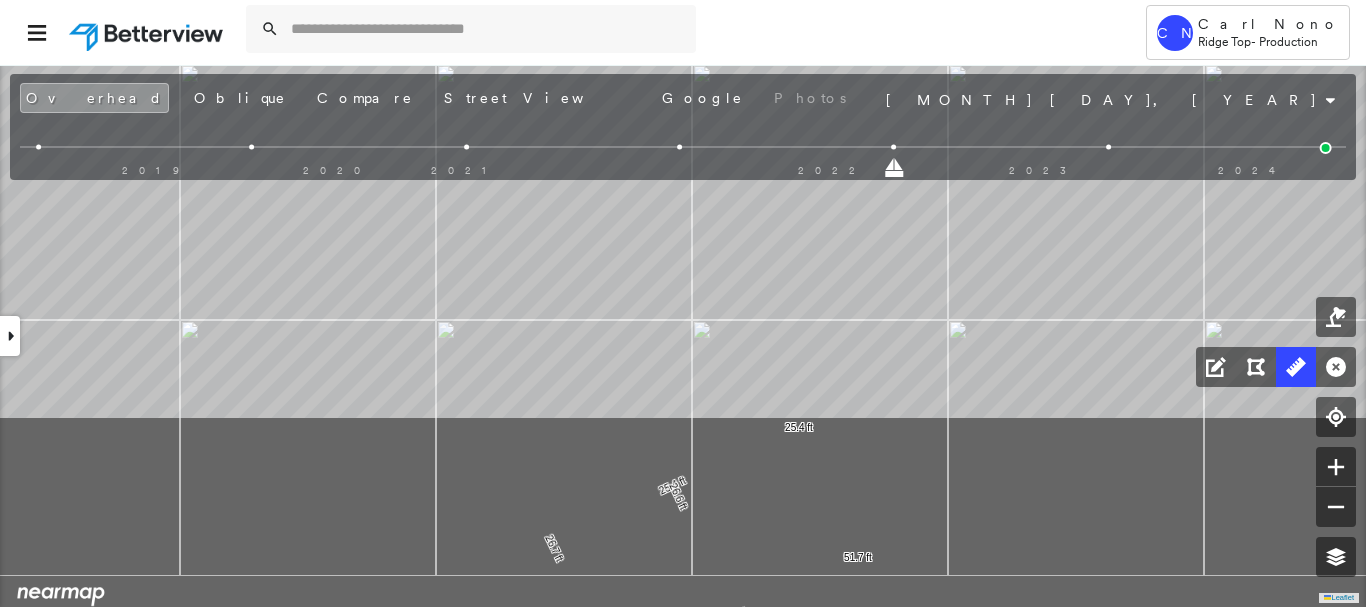 click on "25.4 ft 25.4 ft 26.6 ft 26.6 ft 39.8 ft 25.2 ft 65.0 ft 9.7 ft 14.9 ft 24.6 ft 26.7 ft 25.0 ft 51.7 ft 10.0 ft 4.0 ft 14.0 ft 4.0 ft 4.0 ft Click to start drawing line." at bounding box center (-593, -1446) 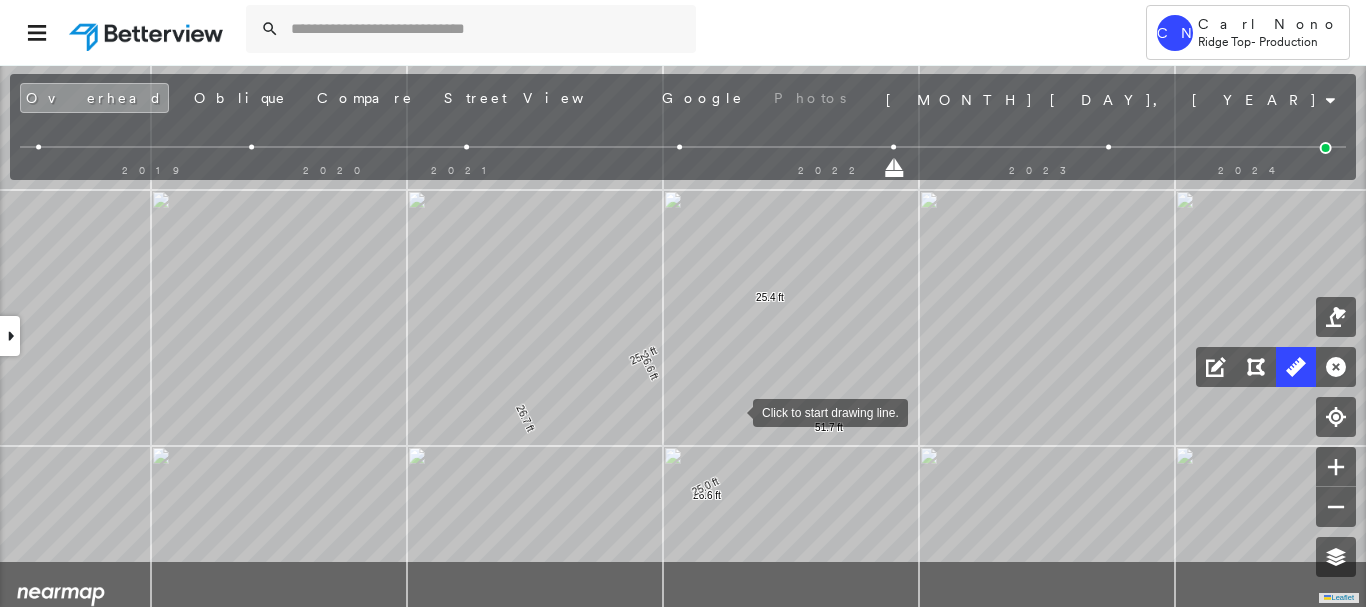 click at bounding box center [733, 411] 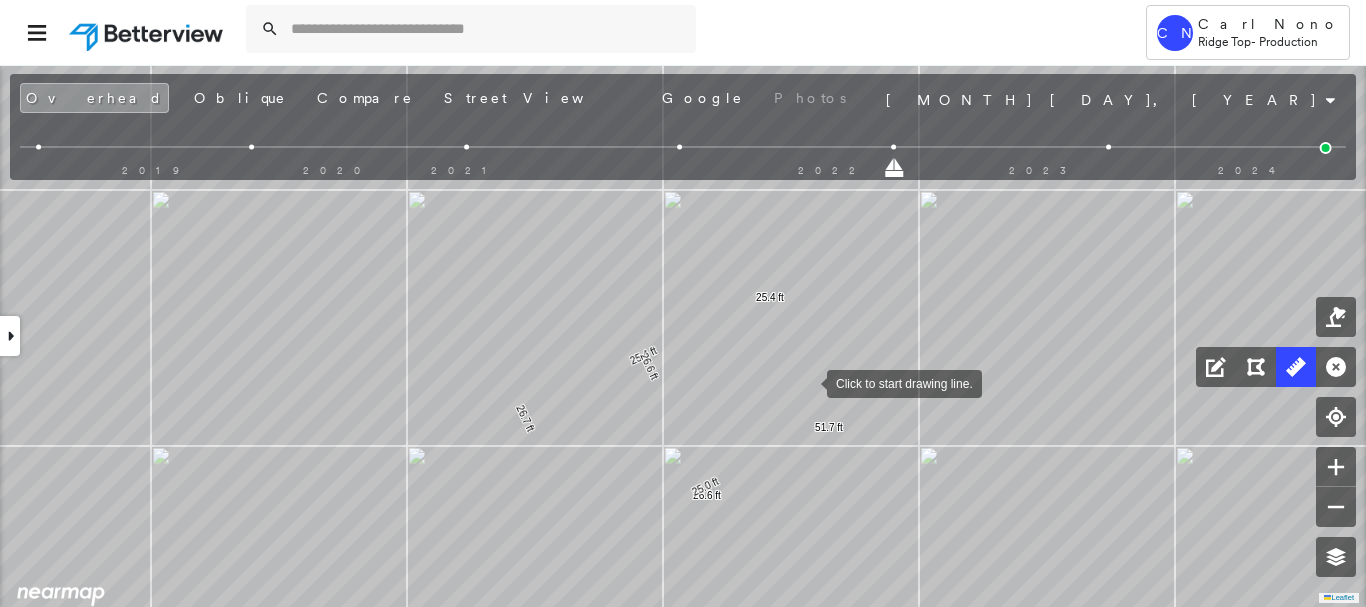 click at bounding box center [807, 382] 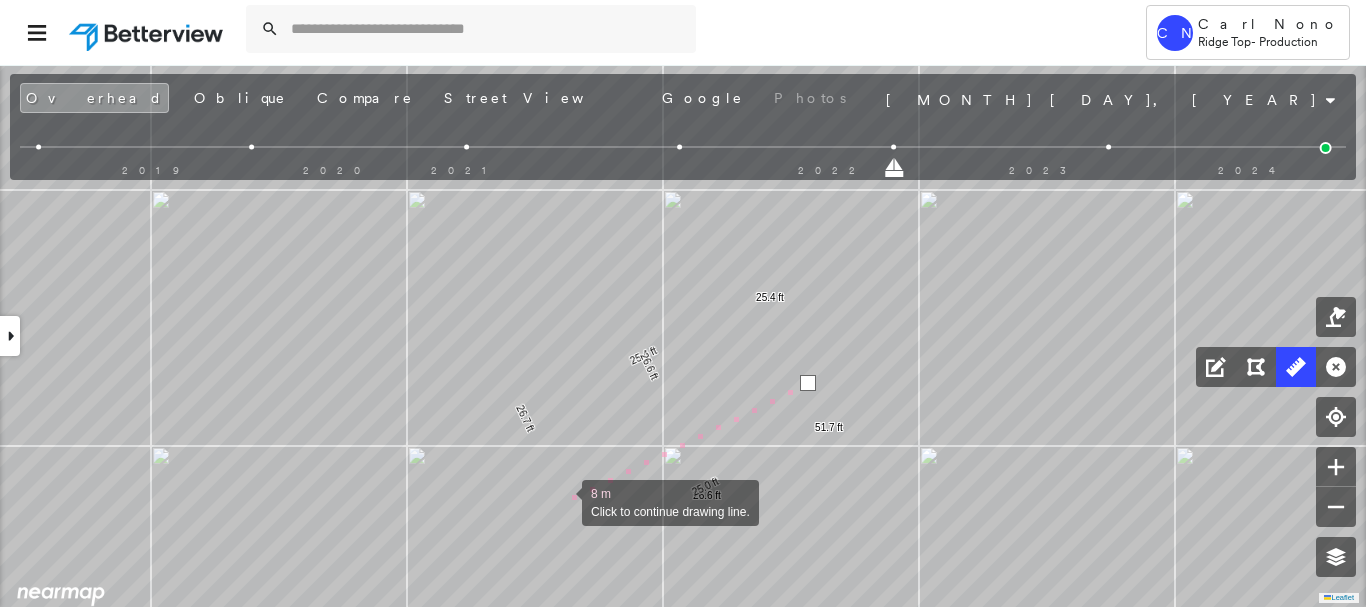 click at bounding box center (562, 501) 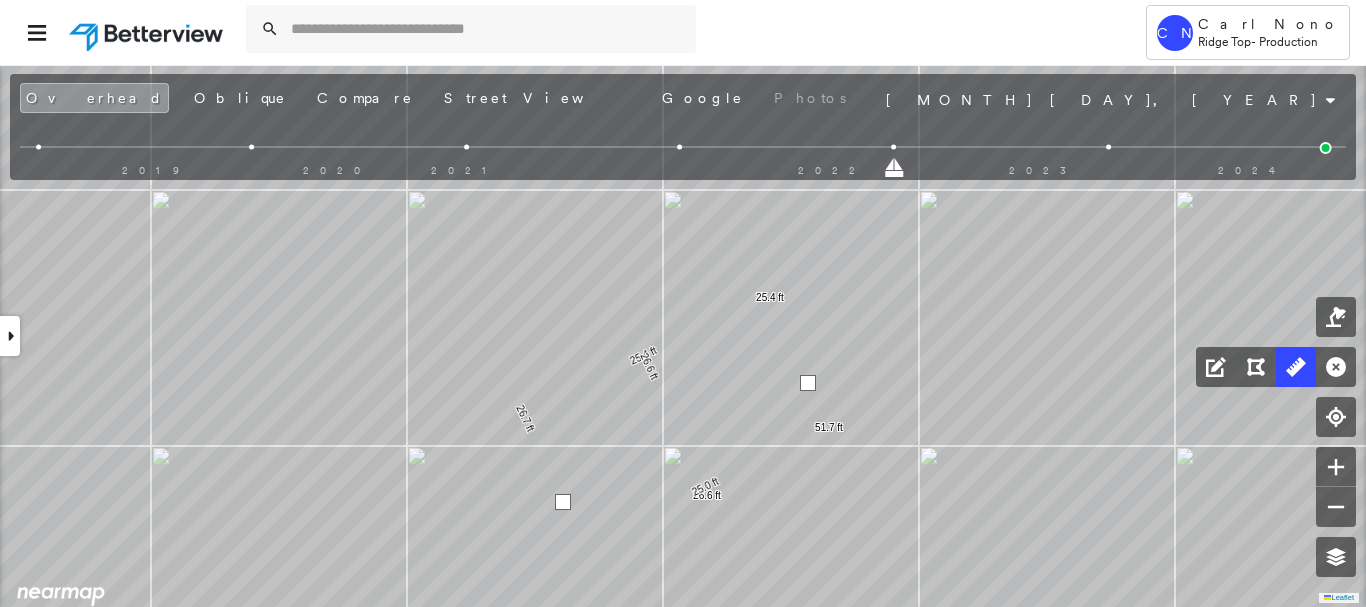 click at bounding box center (563, 502) 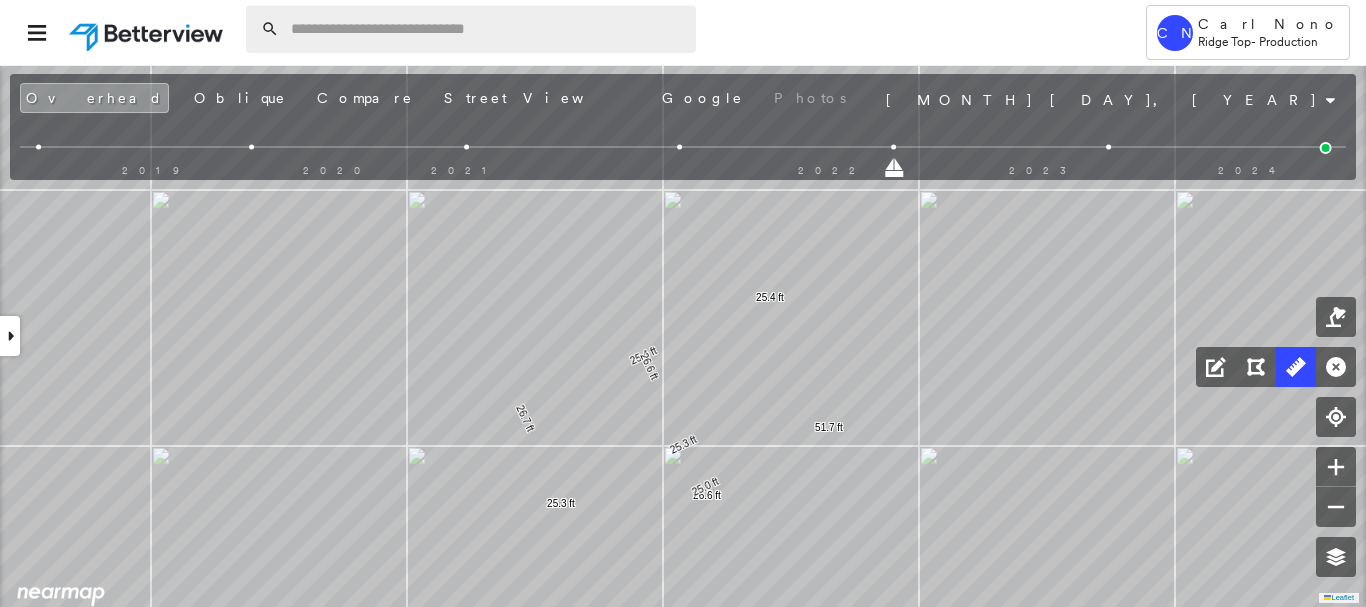 click at bounding box center (487, 29) 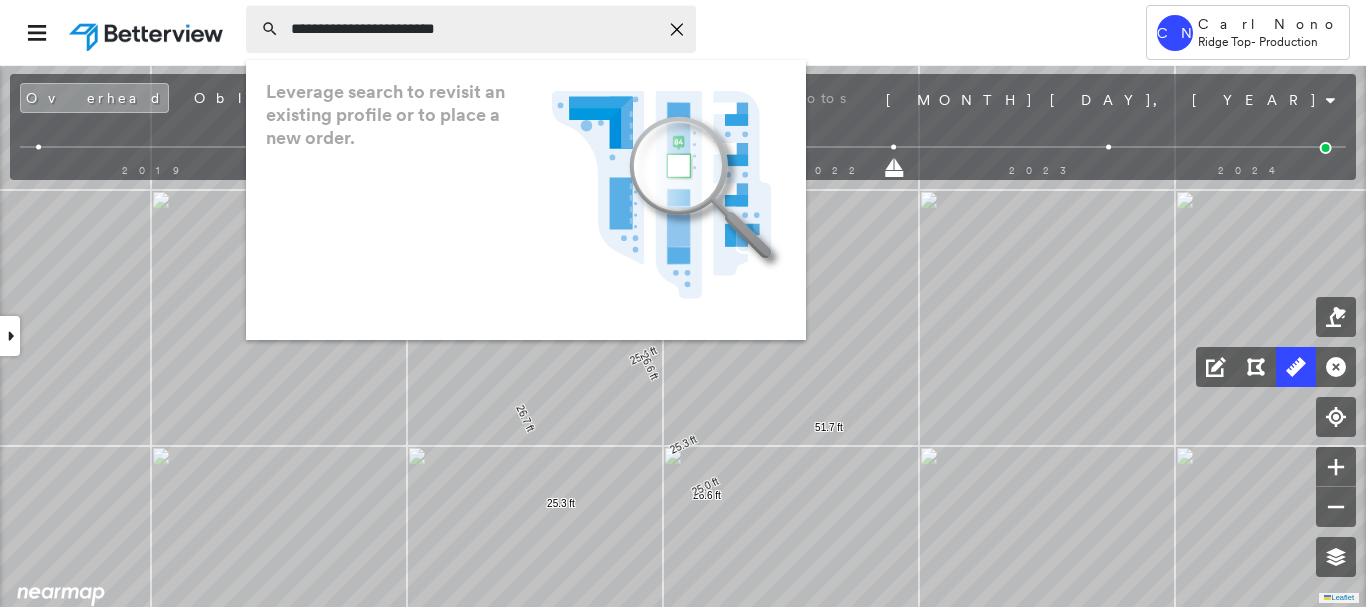 type on "**********" 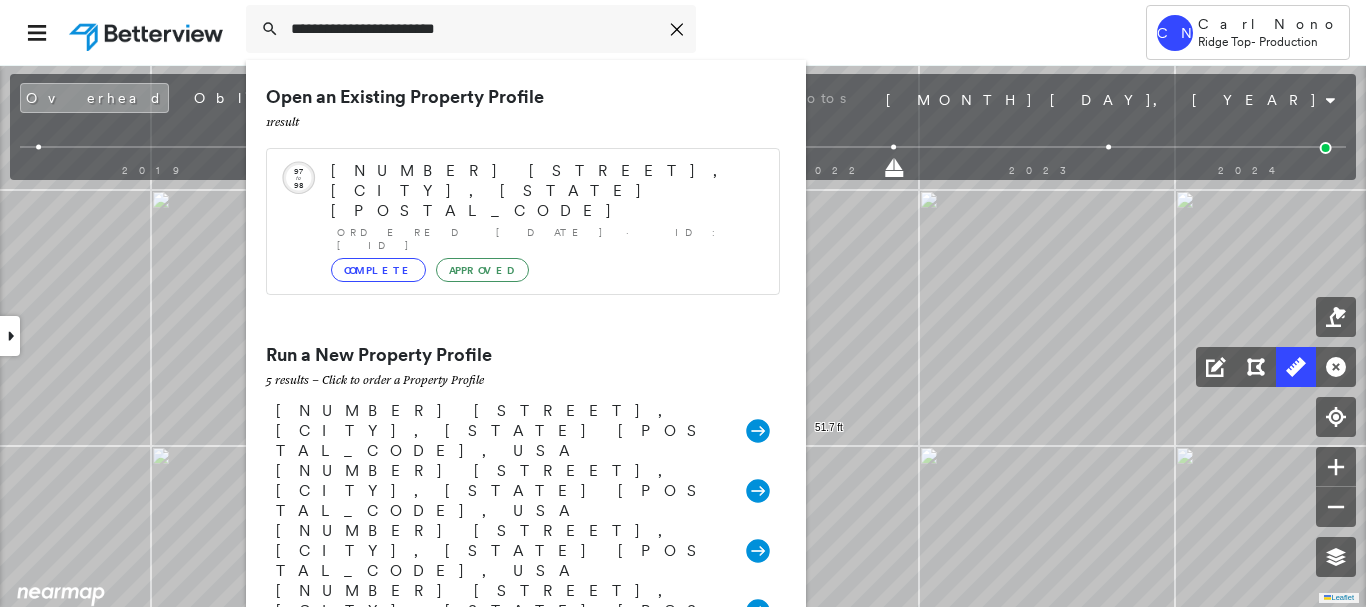 drag, startPoint x: 573, startPoint y: 183, endPoint x: 596, endPoint y: 190, distance: 24.04163 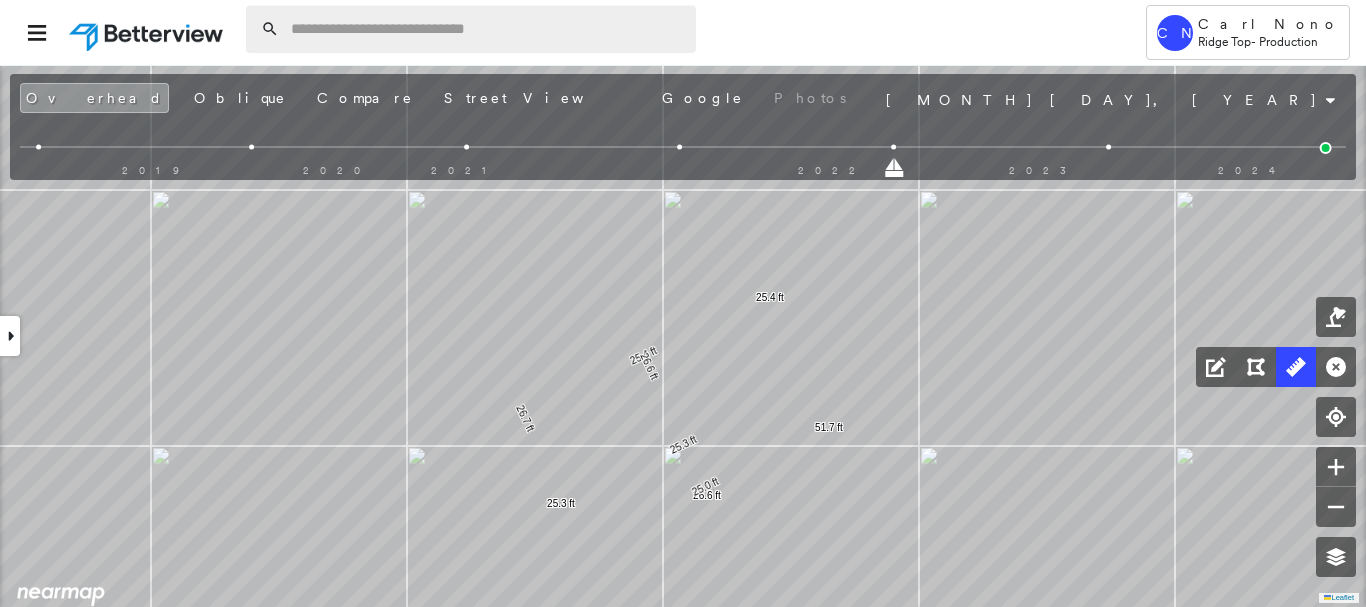 click at bounding box center (487, 29) 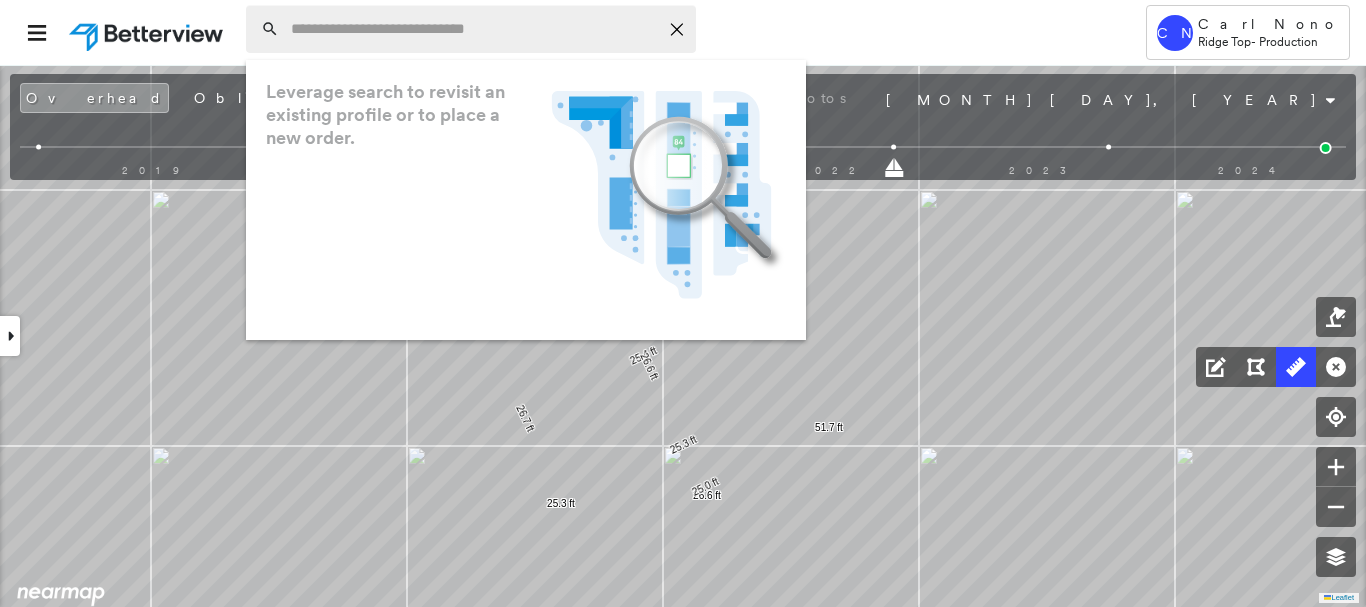 click at bounding box center (474, 29) 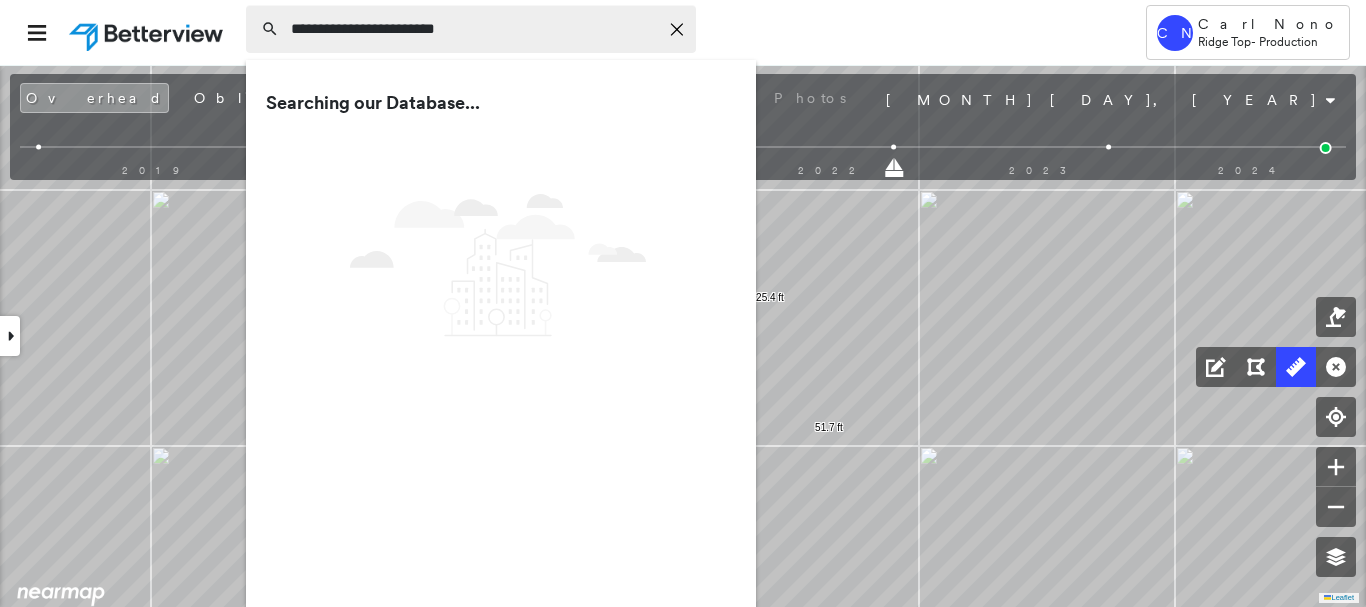 type on "**********" 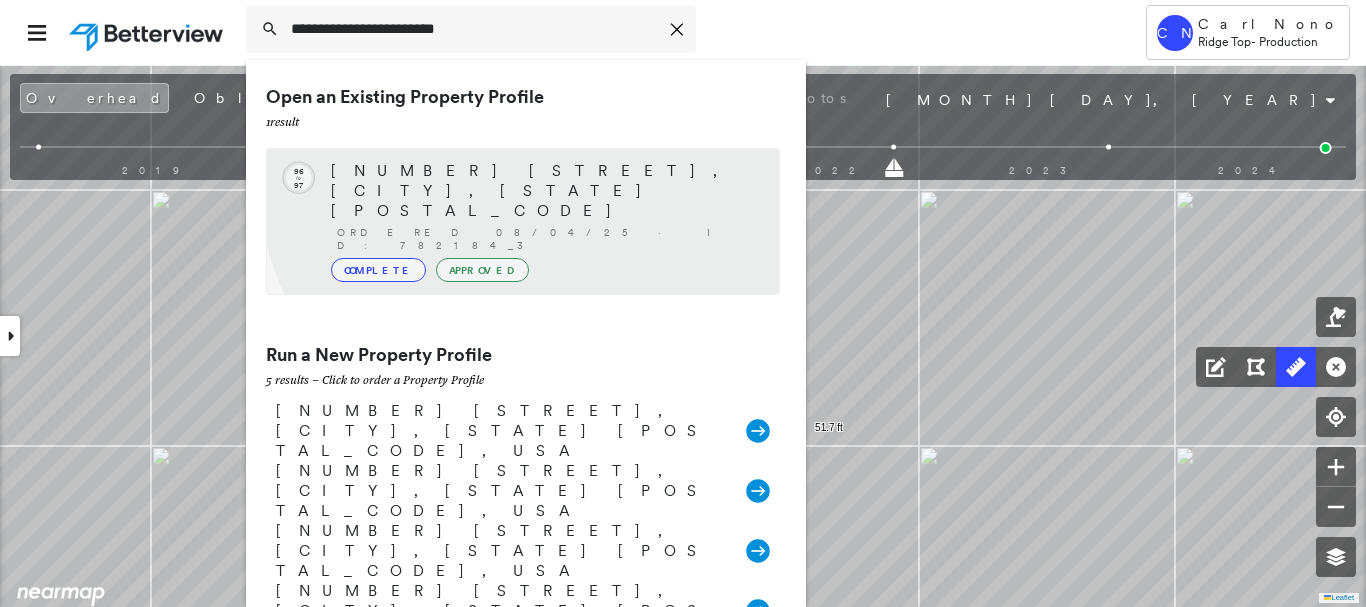 click on "[NUMBER] [STREET], [CITY], [STATE] [POSTAL_CODE]" at bounding box center (545, 191) 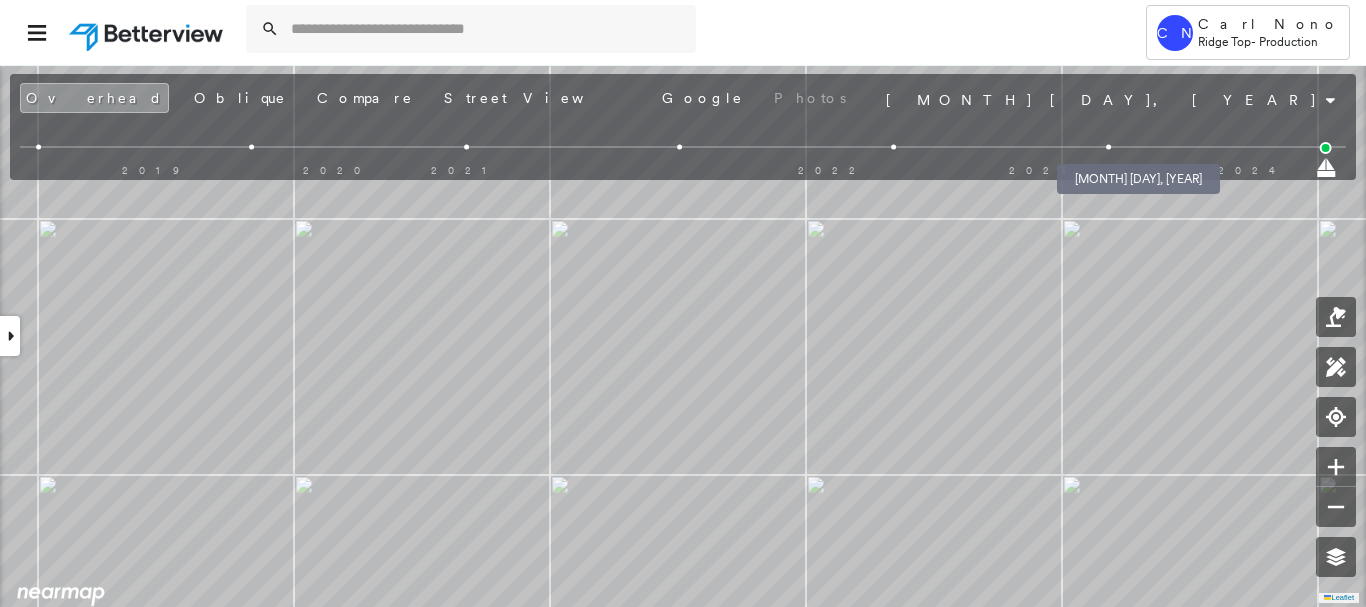 click at bounding box center [1108, 147] 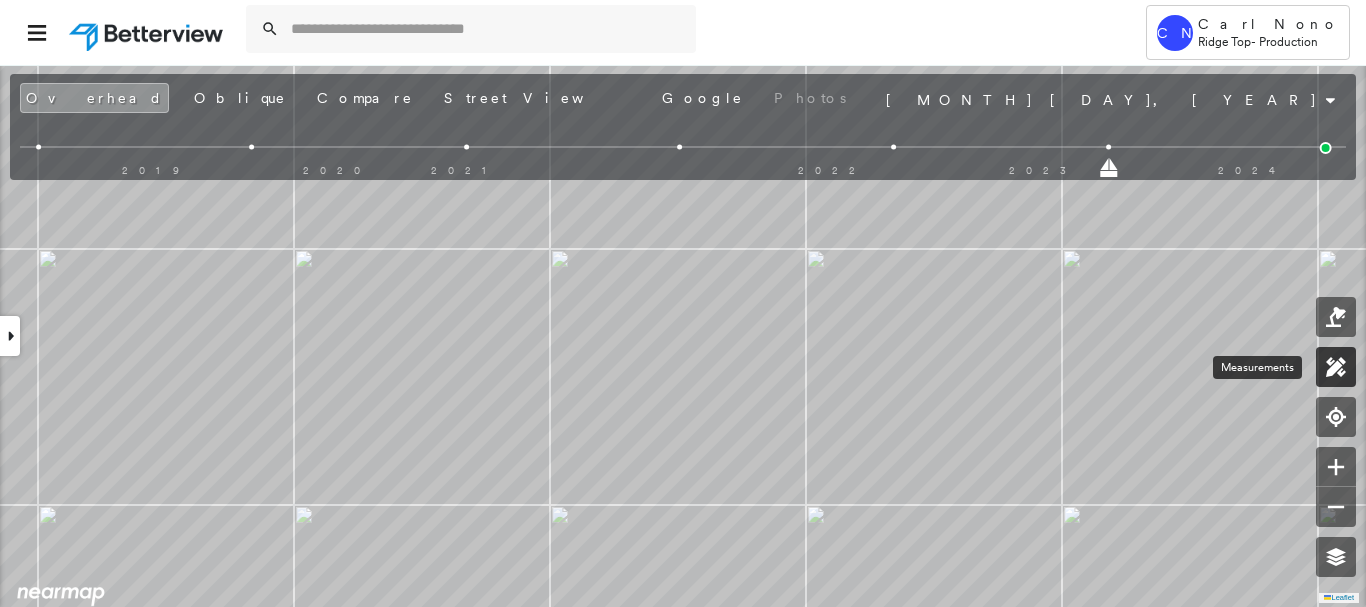 click at bounding box center [1336, 367] 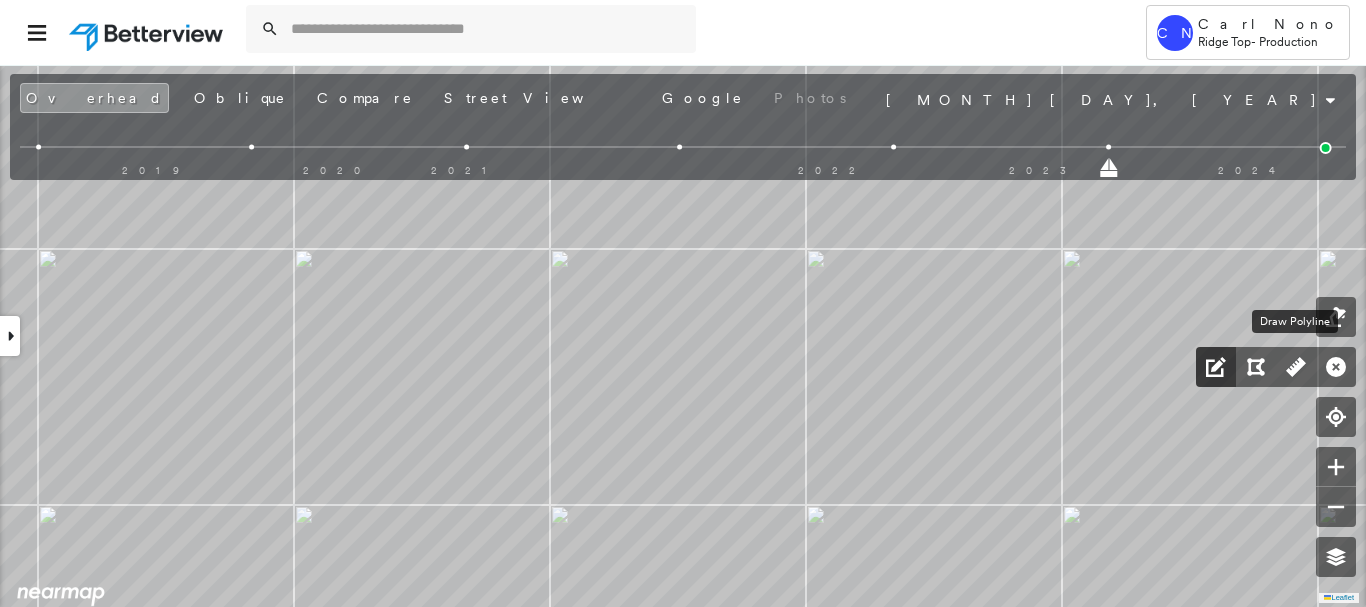 drag, startPoint x: 1287, startPoint y: 370, endPoint x: 1223, endPoint y: 370, distance: 64 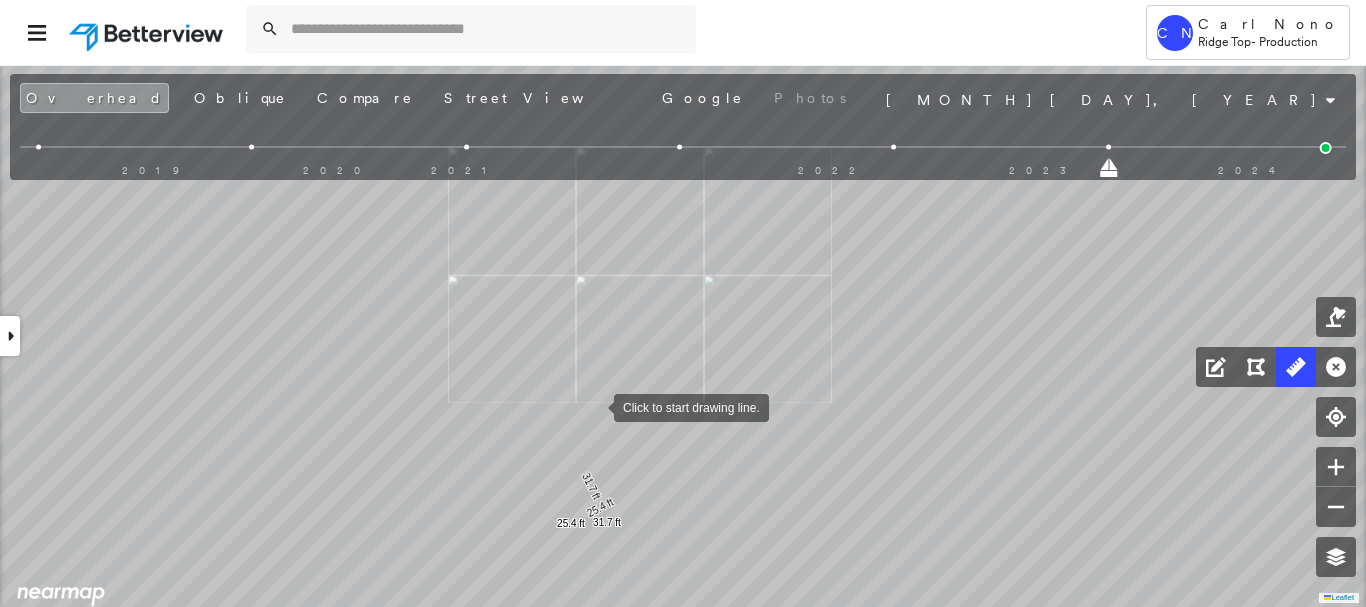 drag, startPoint x: 591, startPoint y: 420, endPoint x: 601, endPoint y: 371, distance: 50.01 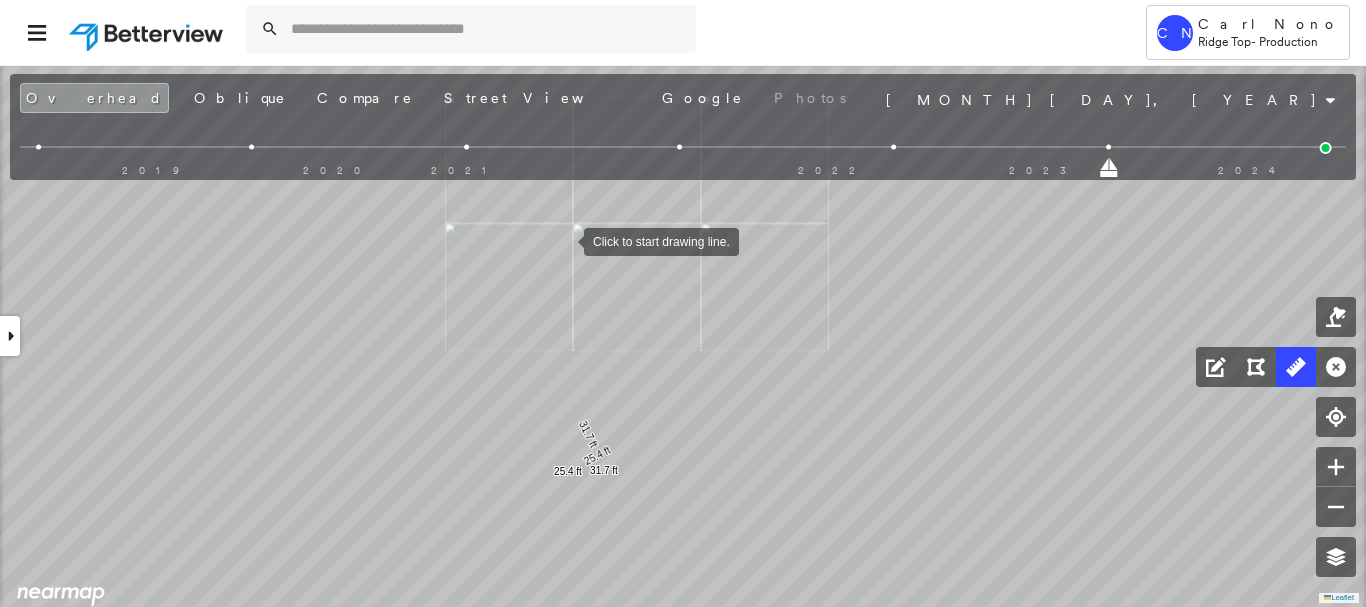 drag, startPoint x: 574, startPoint y: 244, endPoint x: 561, endPoint y: 241, distance: 13.341664 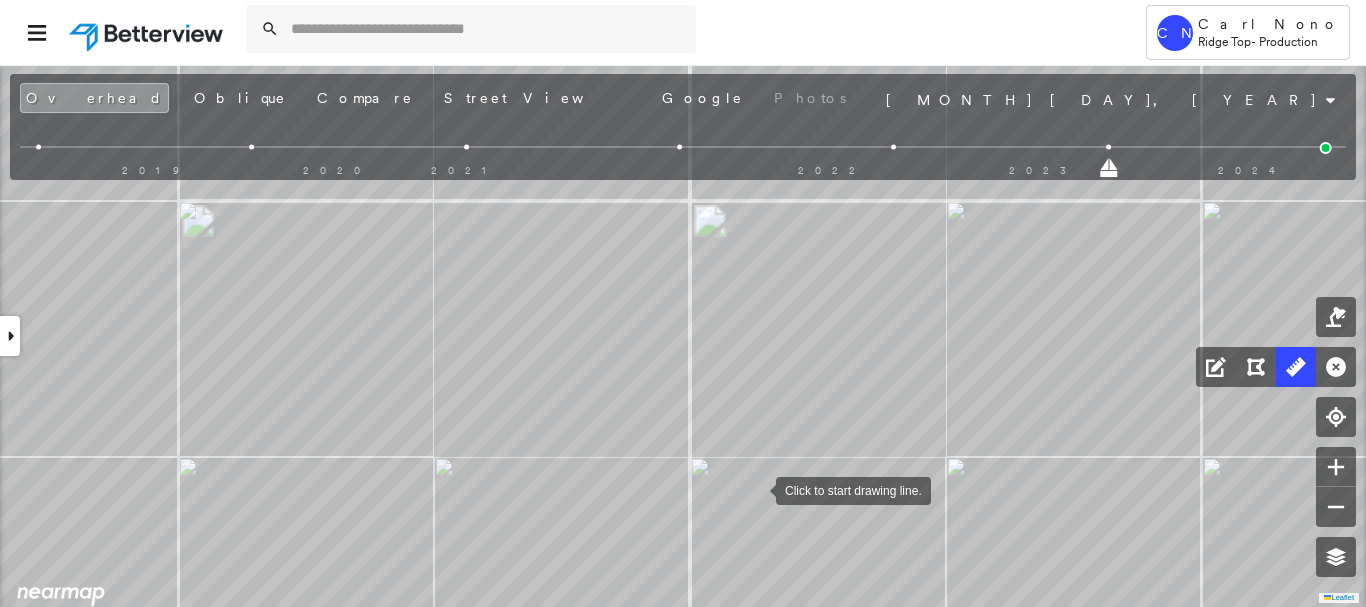 click at bounding box center [756, 489] 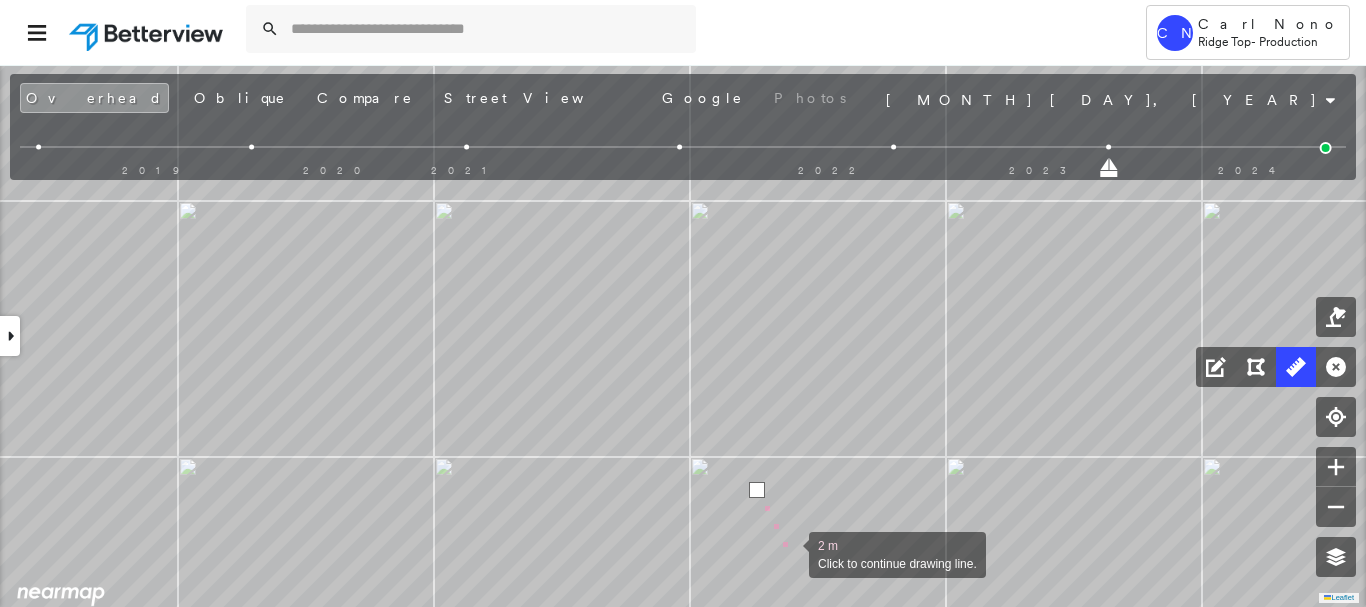 click at bounding box center (789, 553) 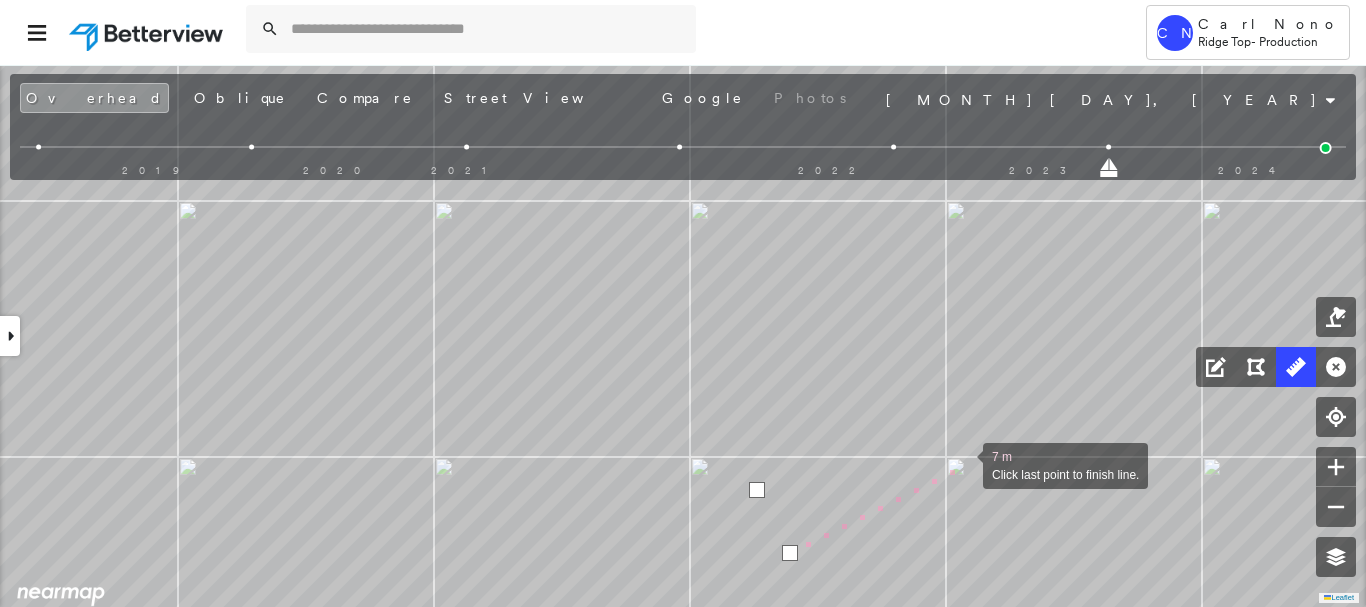 click at bounding box center (963, 464) 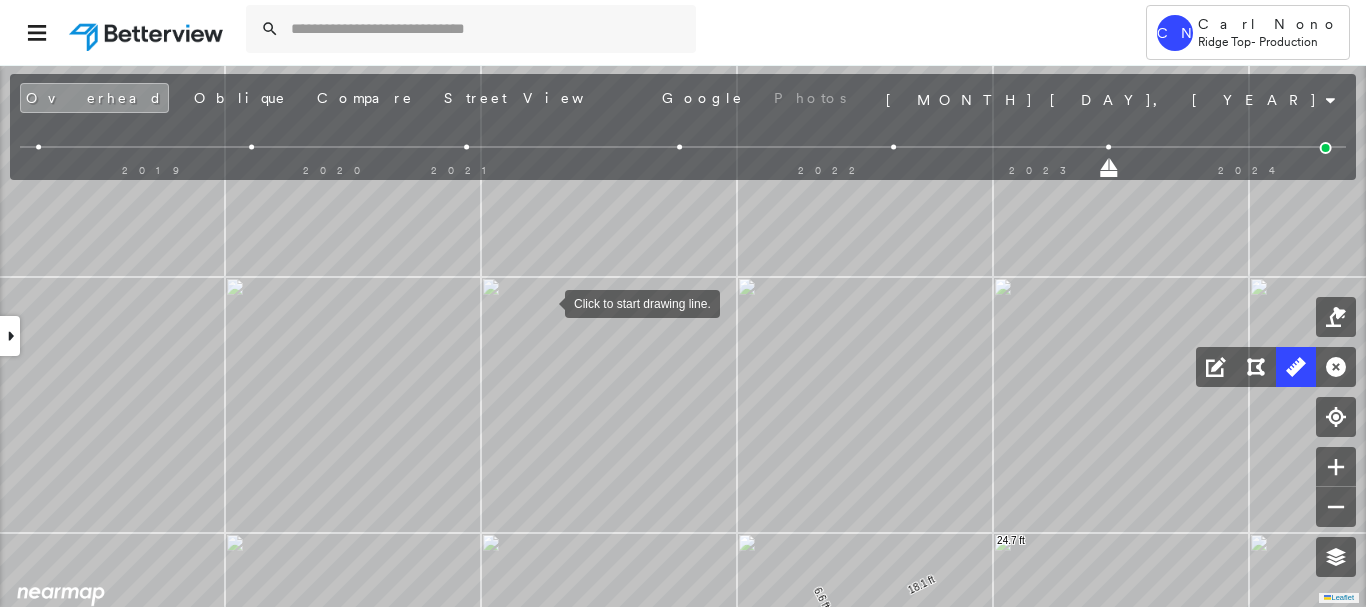 click at bounding box center (545, 302) 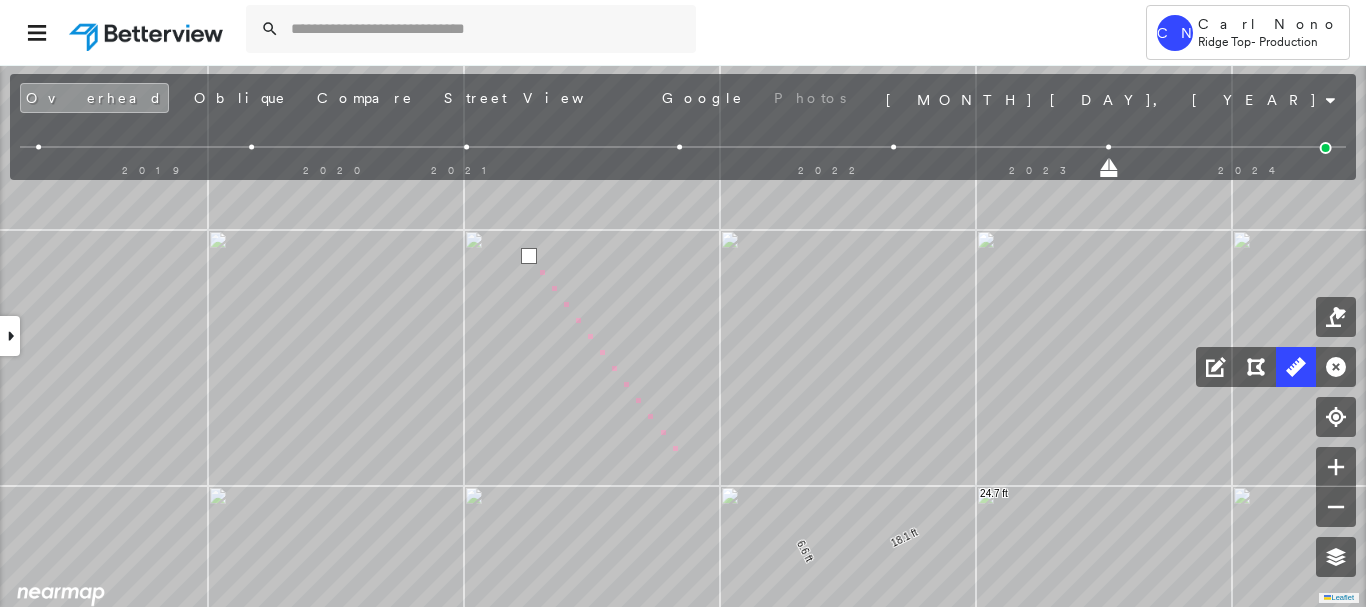 drag, startPoint x: 680, startPoint y: 474, endPoint x: 647, endPoint y: 318, distance: 159.4522 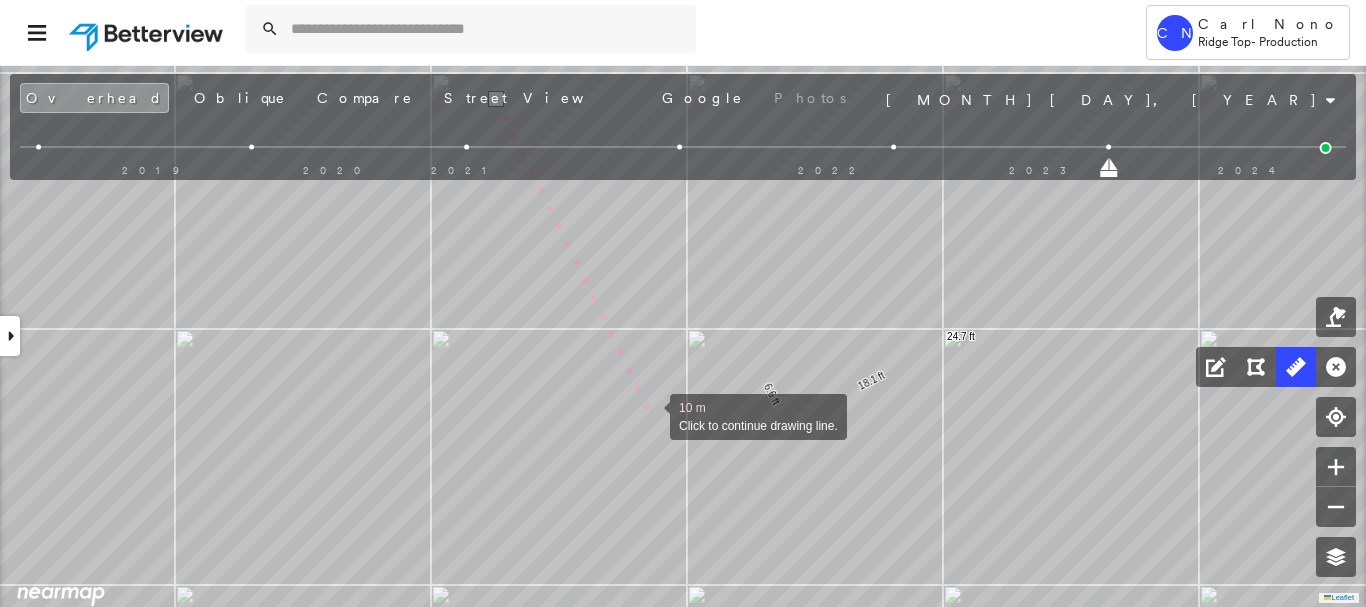 click at bounding box center (650, 415) 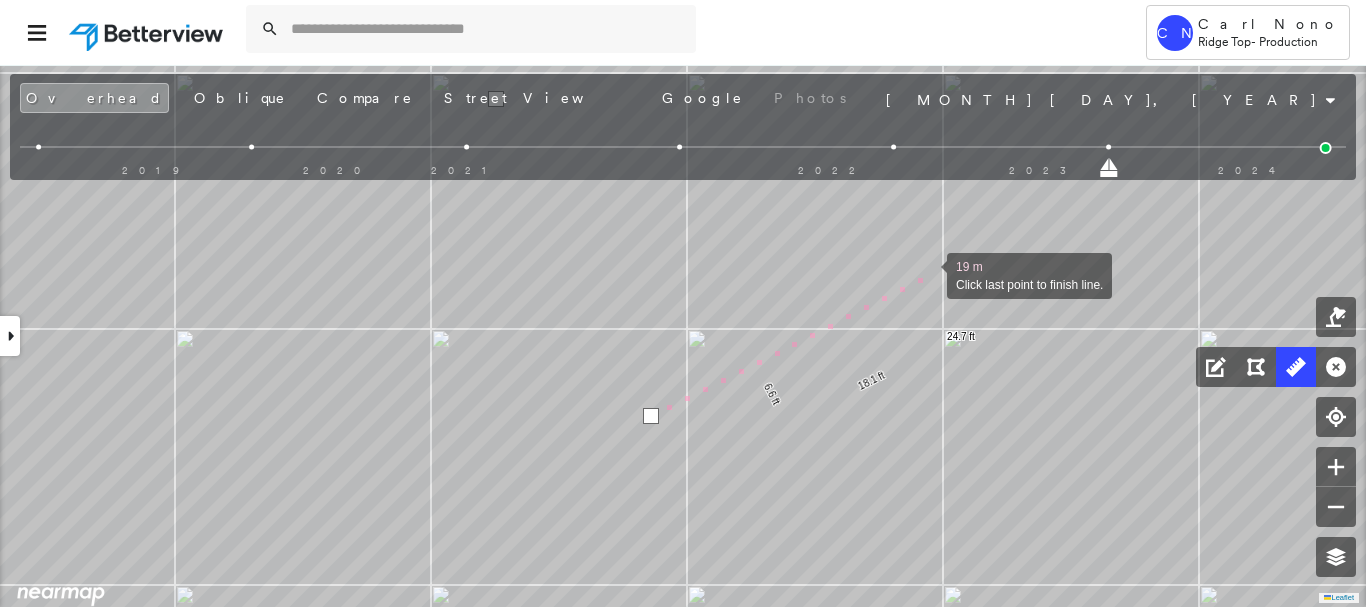 click at bounding box center (927, 274) 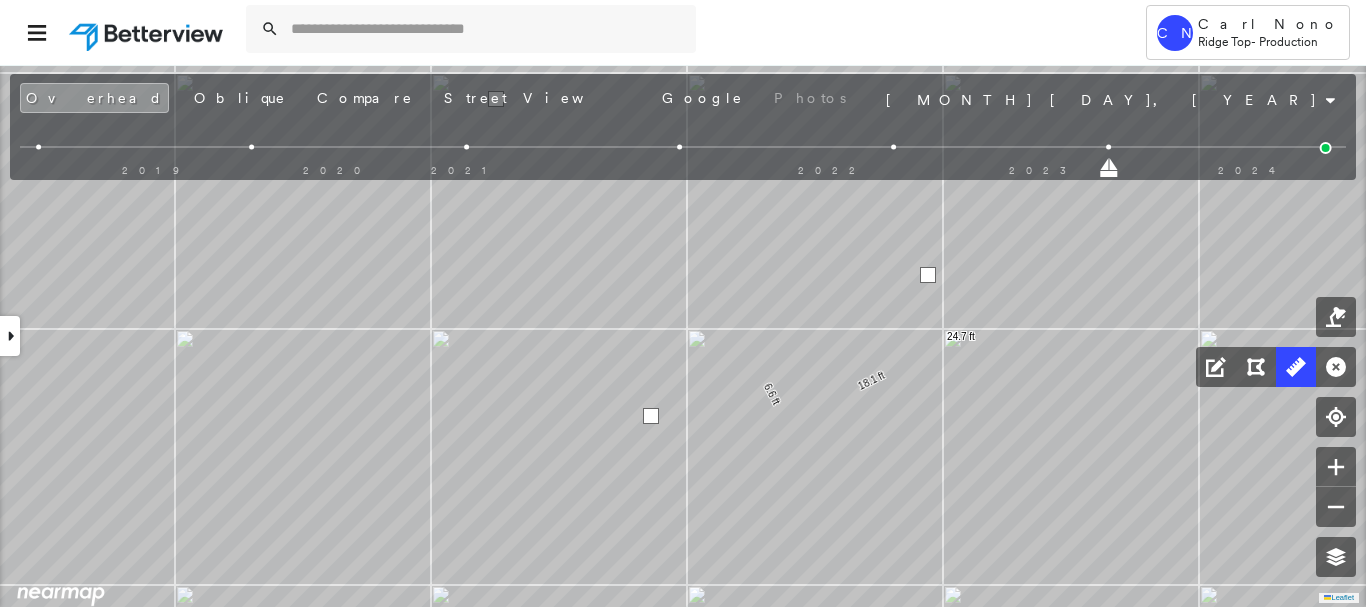 click at bounding box center (928, 275) 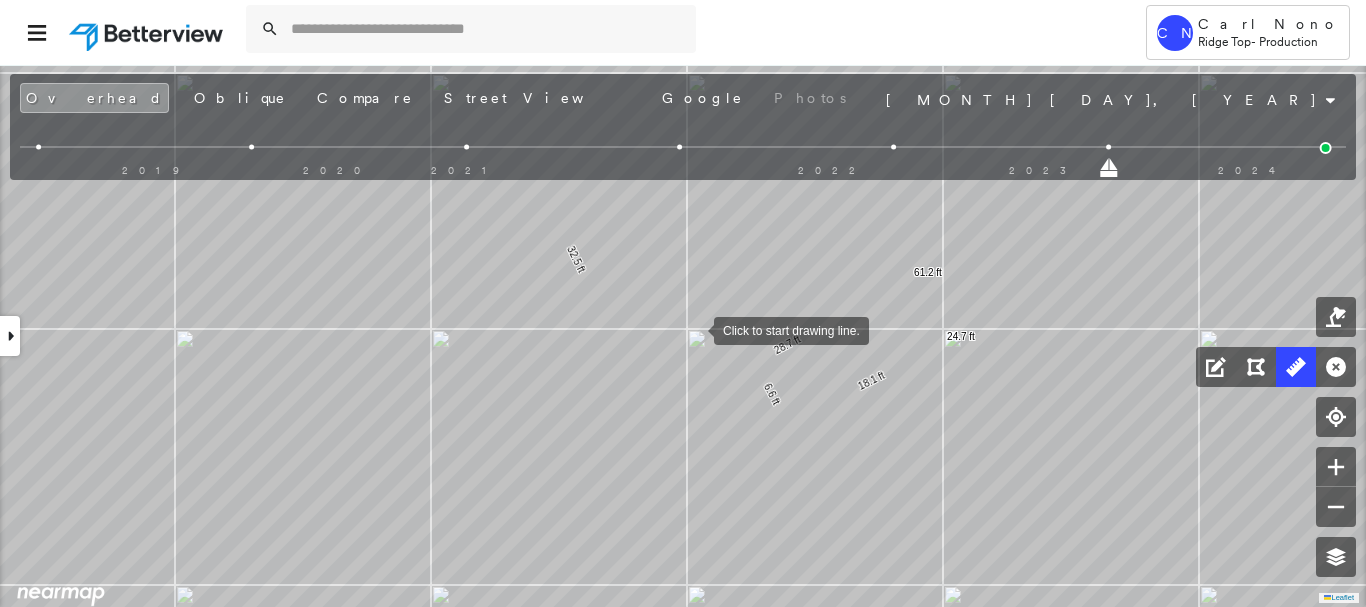 drag, startPoint x: 693, startPoint y: 324, endPoint x: 690, endPoint y: 335, distance: 11.401754 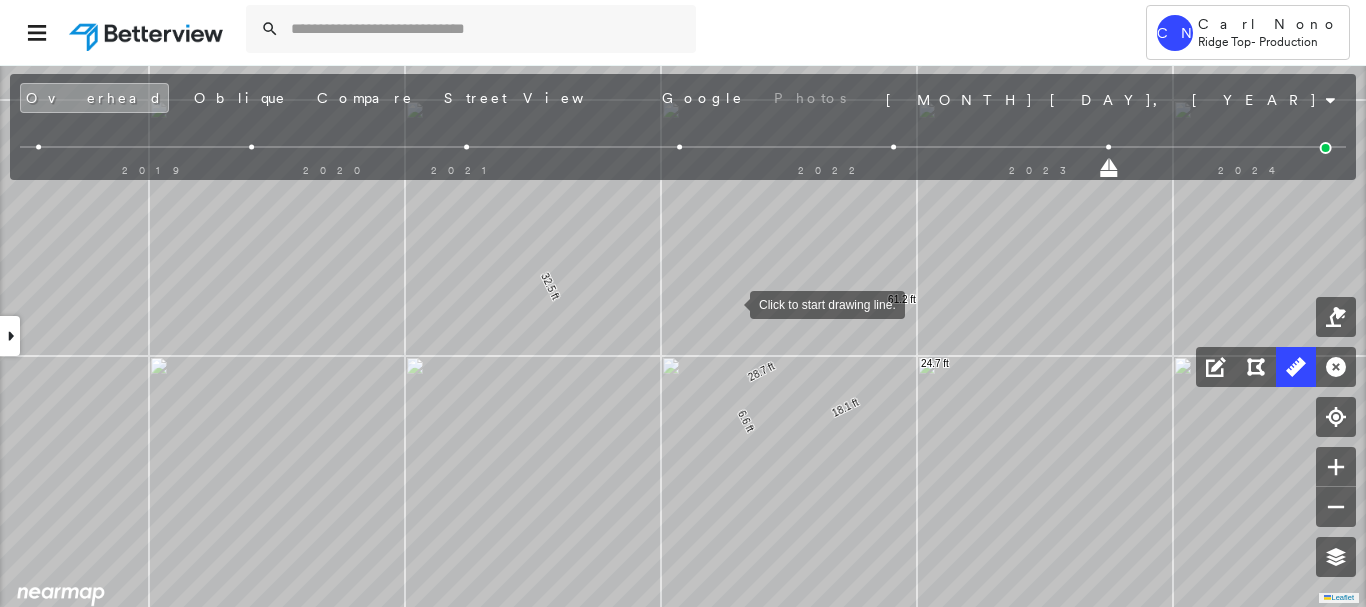 drag, startPoint x: 756, startPoint y: 284, endPoint x: 731, endPoint y: 301, distance: 30.232433 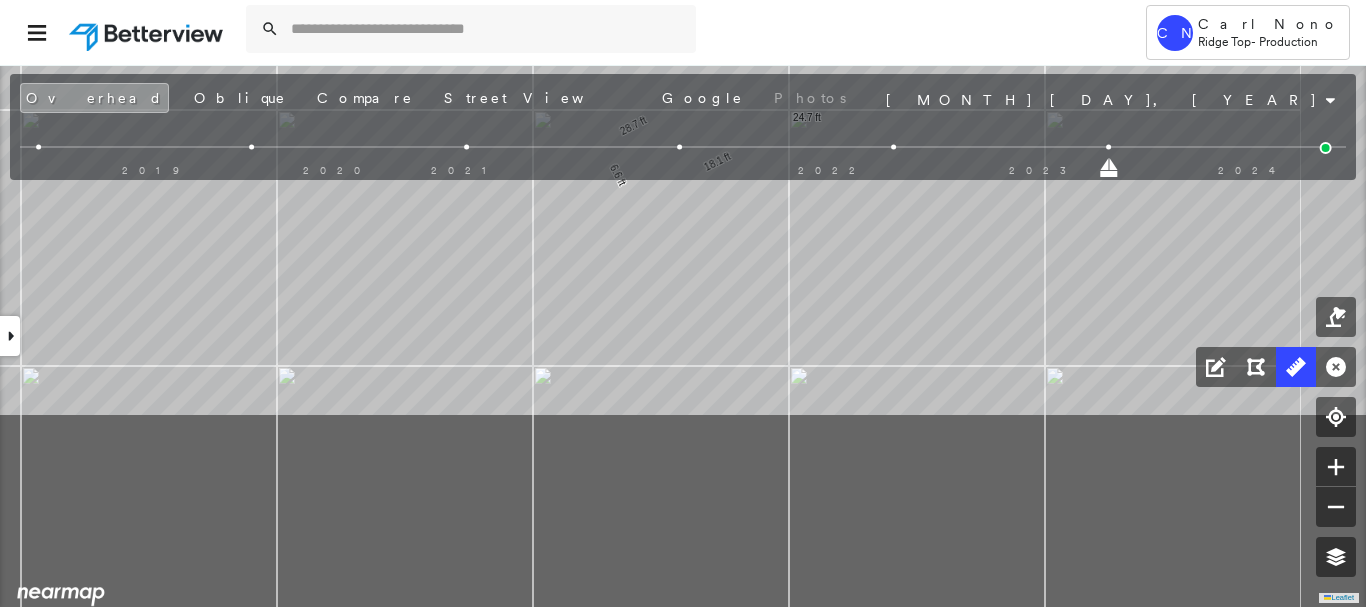 drag, startPoint x: 606, startPoint y: 316, endPoint x: 545, endPoint y: 197, distance: 133.7236 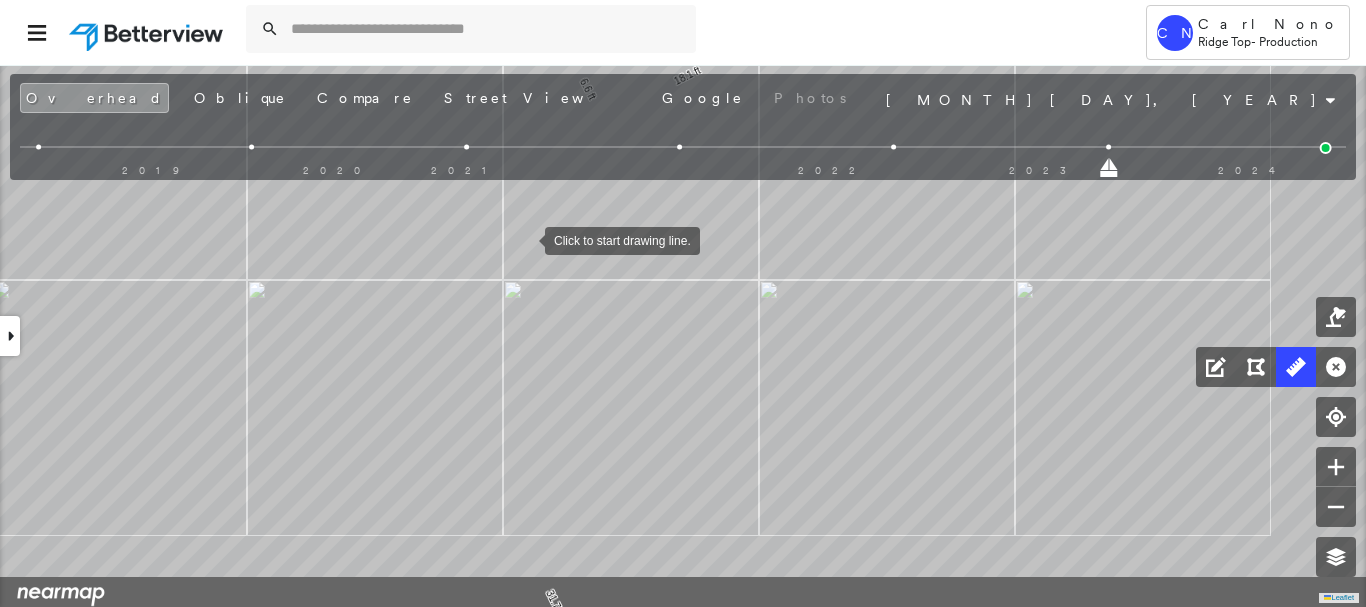 drag, startPoint x: 531, startPoint y: 251, endPoint x: 524, endPoint y: 241, distance: 12.206555 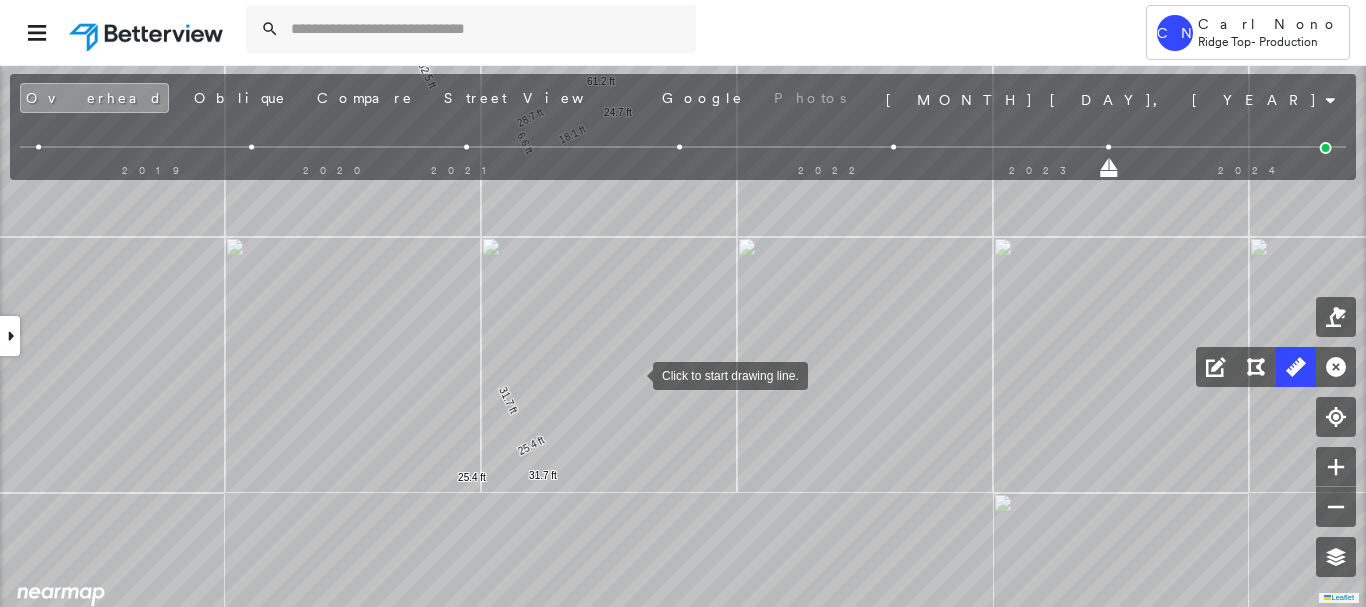 drag, startPoint x: 650, startPoint y: 380, endPoint x: 633, endPoint y: 374, distance: 18.027756 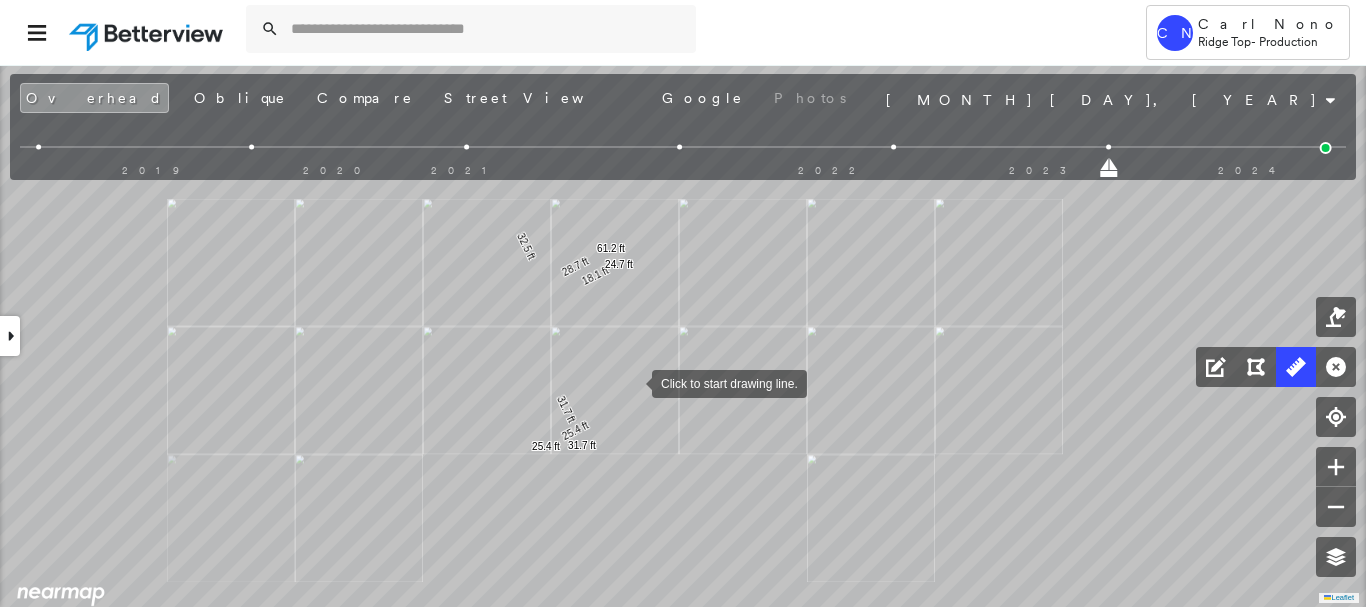 drag, startPoint x: 637, startPoint y: 359, endPoint x: 633, endPoint y: 380, distance: 21.377558 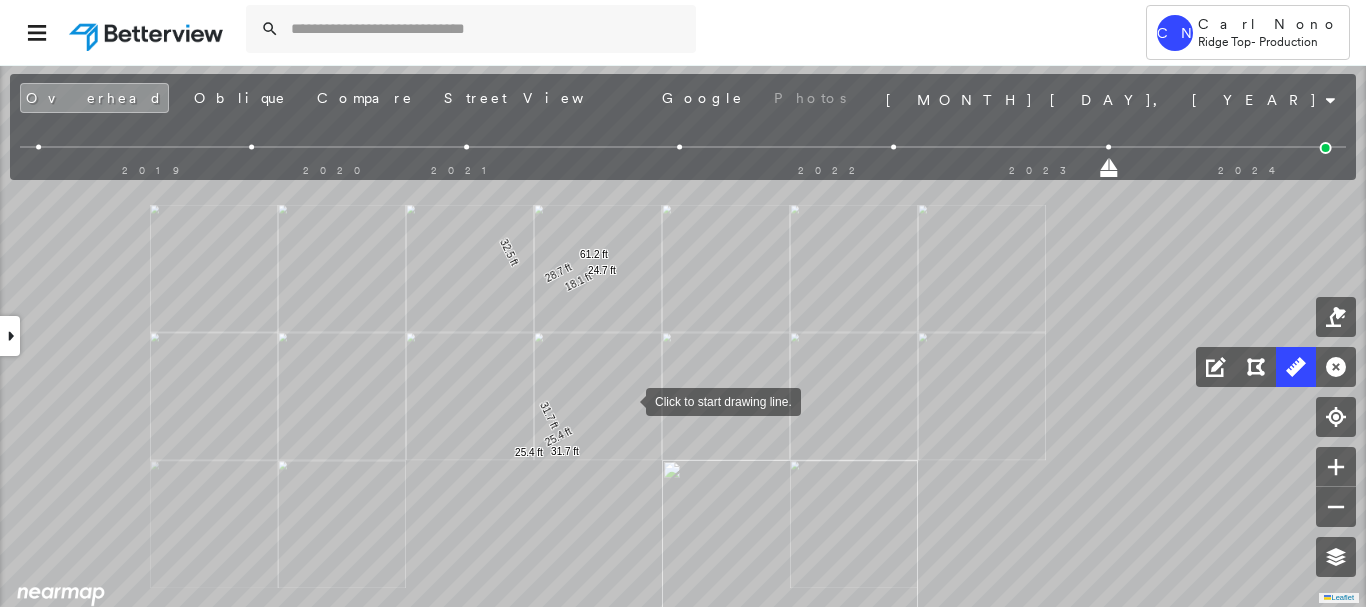 drag, startPoint x: 631, startPoint y: 398, endPoint x: 619, endPoint y: 403, distance: 13 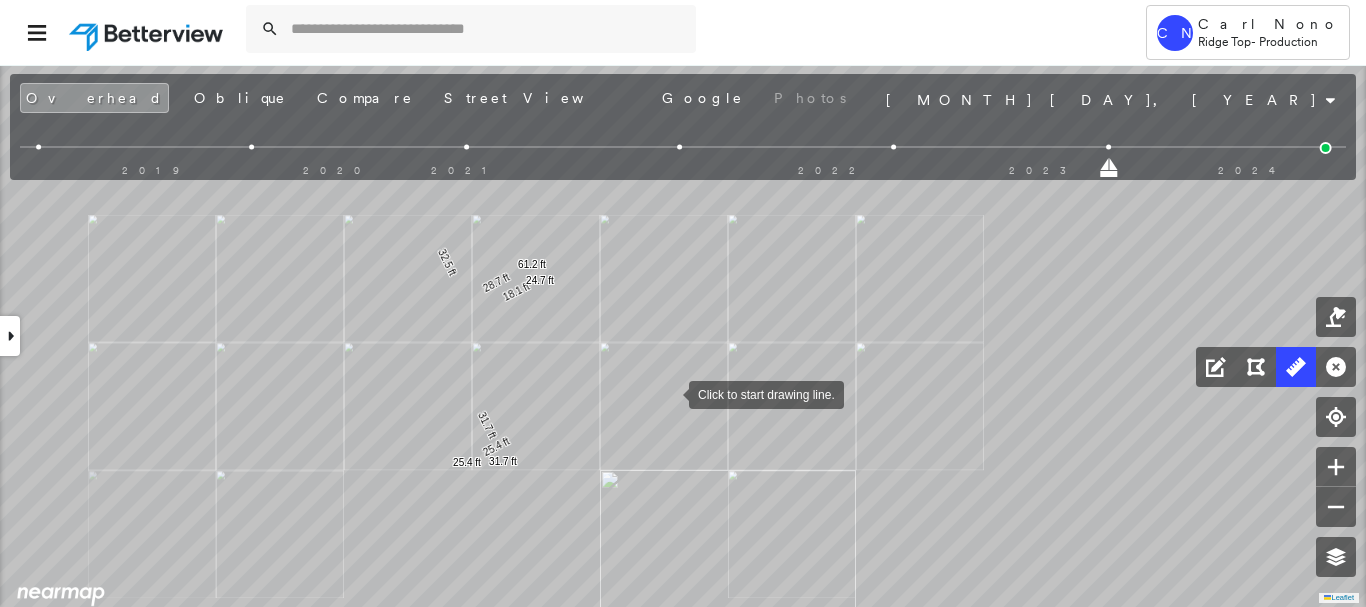 drag, startPoint x: 710, startPoint y: 390, endPoint x: 669, endPoint y: 393, distance: 41.109608 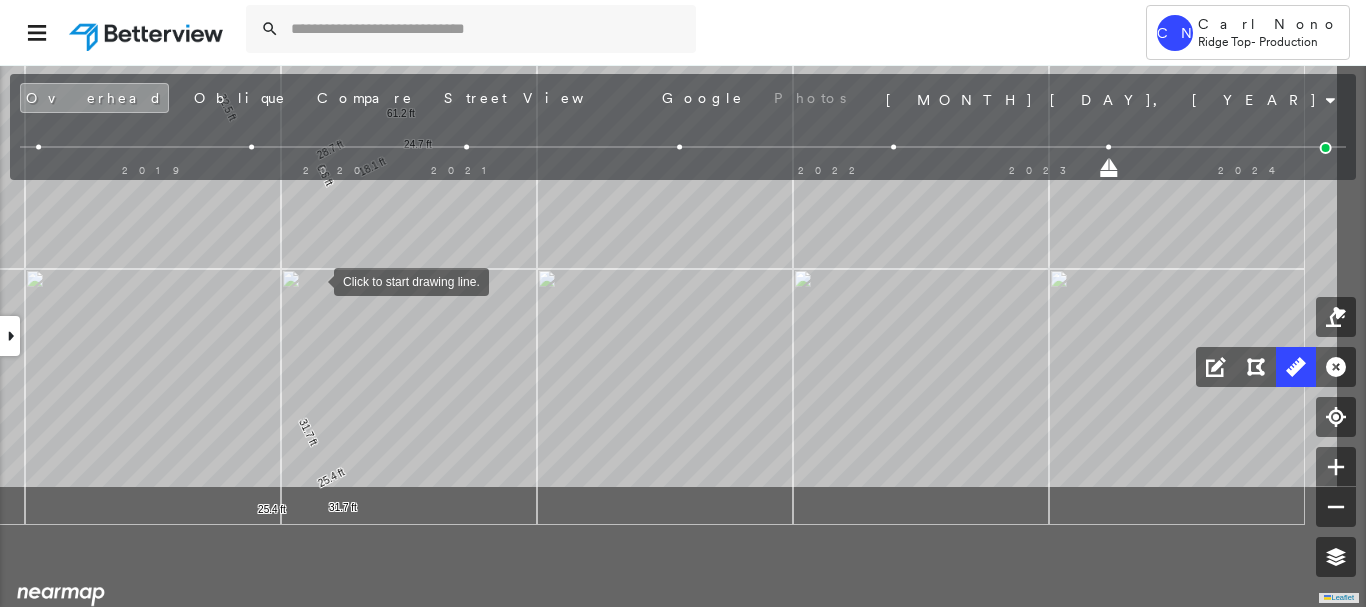 drag, startPoint x: 314, startPoint y: 282, endPoint x: 327, endPoint y: 277, distance: 13.928389 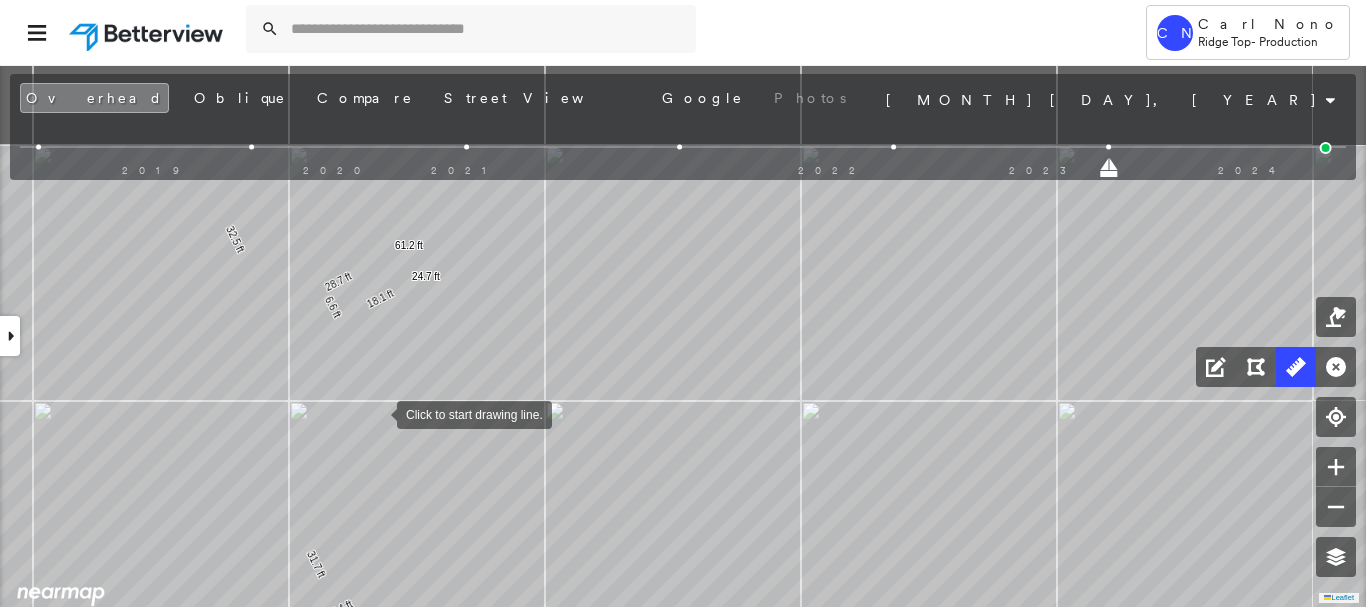 drag, startPoint x: 377, startPoint y: 268, endPoint x: 377, endPoint y: 411, distance: 143 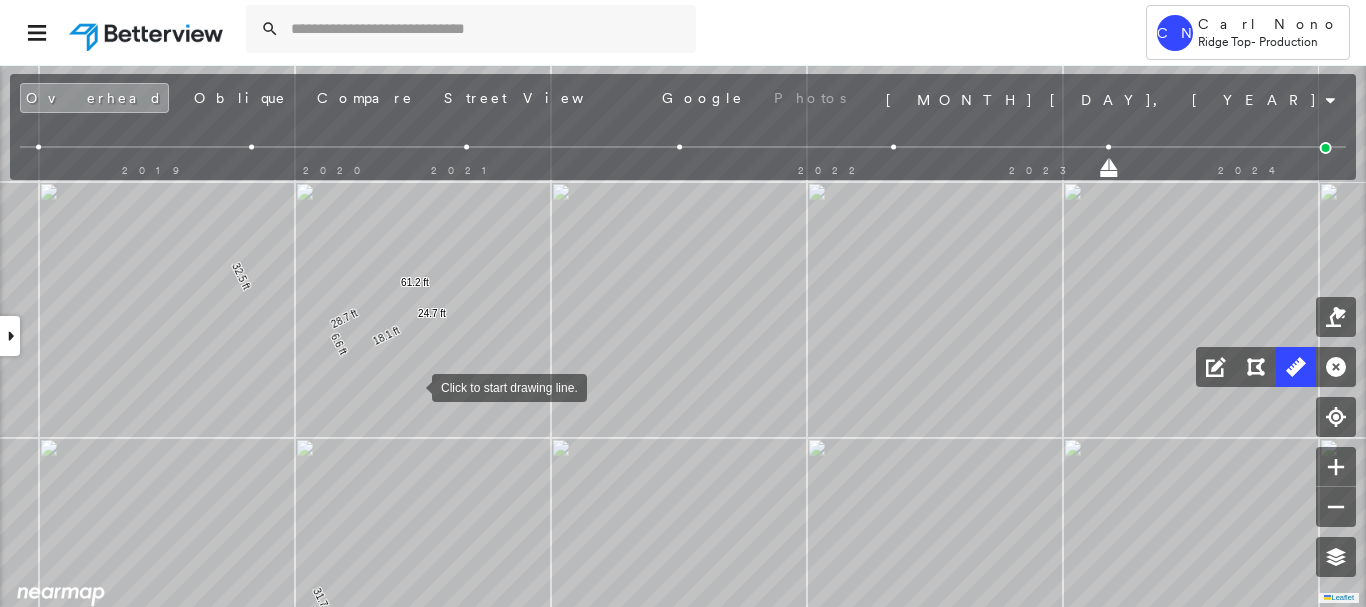 drag, startPoint x: 409, startPoint y: 366, endPoint x: 413, endPoint y: 387, distance: 21.377558 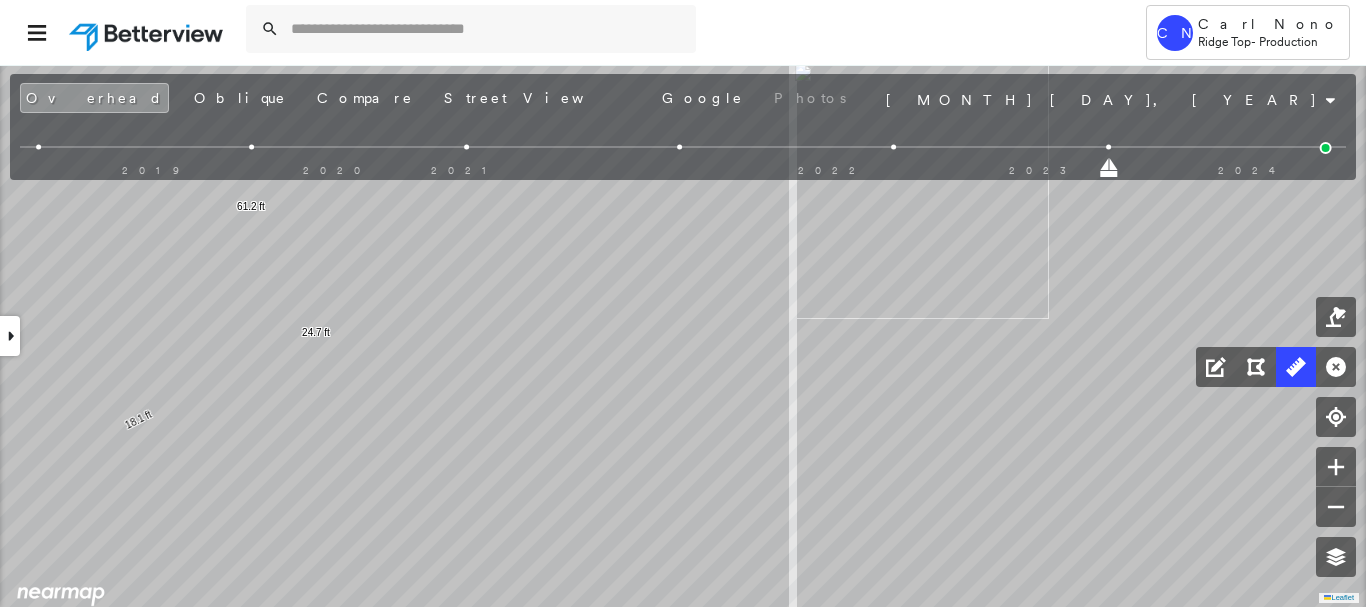 drag, startPoint x: 480, startPoint y: 340, endPoint x: 488, endPoint y: 430, distance: 90.35486 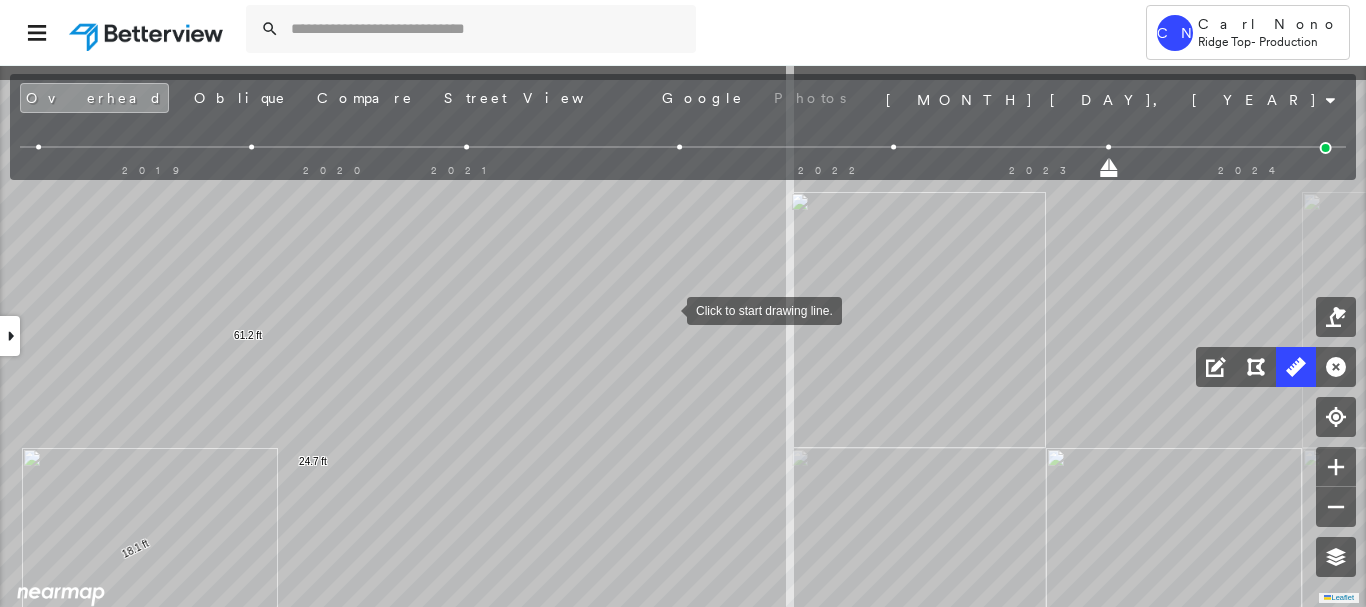 drag, startPoint x: 667, startPoint y: 303, endPoint x: 683, endPoint y: 307, distance: 16.492422 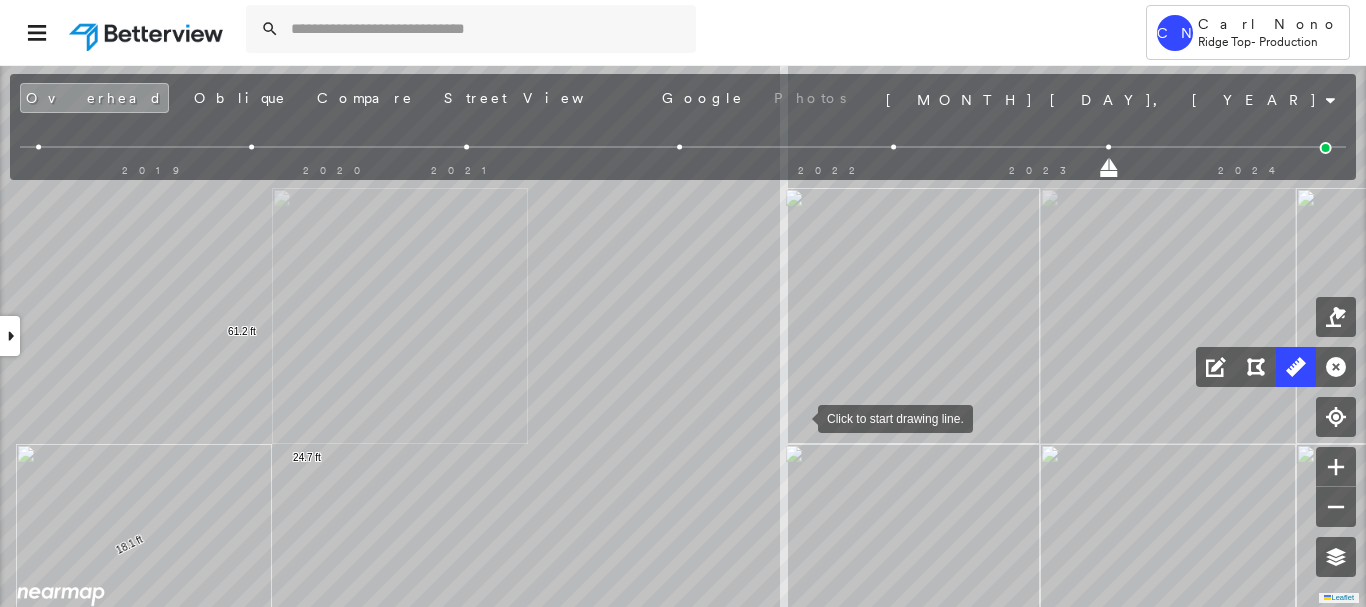 drag, startPoint x: 806, startPoint y: 421, endPoint x: 647, endPoint y: 150, distance: 314.20056 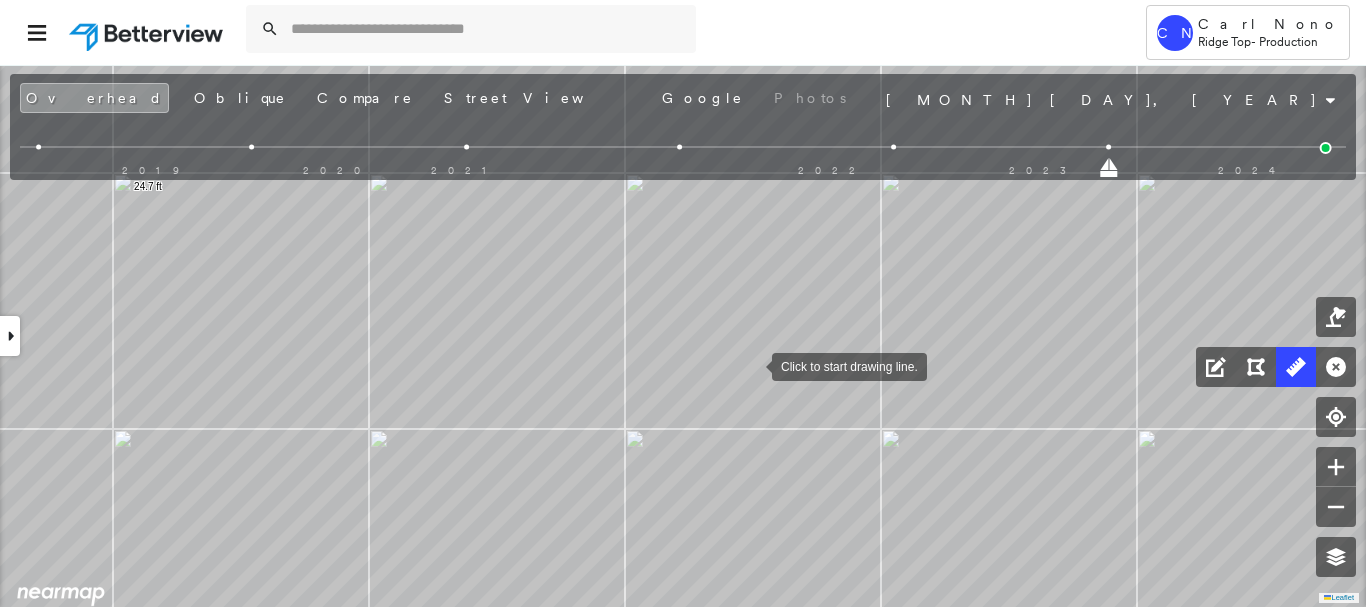 click at bounding box center (752, 365) 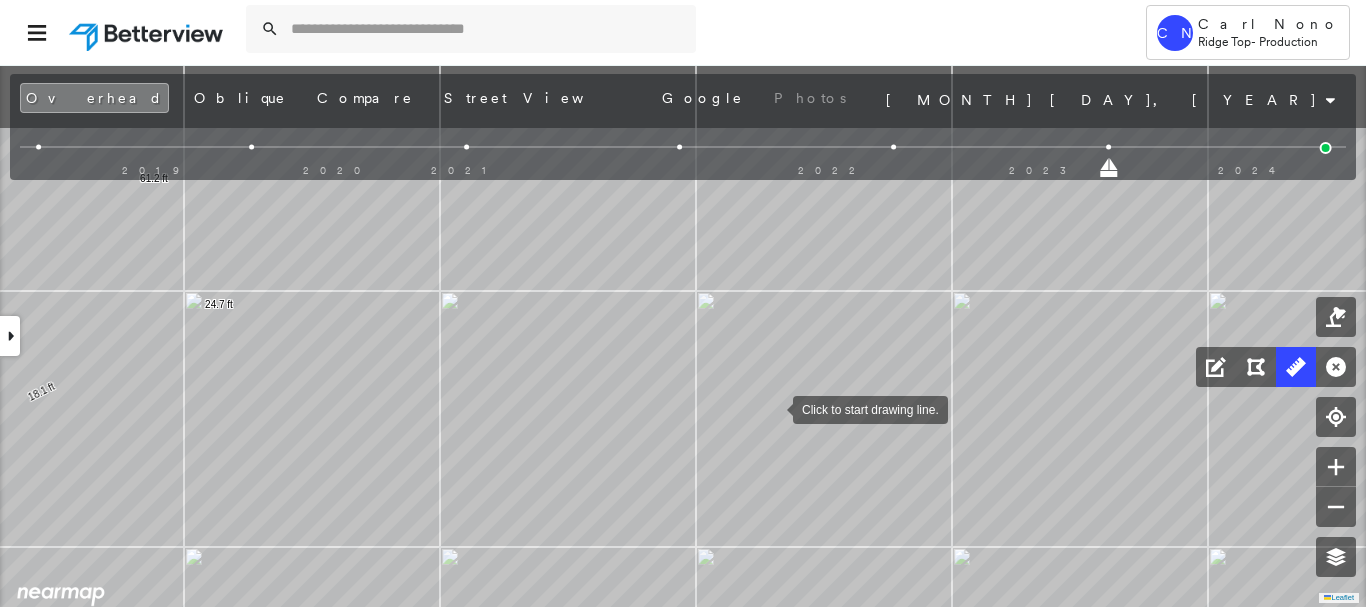 drag, startPoint x: 701, startPoint y: 288, endPoint x: 770, endPoint y: 390, distance: 123.146255 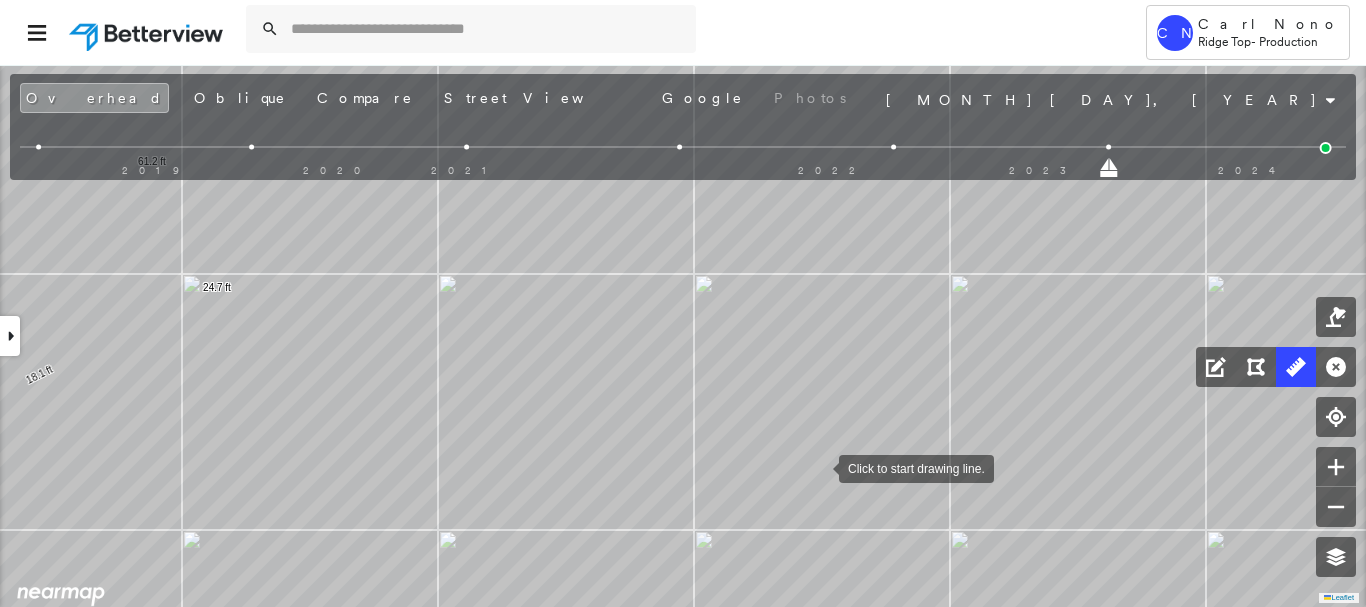 click at bounding box center (819, 467) 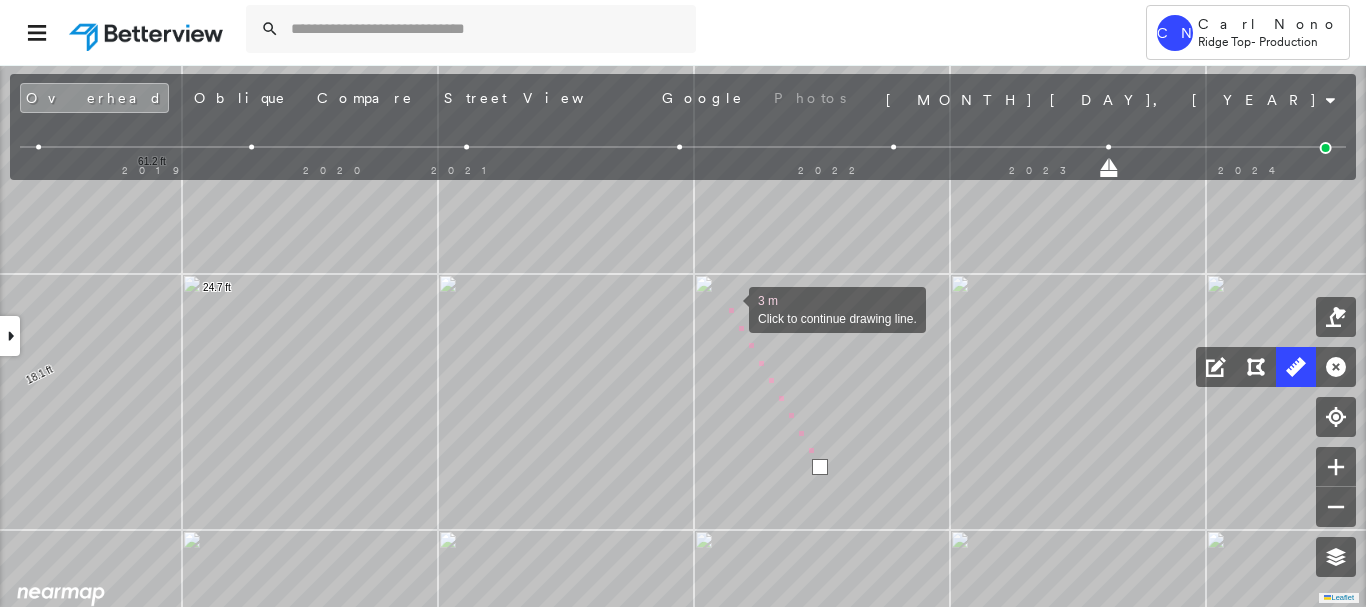 drag, startPoint x: 729, startPoint y: 308, endPoint x: 807, endPoint y: 470, distance: 179.7999 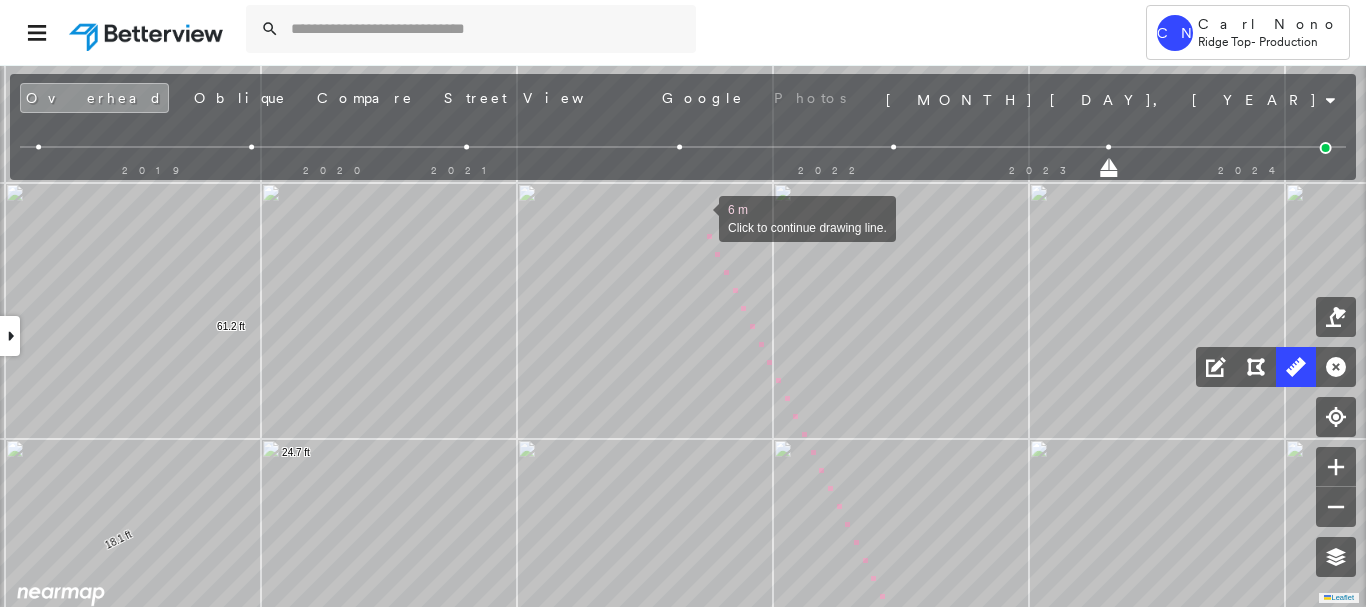 click at bounding box center (699, 217) 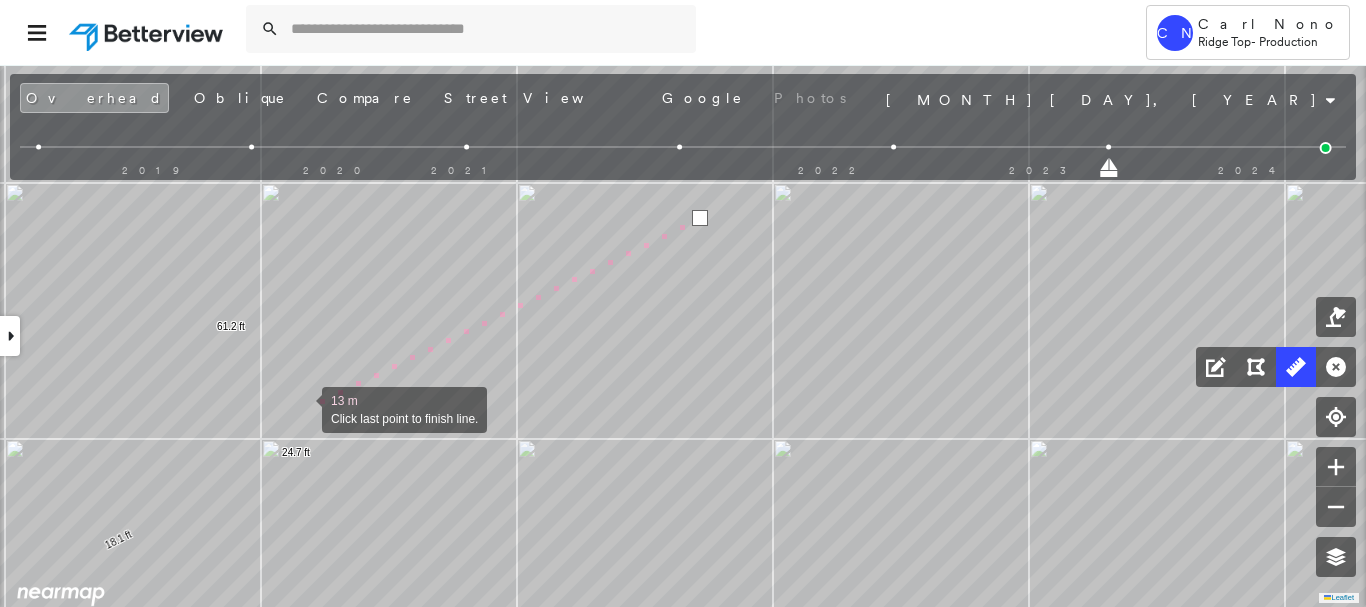 drag, startPoint x: 302, startPoint y: 408, endPoint x: 312, endPoint y: 424, distance: 18.867962 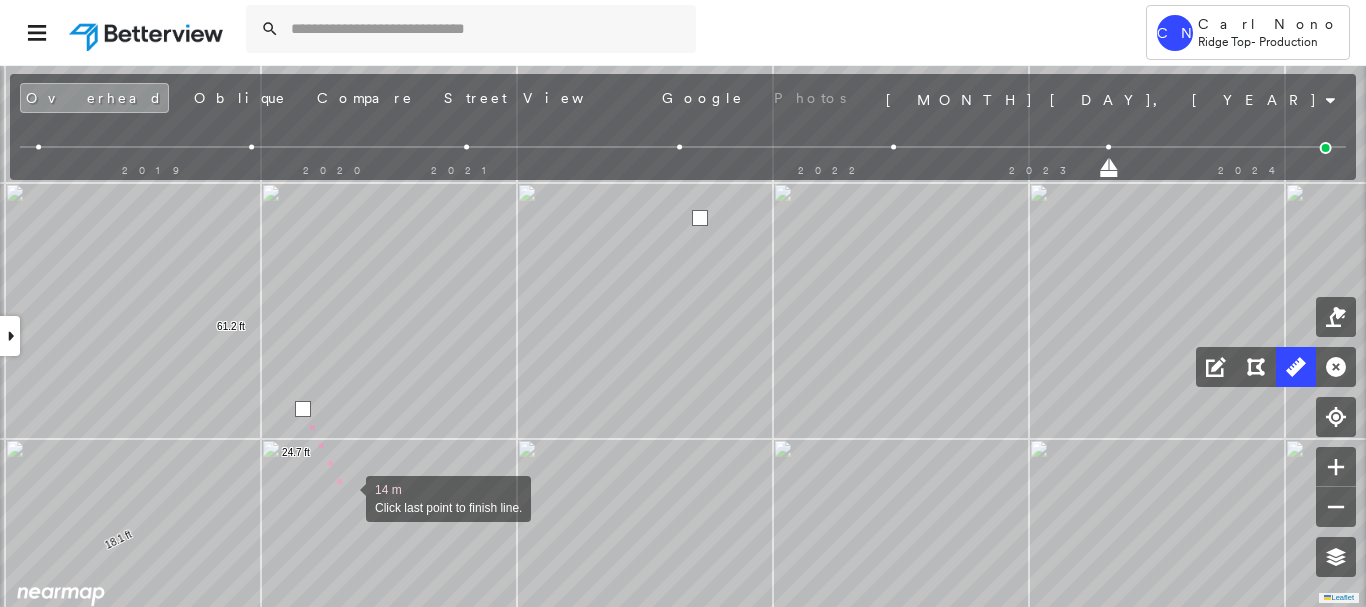 click at bounding box center (346, 497) 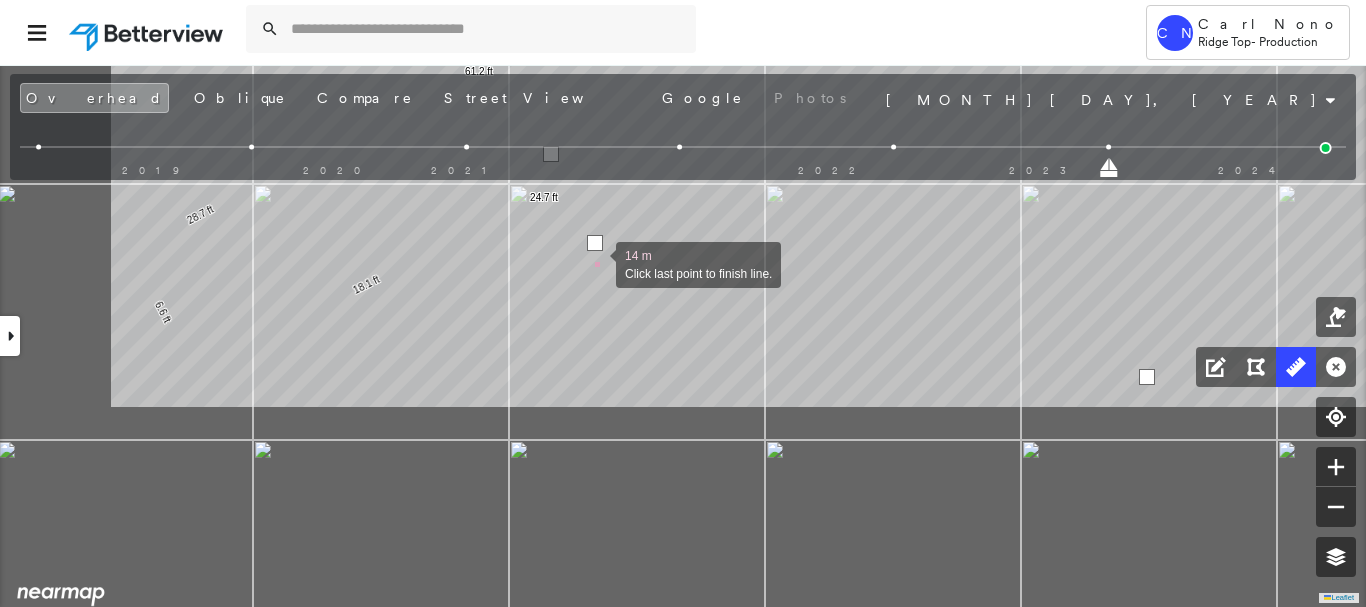 drag, startPoint x: 333, startPoint y: 529, endPoint x: 575, endPoint y: 281, distance: 346.5083 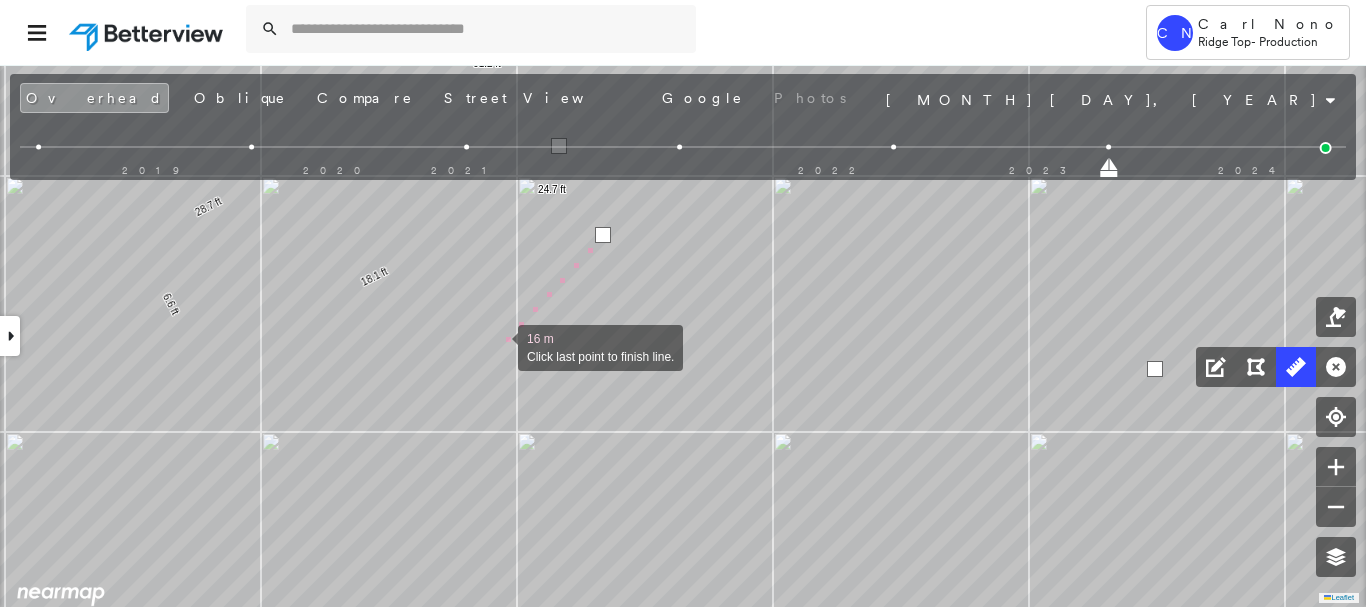 click at bounding box center (498, 346) 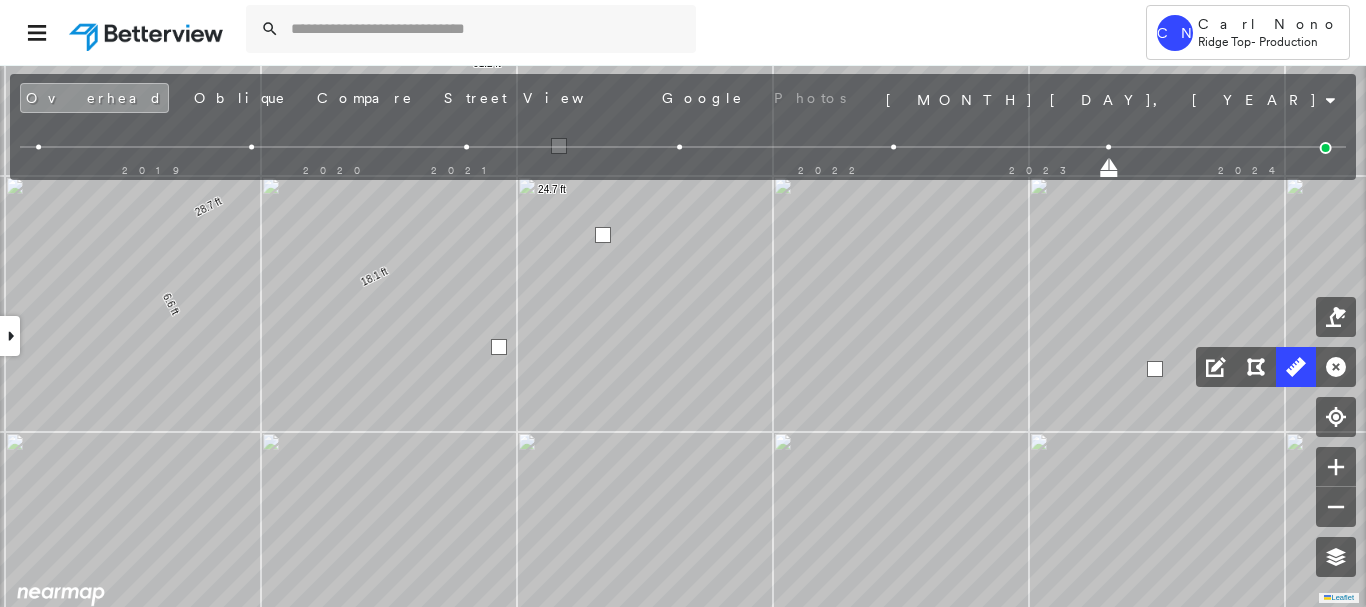 click at bounding box center (499, 347) 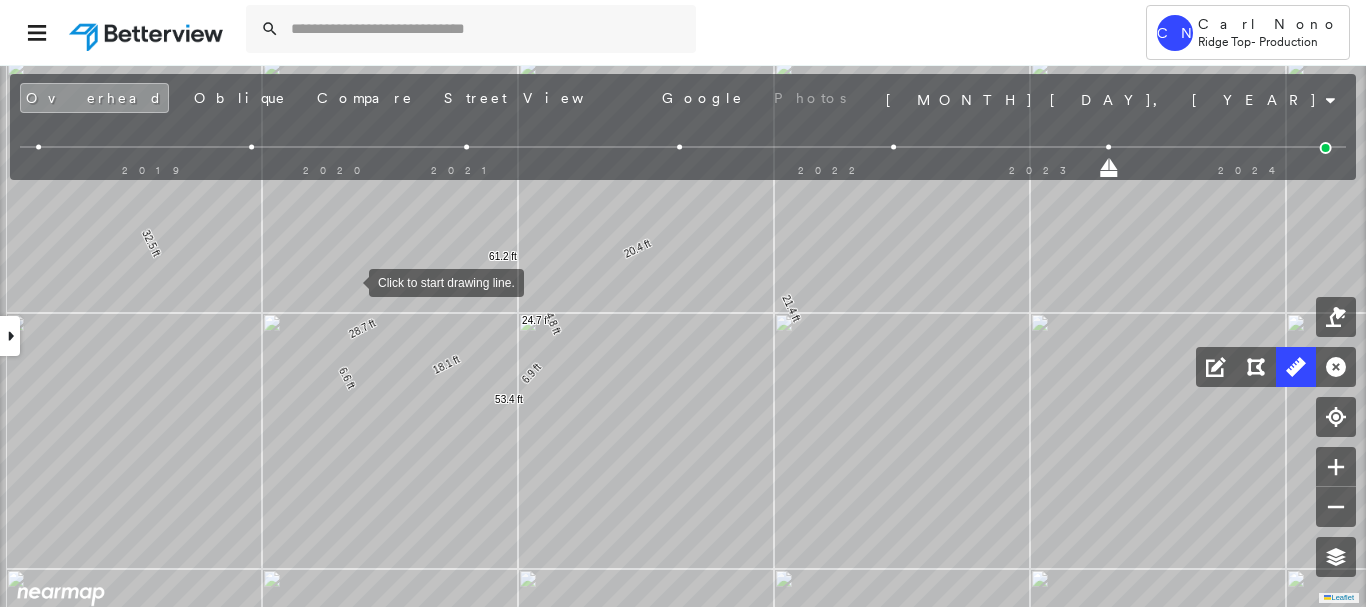 drag, startPoint x: 336, startPoint y: 223, endPoint x: 350, endPoint y: 284, distance: 62.58594 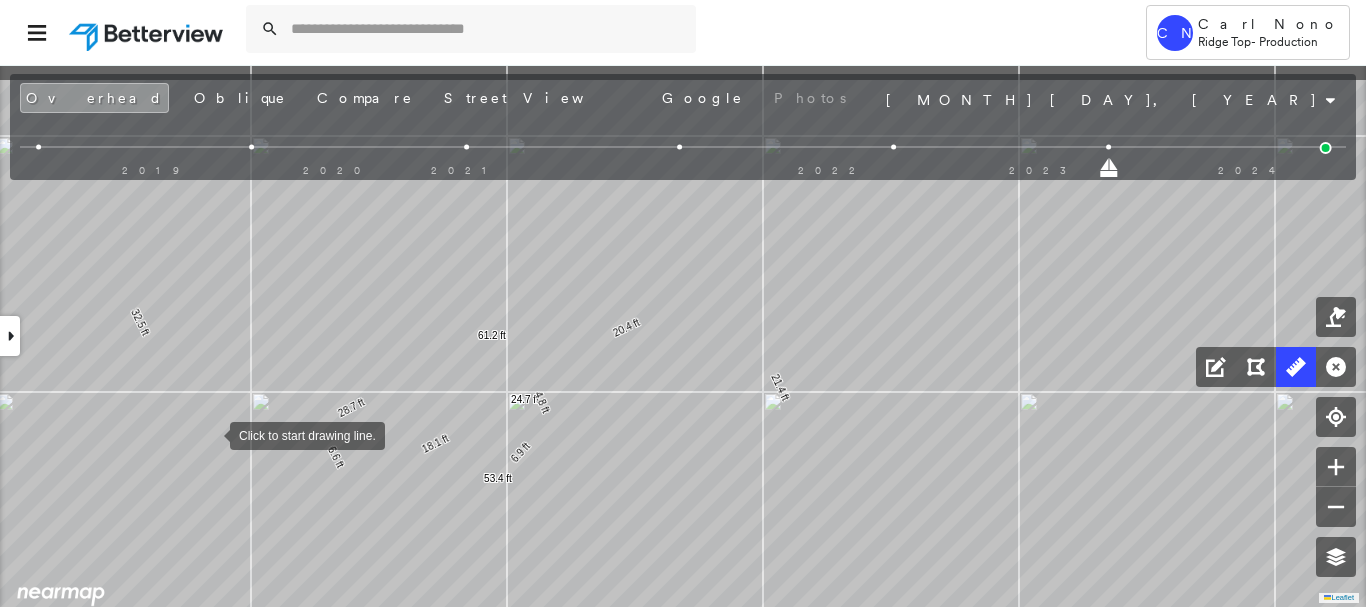drag, startPoint x: 224, startPoint y: 364, endPoint x: 210, endPoint y: 434, distance: 71.38628 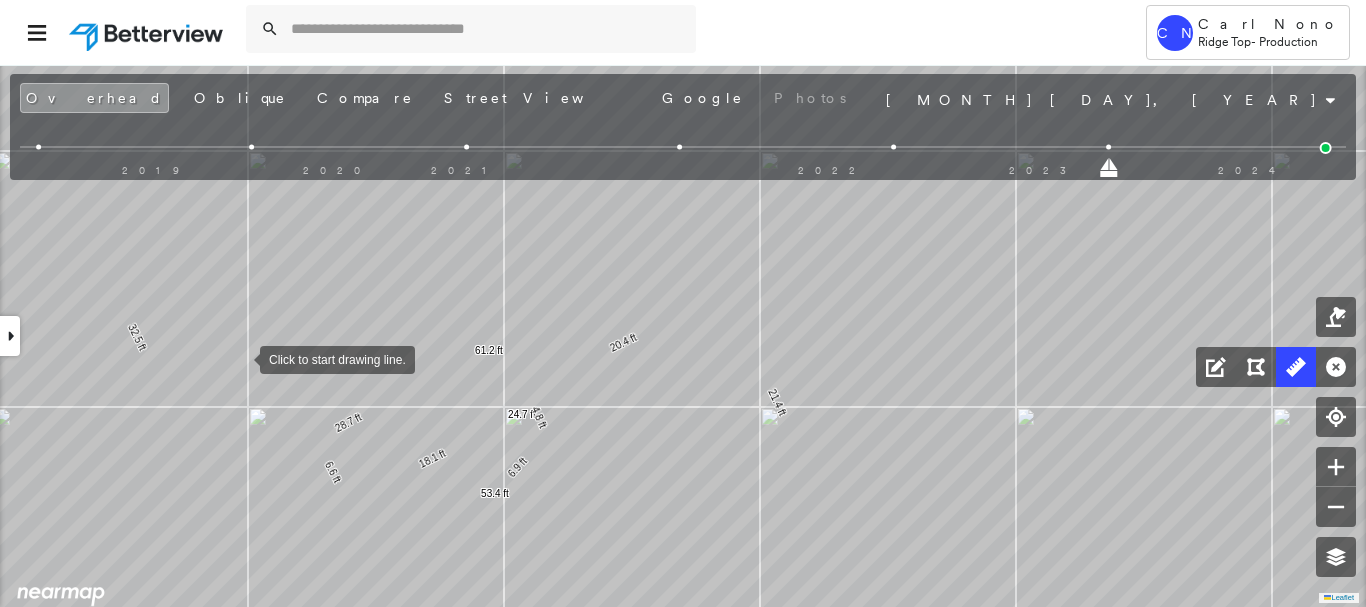 drag, startPoint x: 243, startPoint y: 342, endPoint x: 240, endPoint y: 357, distance: 15.297058 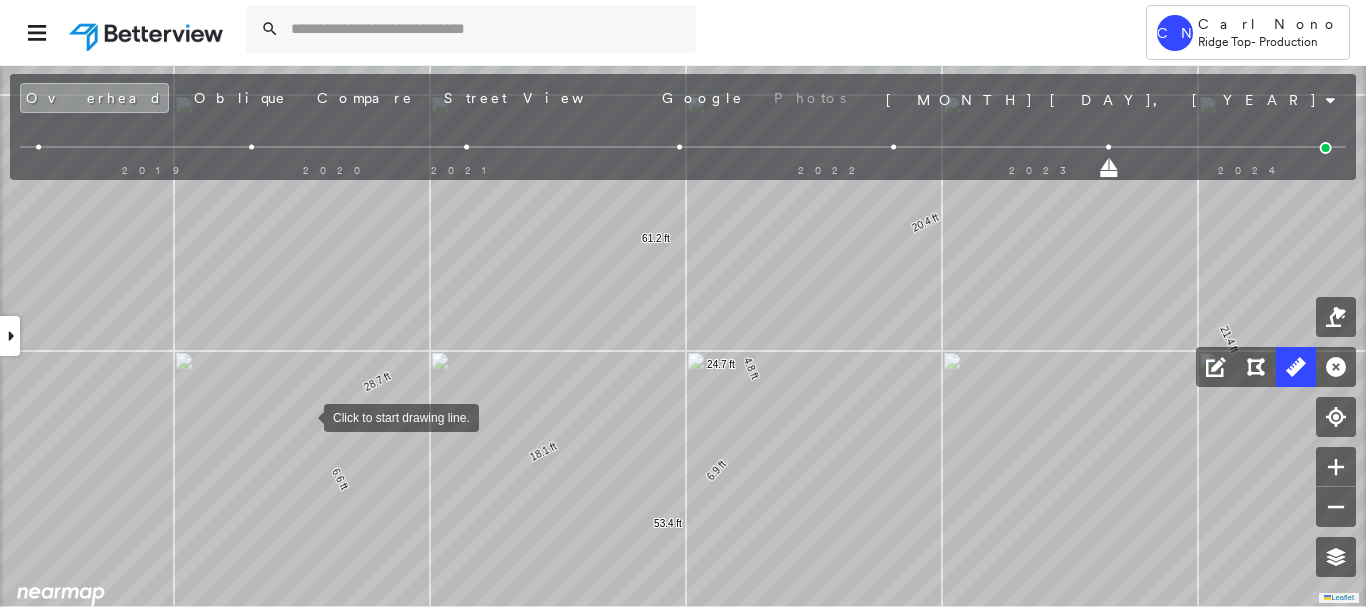 click at bounding box center (304, 416) 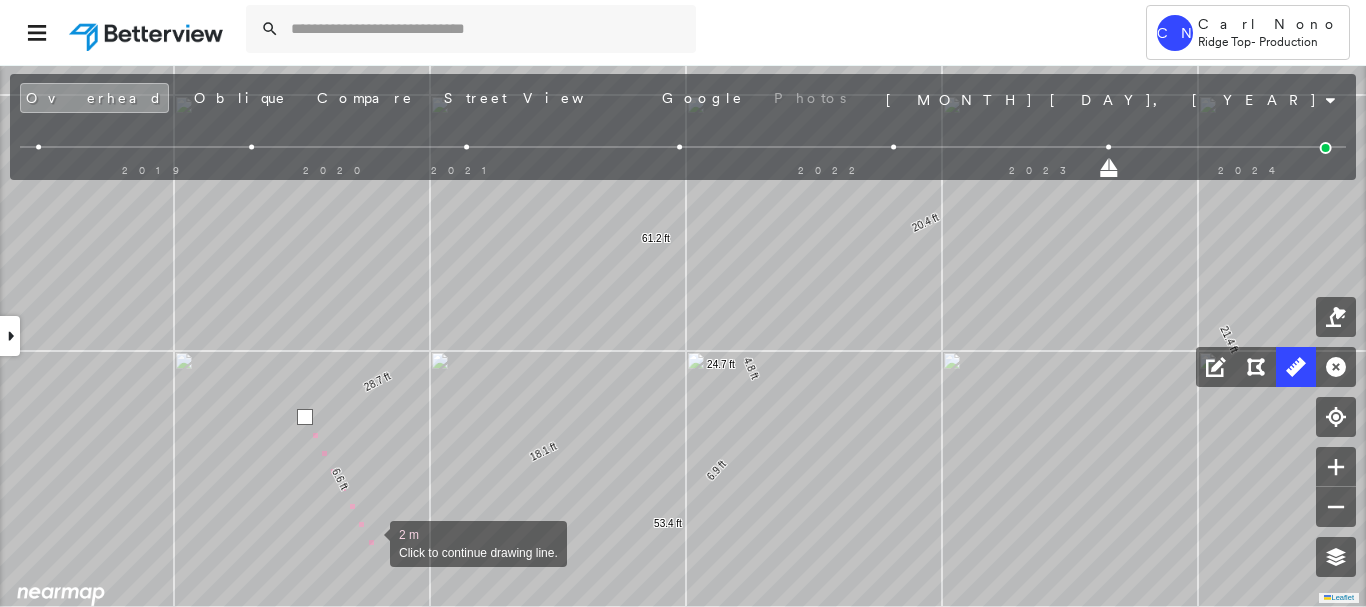 click at bounding box center [370, 542] 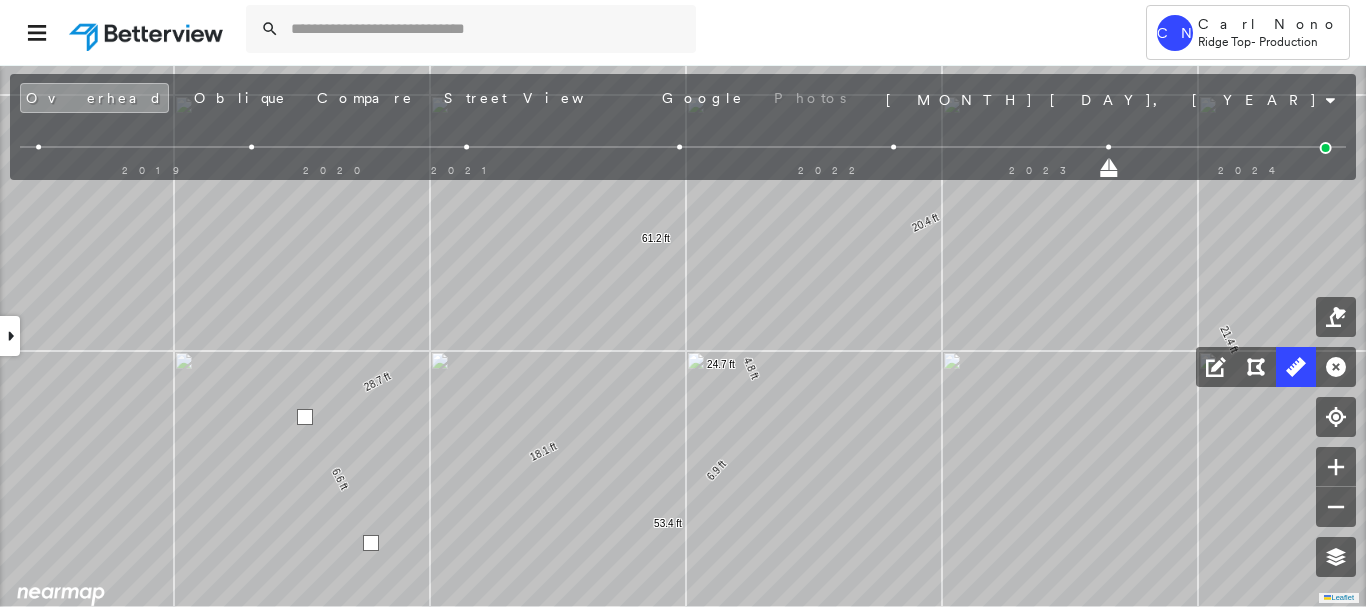 click at bounding box center (371, 543) 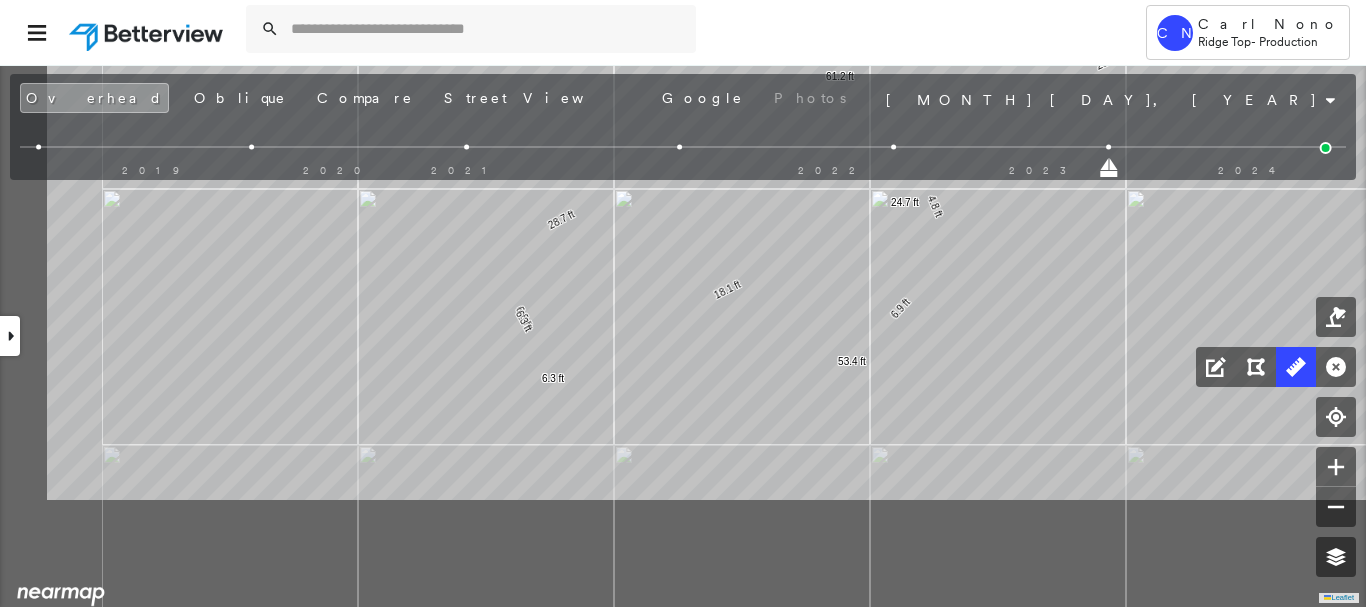 click on "25.4 ft 25.4 ft 31.7 ft 31.7 ft 6.6 ft 18.1 ft 24.7 ft 32.5 ft 28.7 ft 61.2 ft 21.4 ft 20.4 ft 4.8 ft 6.9 ft 53.4 ft 6.3 ft 6.3 ft Click to start drawing line." at bounding box center [-134, -572] 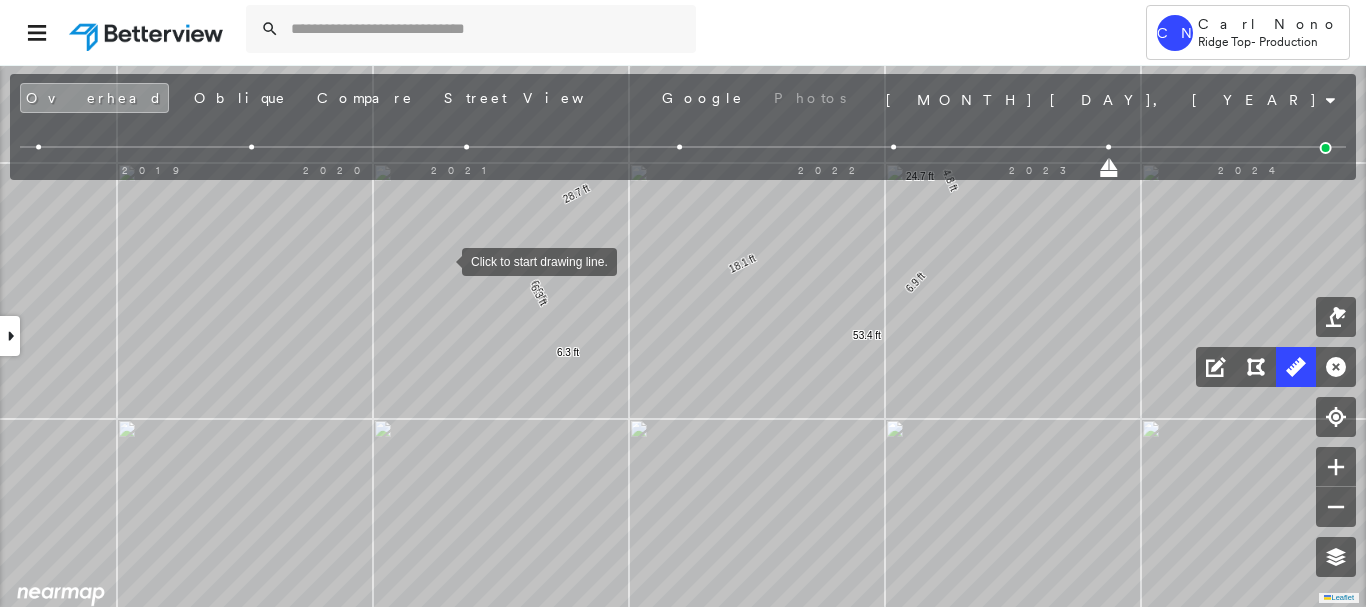 click at bounding box center (442, 260) 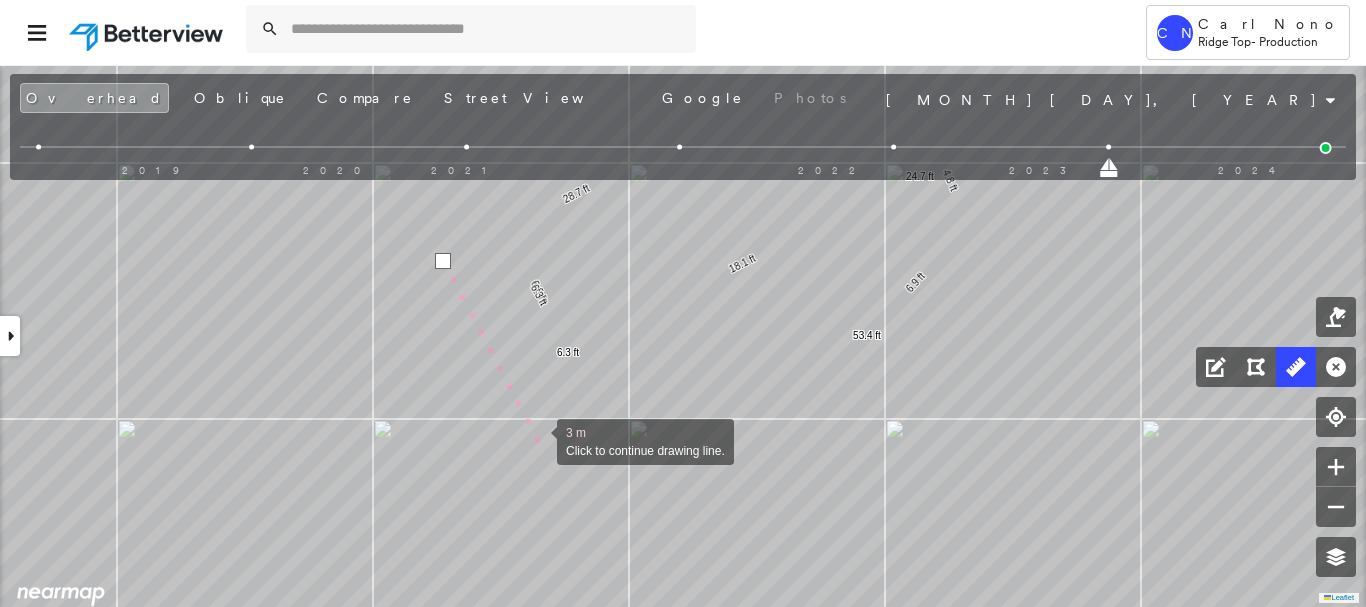 click at bounding box center (537, 440) 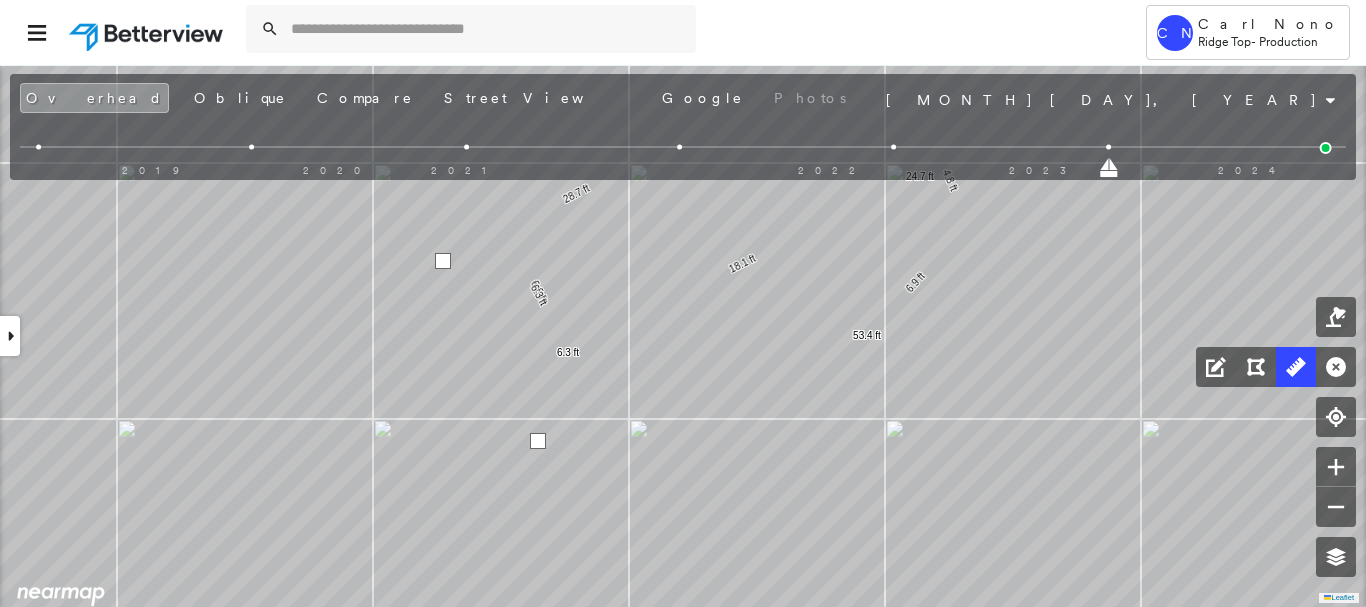 click at bounding box center [538, 441] 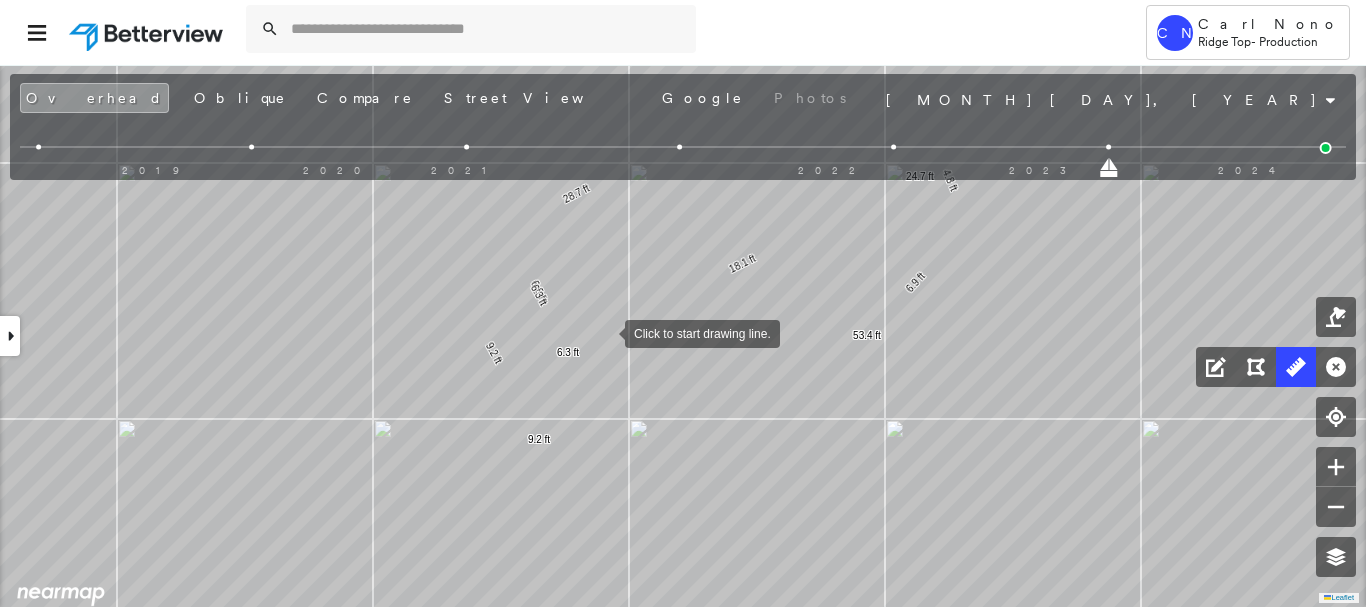 click at bounding box center [605, 332] 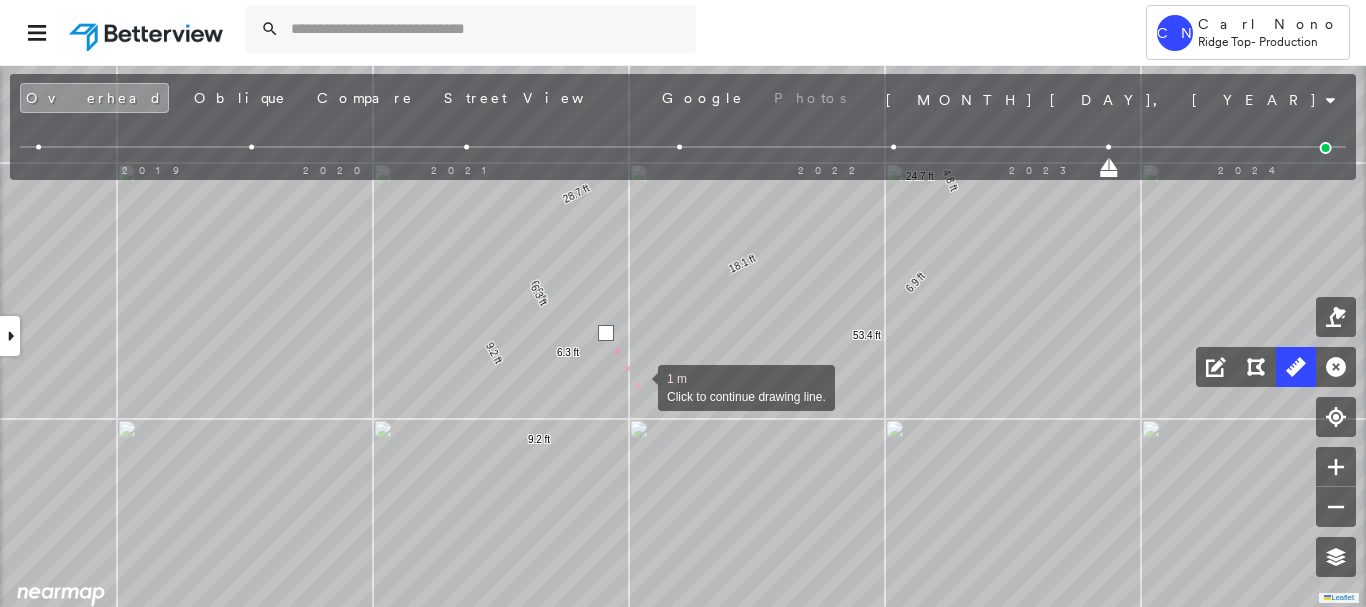 click at bounding box center (638, 386) 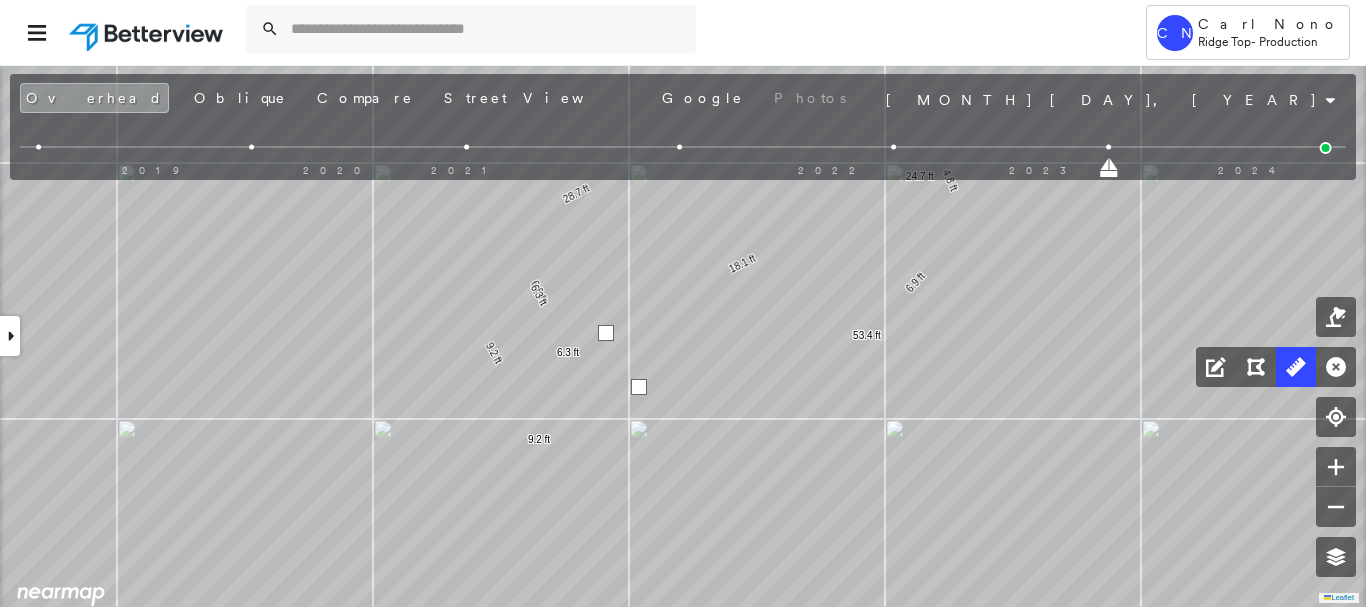 click at bounding box center [639, 387] 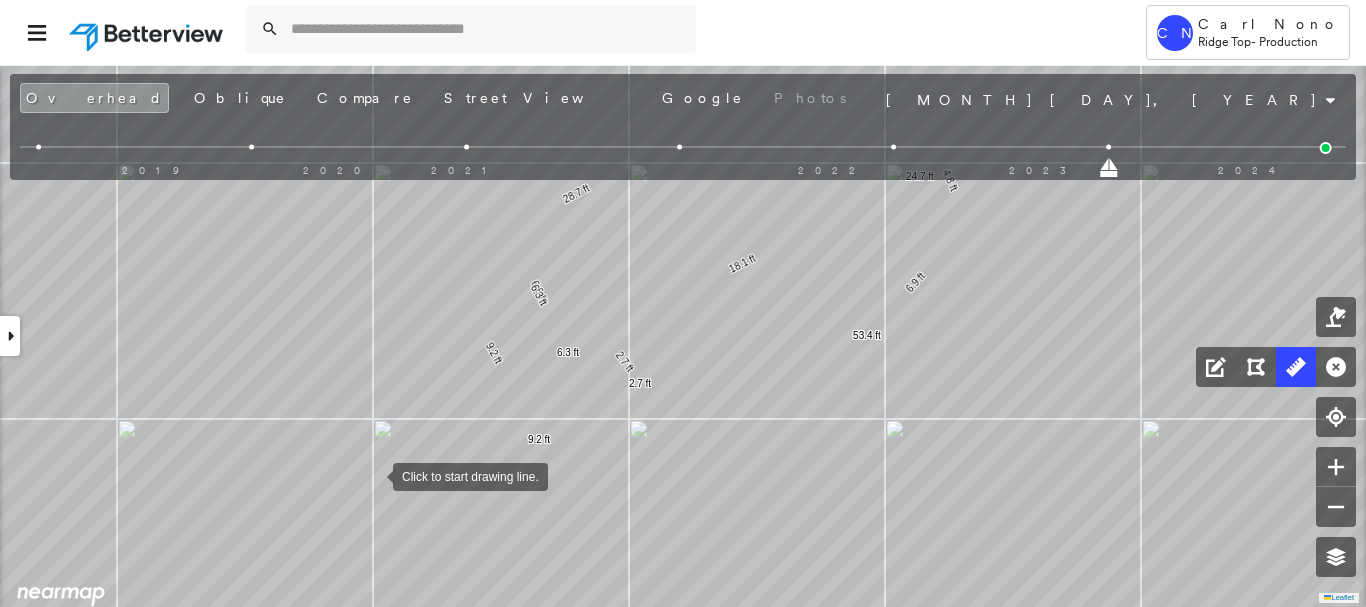 click at bounding box center [373, 475] 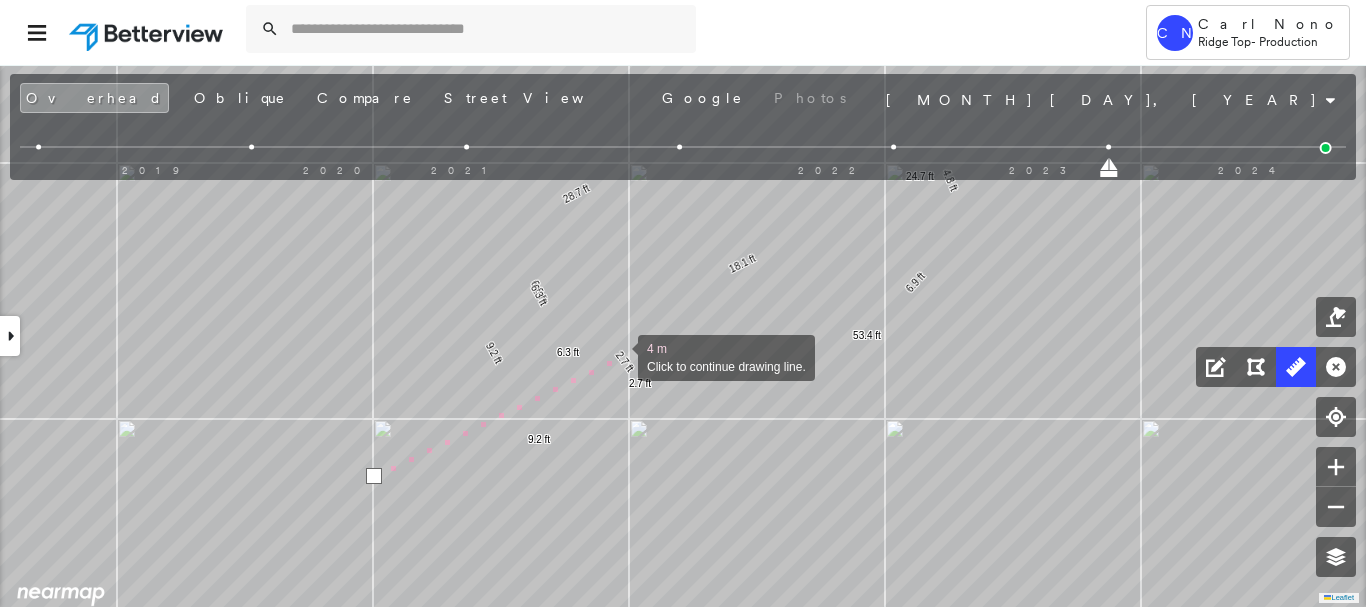 click at bounding box center (618, 356) 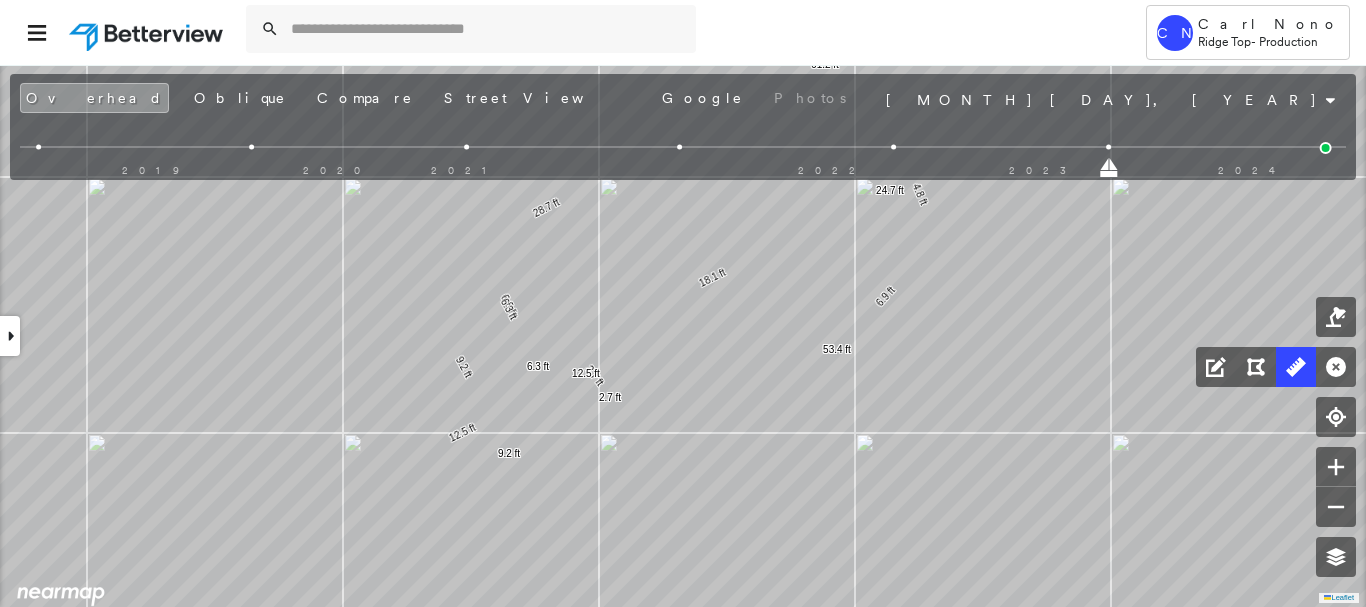 drag, startPoint x: 693, startPoint y: 324, endPoint x: 313, endPoint y: 431, distance: 394.77716 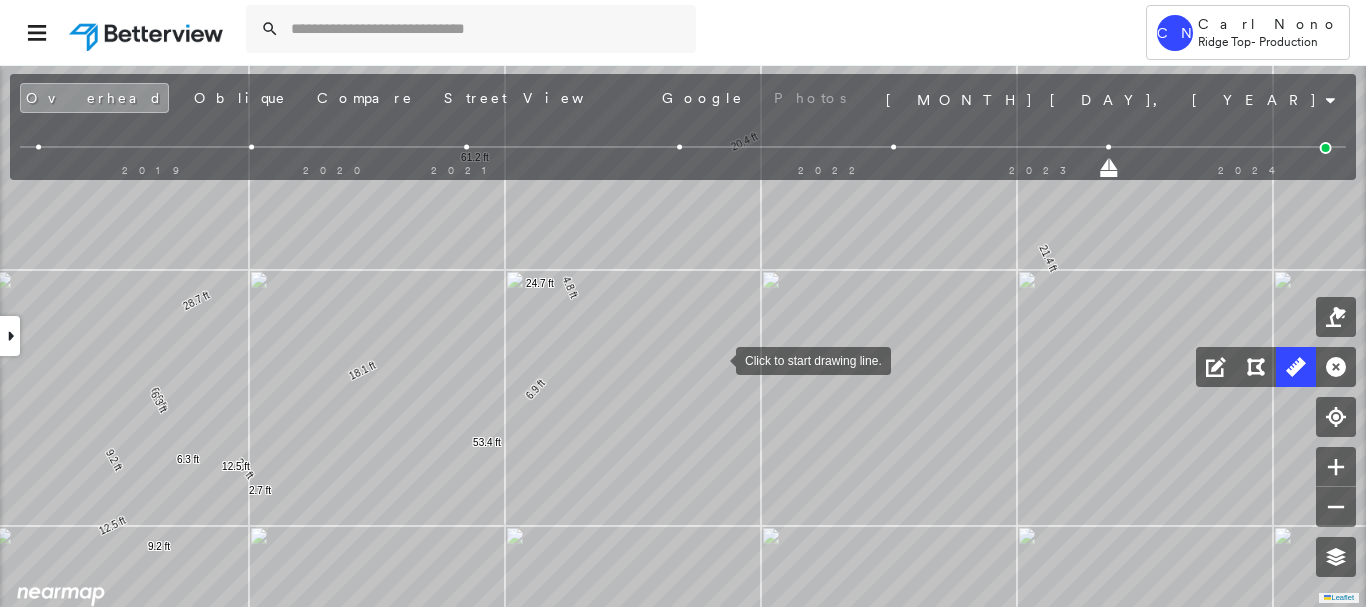 drag, startPoint x: 716, startPoint y: 359, endPoint x: 717, endPoint y: 329, distance: 30.016663 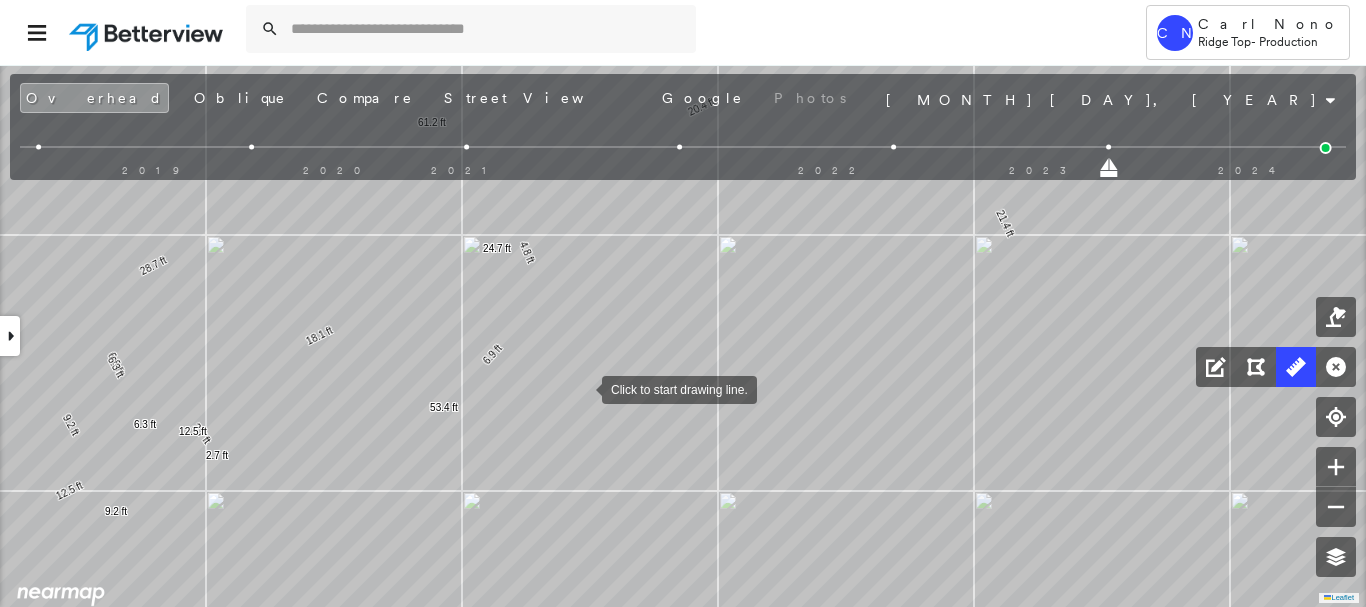 drag, startPoint x: 595, startPoint y: 389, endPoint x: 582, endPoint y: 388, distance: 13.038404 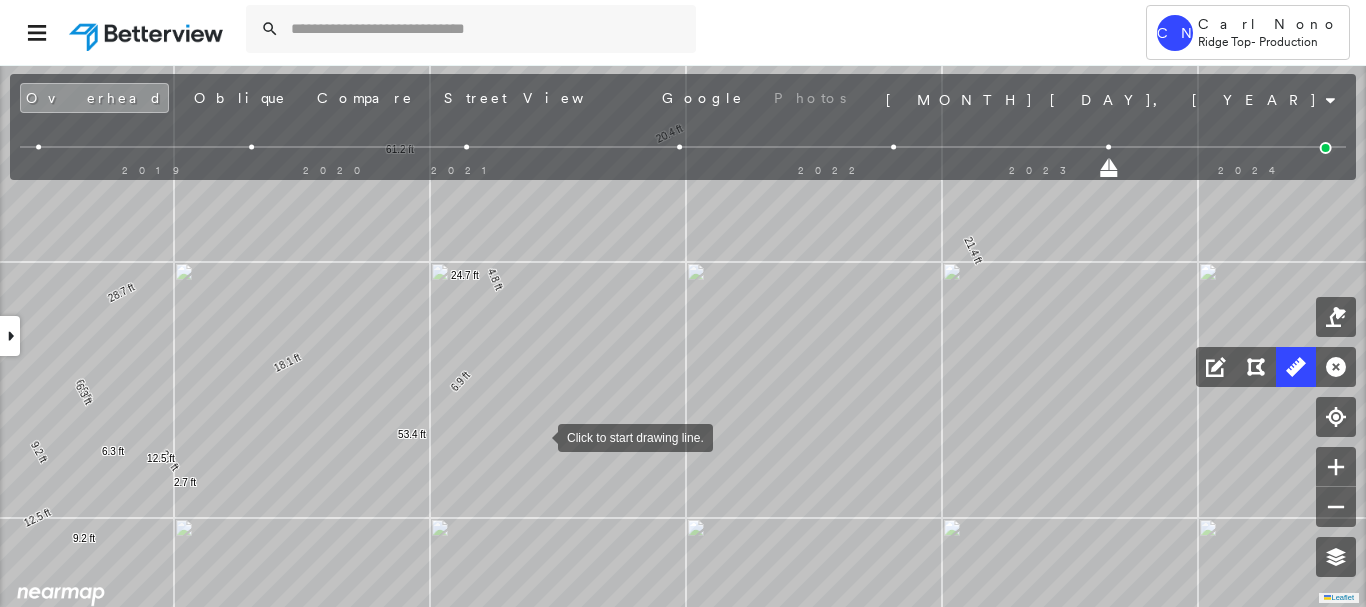 drag, startPoint x: 570, startPoint y: 408, endPoint x: 519, endPoint y: 390, distance: 54.08327 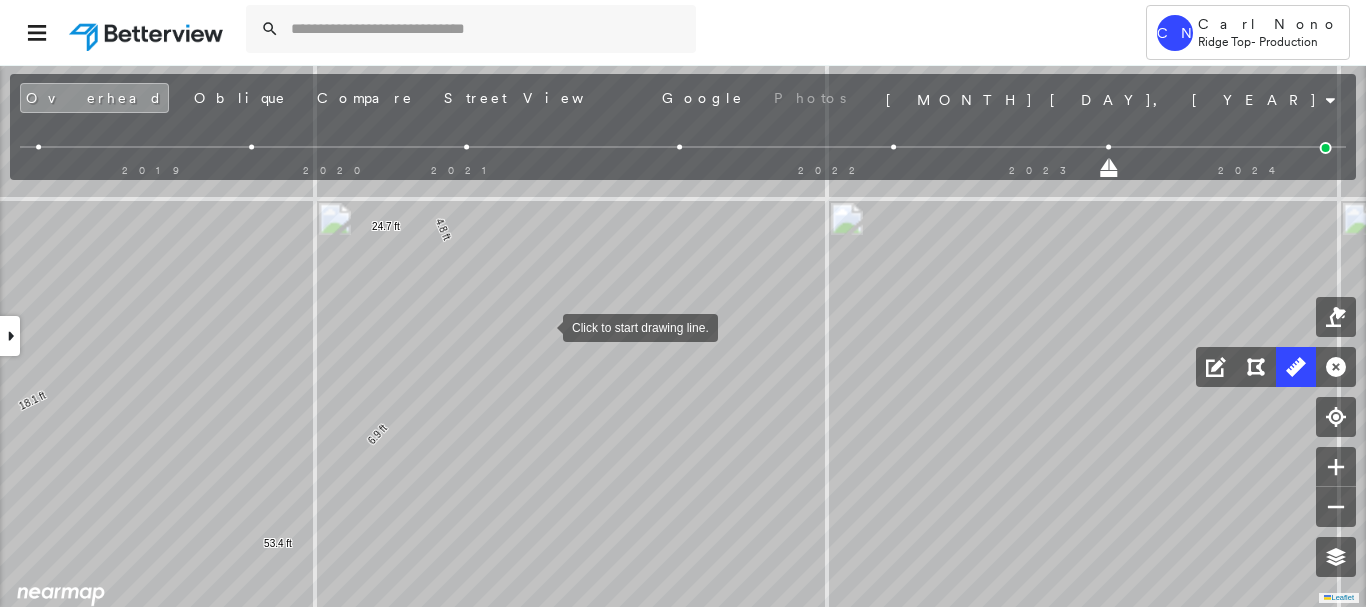 drag, startPoint x: 543, startPoint y: 326, endPoint x: 541, endPoint y: 341, distance: 15.132746 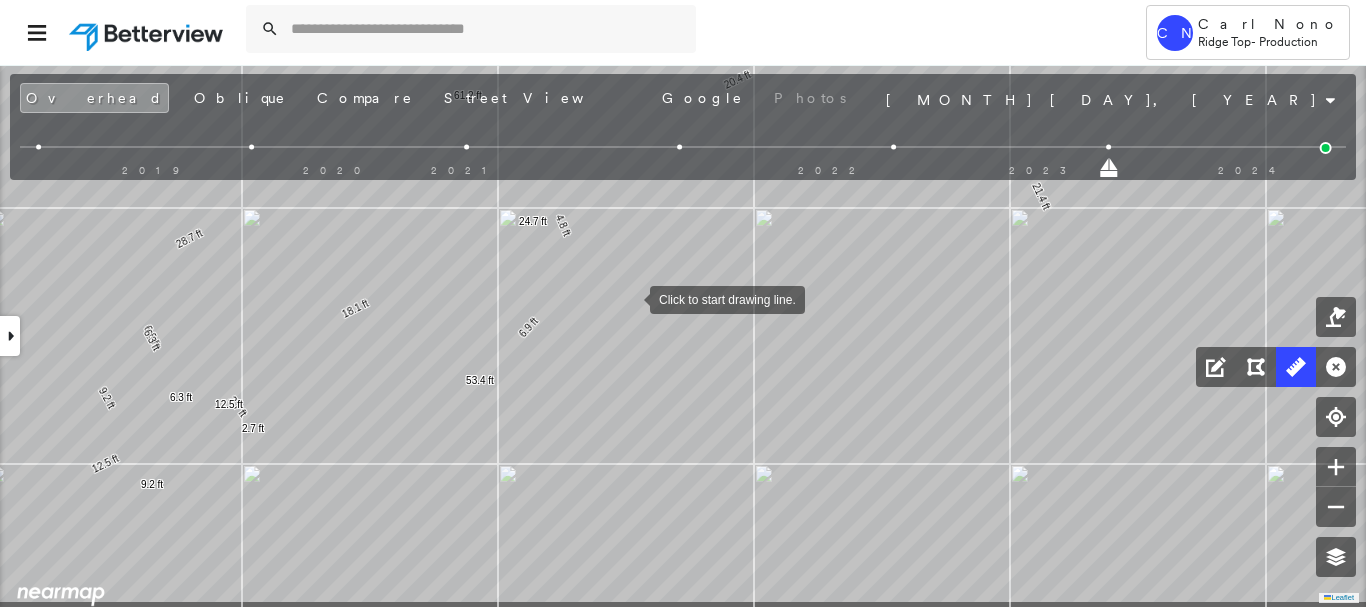 drag, startPoint x: 703, startPoint y: 360, endPoint x: 634, endPoint y: 300, distance: 91.43851 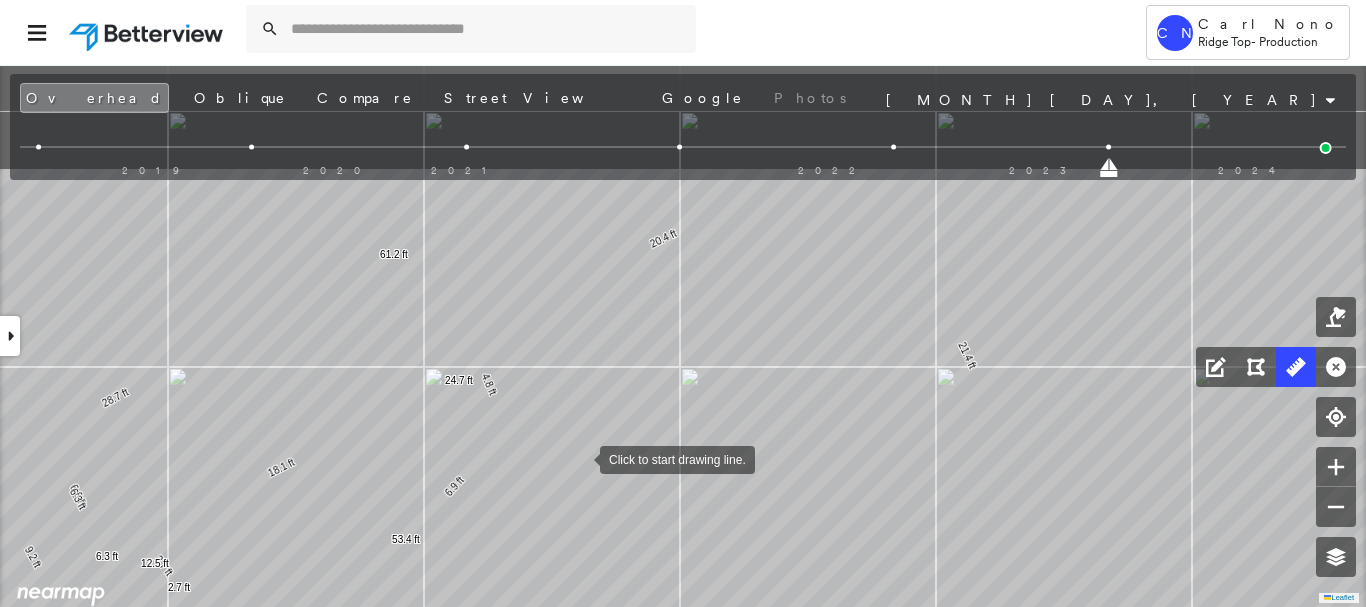drag, startPoint x: 657, startPoint y: 293, endPoint x: 581, endPoint y: 453, distance: 177.13272 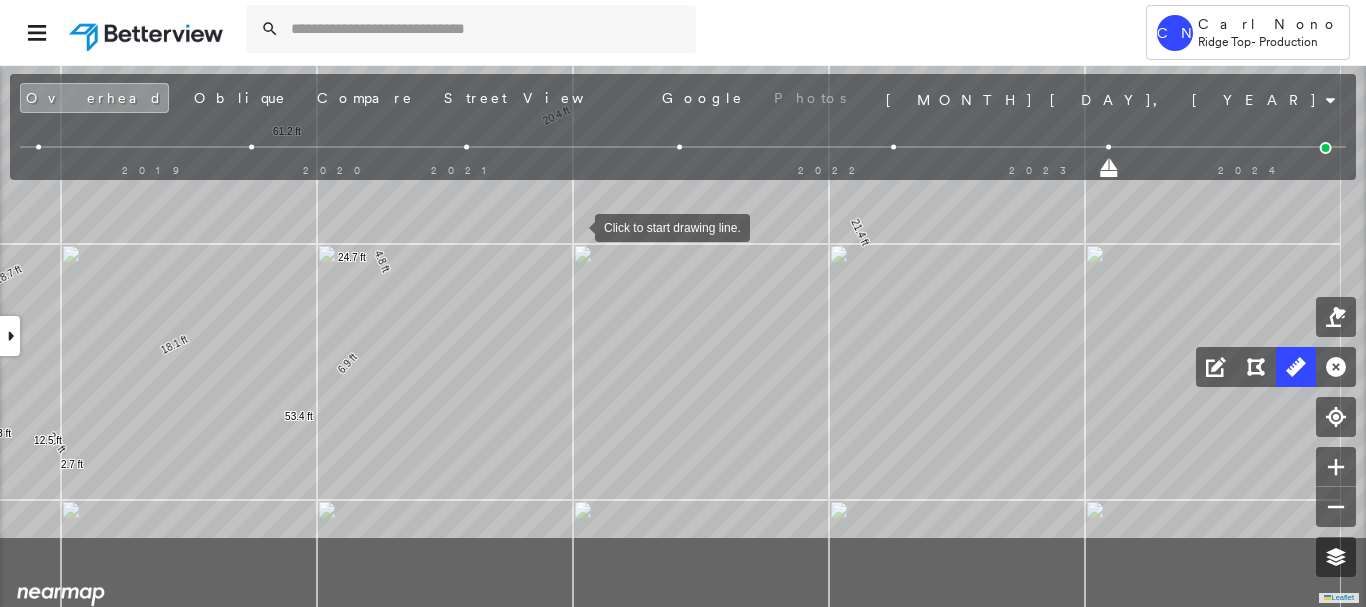 drag, startPoint x: 670, startPoint y: 339, endPoint x: 578, endPoint y: 228, distance: 144.17004 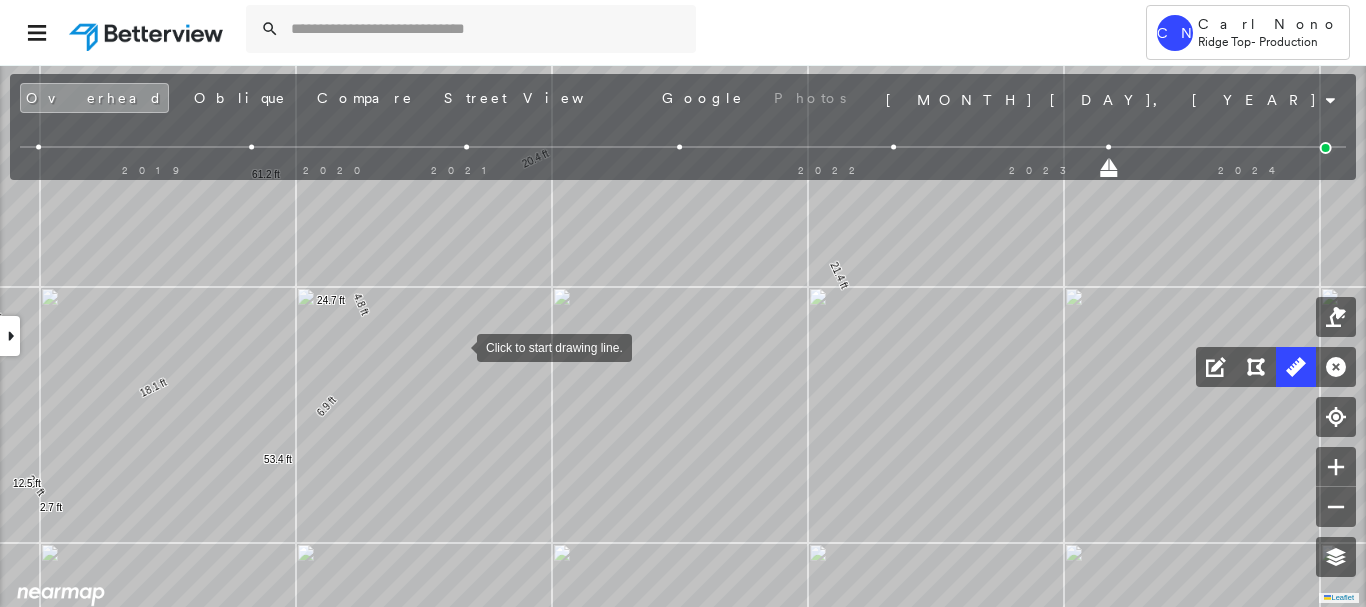 drag, startPoint x: 473, startPoint y: 305, endPoint x: 454, endPoint y: 346, distance: 45.188496 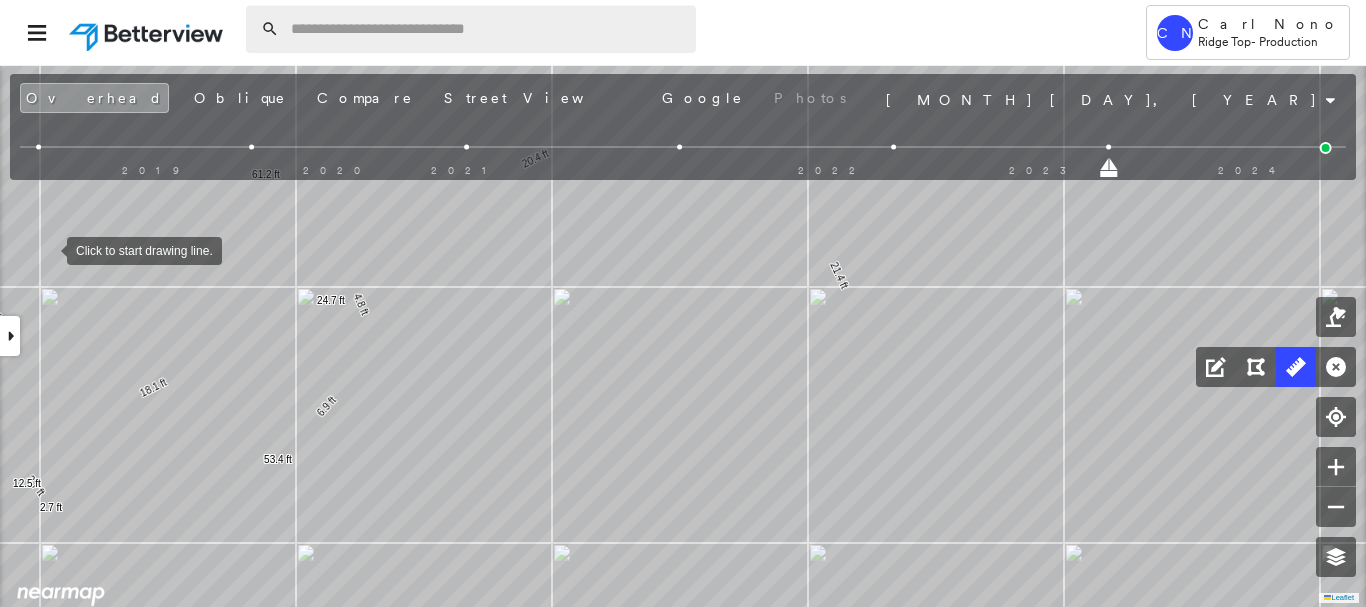 click at bounding box center [487, 29] 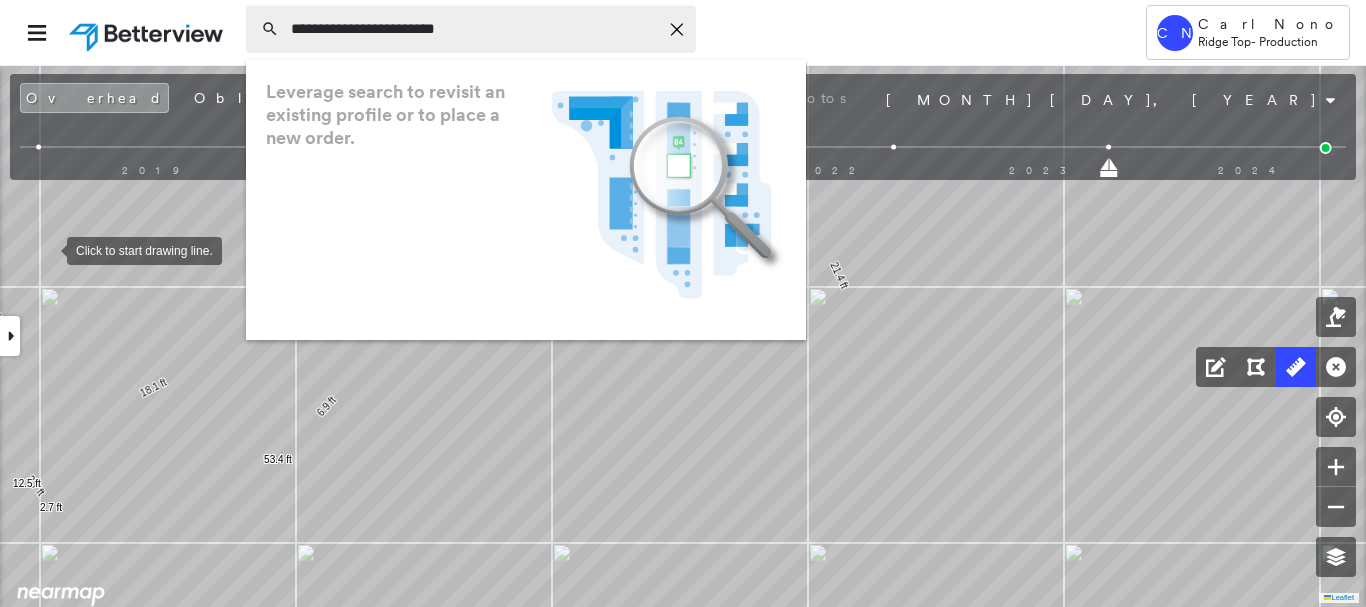 type on "**********" 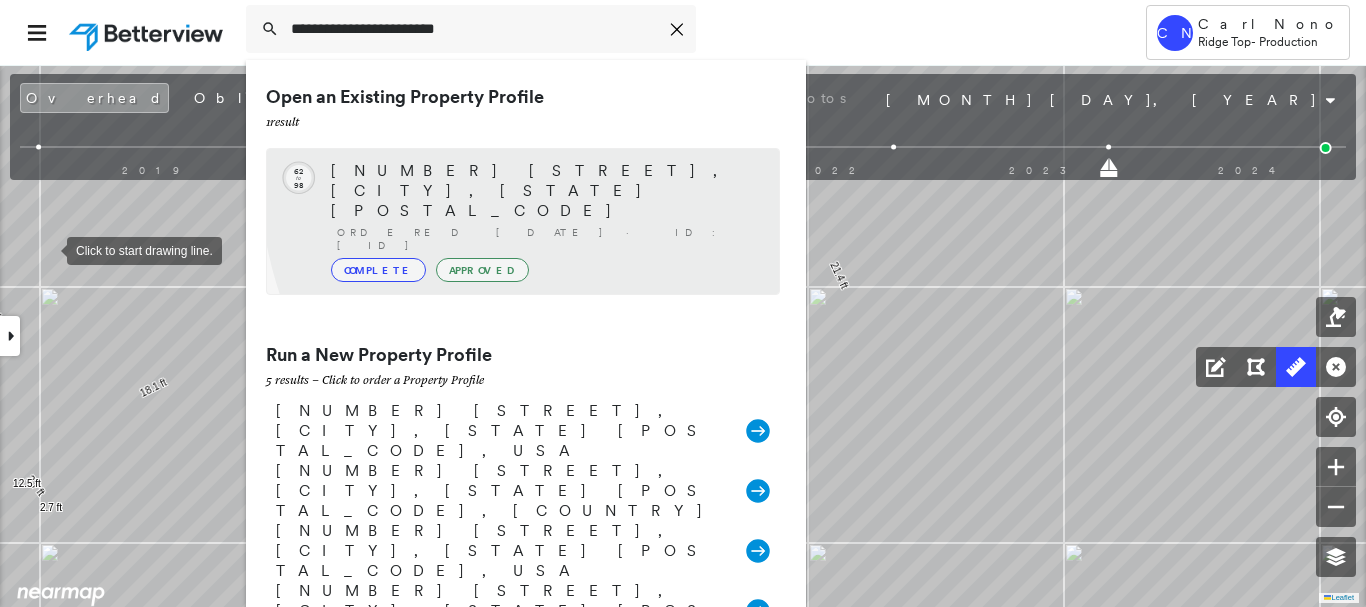 click on "[NUMBER] [STREET], [CITY], [STATE] [POSTAL_CODE]" at bounding box center [545, 191] 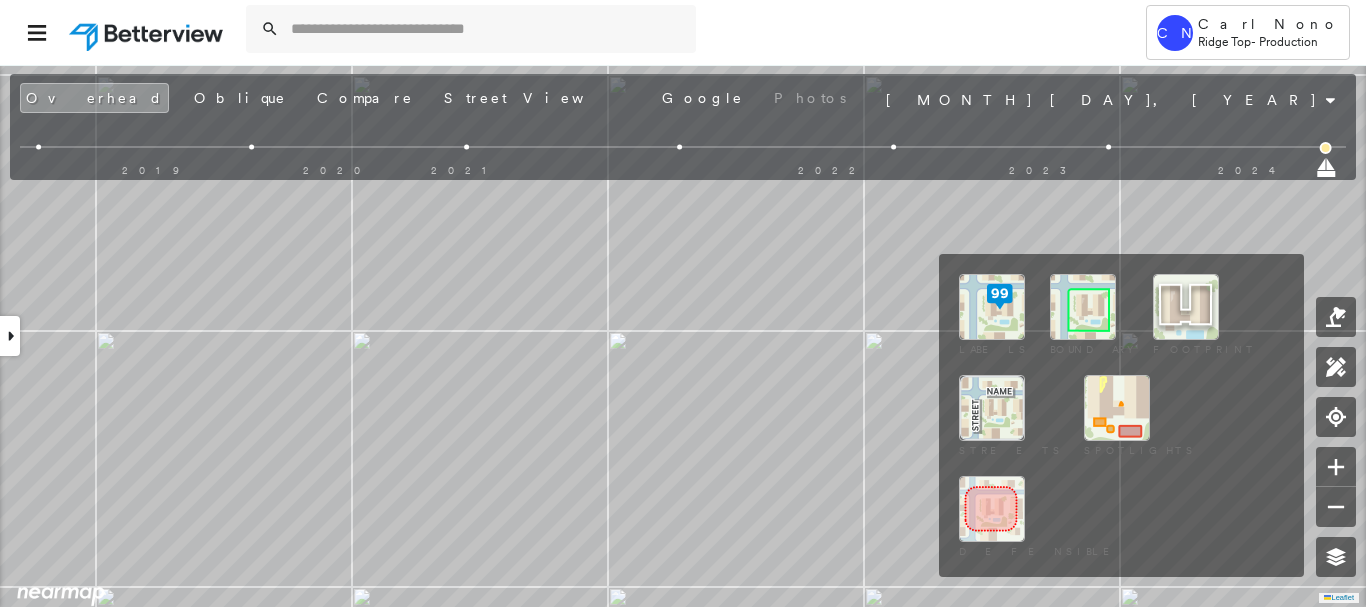 click on "Labels Boundary Footprint Streets Spotlights Defensible" at bounding box center [1121, 415] 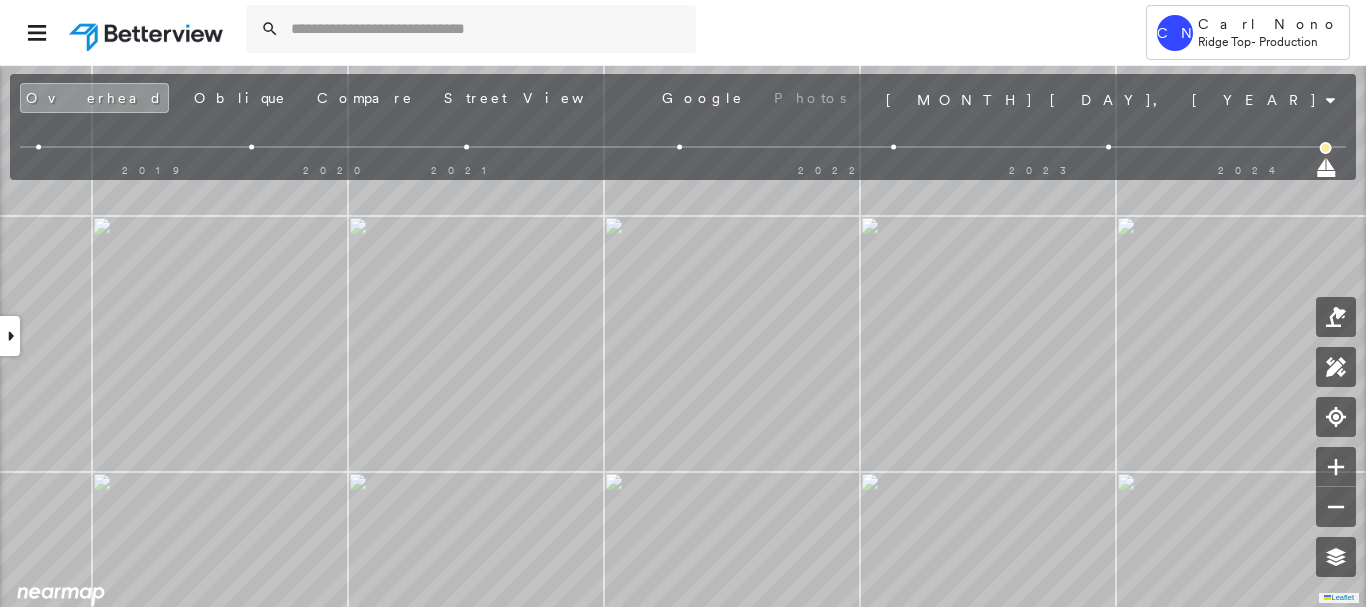 click at bounding box center [1108, 147] 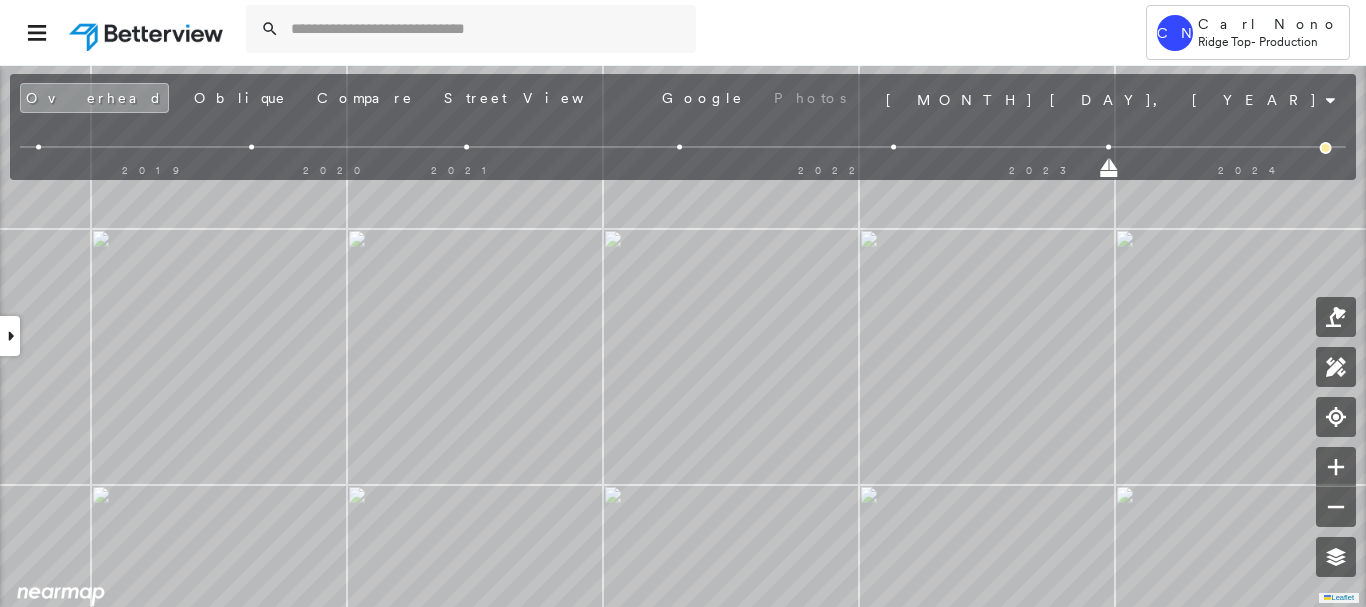 click on "2019 2020 2021 2022 2023 2024" at bounding box center [683, 150] 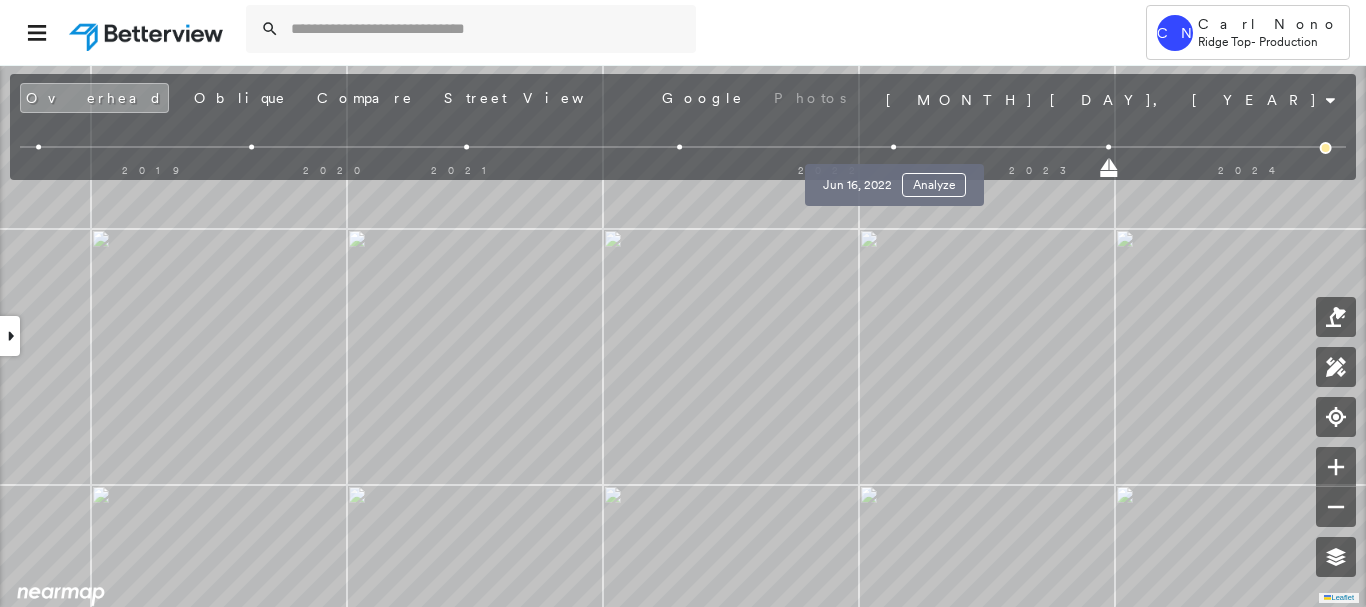 click at bounding box center (894, 147) 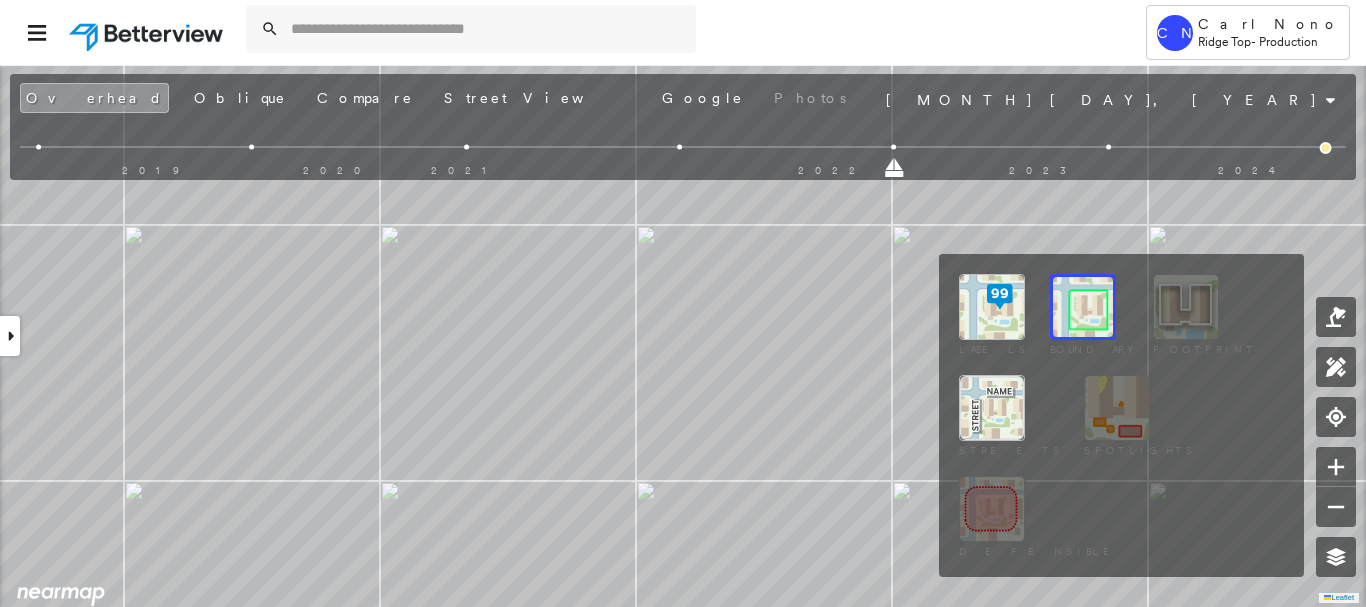 drag, startPoint x: 1343, startPoint y: 548, endPoint x: 1310, endPoint y: 534, distance: 35.846897 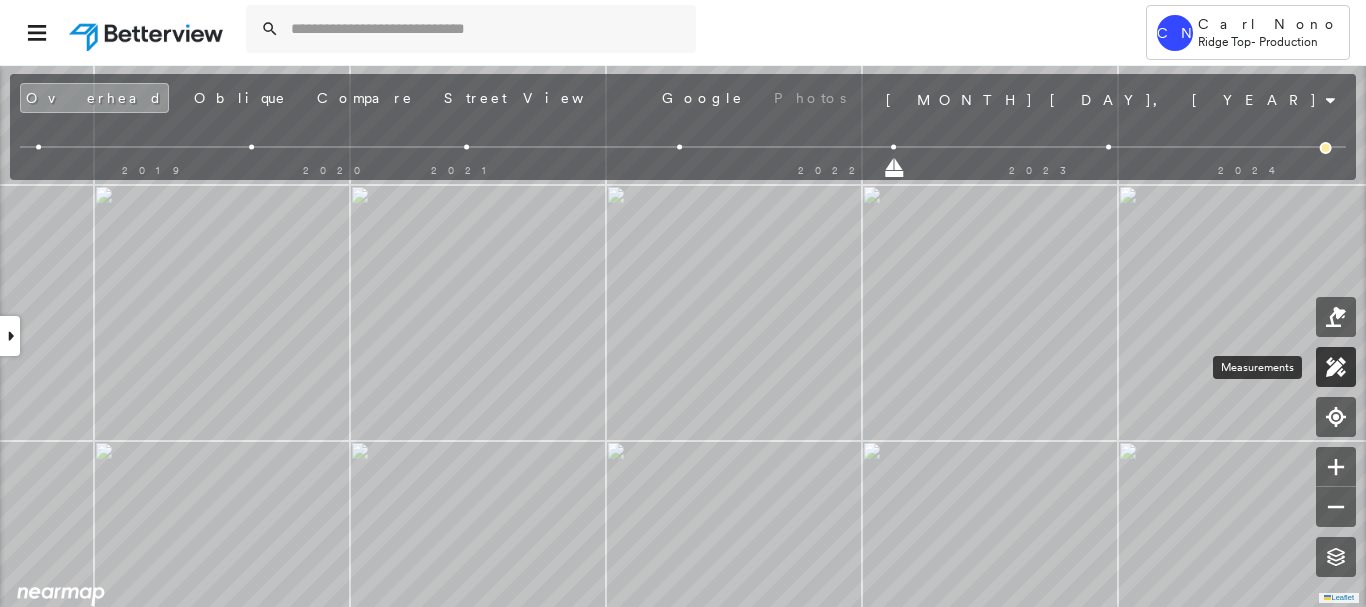 click at bounding box center (1336, 367) 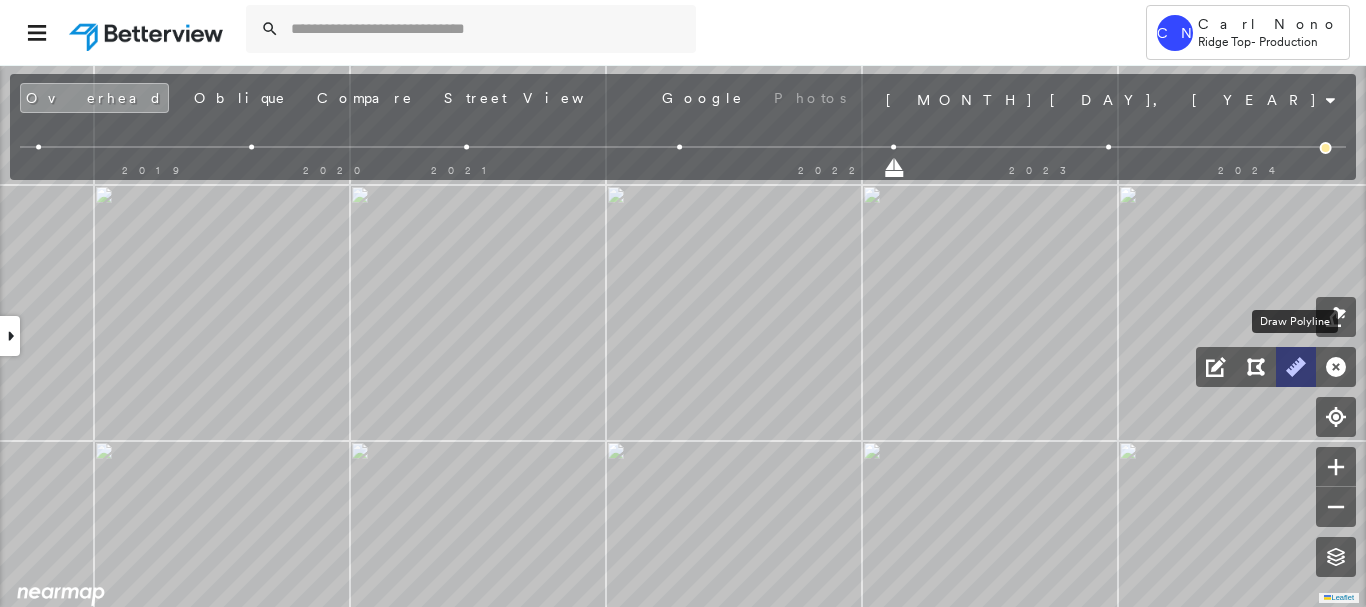 click at bounding box center [1296, 367] 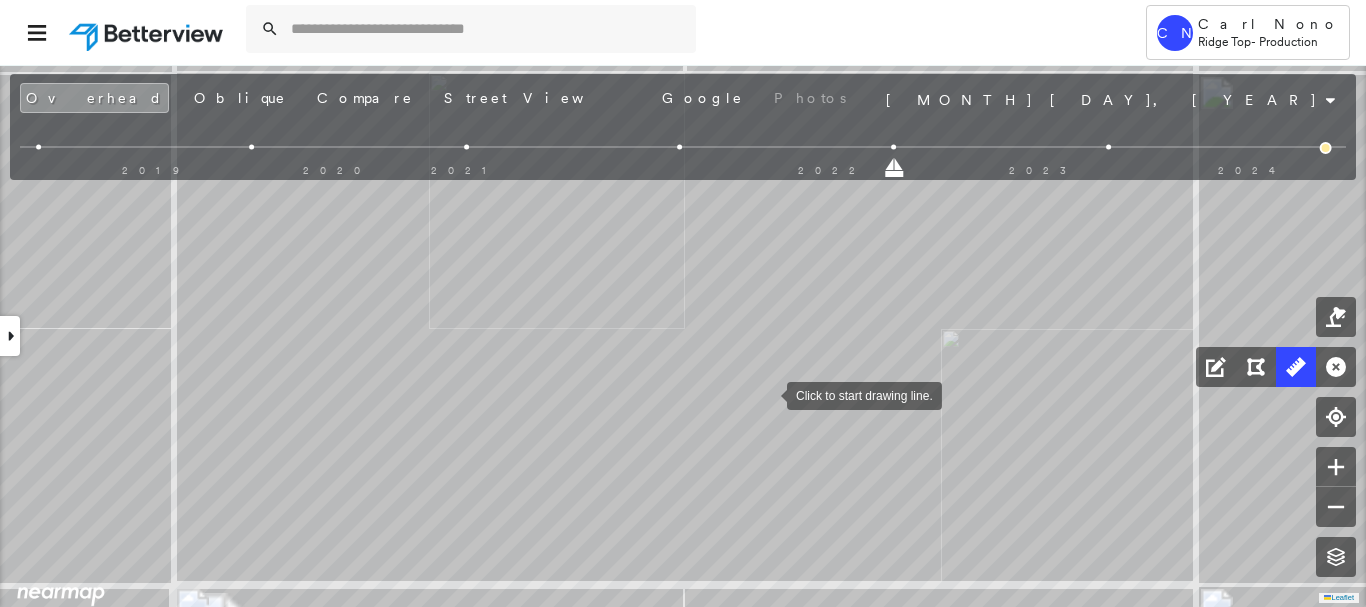 click at bounding box center (767, 394) 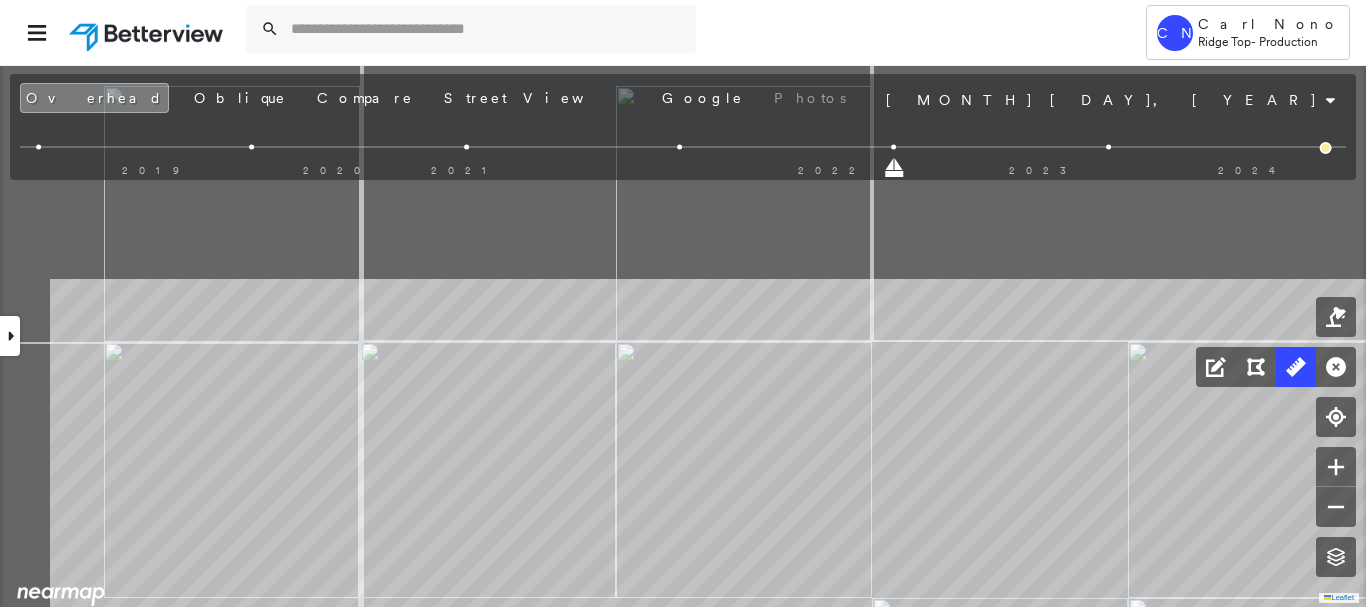 click on "1 m Click to continue drawing line." at bounding box center (156, 306) 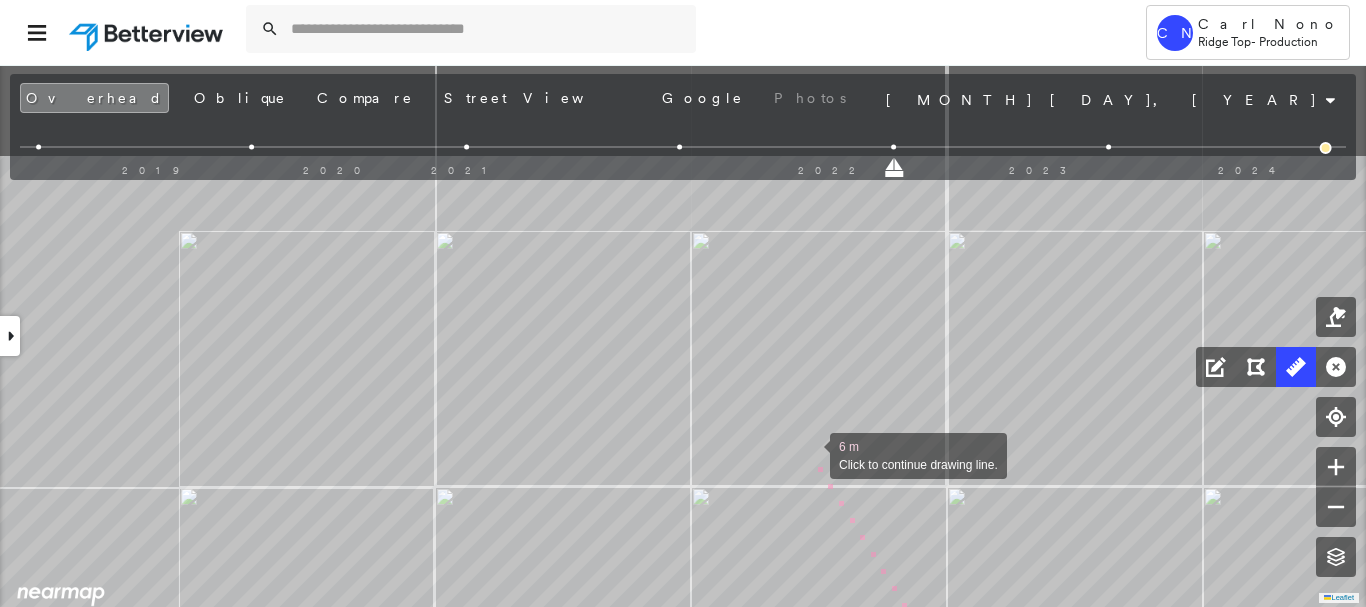 drag, startPoint x: 740, startPoint y: 316, endPoint x: 741, endPoint y: 304, distance: 12.0415945 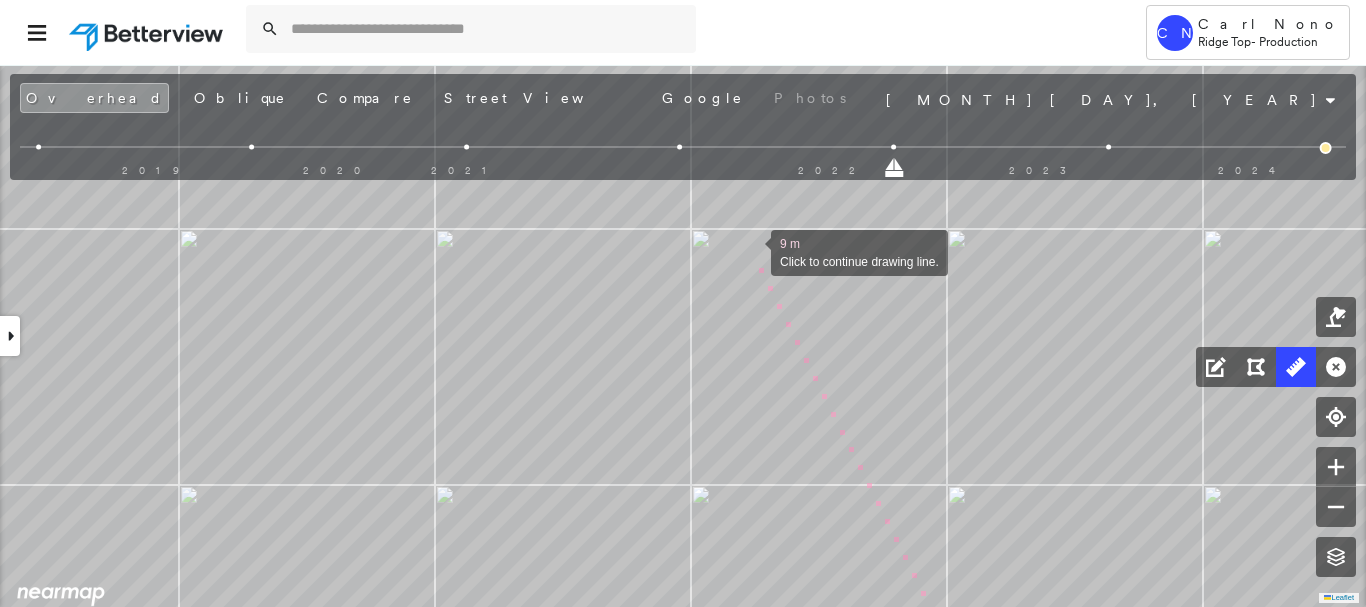 click at bounding box center (751, 251) 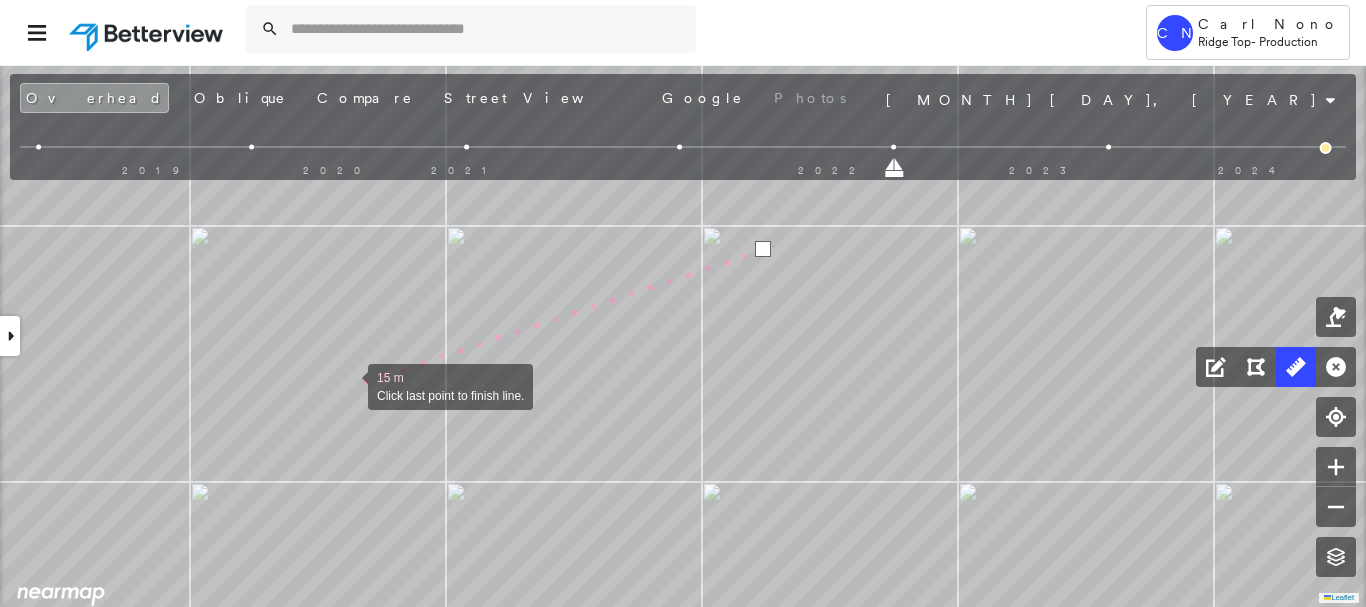 click on "15 m Click last point to finish line." at bounding box center (242, 446) 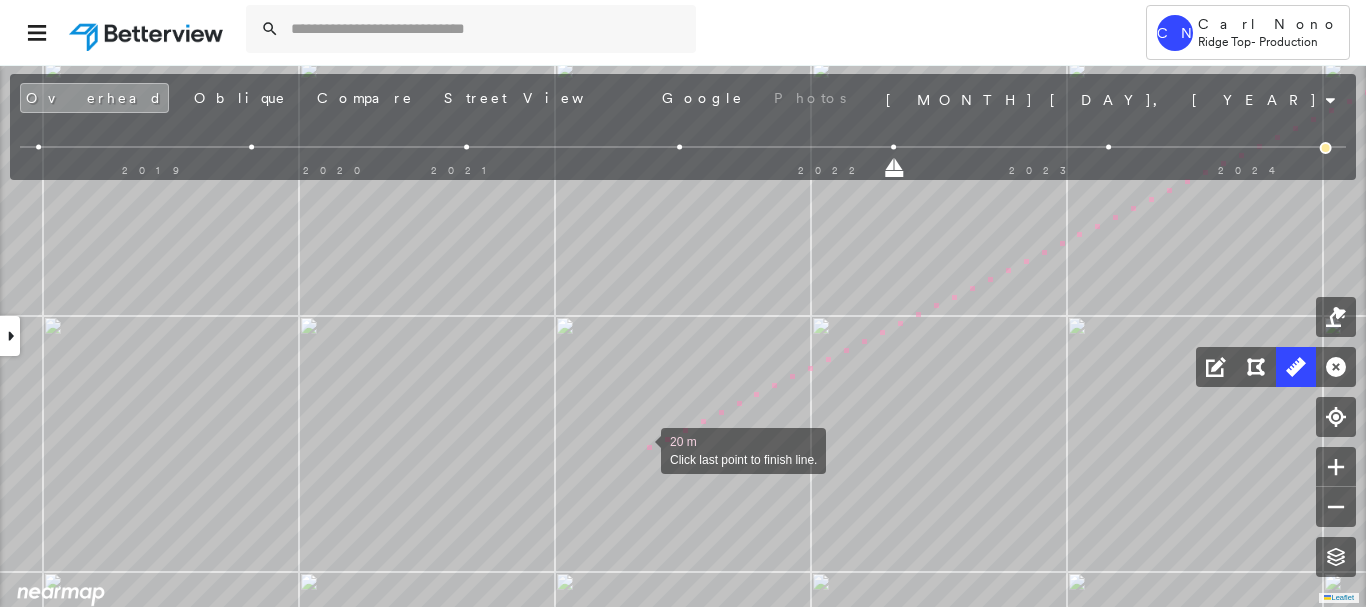 click at bounding box center [641, 449] 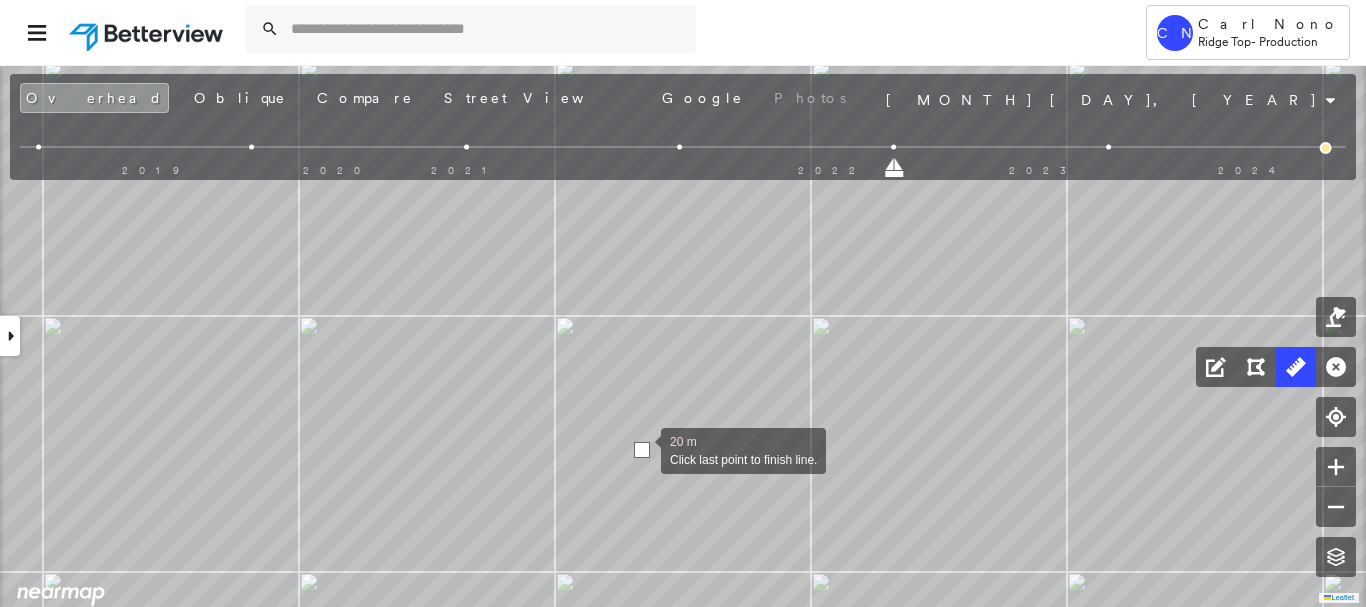 click at bounding box center (642, 450) 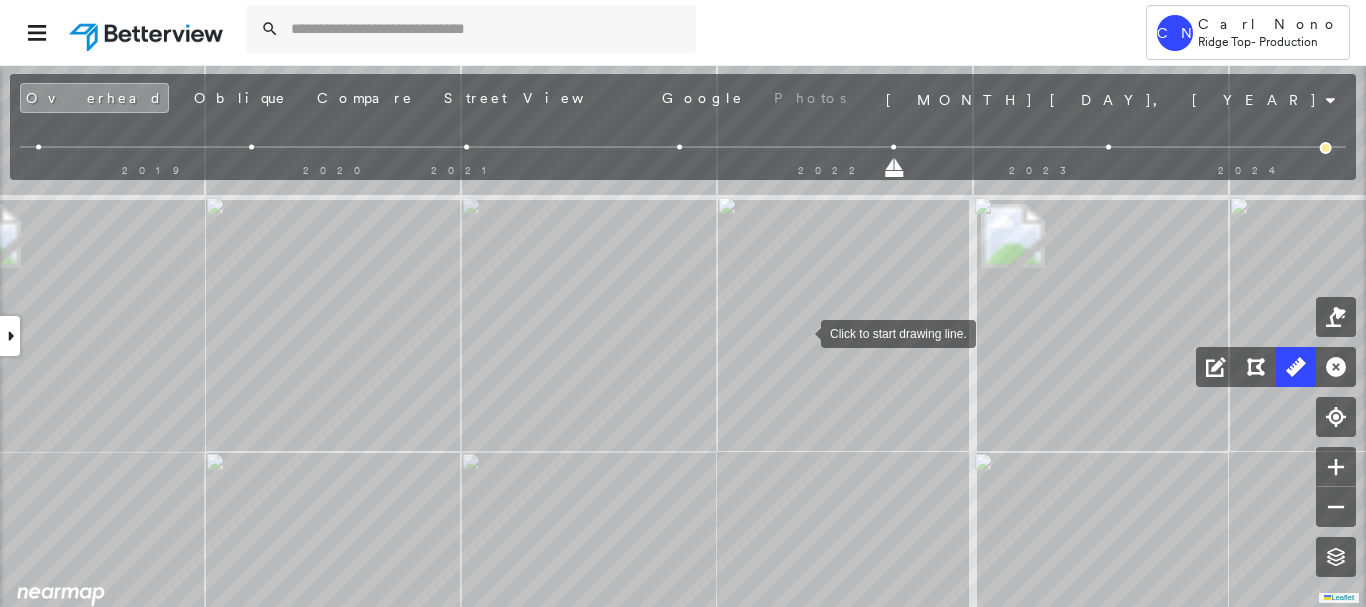 click at bounding box center (801, 332) 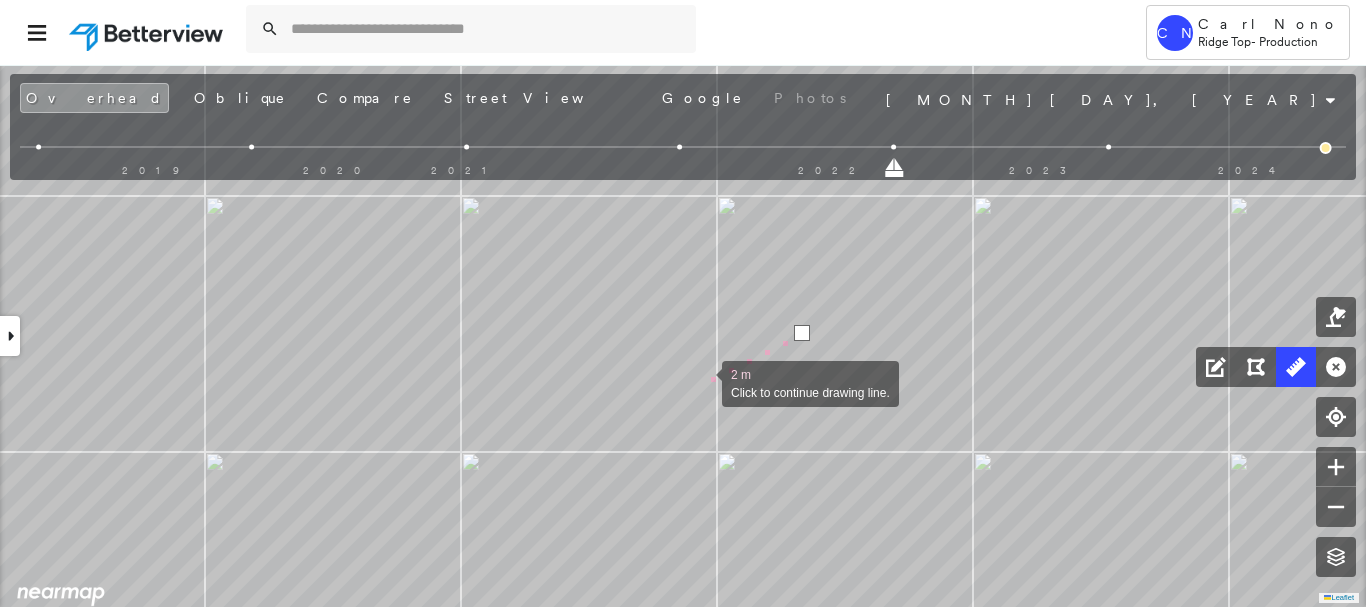 click at bounding box center [702, 382] 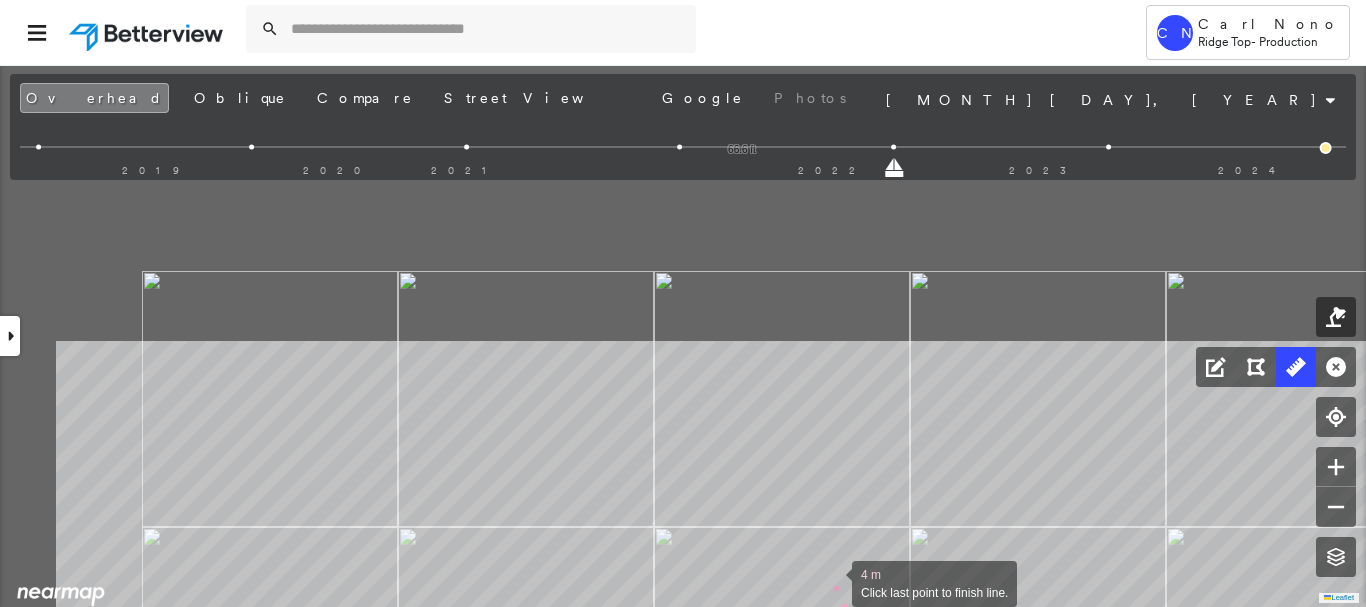 drag, startPoint x: 639, startPoint y: 249, endPoint x: 832, endPoint y: 580, distance: 383.15793 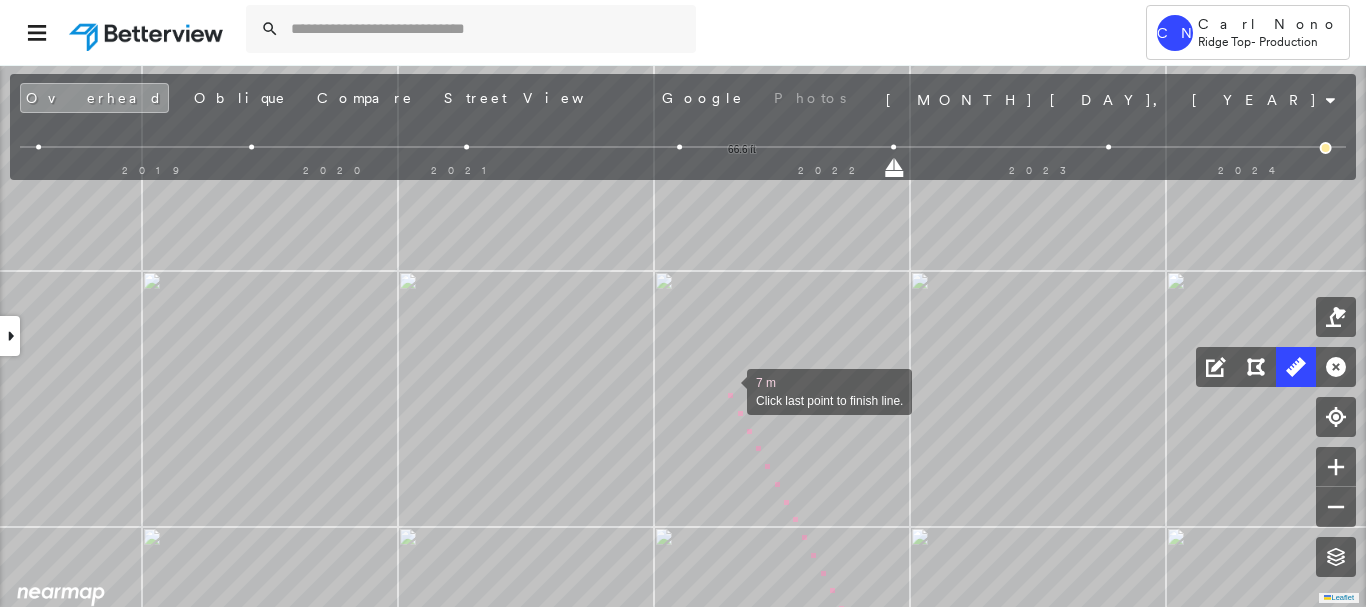 click at bounding box center [727, 390] 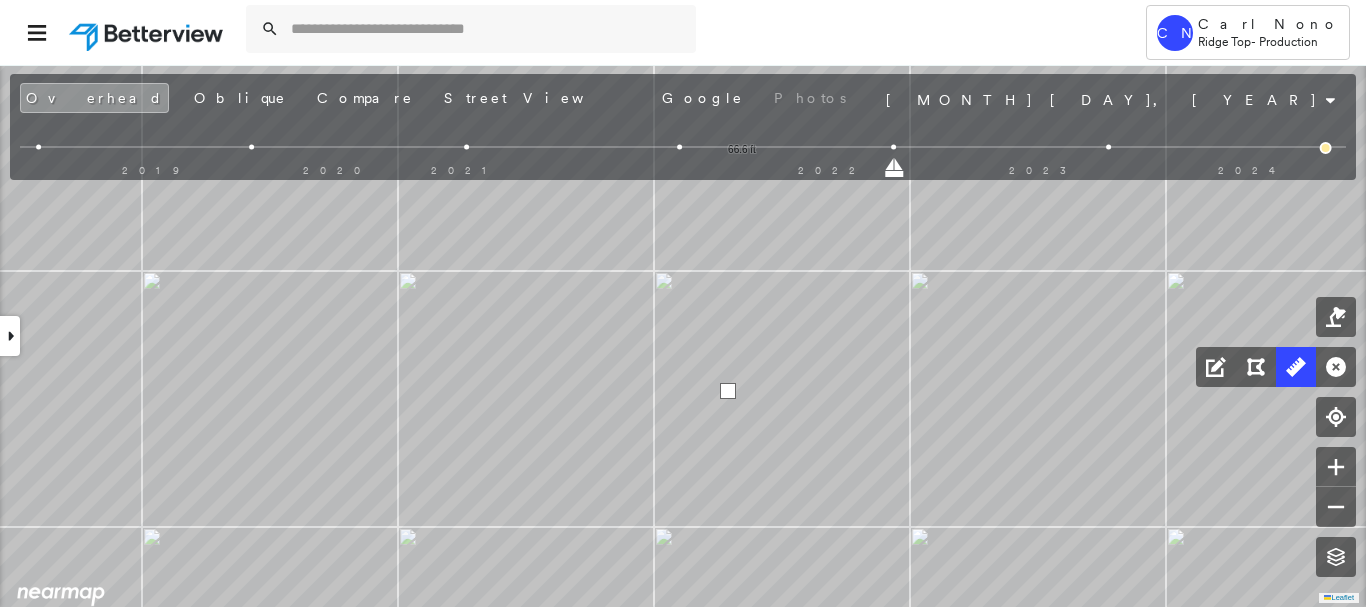 click at bounding box center (728, 391) 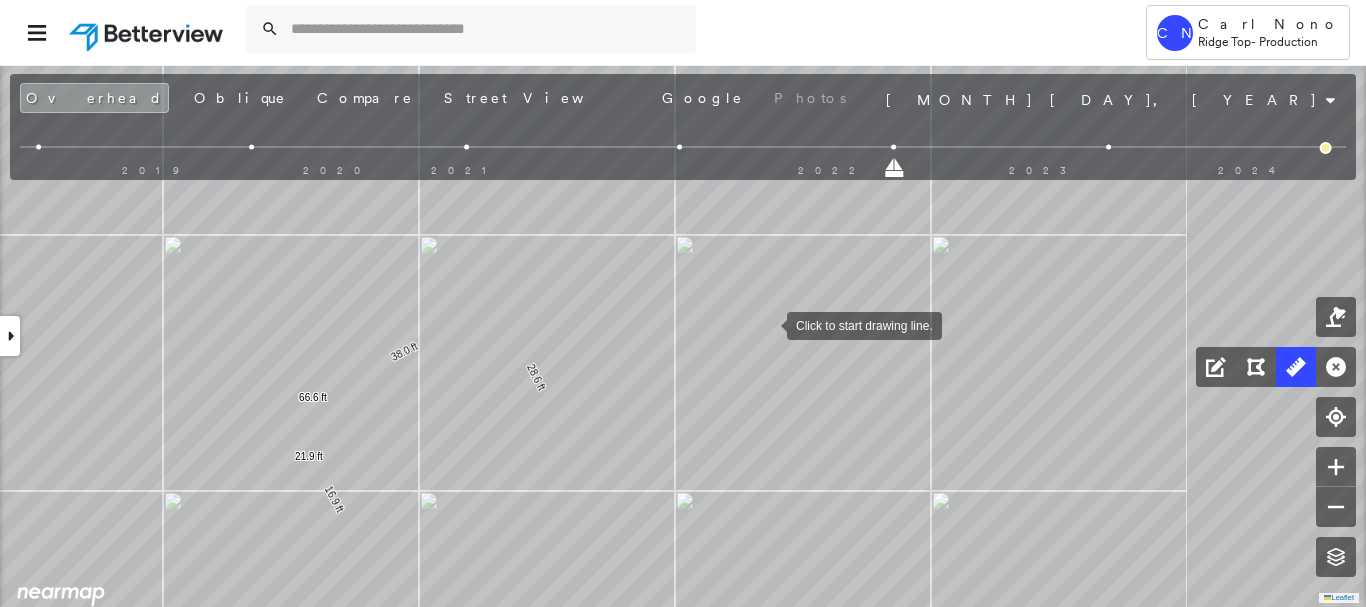 drag, startPoint x: 781, startPoint y: 312, endPoint x: 714, endPoint y: 370, distance: 88.61716 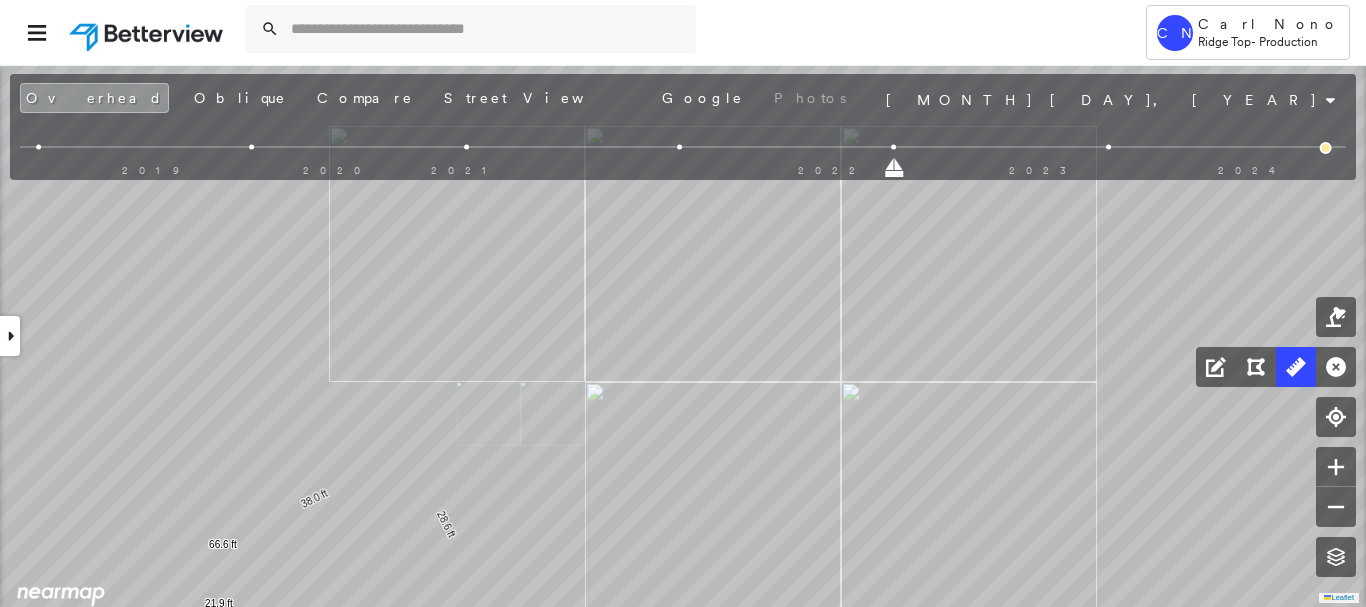 click on "28.6 ft 38.0 ft 66.6 ft 16.9 ft 21.9 ft Click to start drawing line." at bounding box center (671, 496) 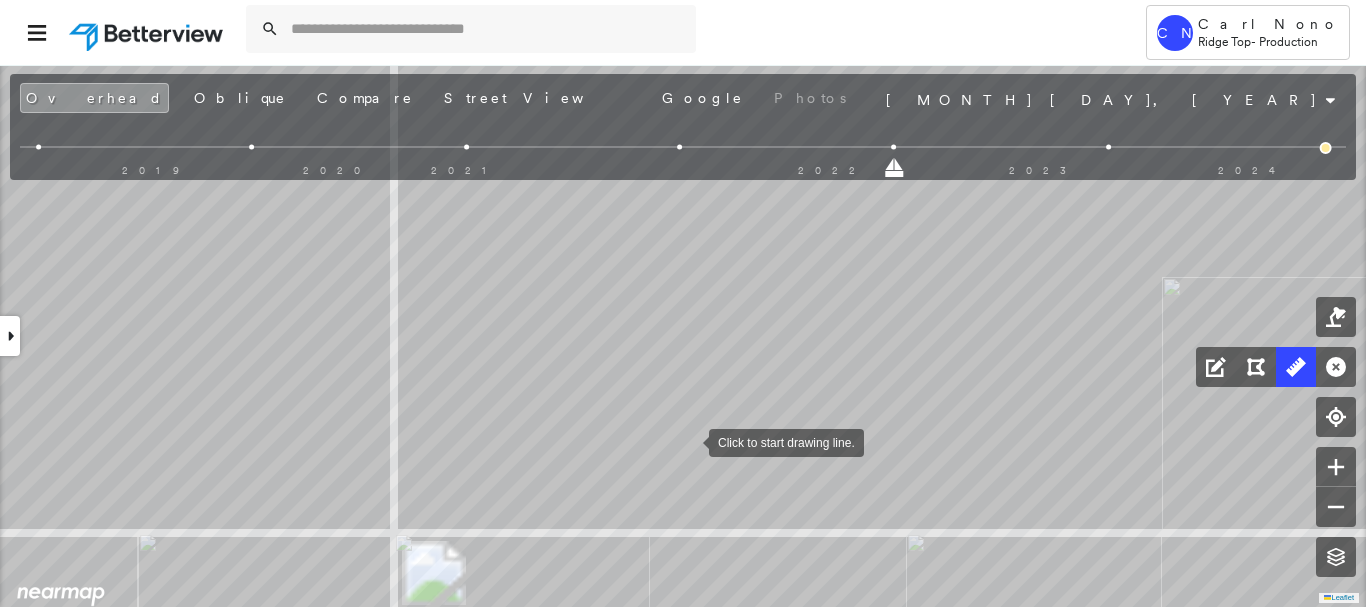 drag, startPoint x: 695, startPoint y: 456, endPoint x: 664, endPoint y: 389, distance: 73.82411 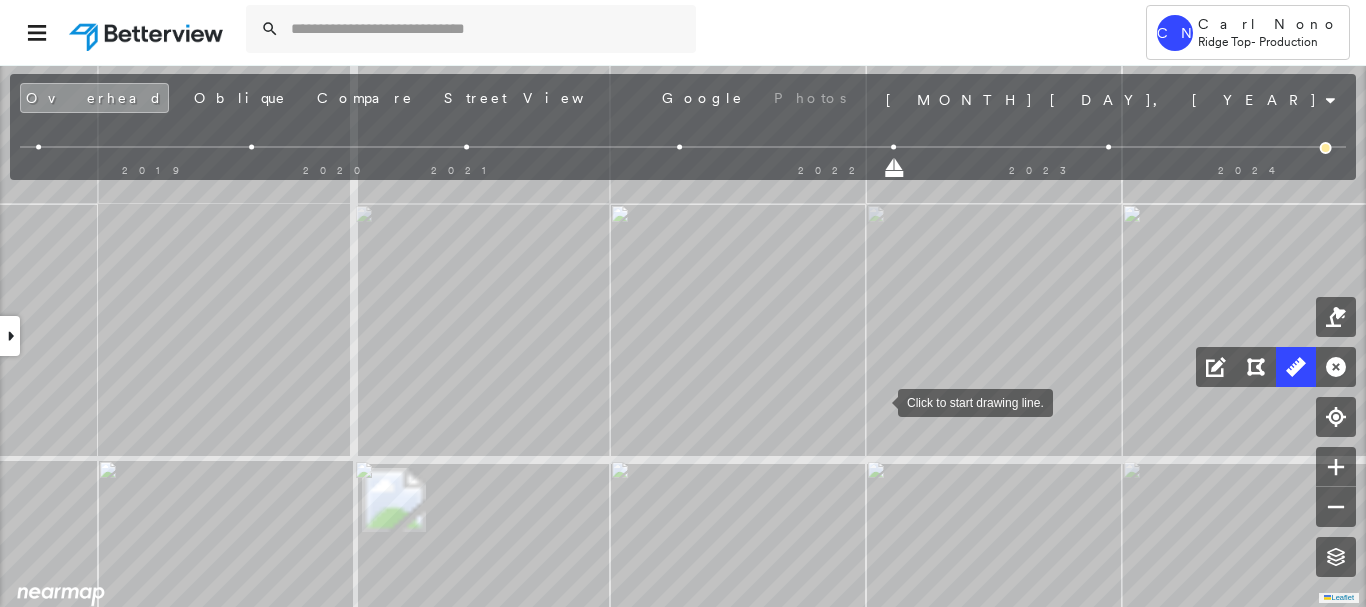 drag, startPoint x: 884, startPoint y: 412, endPoint x: 825, endPoint y: 318, distance: 110.98198 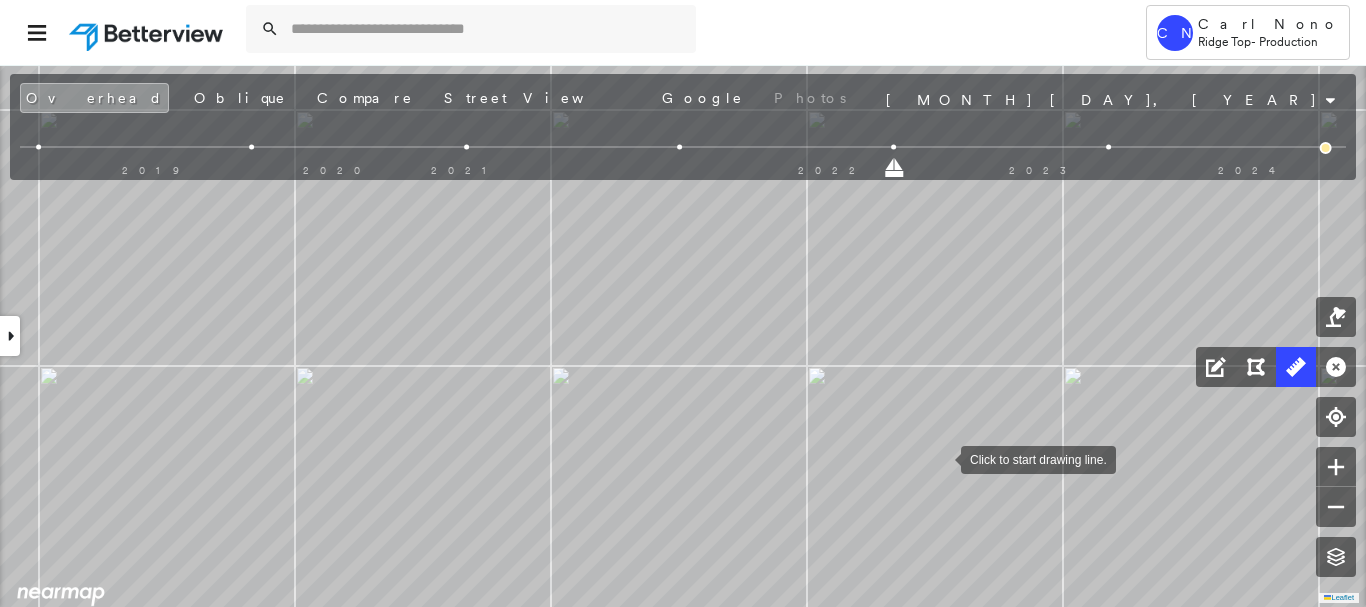 click at bounding box center [941, 458] 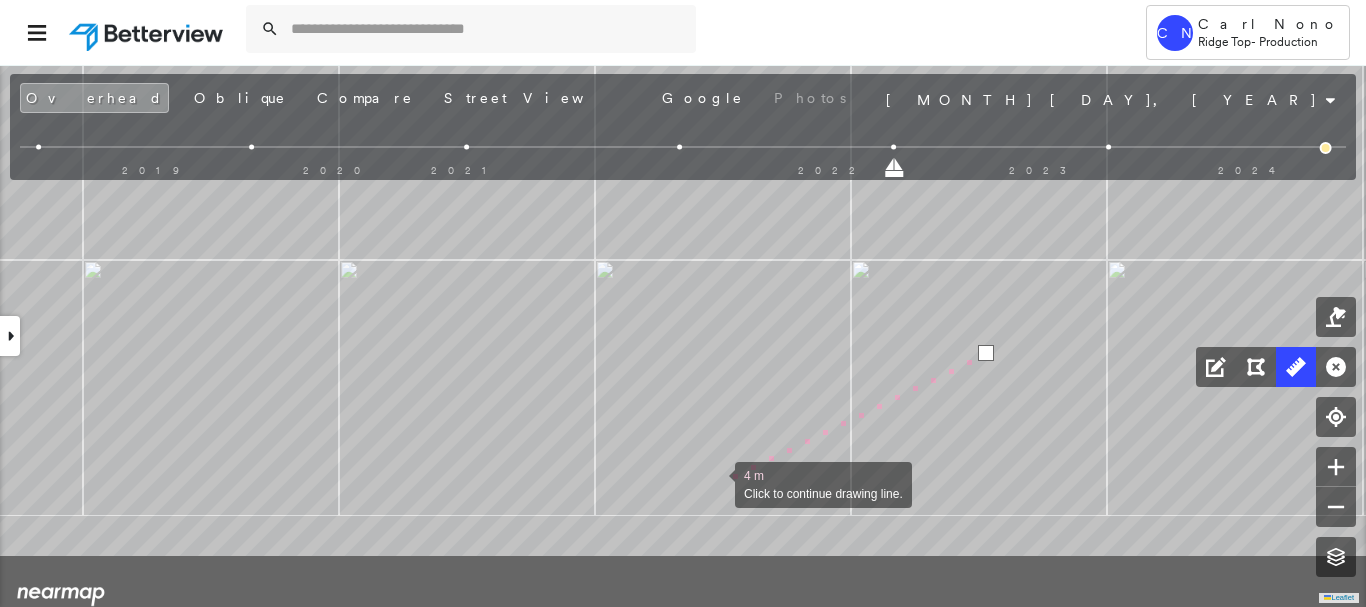 drag, startPoint x: 671, startPoint y: 587, endPoint x: 715, endPoint y: 484, distance: 112.00446 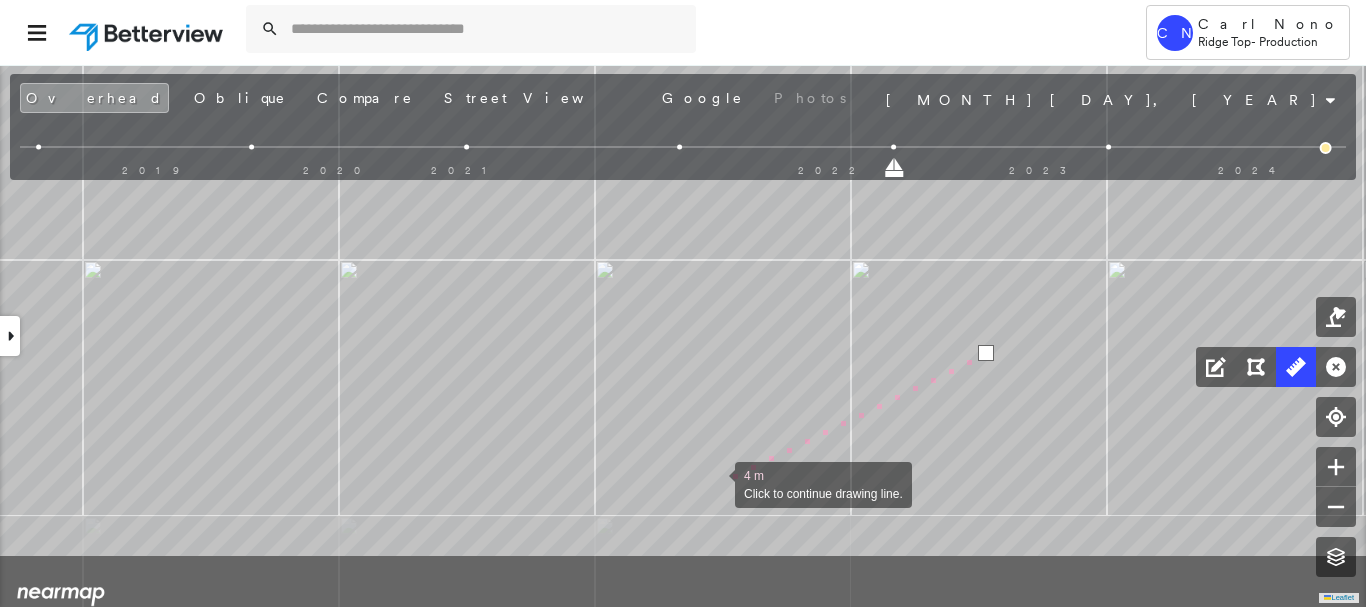 click at bounding box center (715, 483) 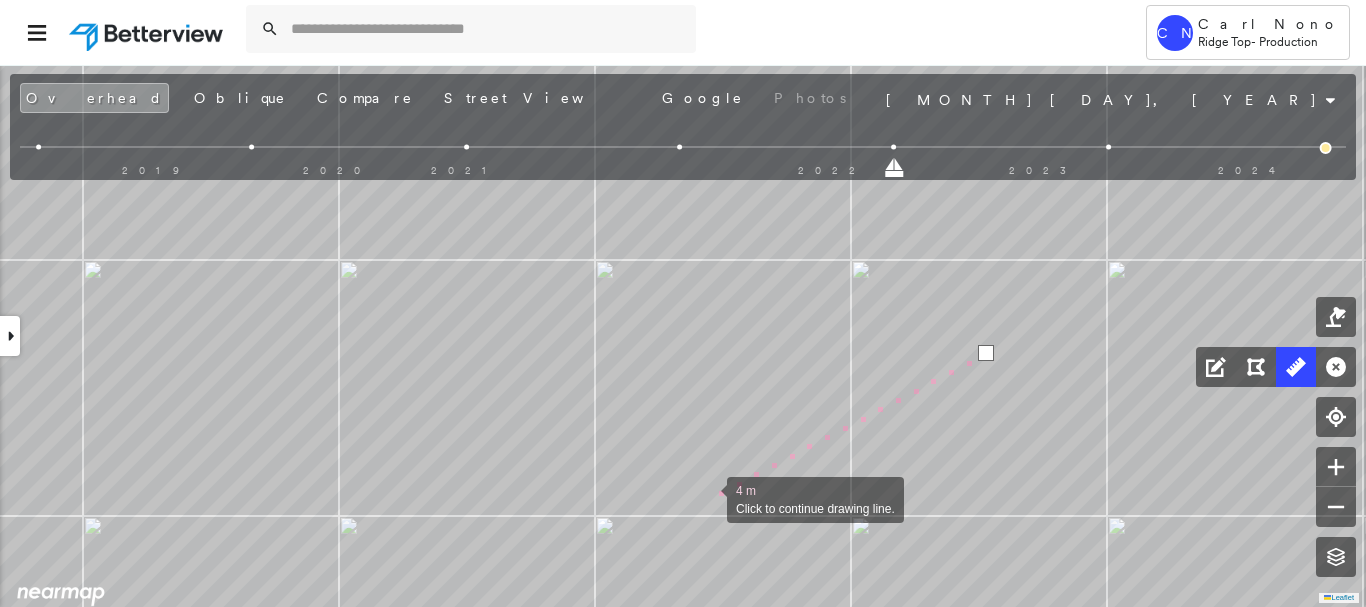 click at bounding box center (707, 498) 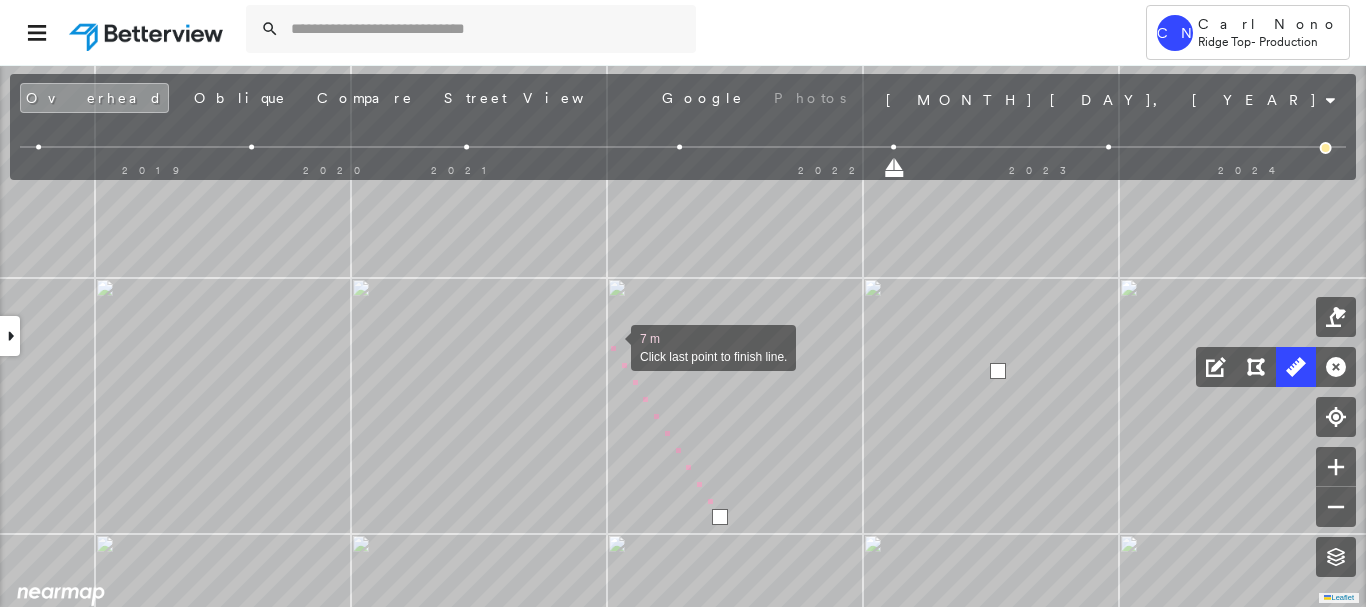 drag, startPoint x: 602, startPoint y: 332, endPoint x: 754, endPoint y: 512, distance: 235.59286 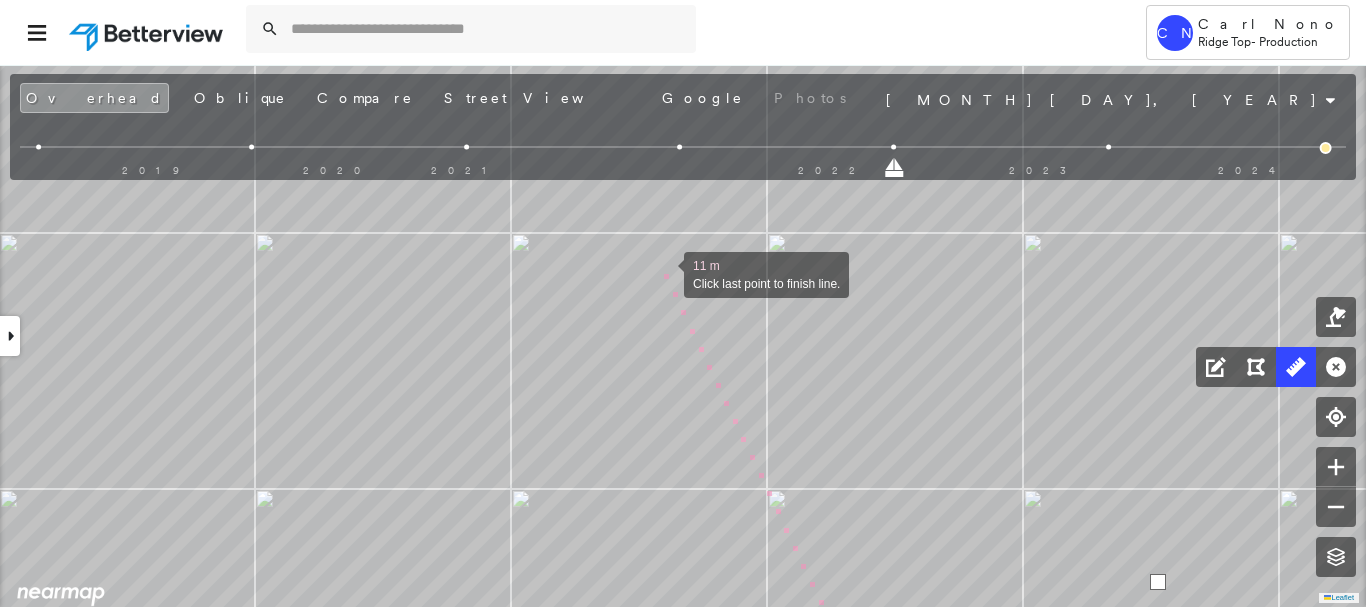 click at bounding box center (664, 273) 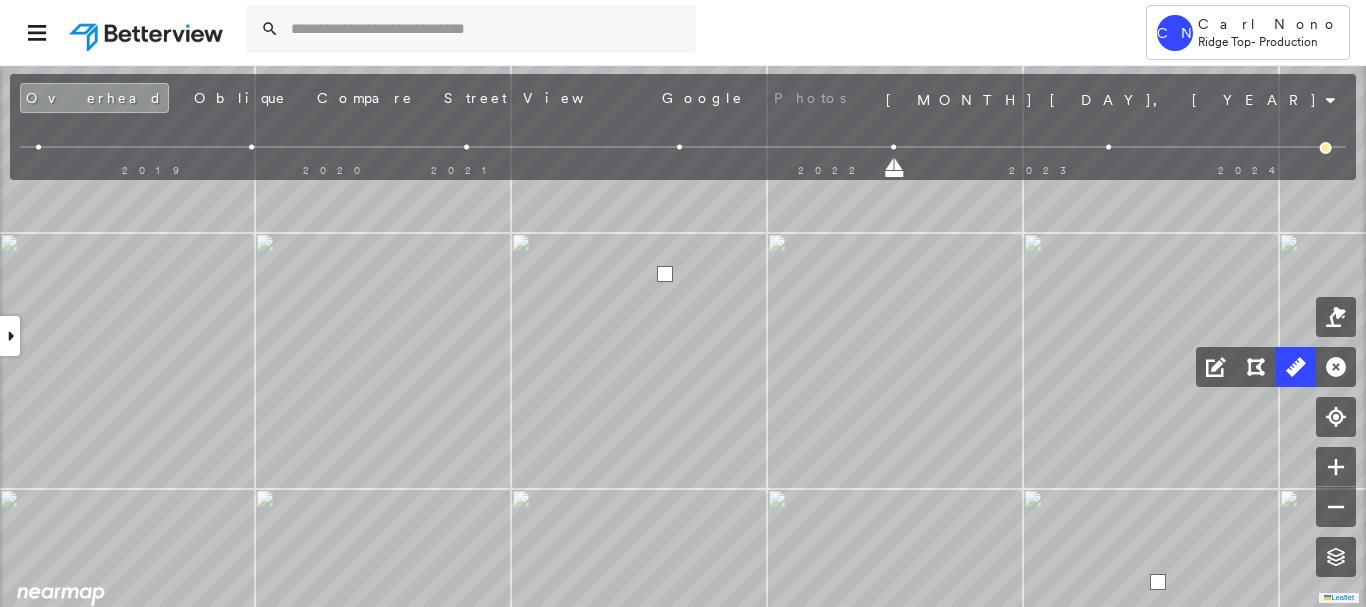 click at bounding box center (665, 274) 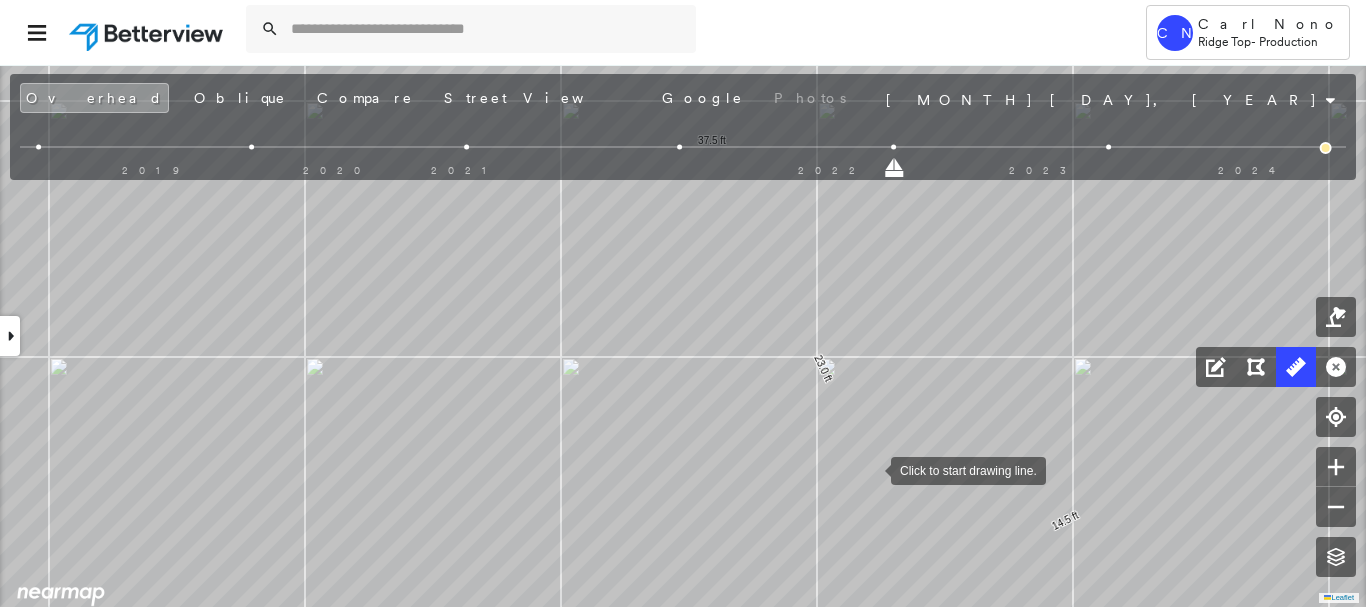 drag, startPoint x: 866, startPoint y: 491, endPoint x: 881, endPoint y: 407, distance: 85.32877 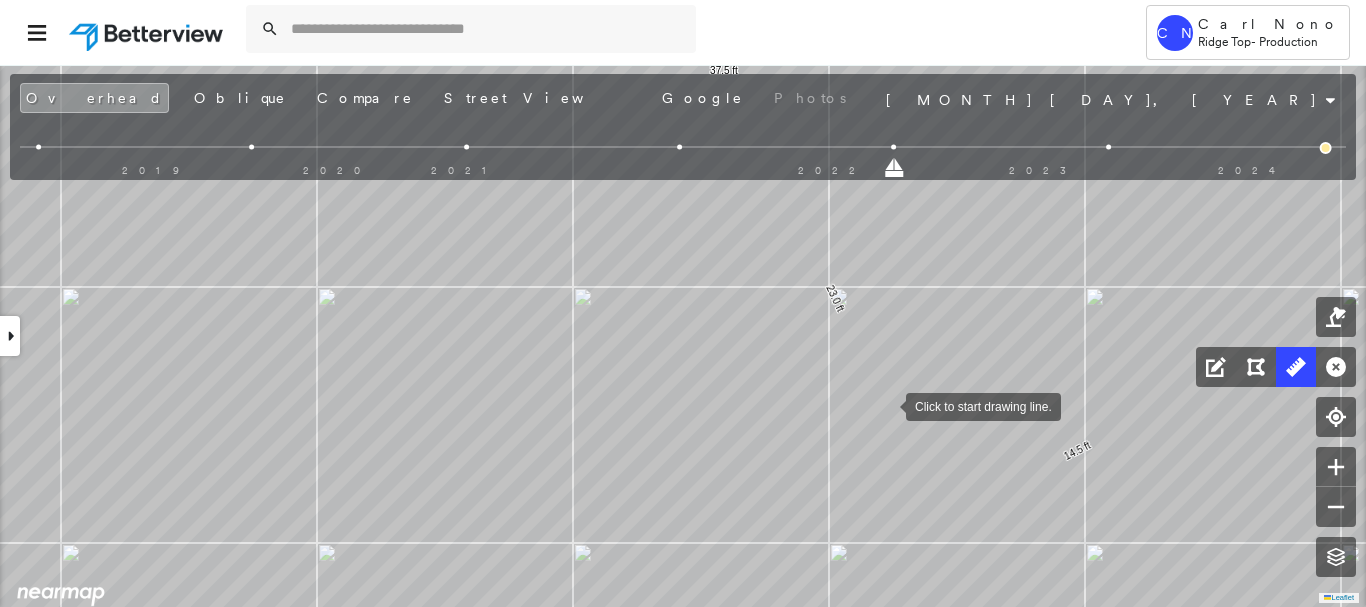 click at bounding box center (886, 405) 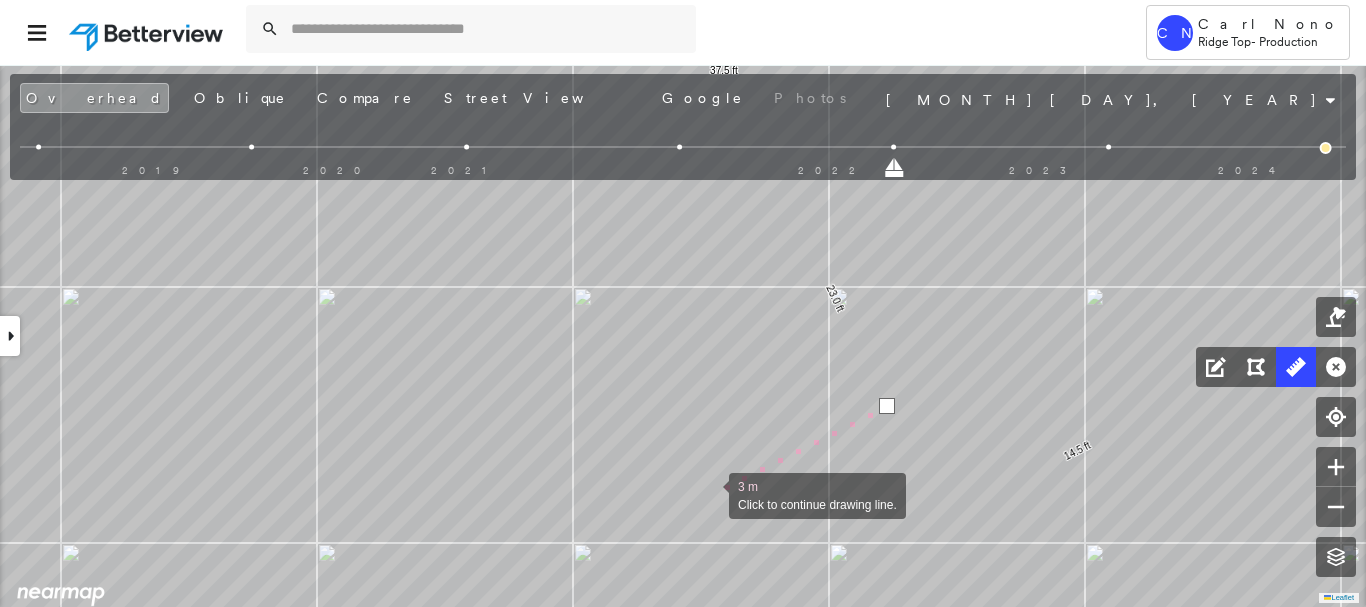 click at bounding box center (709, 494) 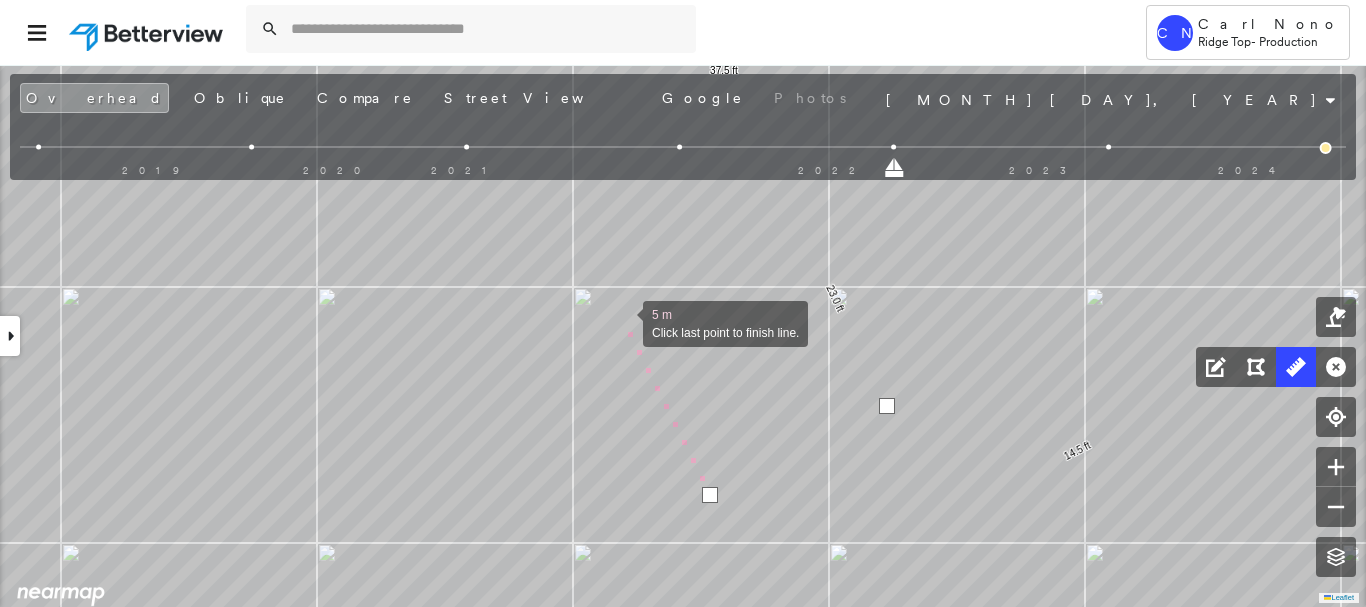 click at bounding box center (623, 322) 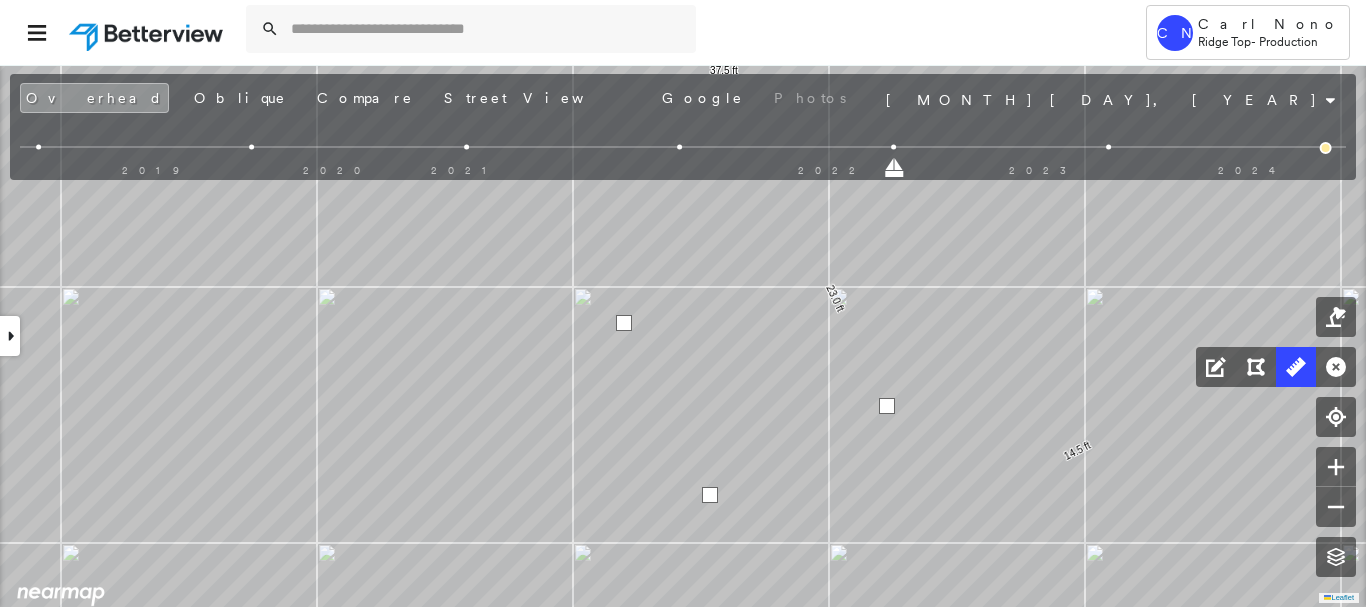 click at bounding box center [624, 323] 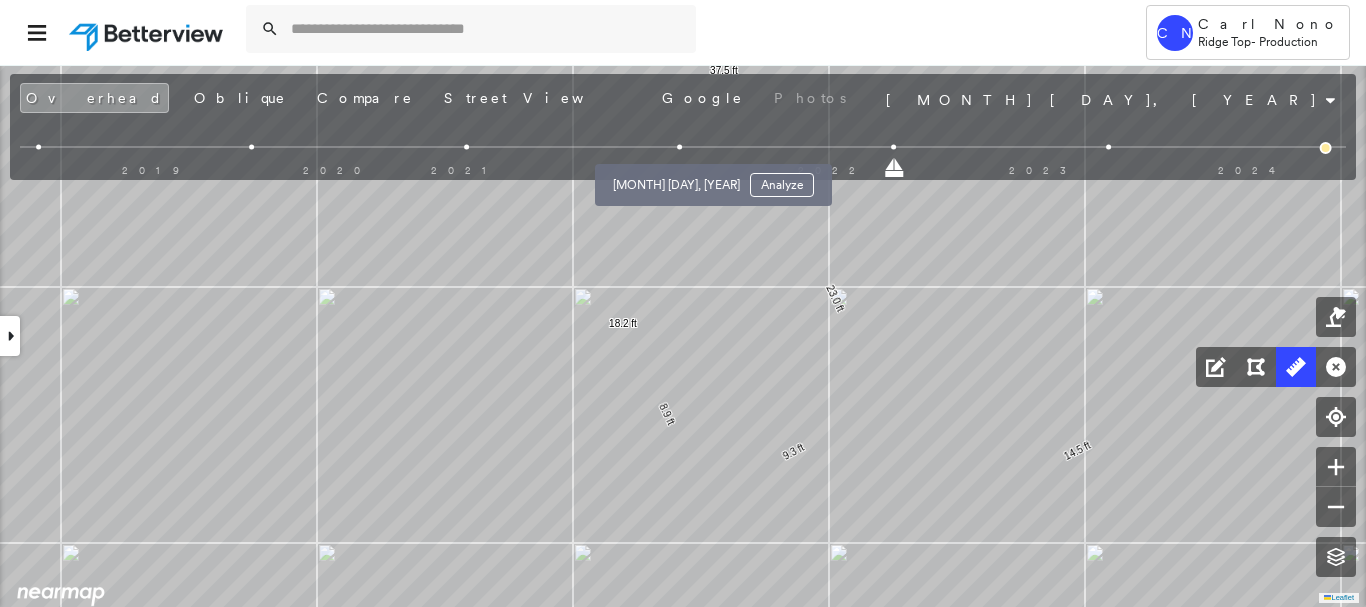 click at bounding box center [680, 147] 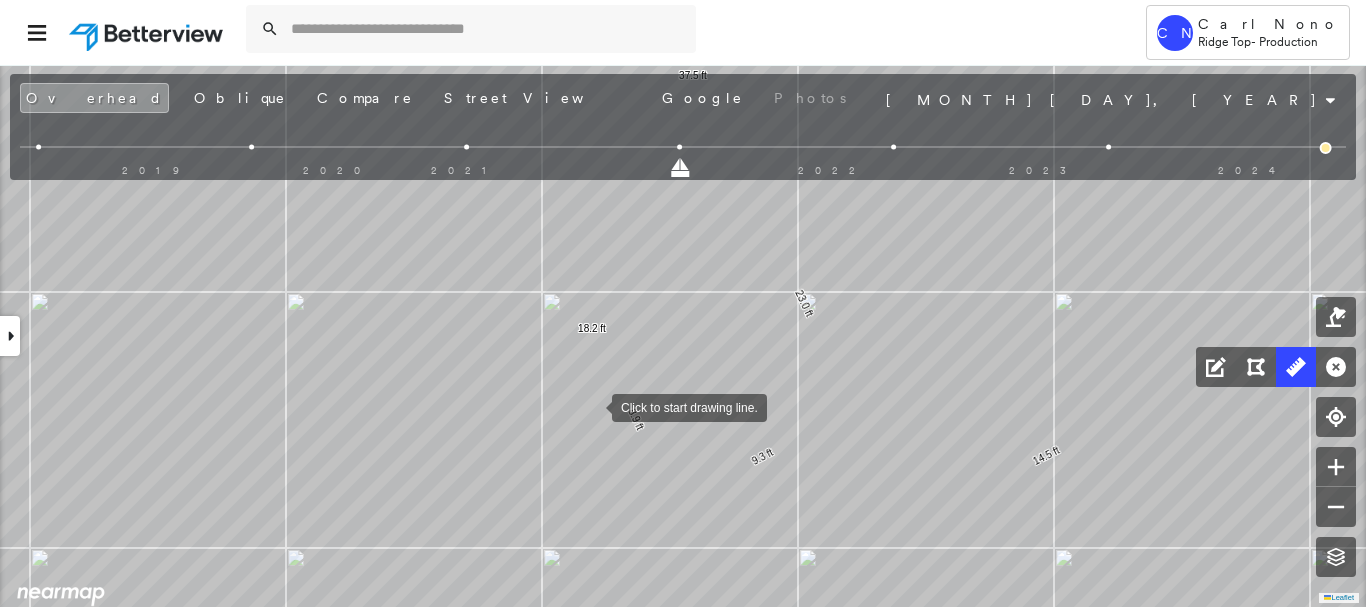 drag, startPoint x: 603, startPoint y: 404, endPoint x: 508, endPoint y: 418, distance: 96.02604 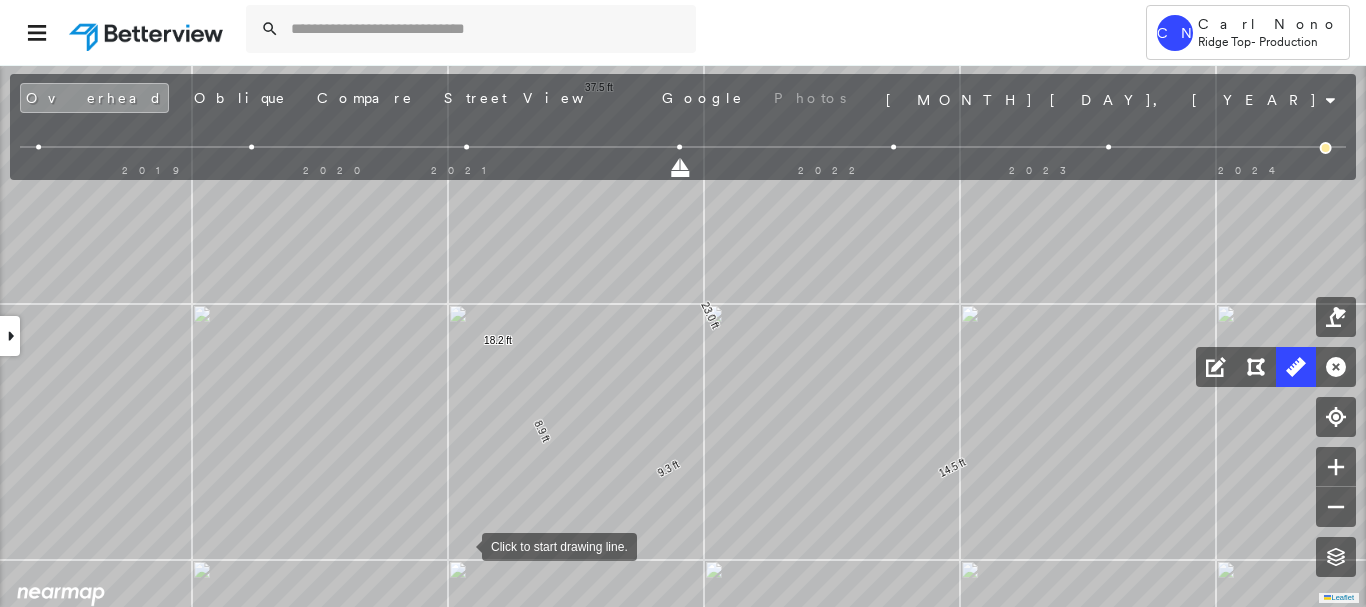 drag, startPoint x: 460, startPoint y: 549, endPoint x: 638, endPoint y: 484, distance: 189.4967 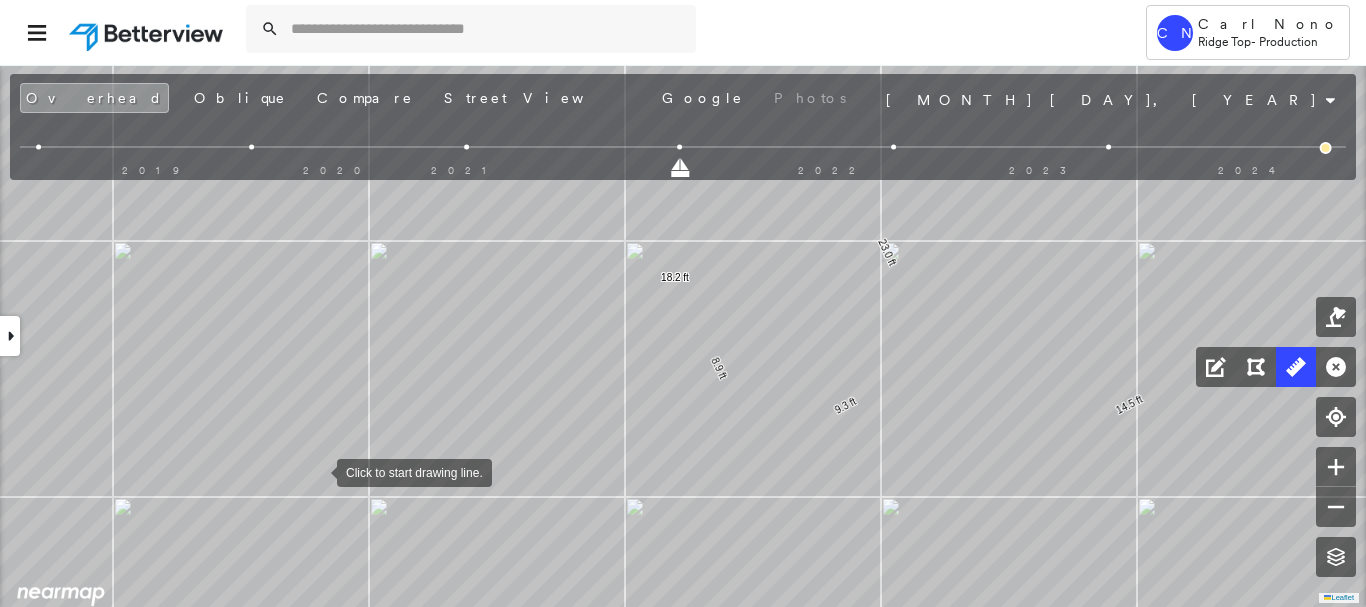 click on "28.6 ft 38.0 ft 66.6 ft 4.9 ft 16.9 ft 21.9 ft 14.5 ft 23.0 ft 37.5 ft 9.3 ft 8.9 ft 18.2 ft Click to start drawing line." at bounding box center [873, 193] 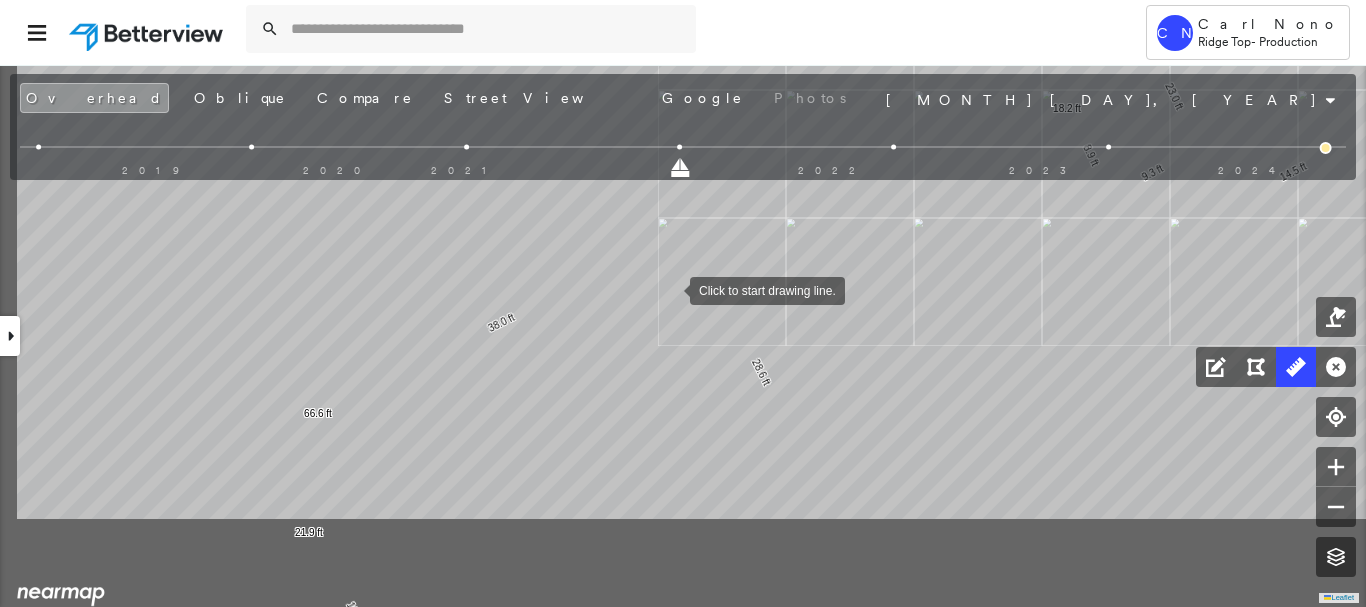 drag, startPoint x: 506, startPoint y: 443, endPoint x: 674, endPoint y: 279, distance: 234.77649 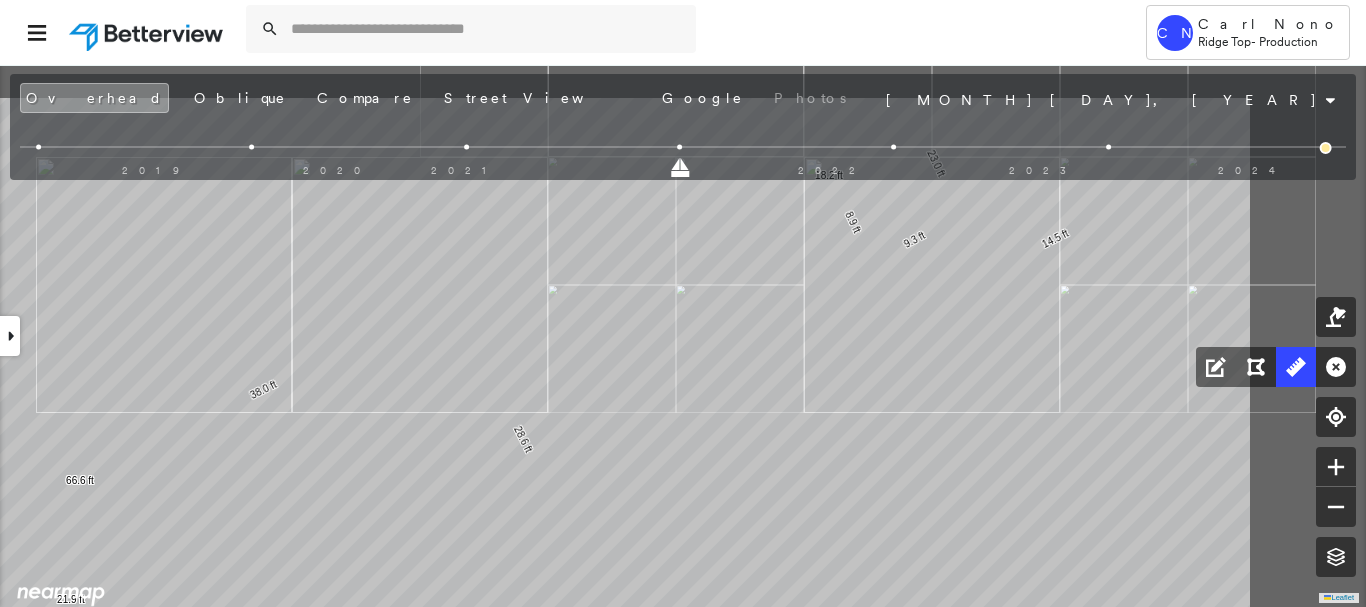 click on "28.6 ft 38.0 ft 66.6 ft 4.9 ft 16.9 ft 21.9 ft 14.5 ft 23.0 ft 37.5 ft 9.3 ft 8.9 ft 18.2 ft Click to start drawing line." at bounding box center (1315, -60) 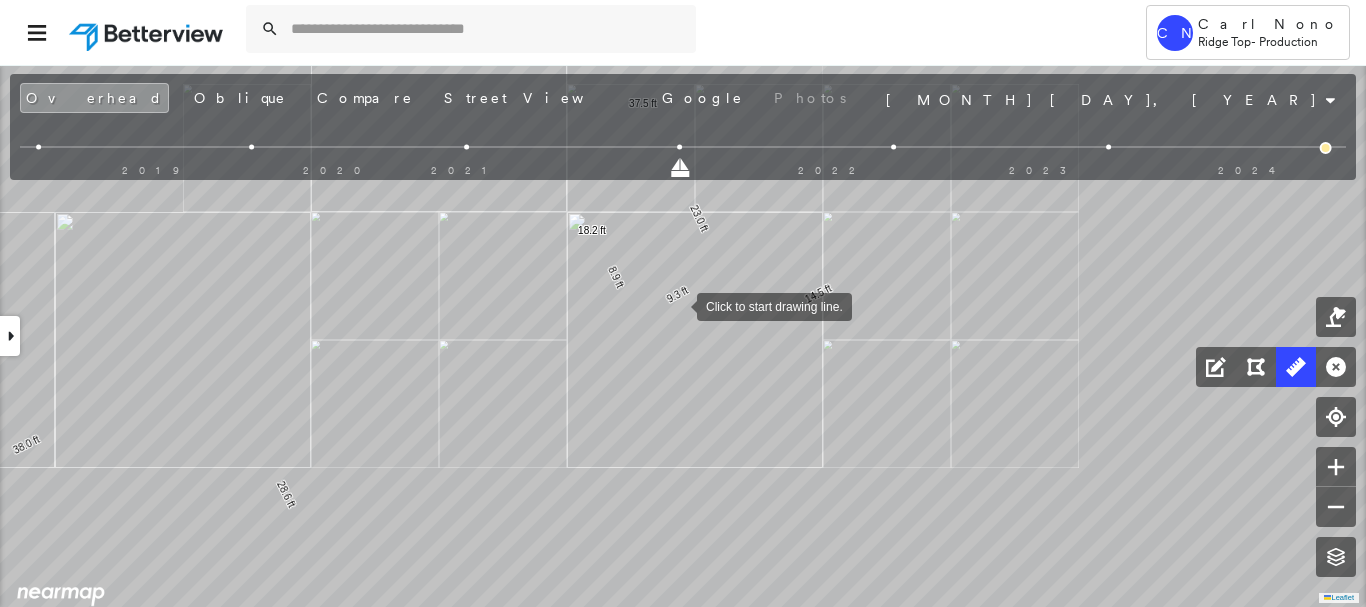 drag, startPoint x: 687, startPoint y: 301, endPoint x: 617, endPoint y: 327, distance: 74.672615 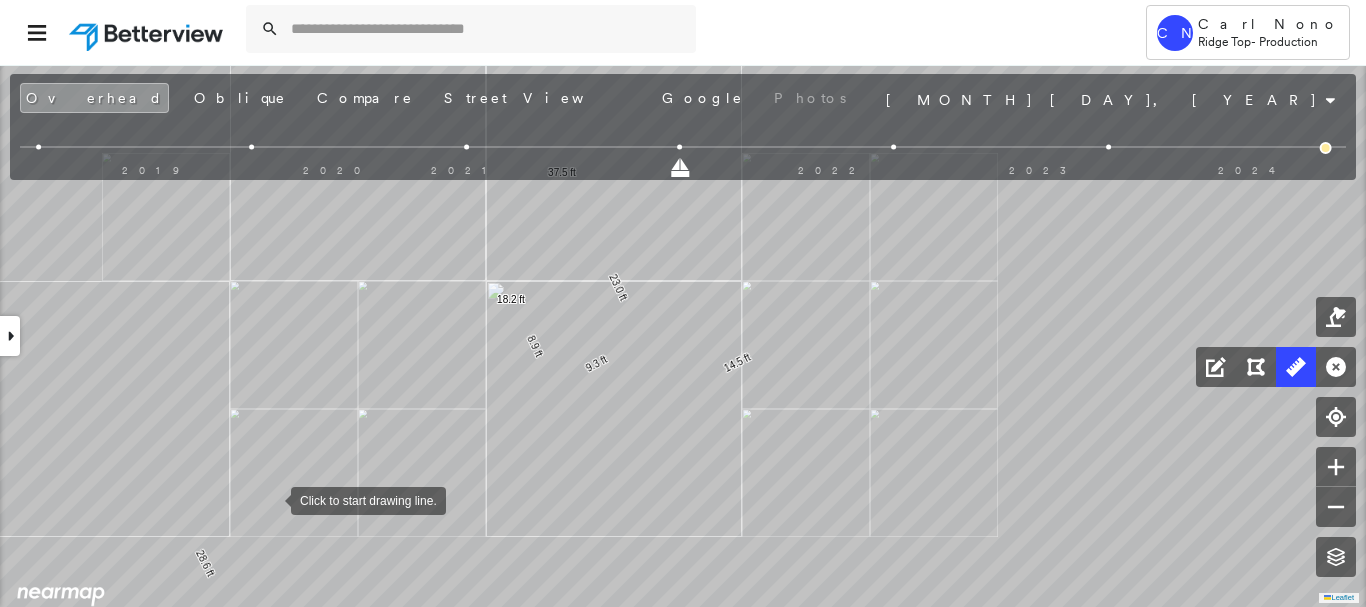 drag, startPoint x: 568, startPoint y: 320, endPoint x: 272, endPoint y: 496, distance: 344.3719 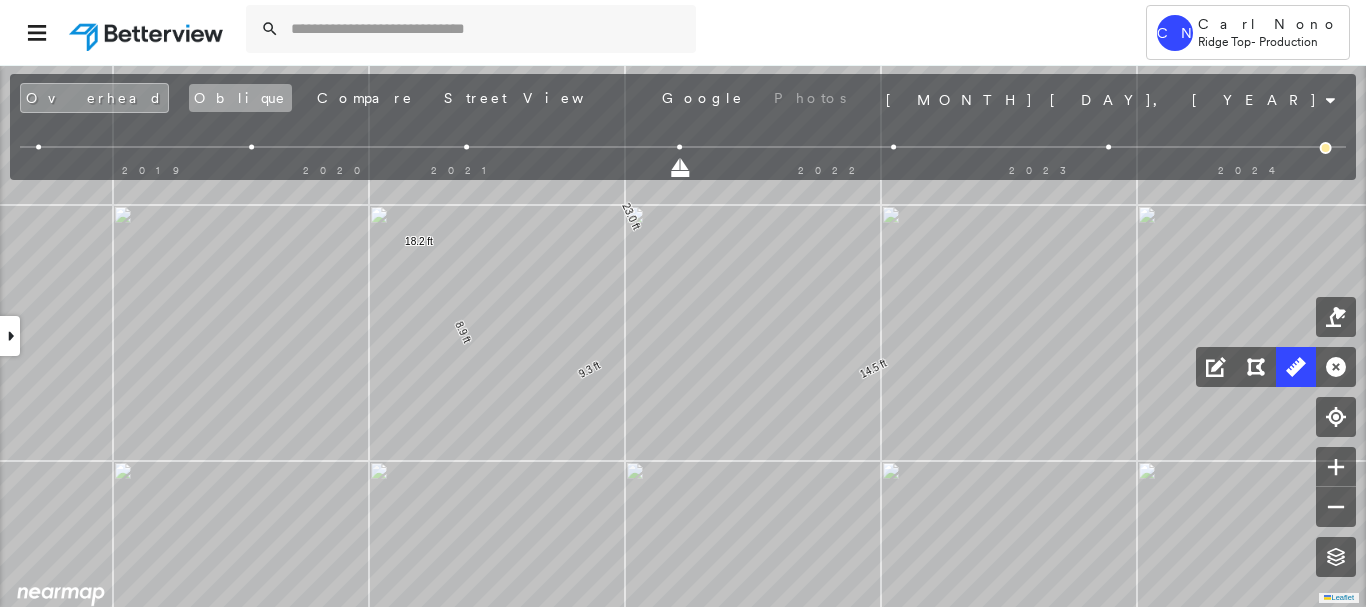 click on "Overhead Oblique Compare Street View Google Photos" at bounding box center (445, 98) 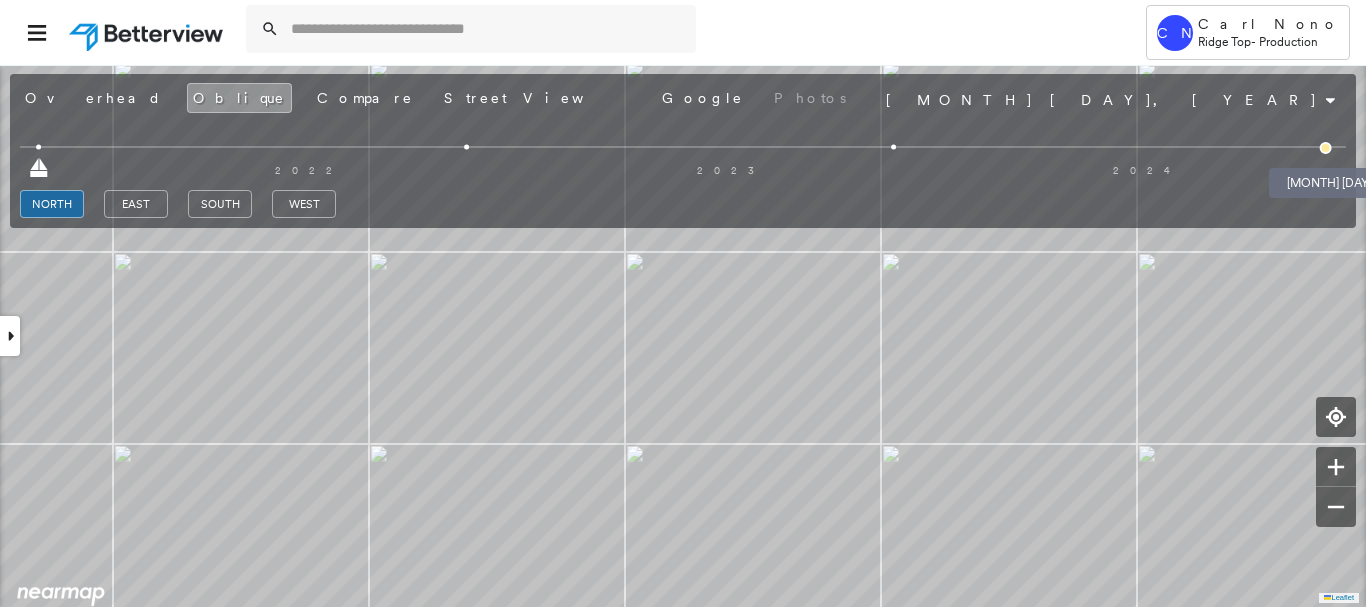 click at bounding box center (1326, 148) 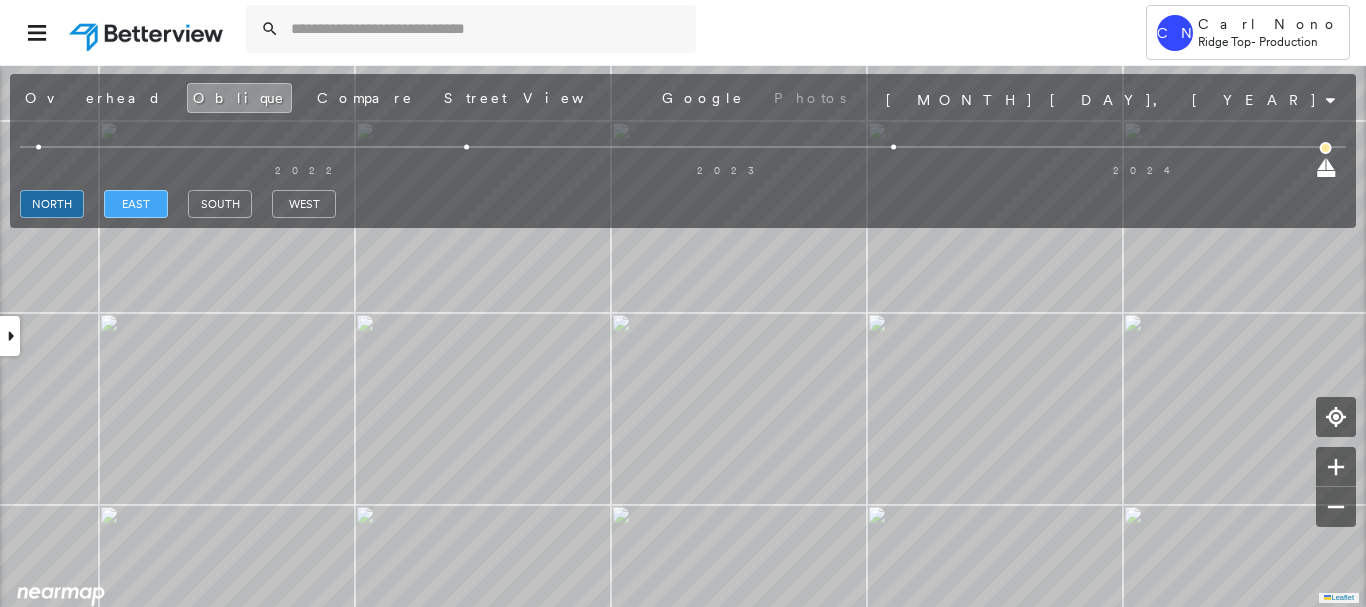 drag, startPoint x: 119, startPoint y: 210, endPoint x: 133, endPoint y: 215, distance: 14.866069 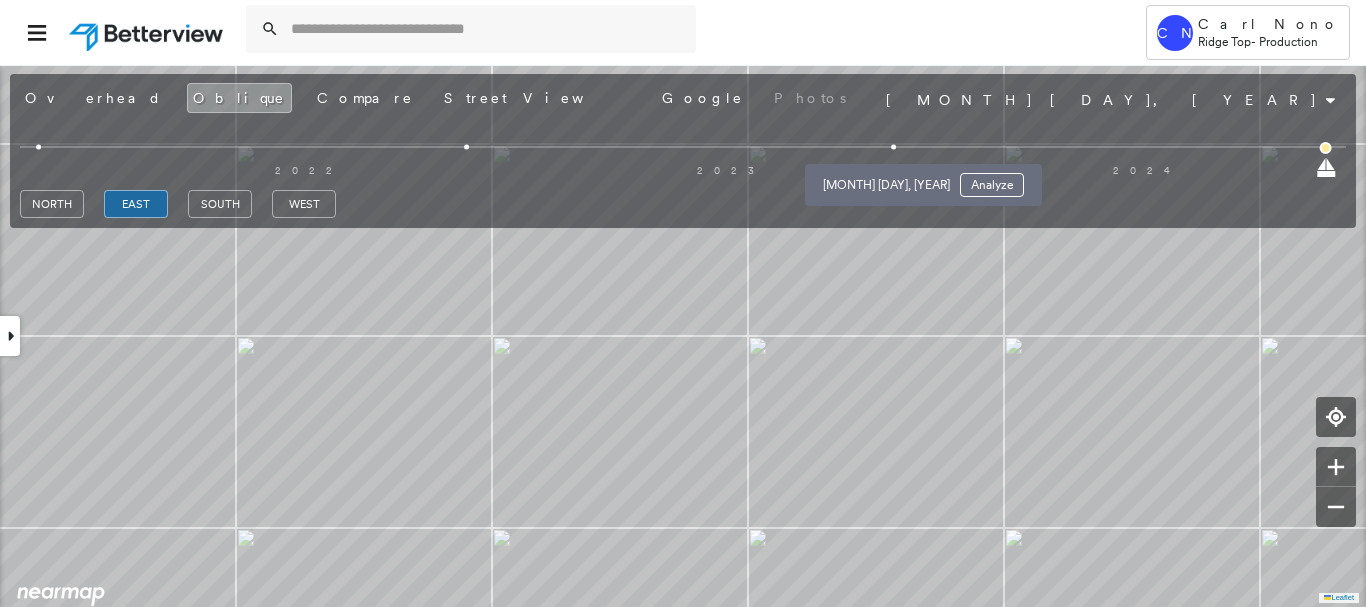 click at bounding box center [894, 147] 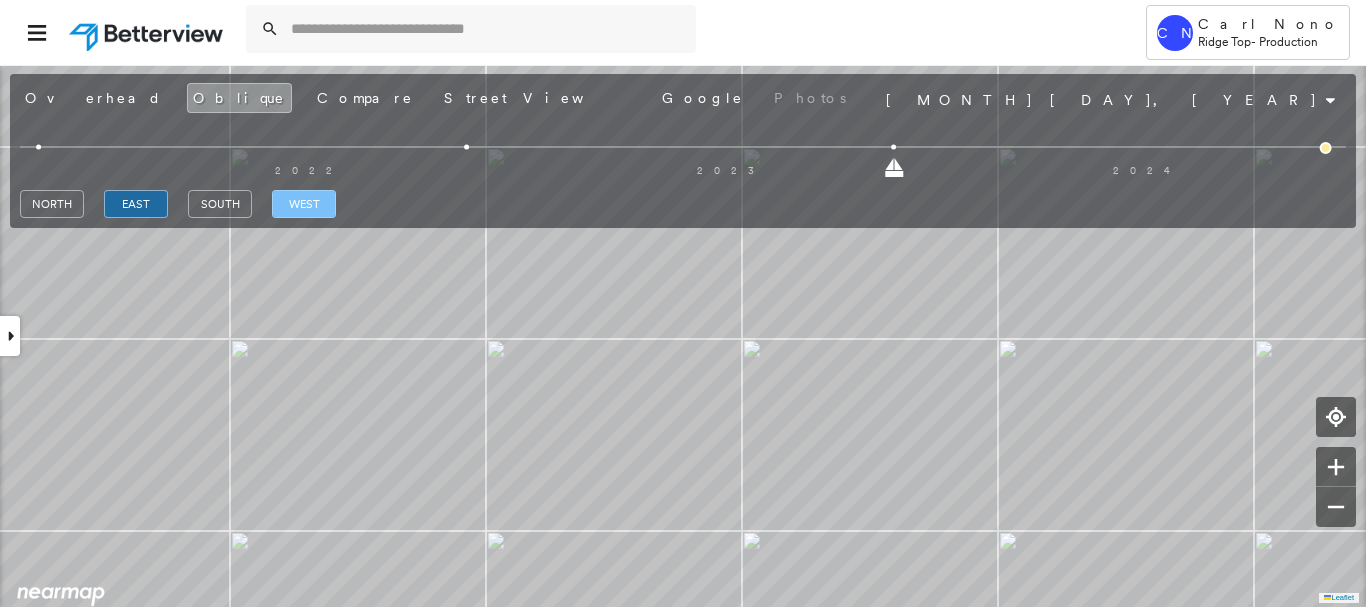 click on "west" at bounding box center (304, 204) 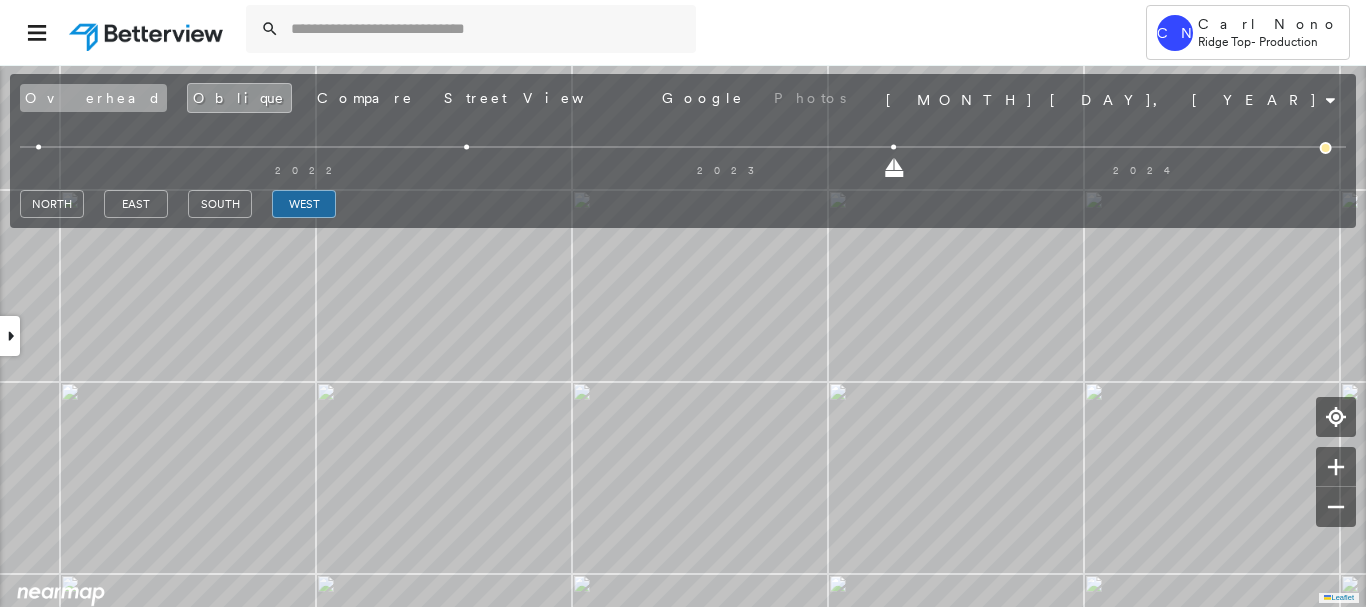 click on "Overhead" at bounding box center (93, 98) 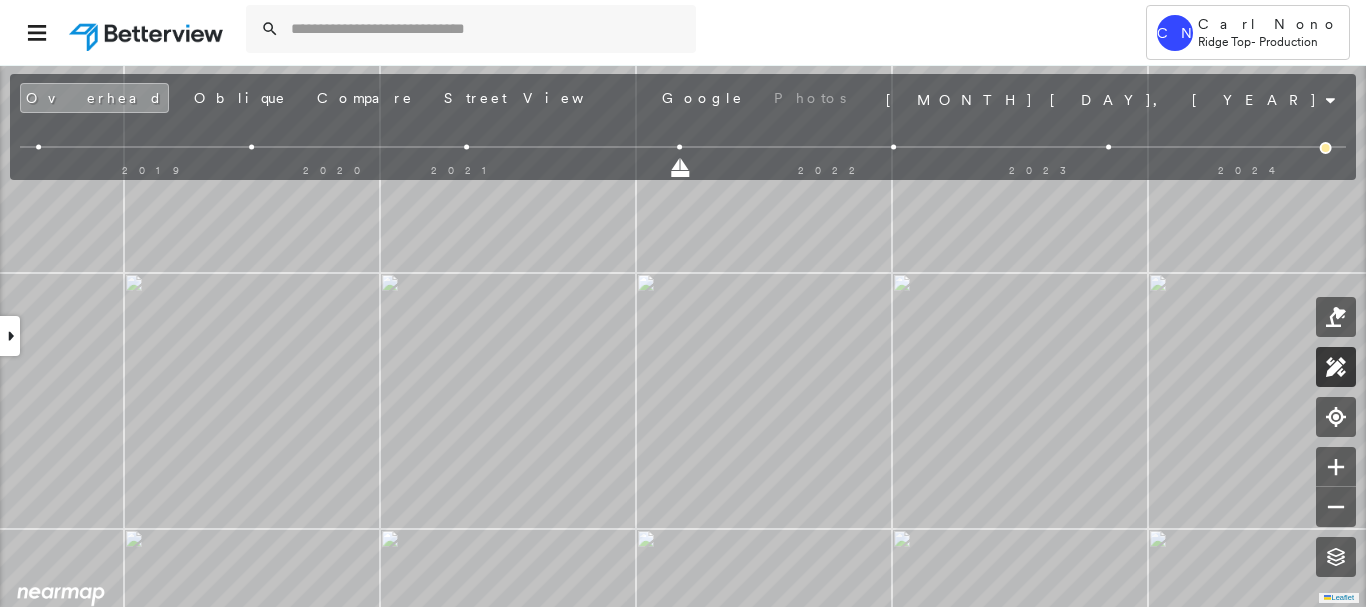 click 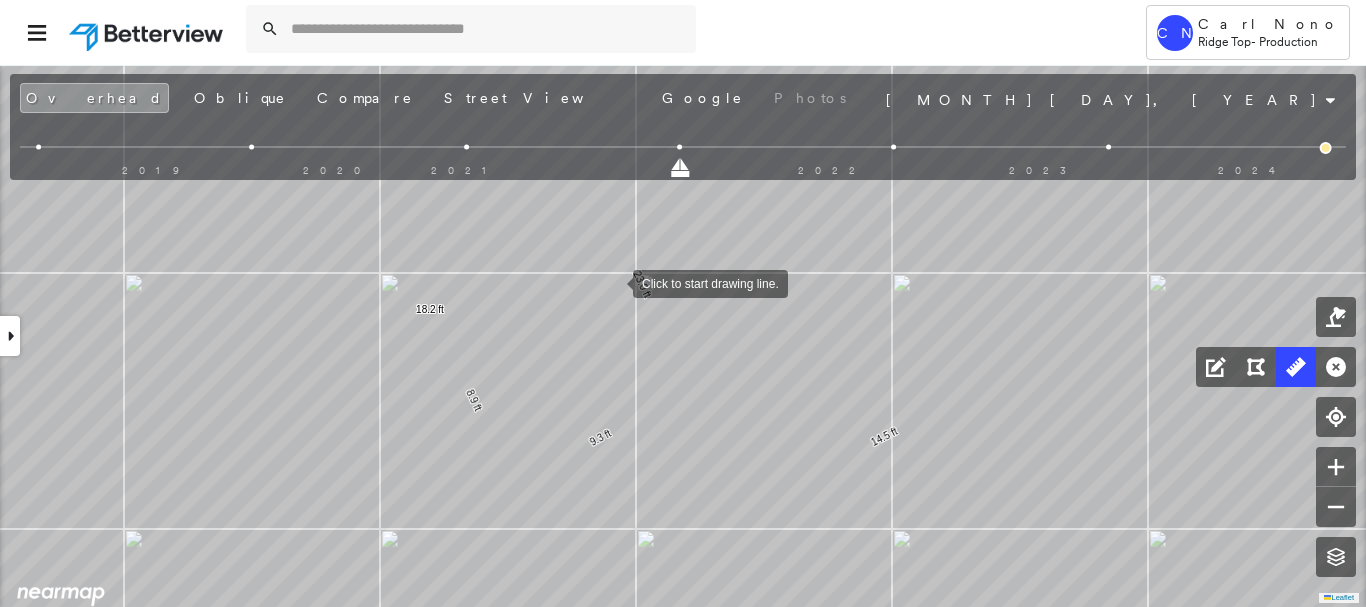 click at bounding box center (613, 282) 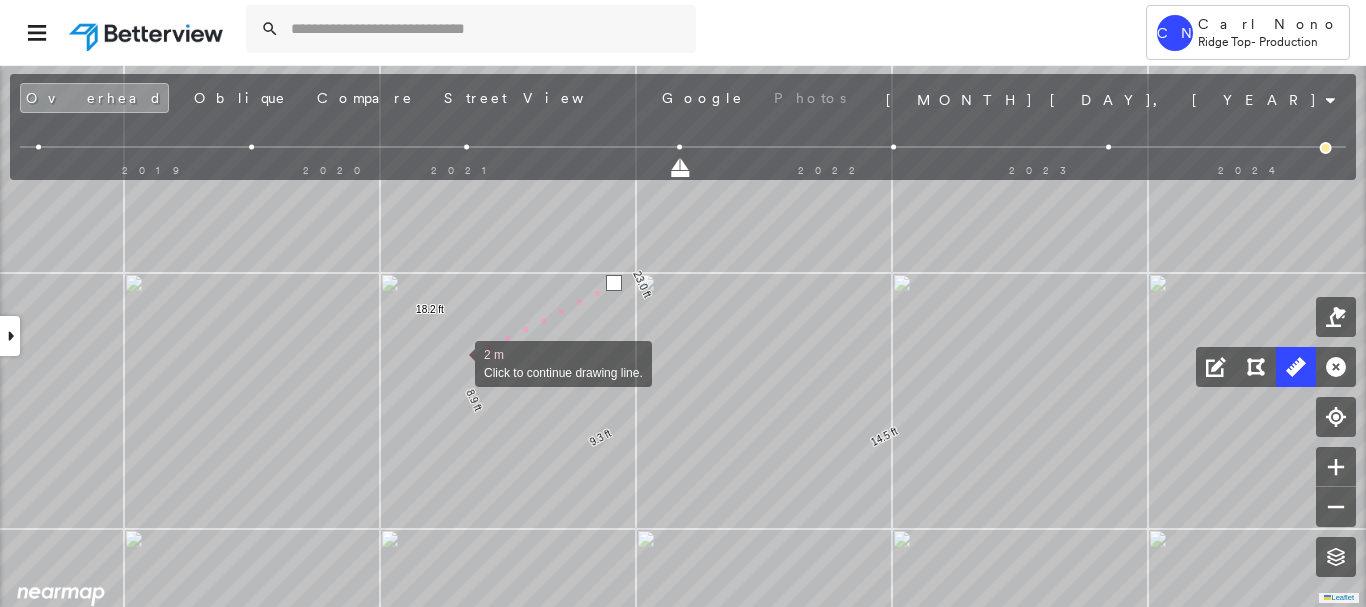 click at bounding box center (455, 362) 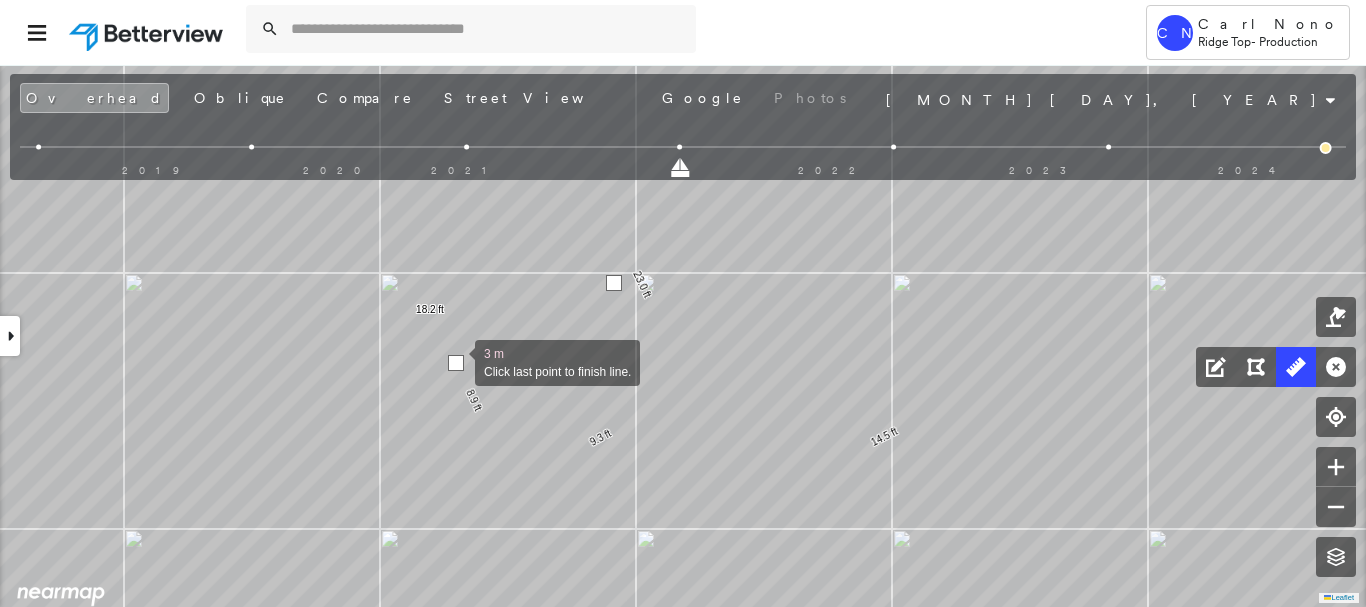 click at bounding box center [456, 363] 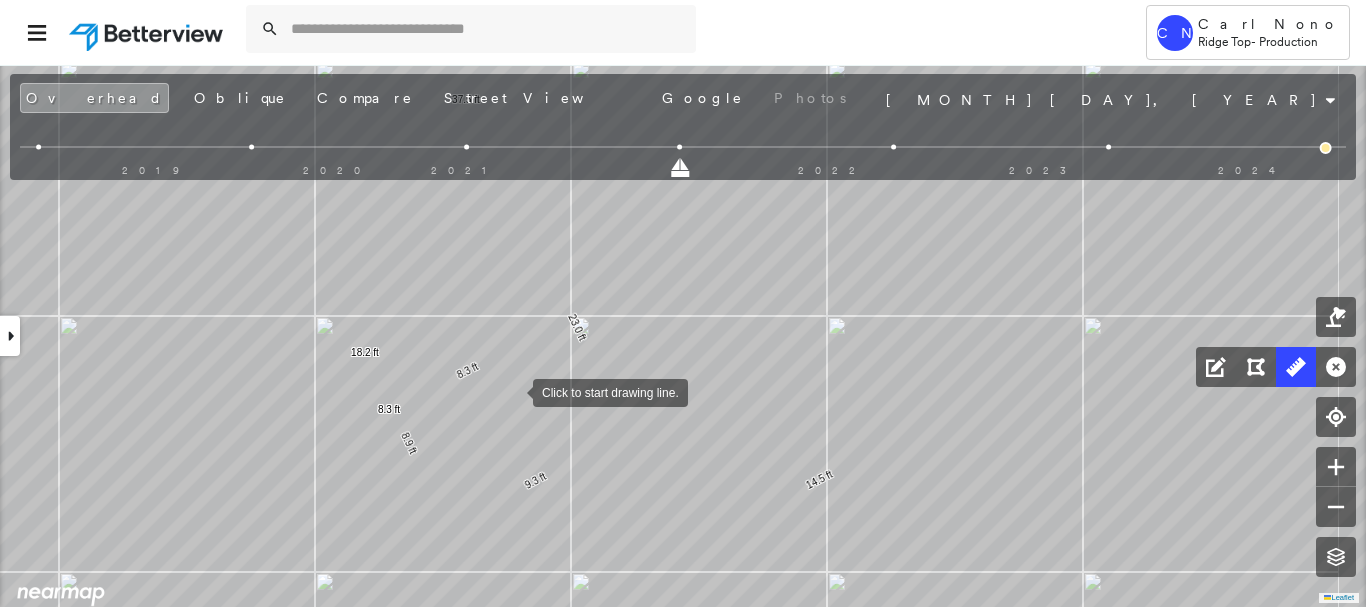 drag, startPoint x: 575, startPoint y: 349, endPoint x: 500, endPoint y: 400, distance: 90.697296 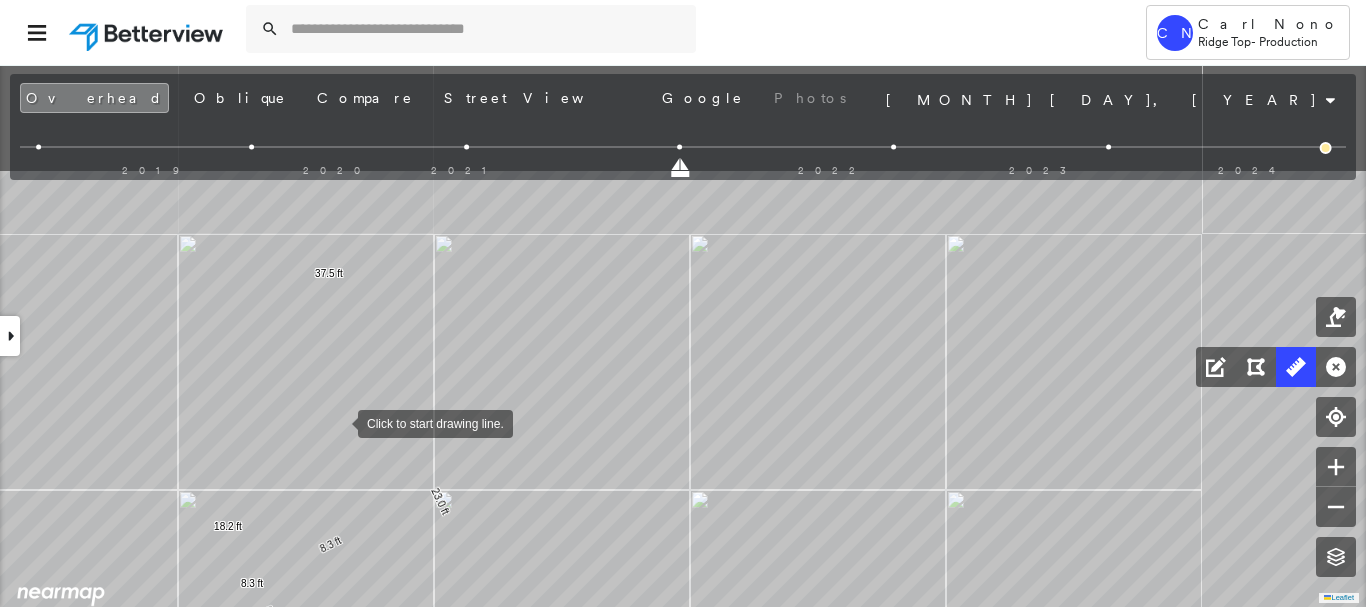 drag, startPoint x: 368, startPoint y: 396, endPoint x: 338, endPoint y: 422, distance: 39.698868 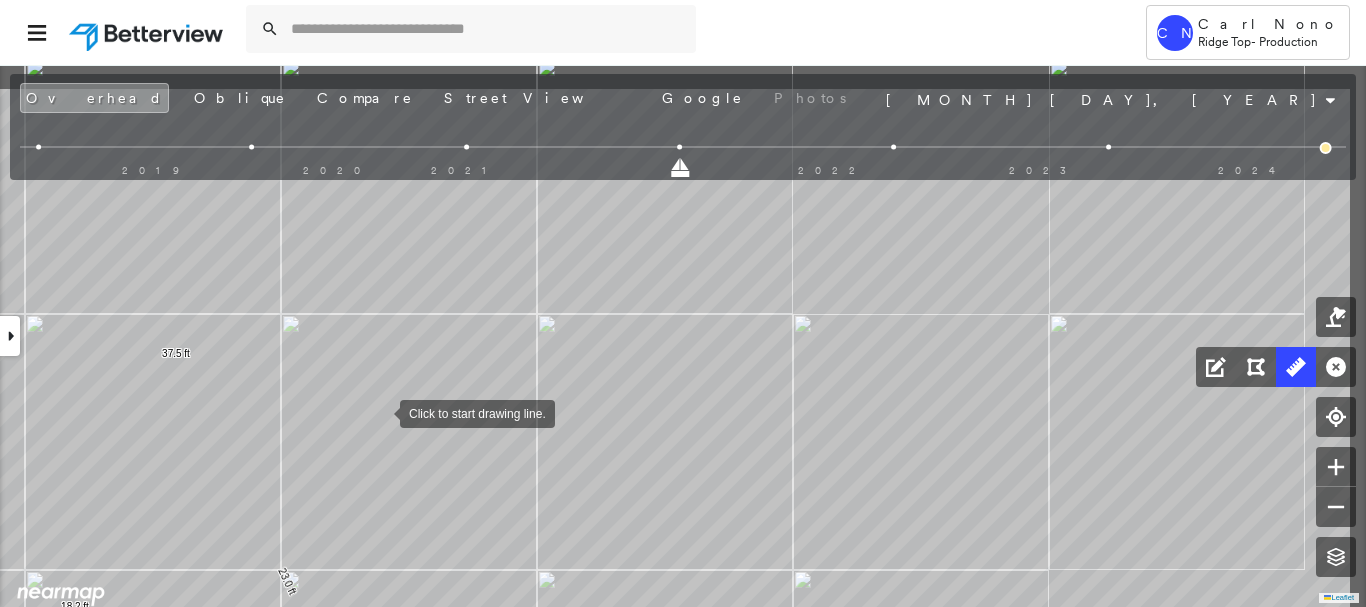 drag, startPoint x: 489, startPoint y: 360, endPoint x: 380, endPoint y: 389, distance: 112.79185 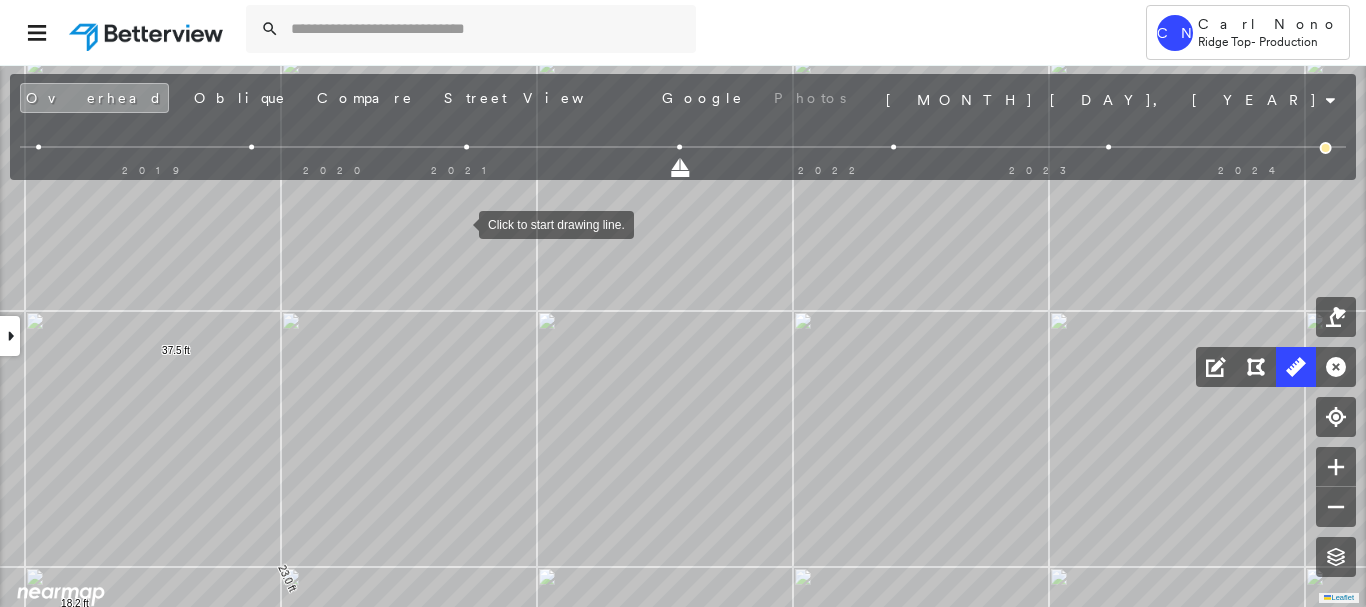 click at bounding box center (459, 223) 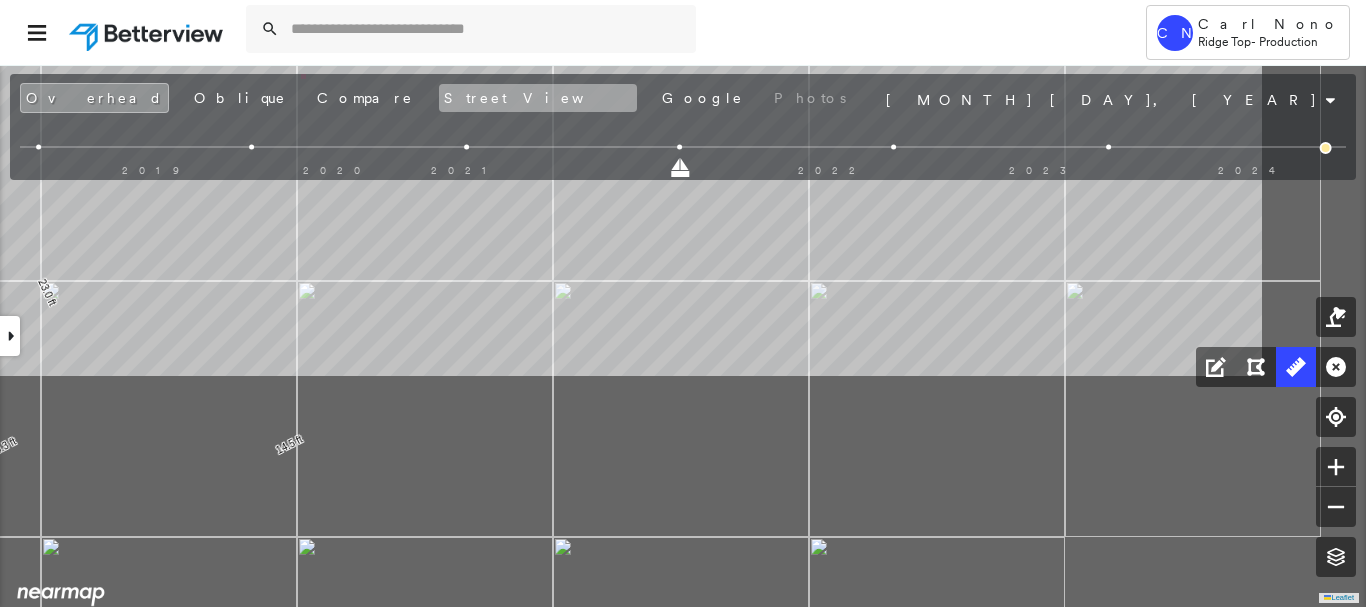 drag, startPoint x: 551, startPoint y: 376, endPoint x: 323, endPoint y: 102, distance: 356.45477 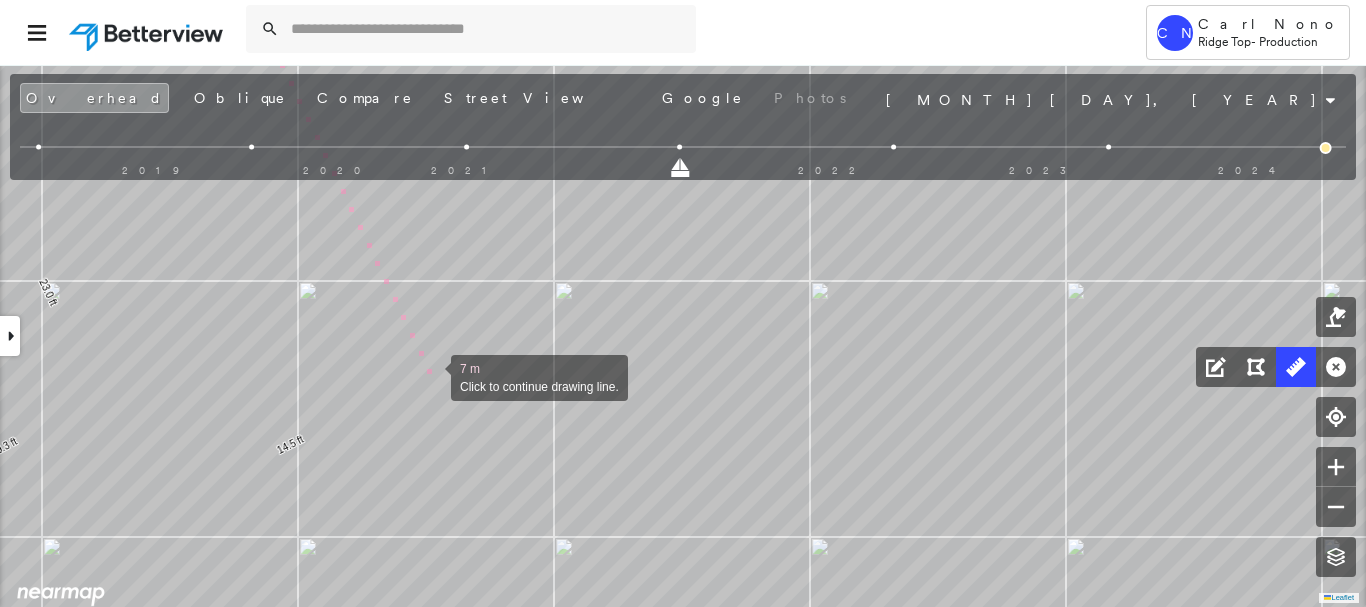 click at bounding box center [431, 376] 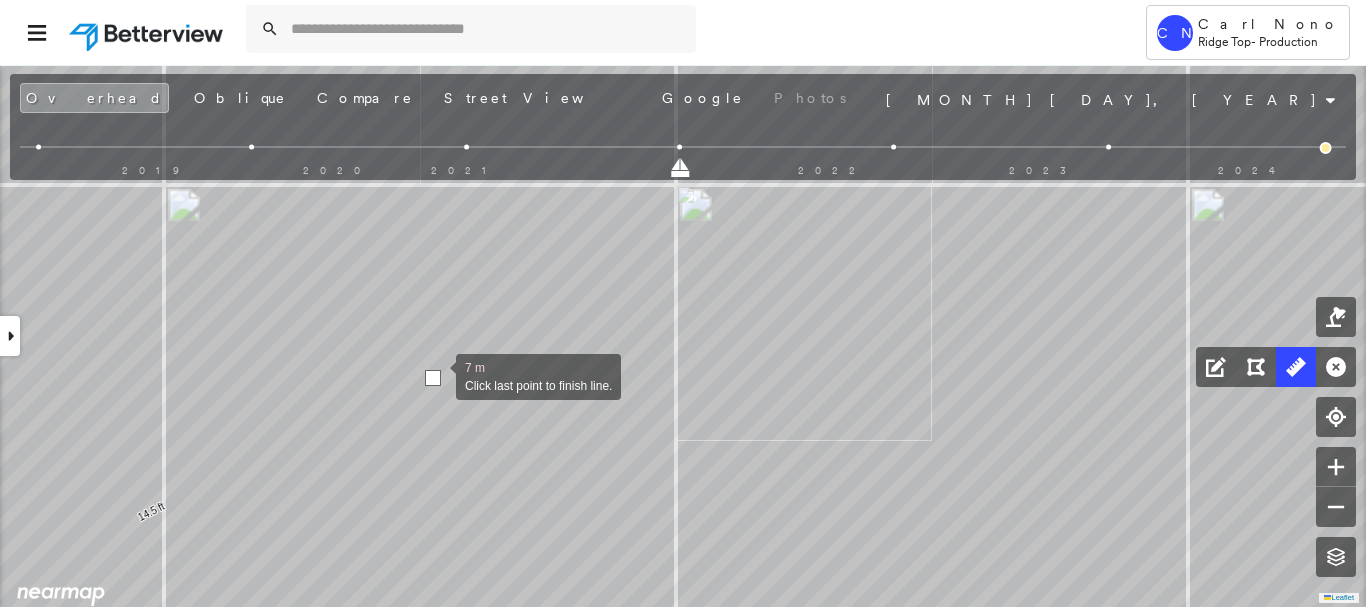 click at bounding box center (433, 378) 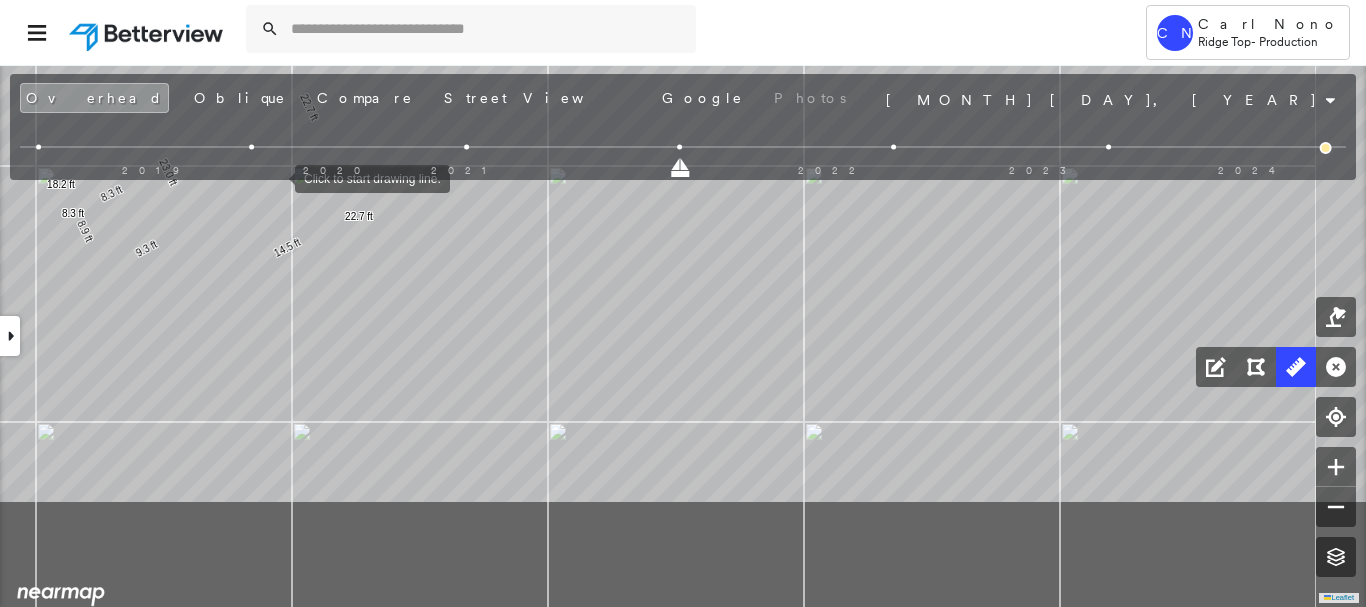 drag, startPoint x: 343, startPoint y: 309, endPoint x: 277, endPoint y: 180, distance: 144.90341 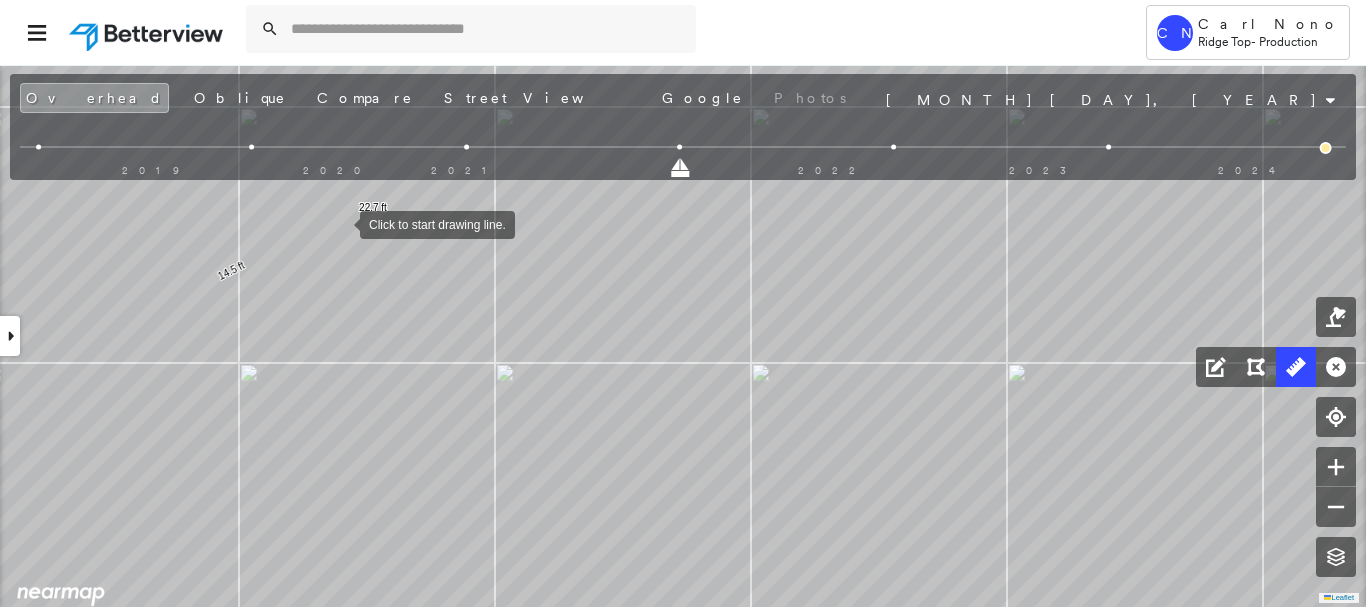 click at bounding box center (340, 223) 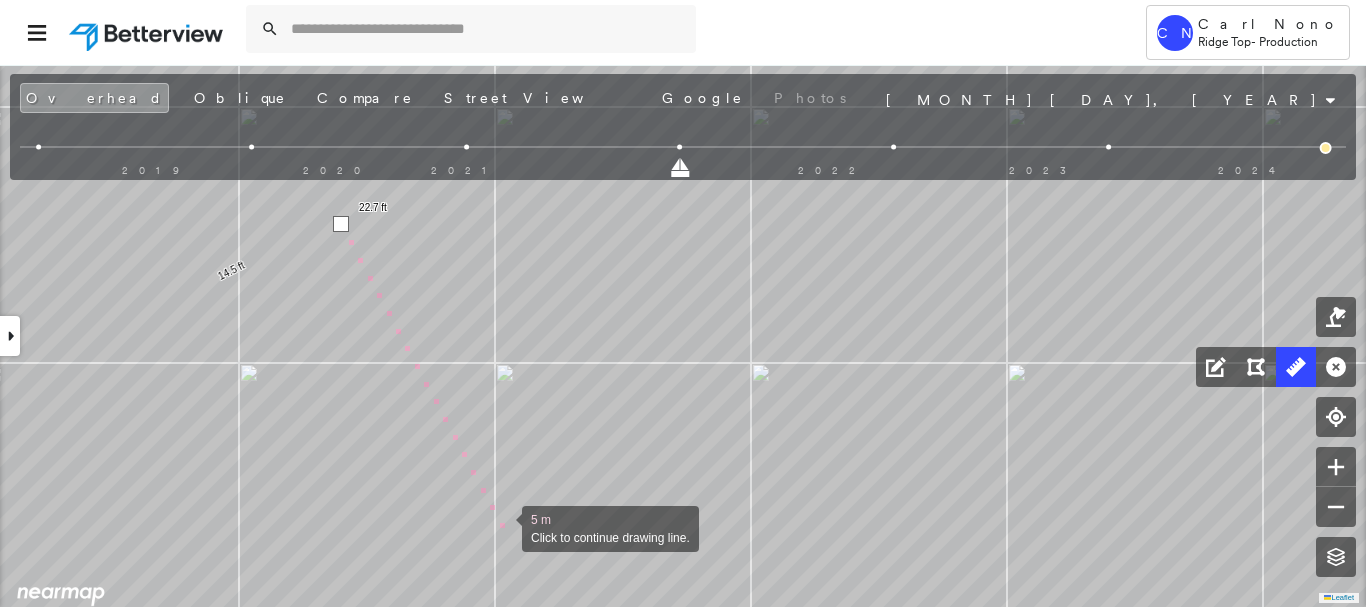click at bounding box center [502, 527] 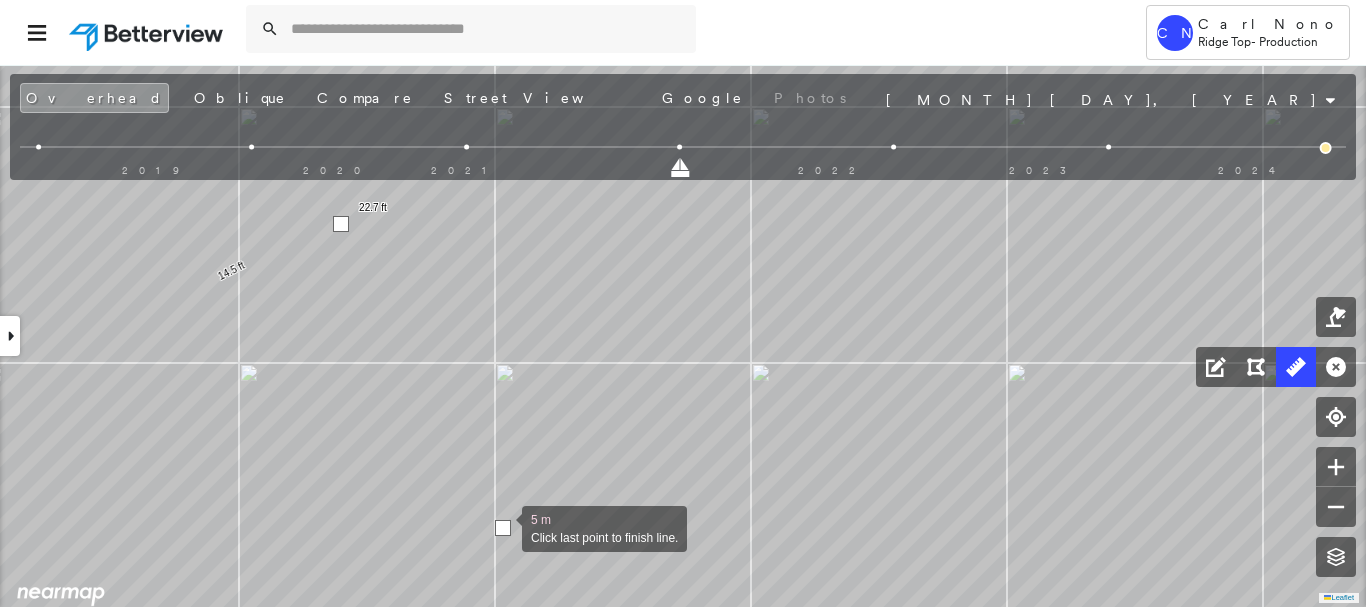 click at bounding box center [503, 528] 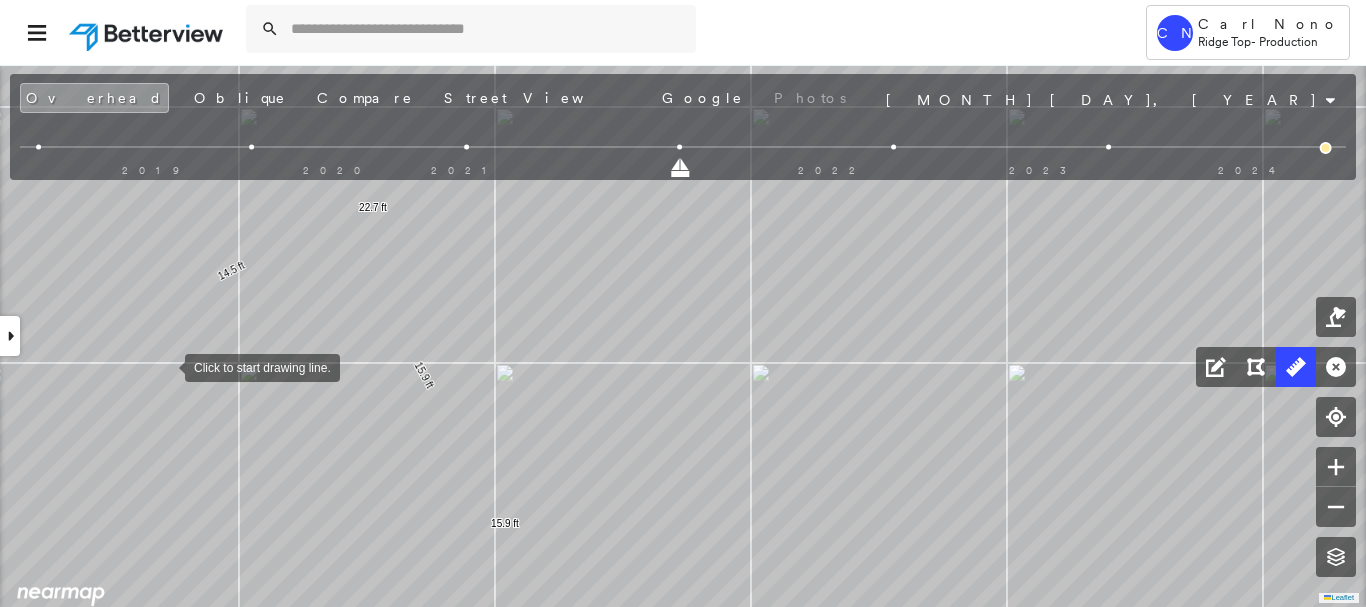 drag, startPoint x: 165, startPoint y: 366, endPoint x: 291, endPoint y: 329, distance: 131.32022 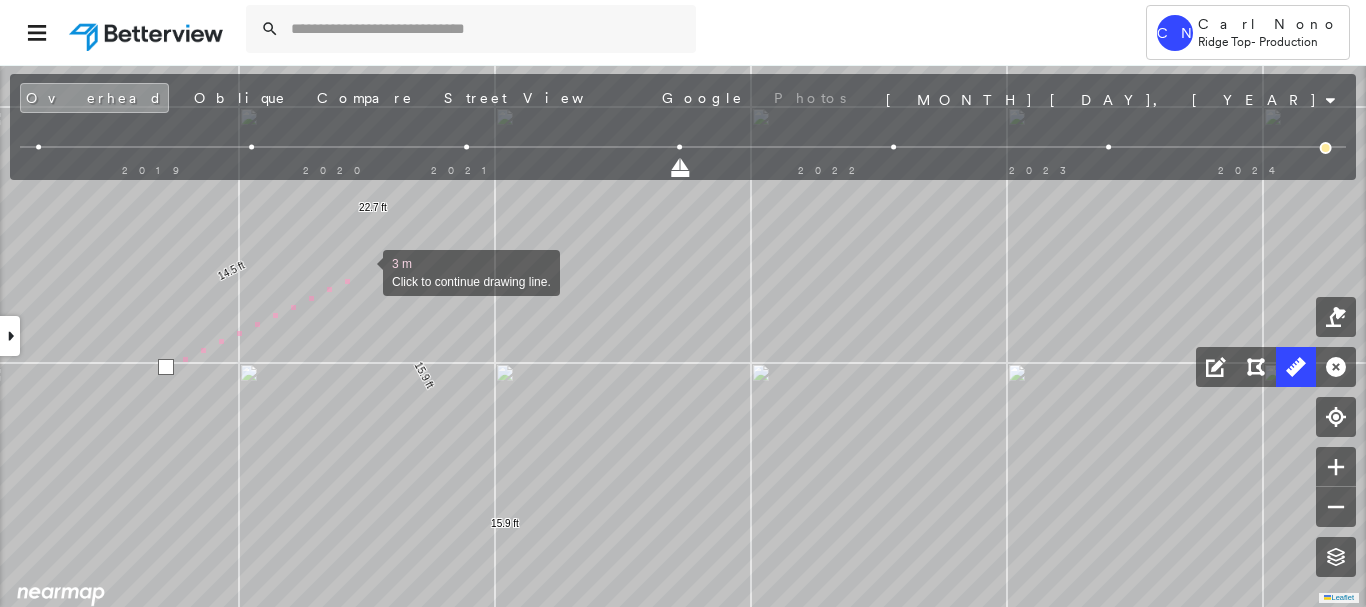 click at bounding box center [363, 271] 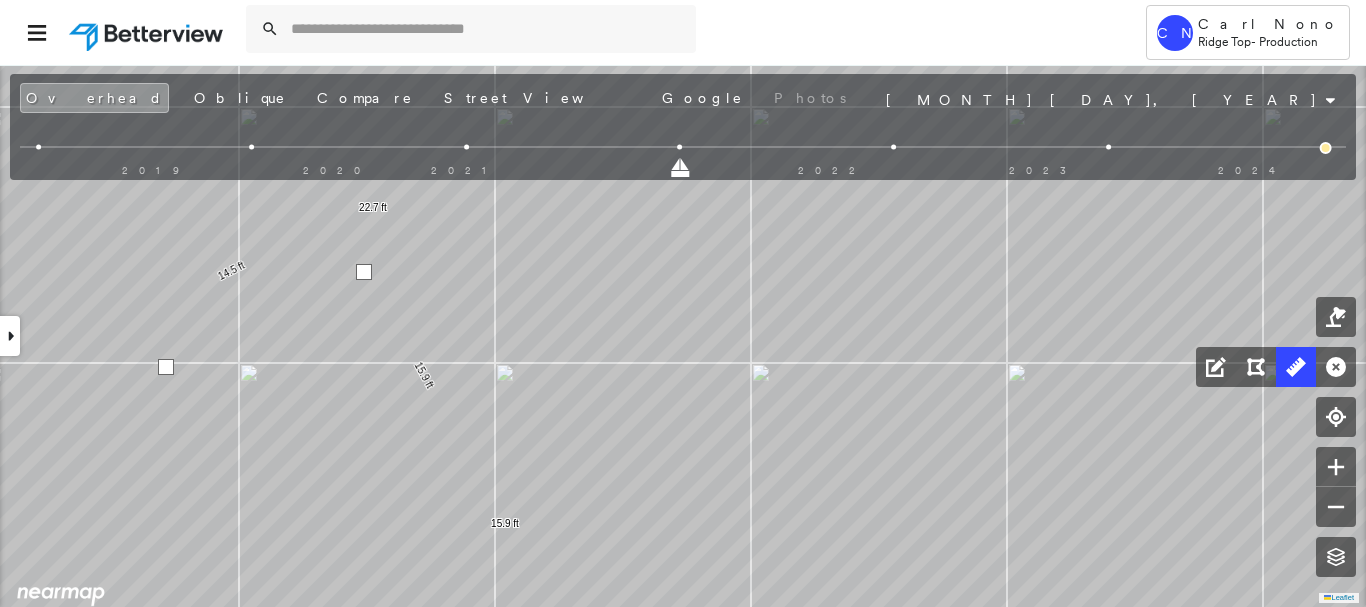 click at bounding box center [364, 272] 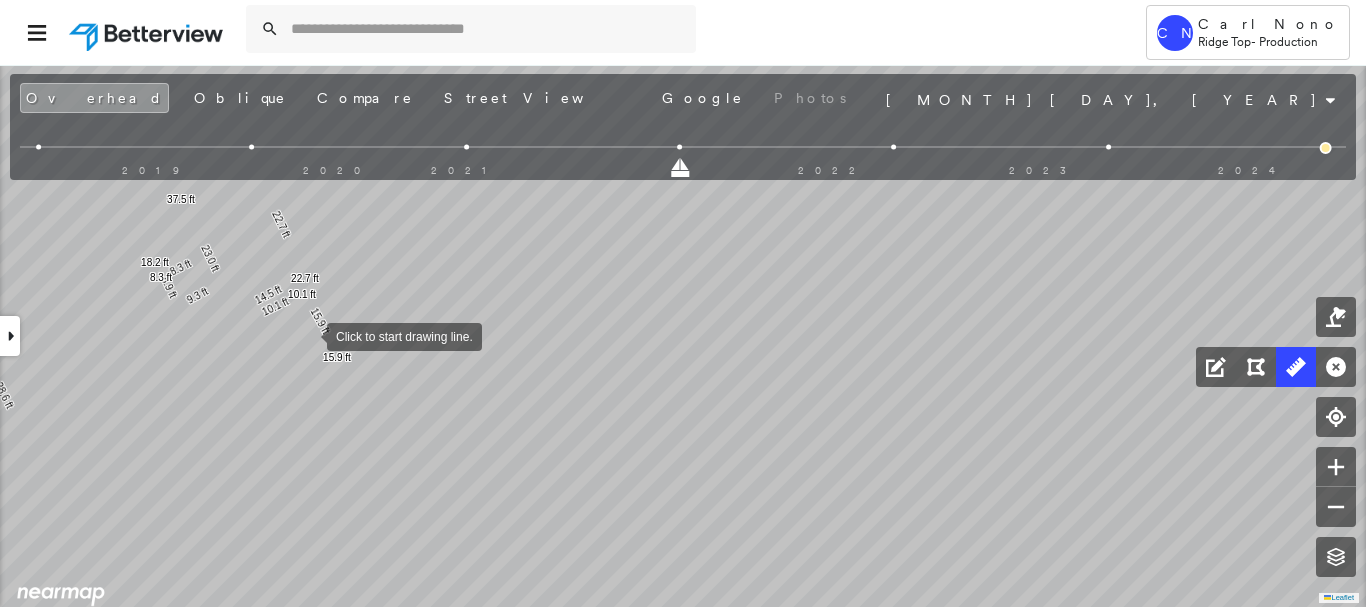 drag, startPoint x: 297, startPoint y: 337, endPoint x: 418, endPoint y: 305, distance: 125.1599 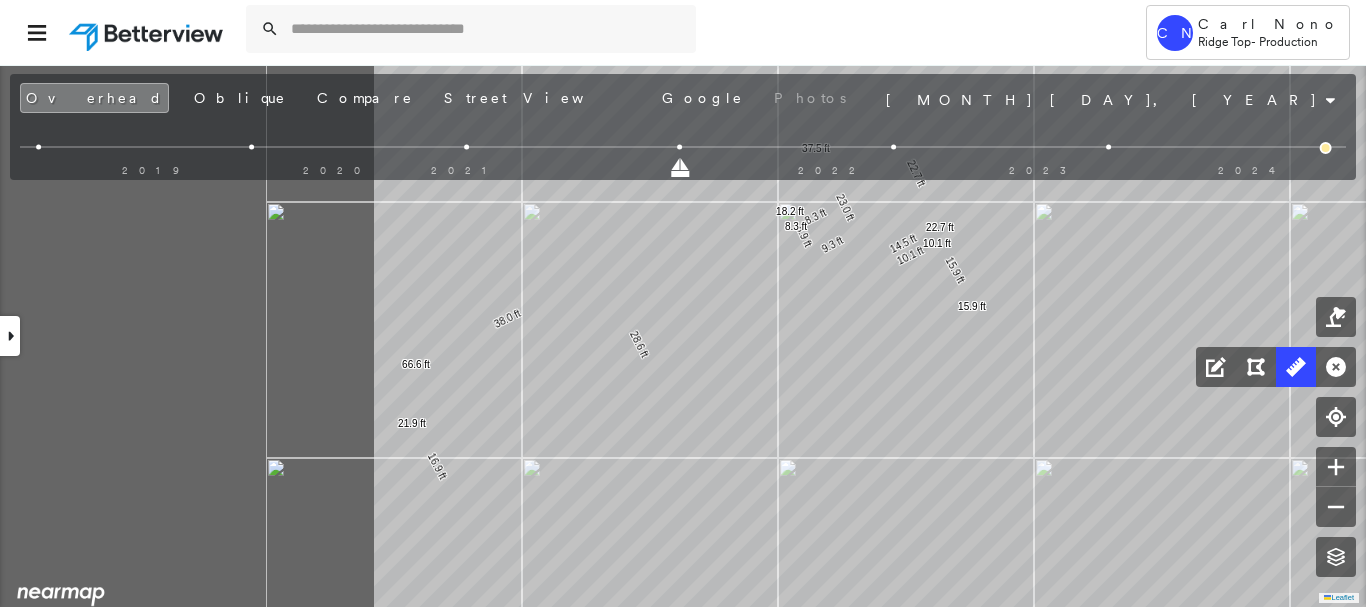 click on "28.6 ft 38.0 ft 66.6 ft 16.9 ft 21.9 ft 14.5 ft 23.0 ft 37.5 ft 9.3 ft 8.9 ft 18.2 ft 8.3 ft 8.3 ft 22.7 ft 22.7 ft 15.9 ft 15.9 ft 10.1 ft 10.1 ft Click to start drawing line." at bounding box center [87, -154] 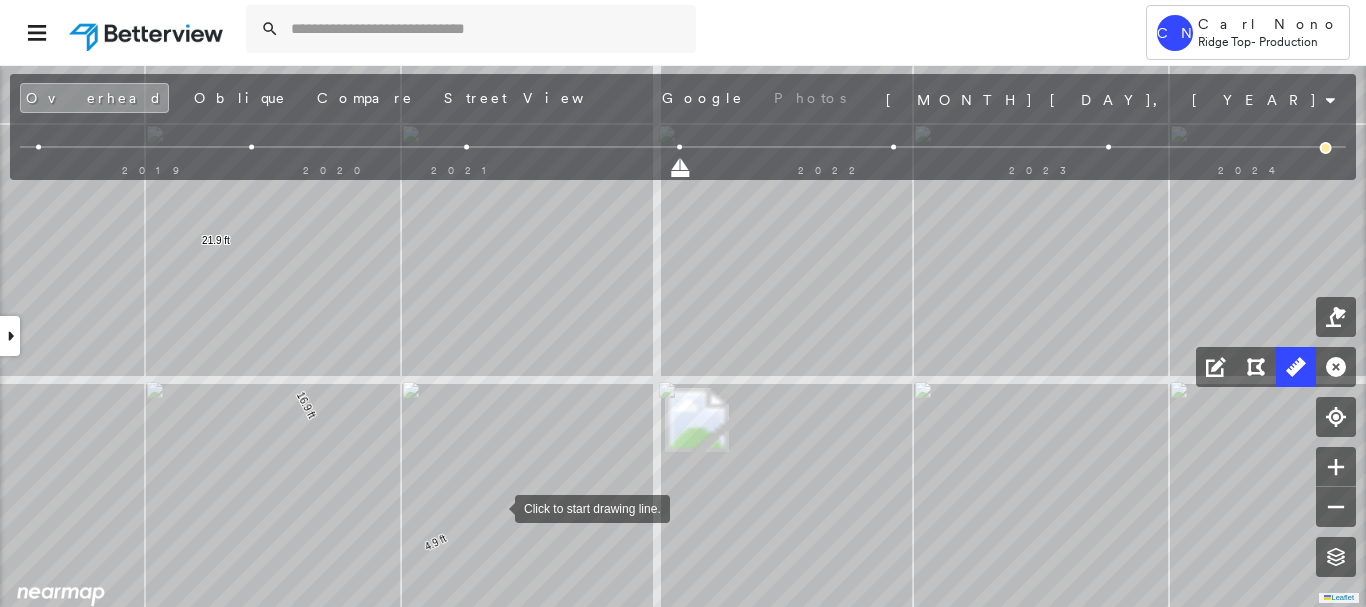 click at bounding box center [495, 507] 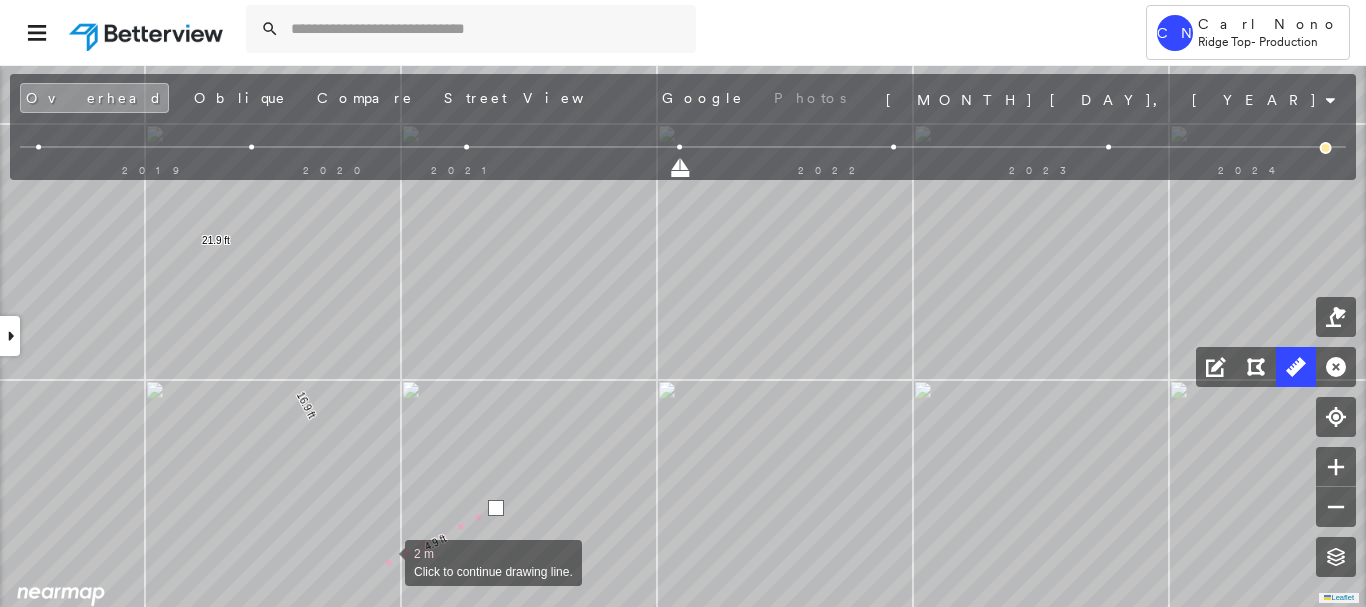 click at bounding box center [385, 561] 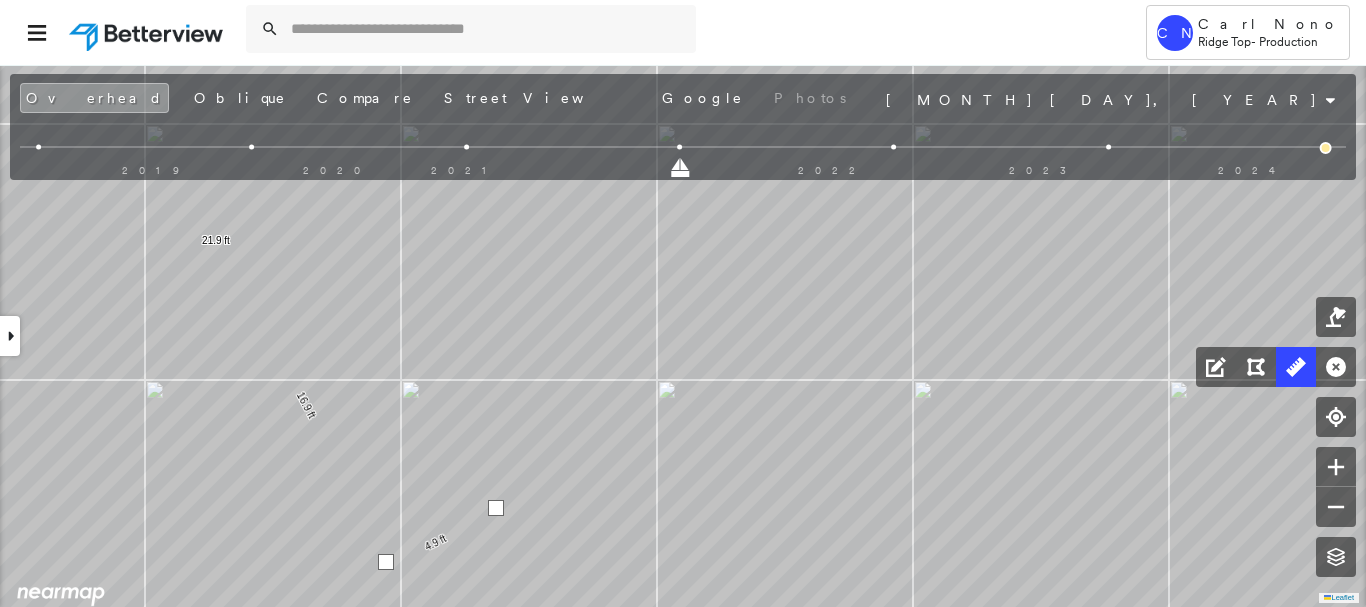 click at bounding box center [386, 562] 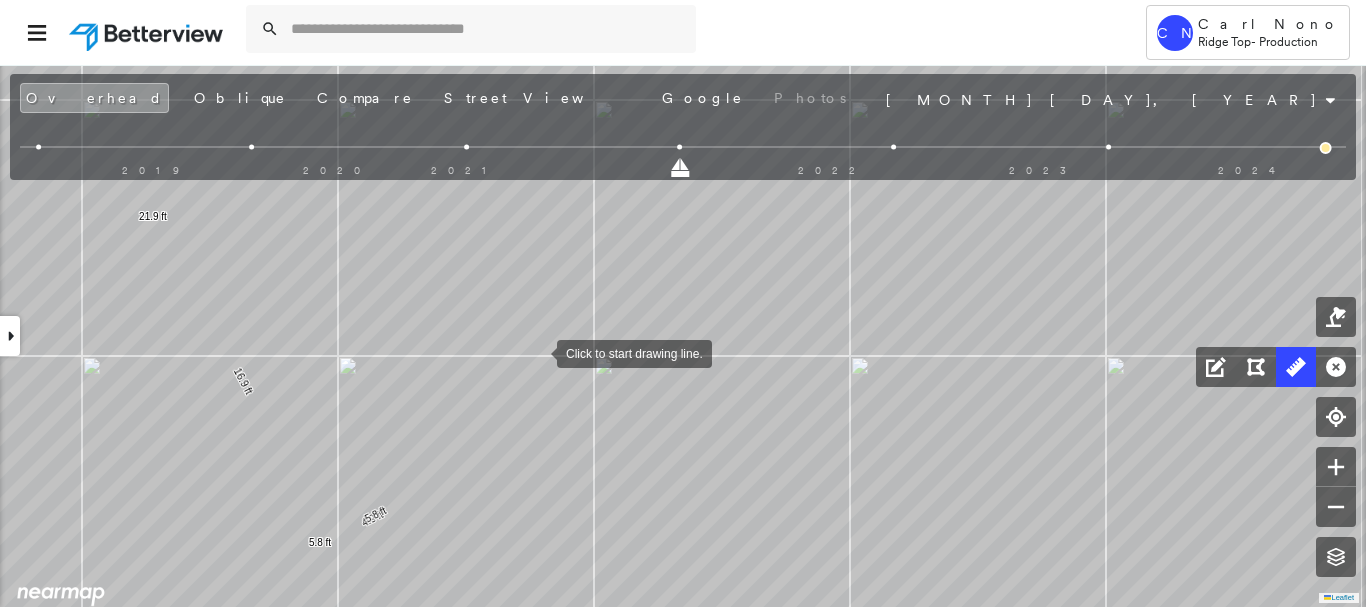 drag, startPoint x: 600, startPoint y: 376, endPoint x: 536, endPoint y: 349, distance: 69.46222 